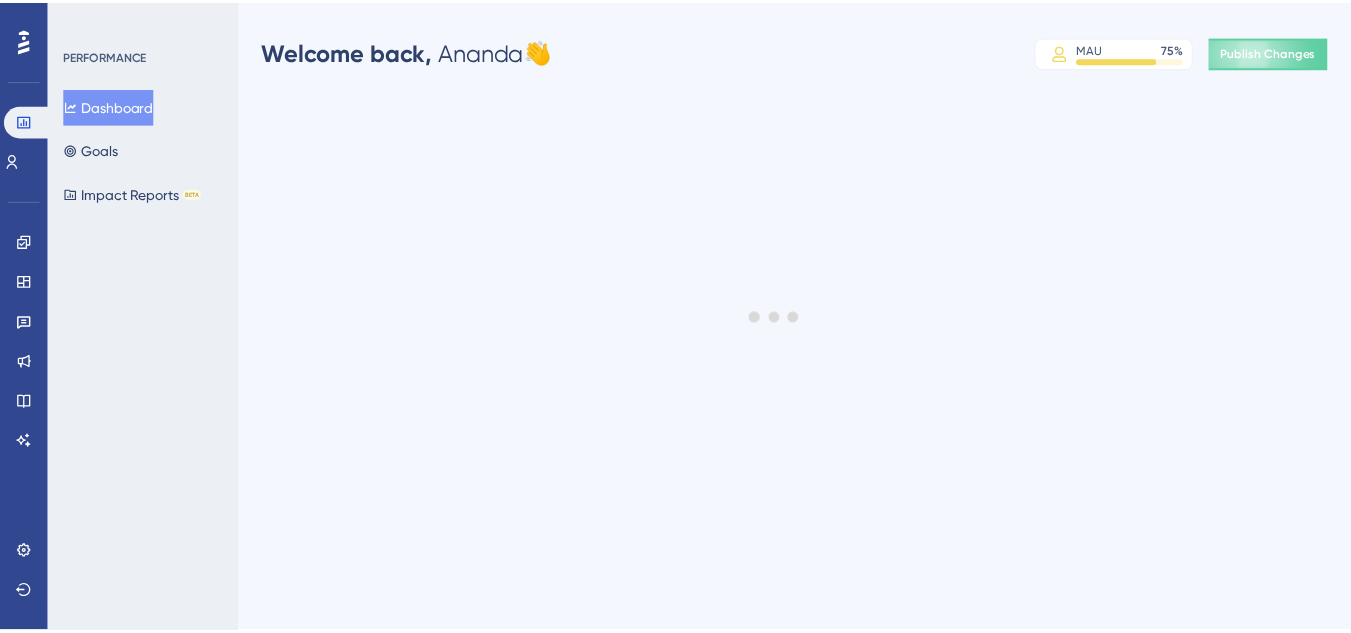 scroll, scrollTop: 0, scrollLeft: 0, axis: both 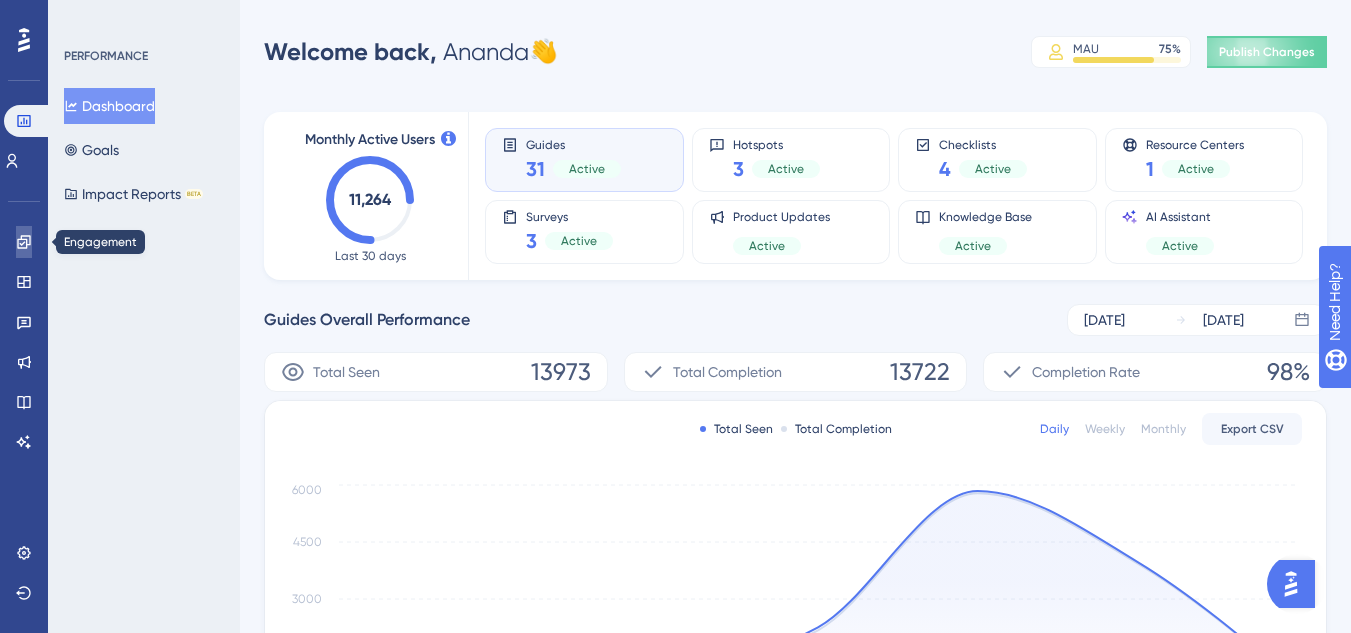 click at bounding box center (24, 242) 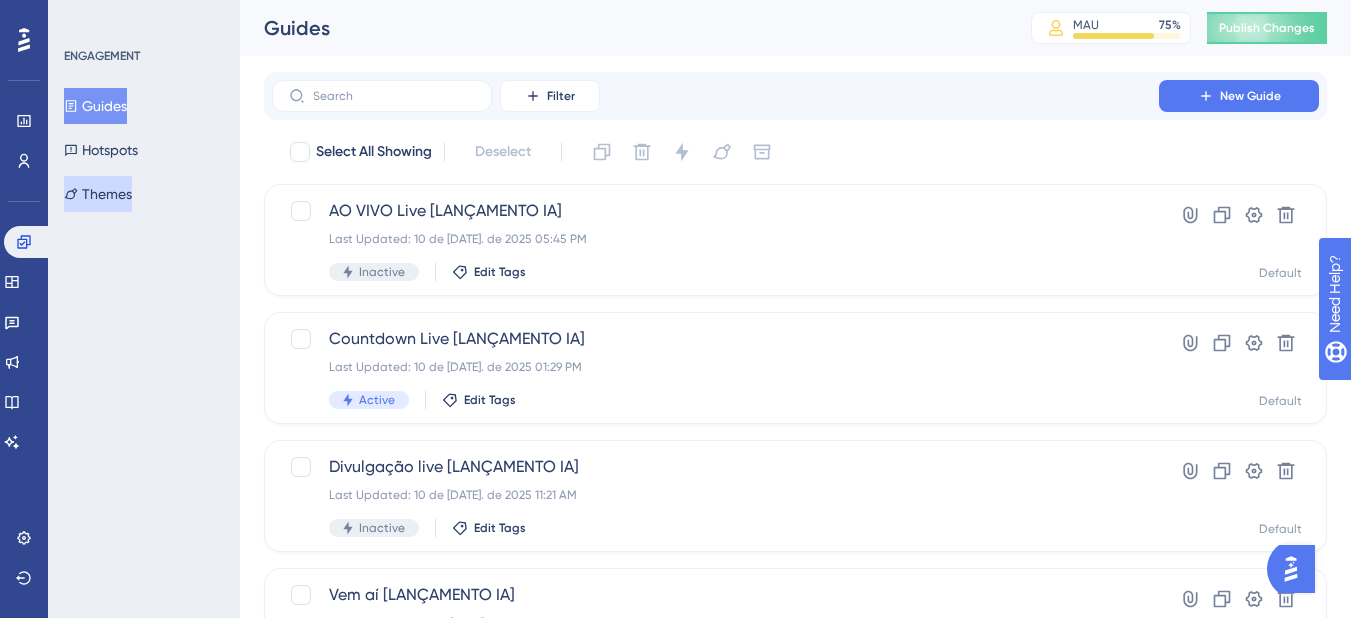 click on "Themes" at bounding box center (98, 194) 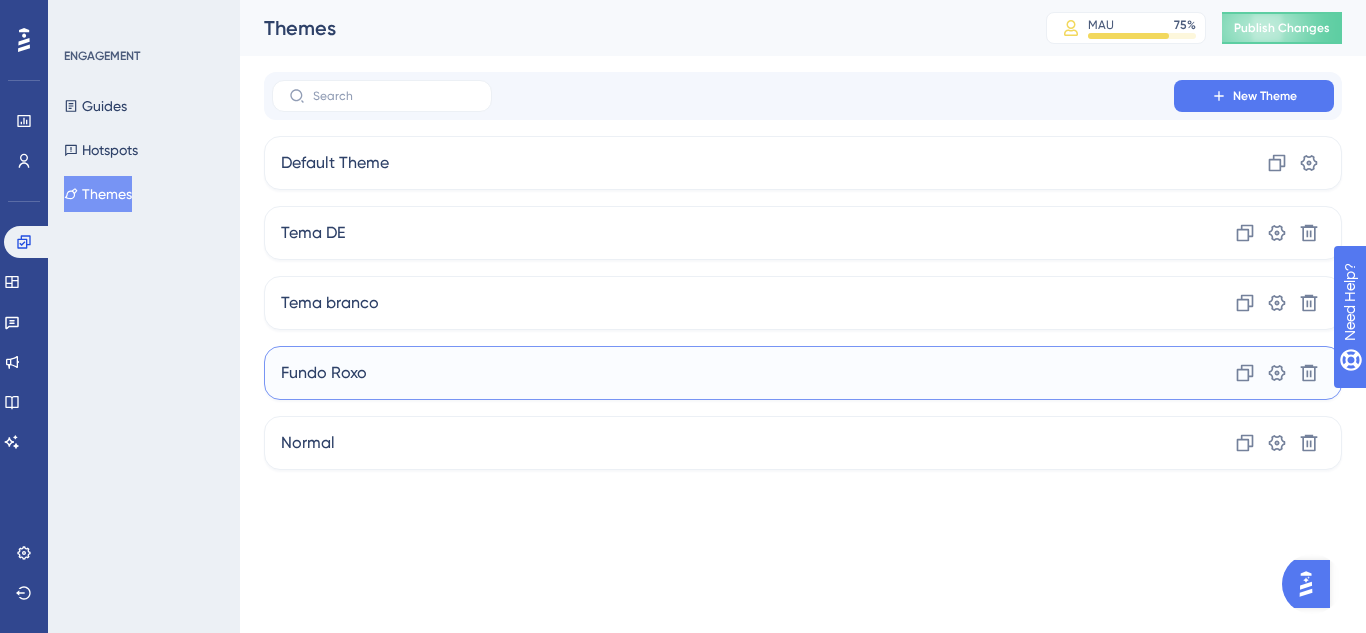 click on "Fundo Roxo Clone Settings Delete" at bounding box center [803, 373] 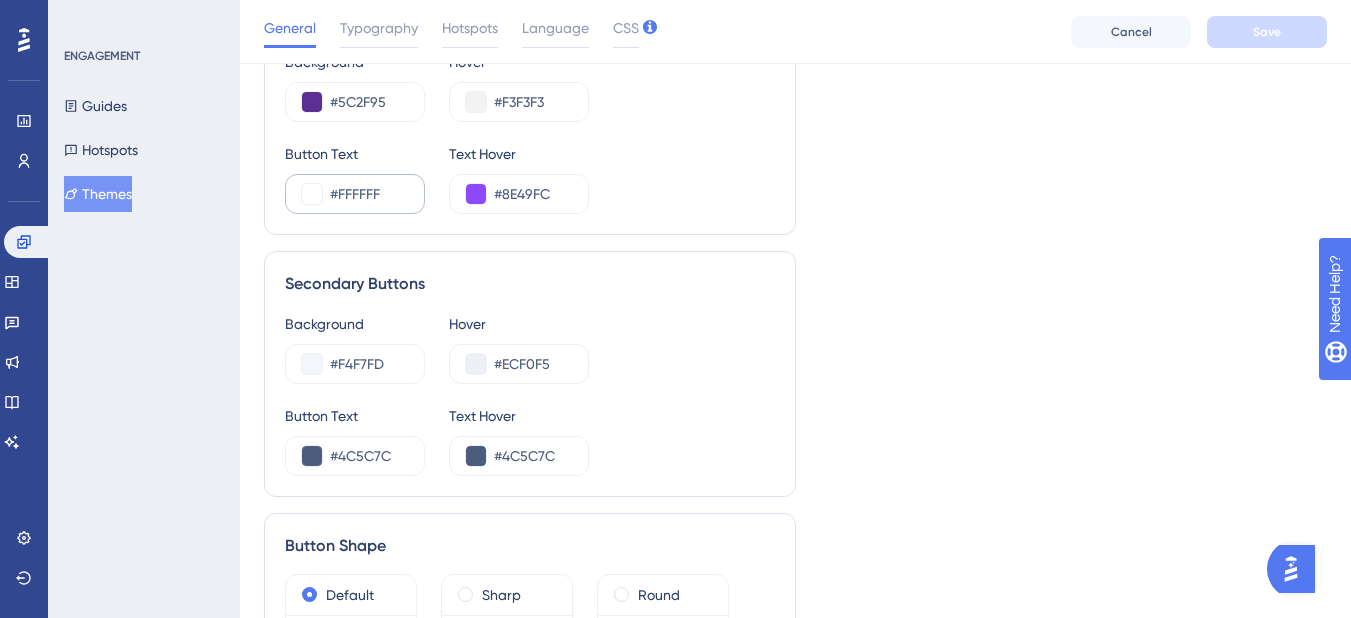 scroll, scrollTop: 900, scrollLeft: 0, axis: vertical 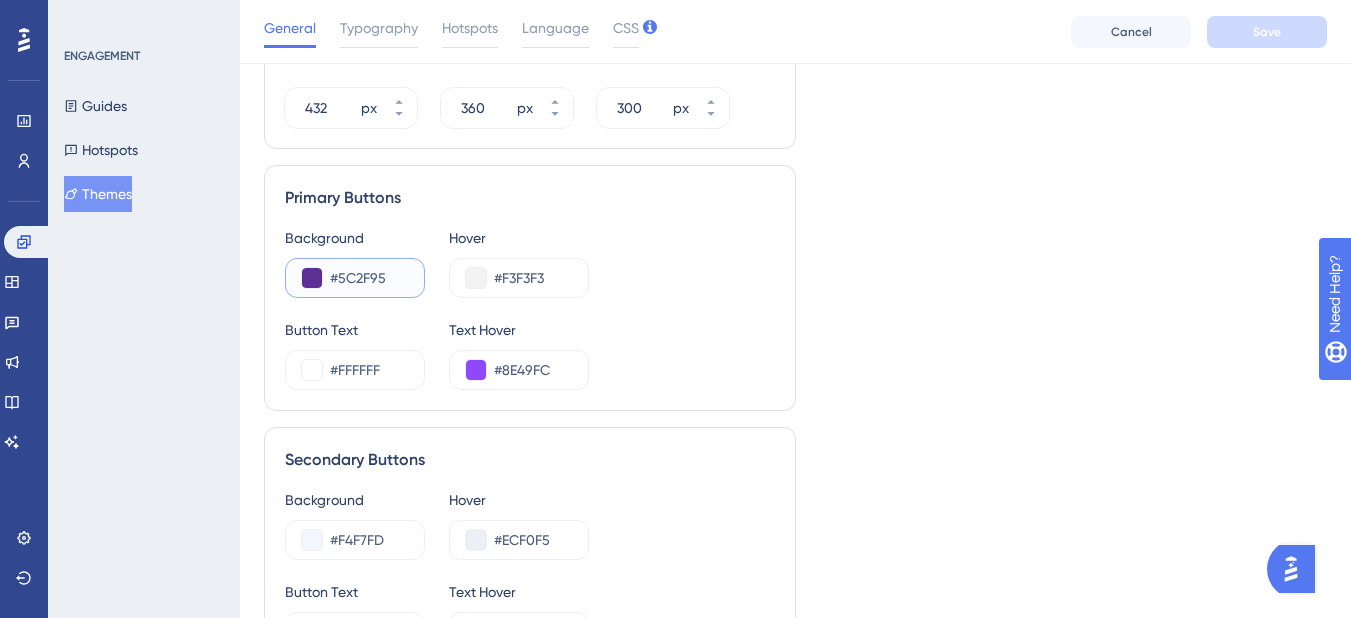 click on "#5C2F95" at bounding box center (369, 278) 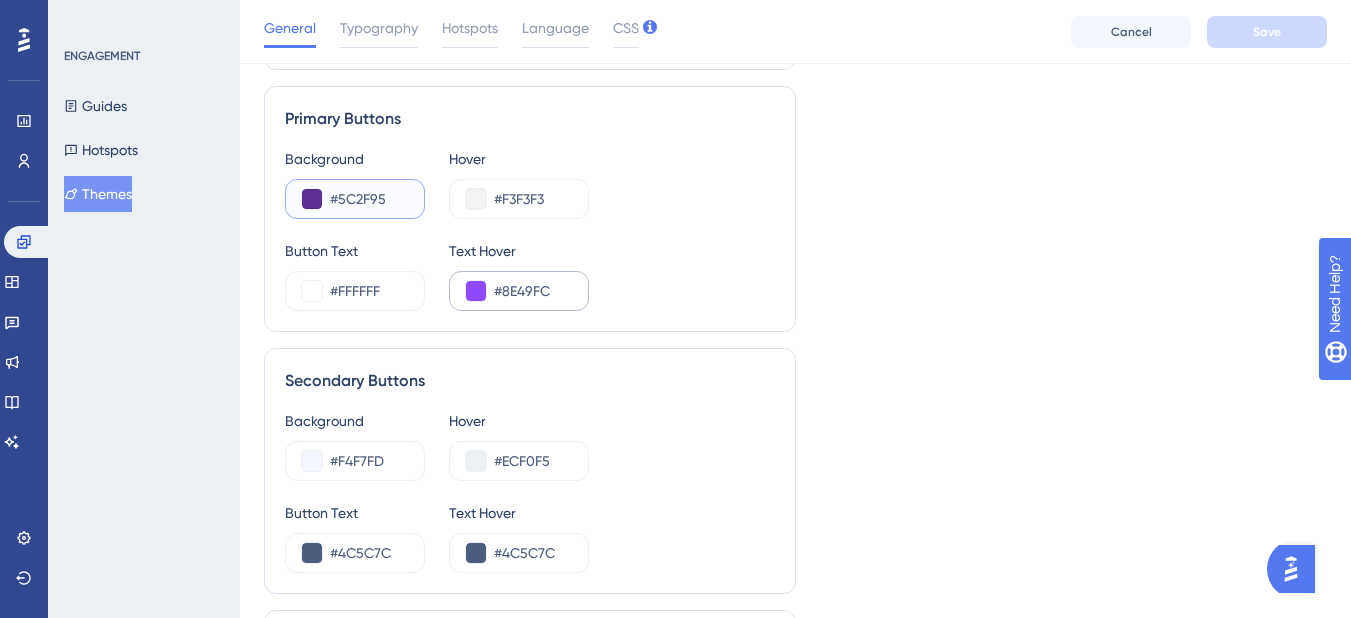 scroll, scrollTop: 1100, scrollLeft: 0, axis: vertical 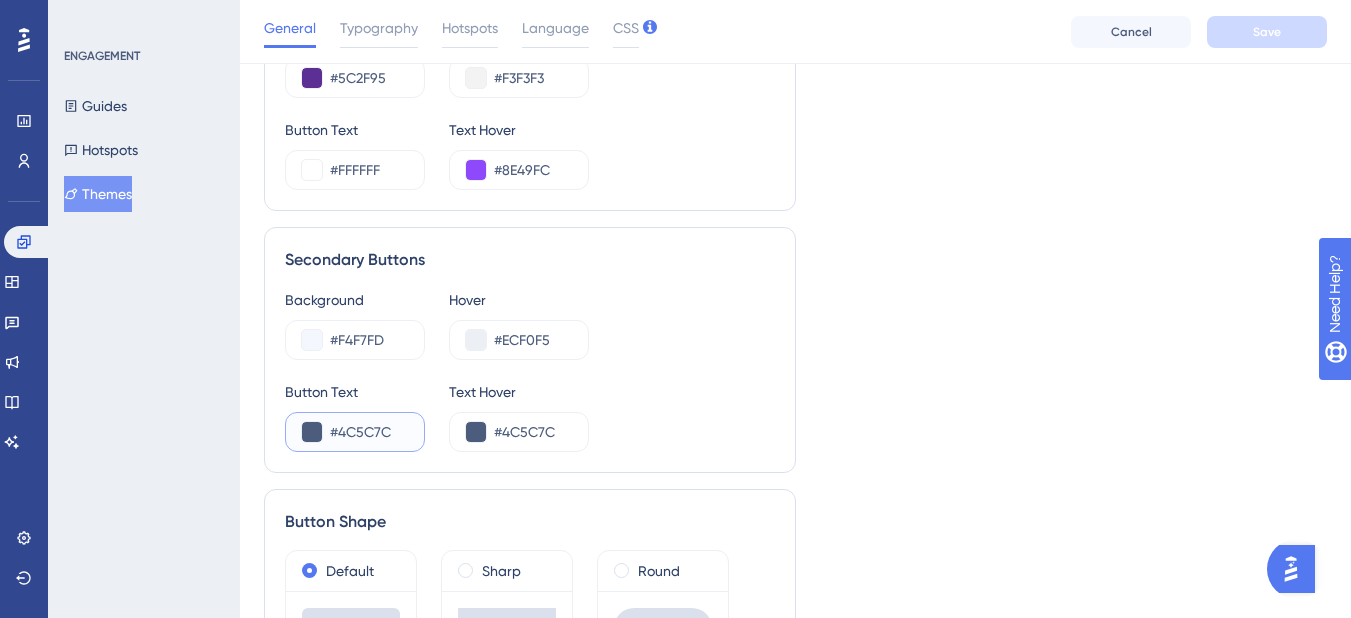 click on "#4C5C7C" at bounding box center (369, 432) 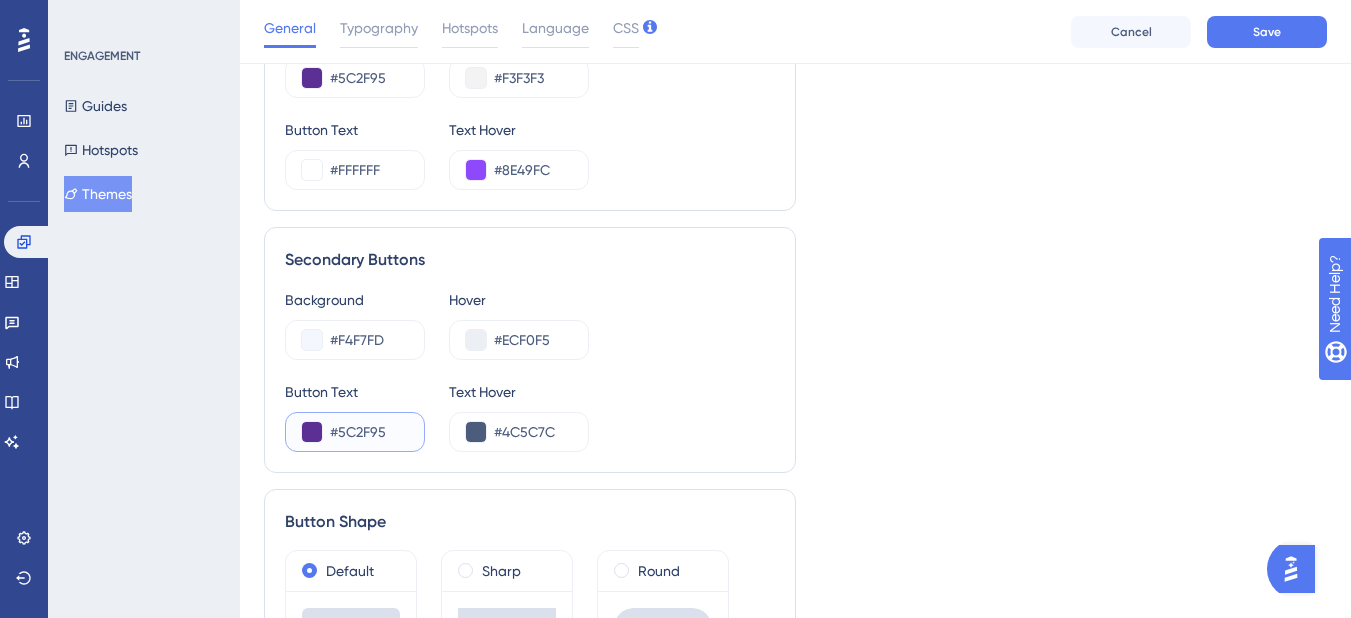 type on "#5C2F95" 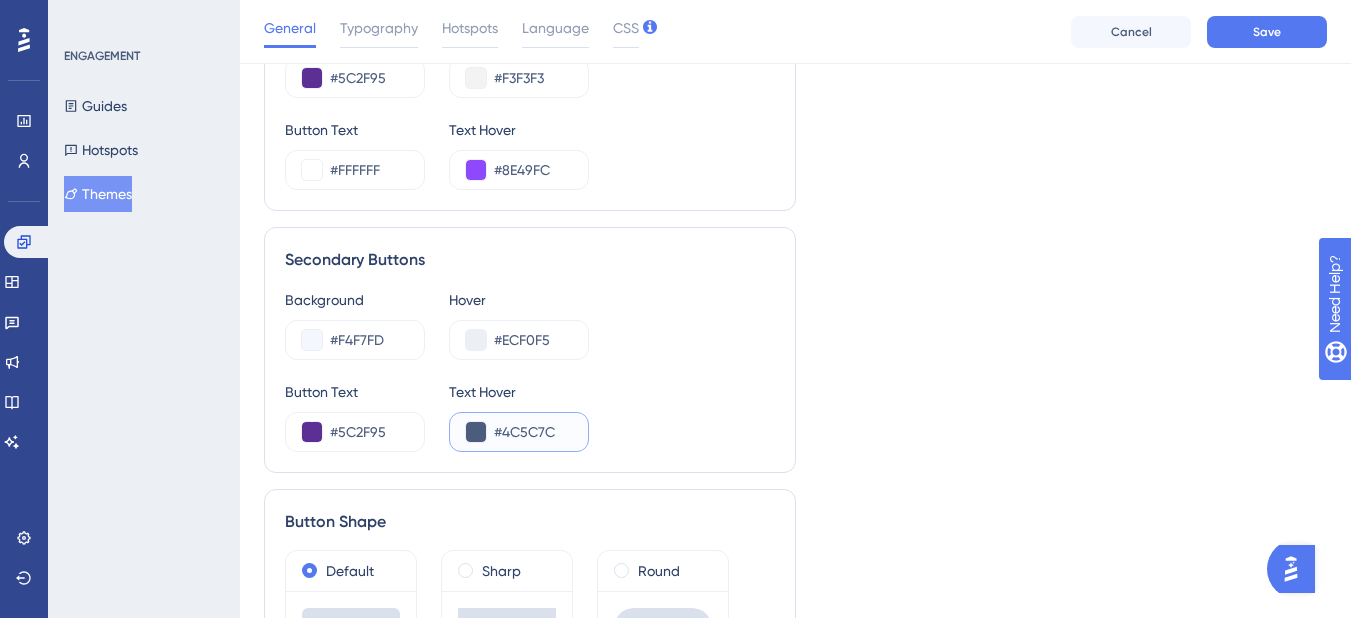 click on "#4C5C7C" at bounding box center [533, 432] 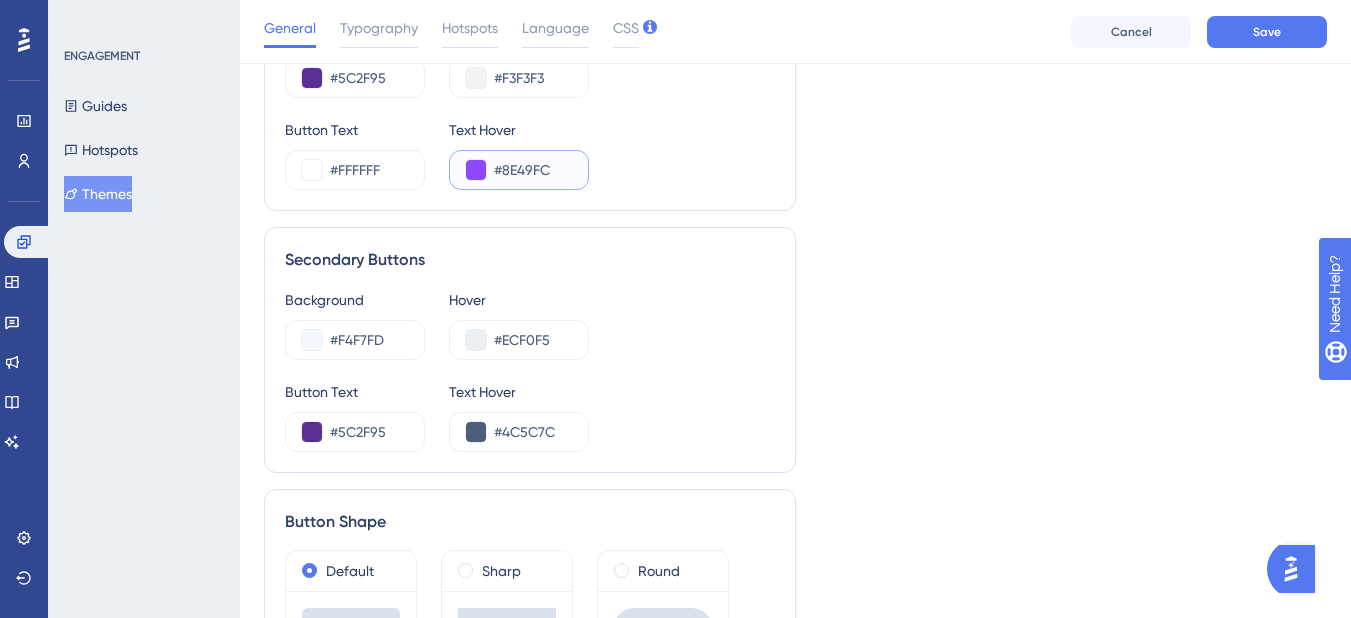 click on "#8E49FC" at bounding box center (533, 170) 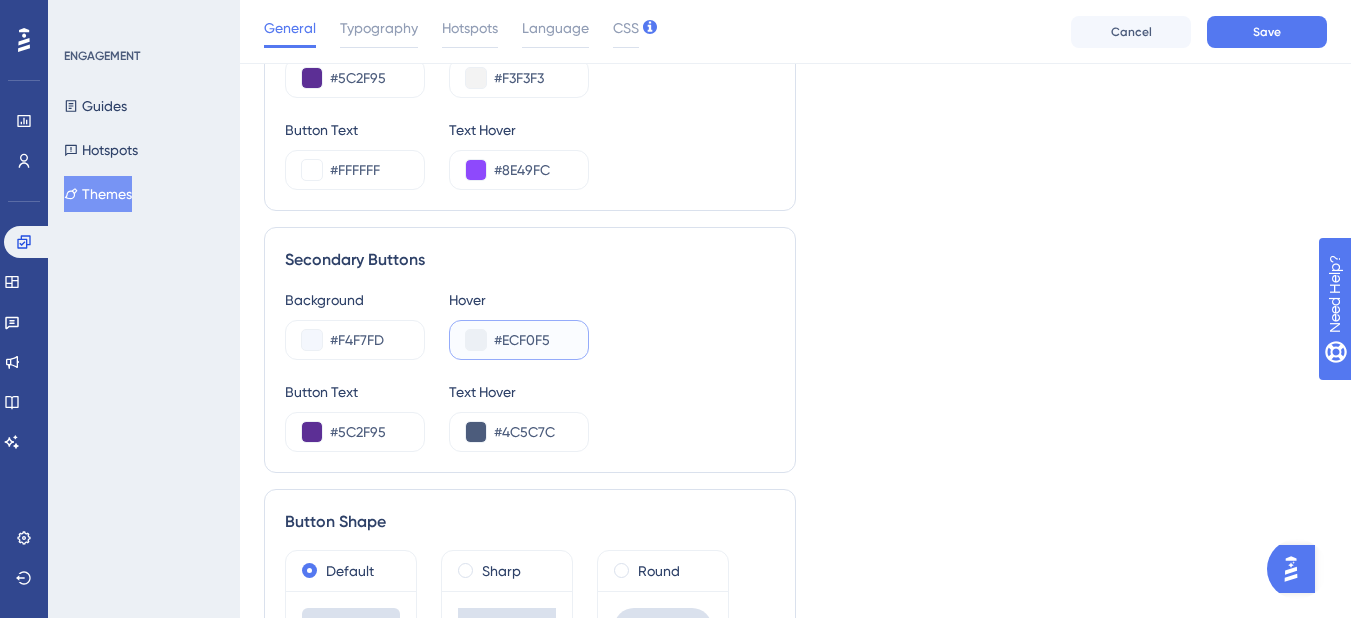 click on "#ECF0F5" at bounding box center (533, 340) 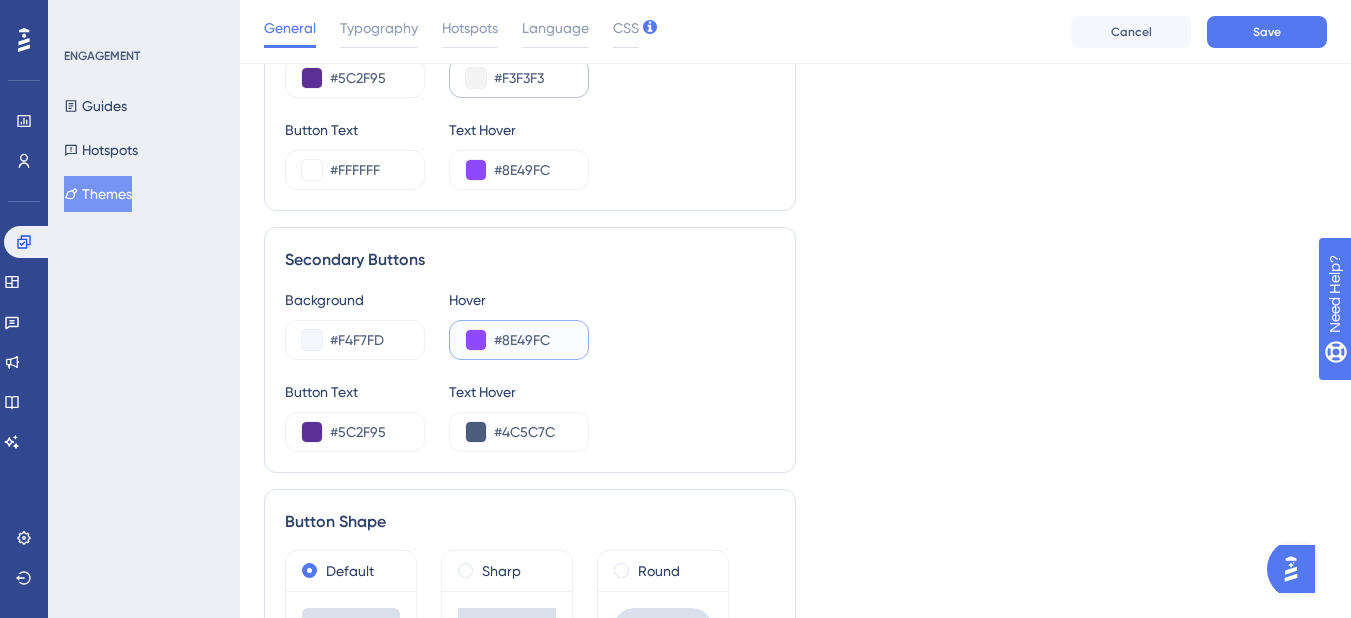 type on "#8E49FC" 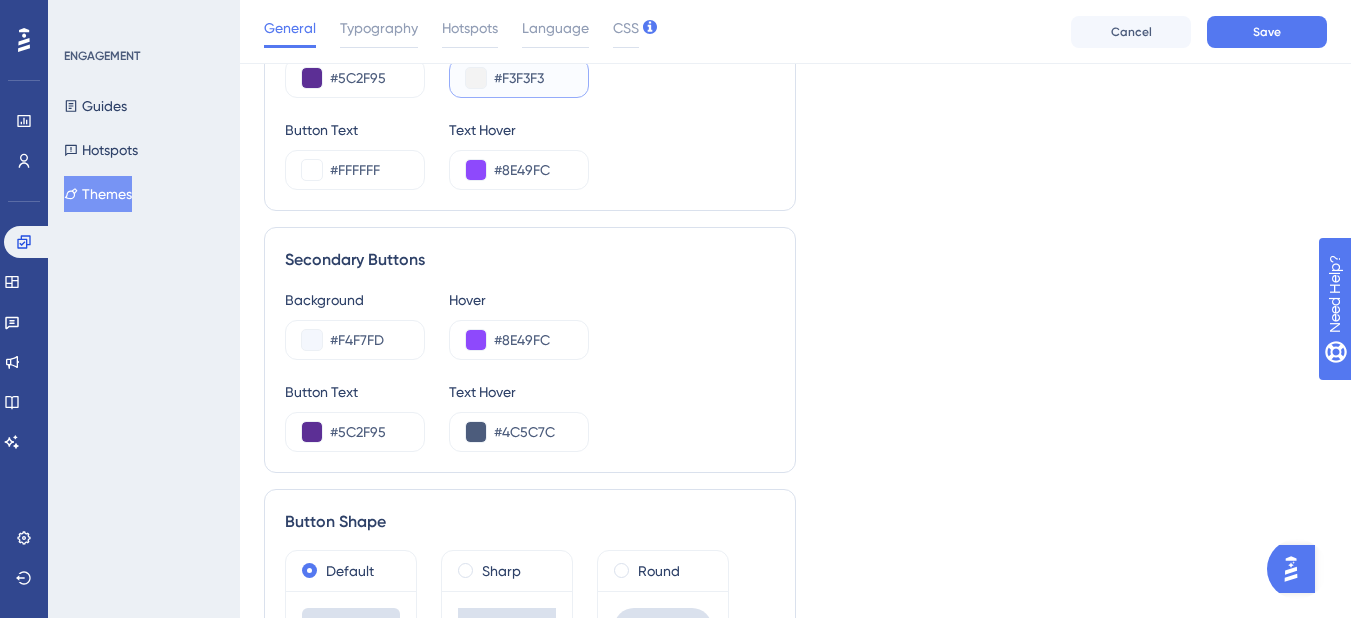 click on "#F3F3F3" at bounding box center (533, 78) 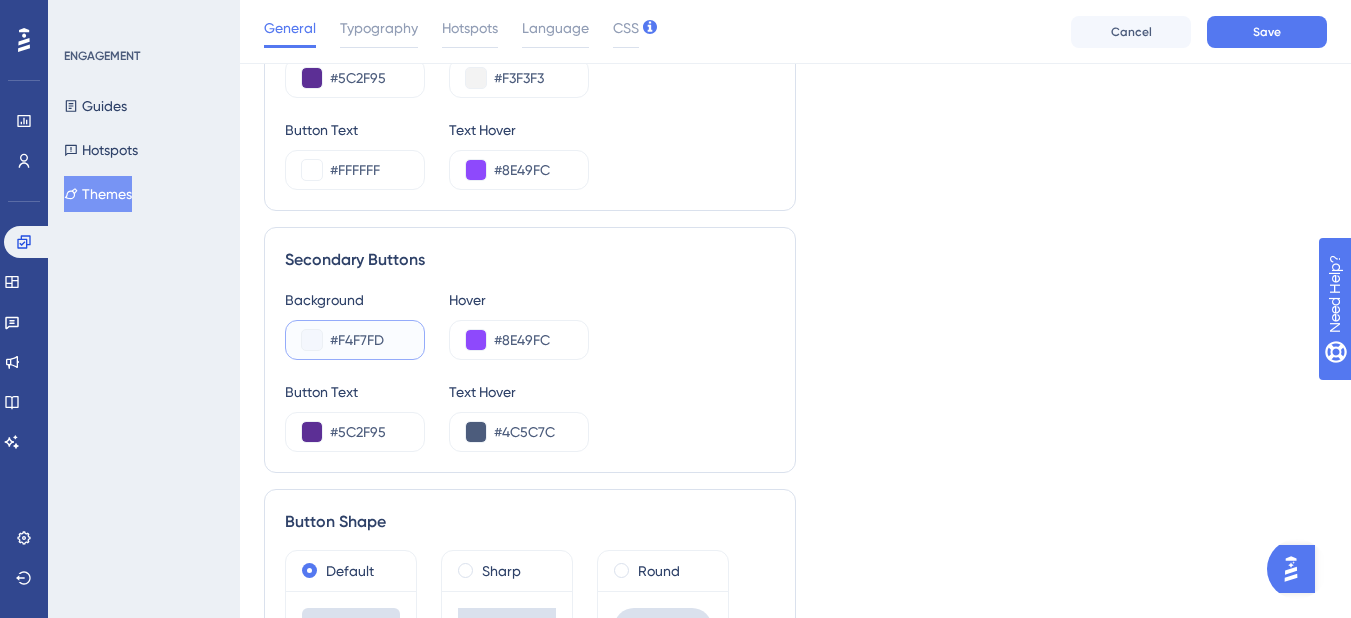 click on "#F4F7FD" at bounding box center (369, 340) 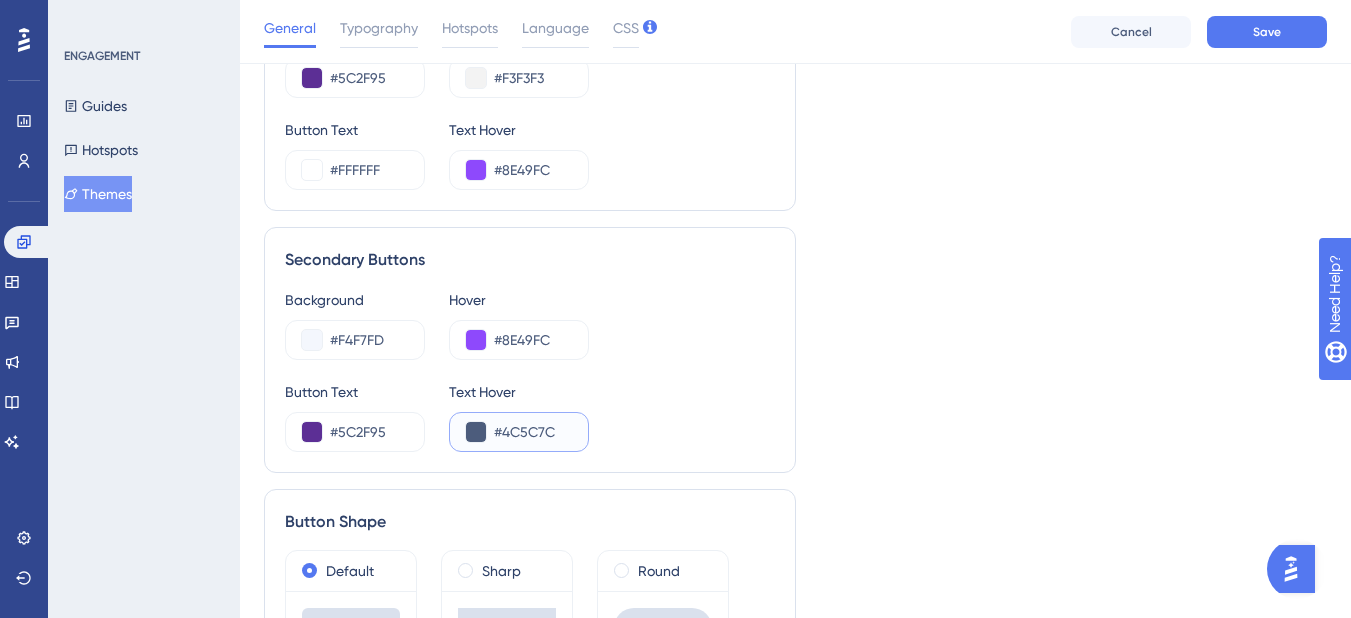 click on "#4C5C7C" at bounding box center [533, 432] 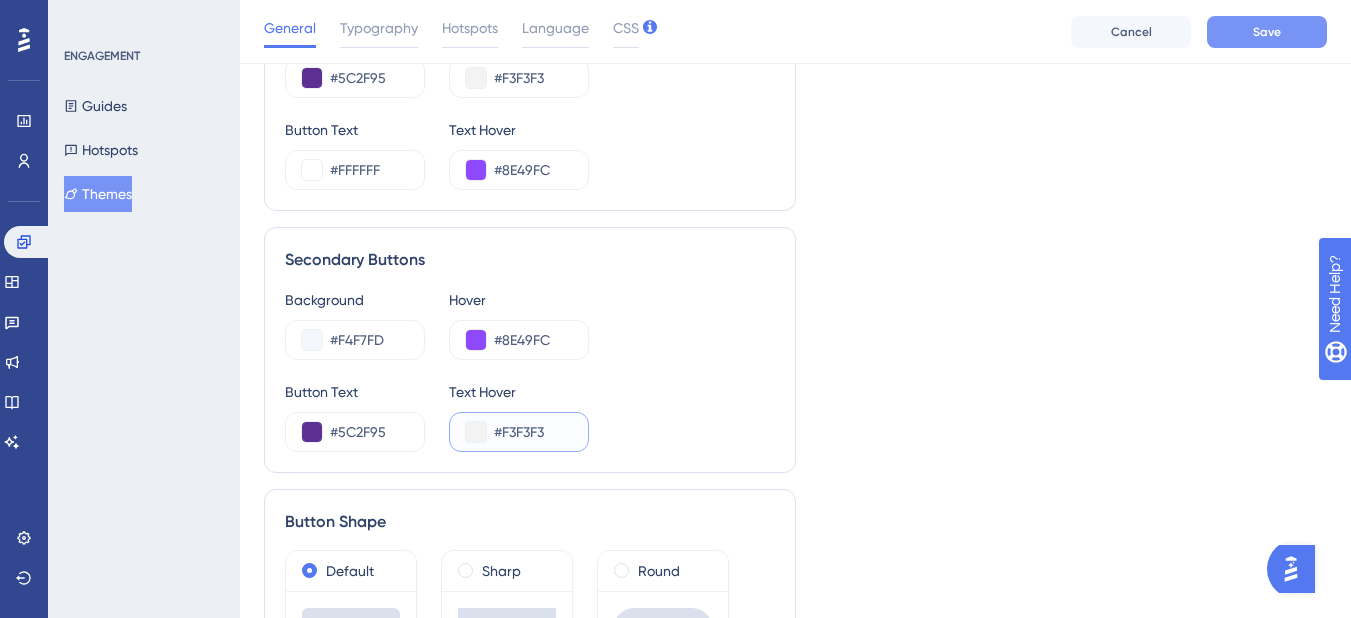 type on "#F3F3F3" 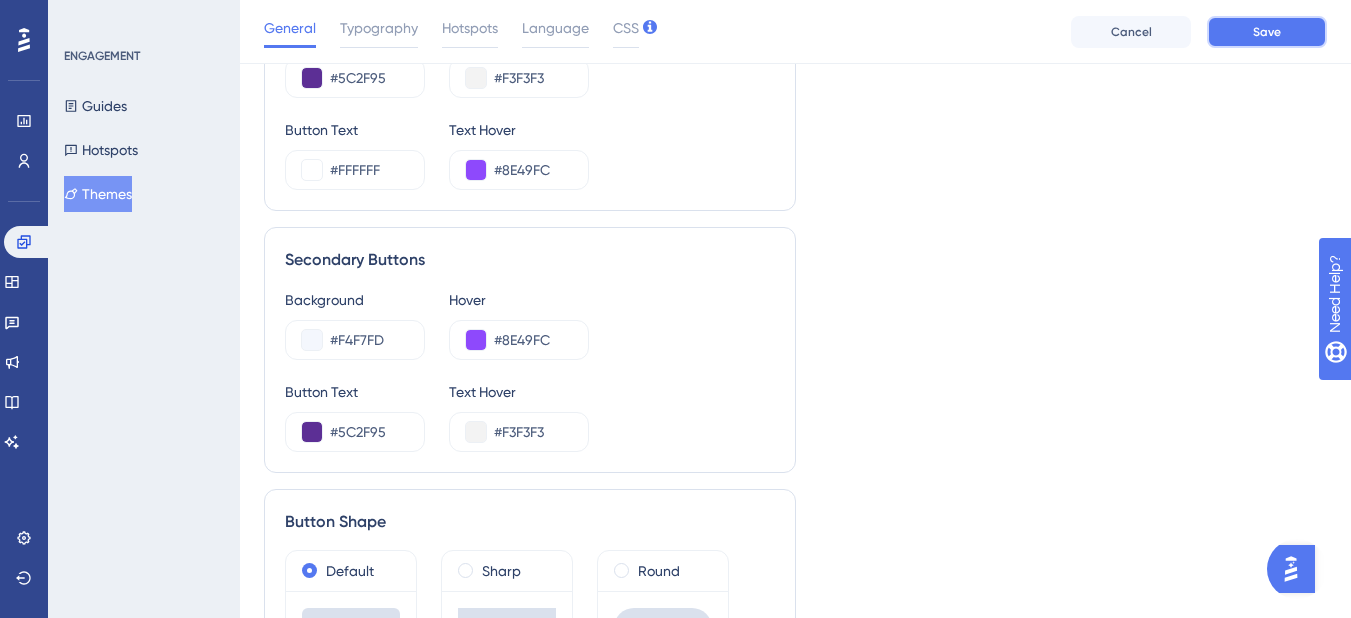 click on "Save" at bounding box center (1267, 32) 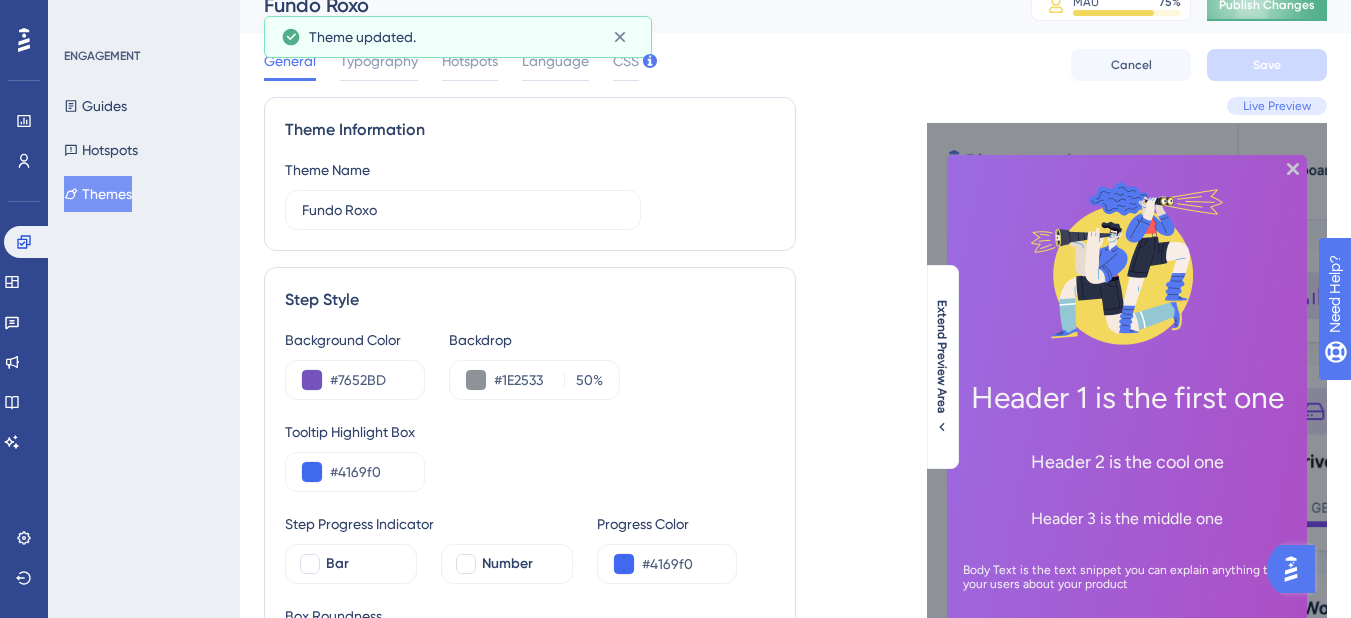 scroll, scrollTop: 0, scrollLeft: 0, axis: both 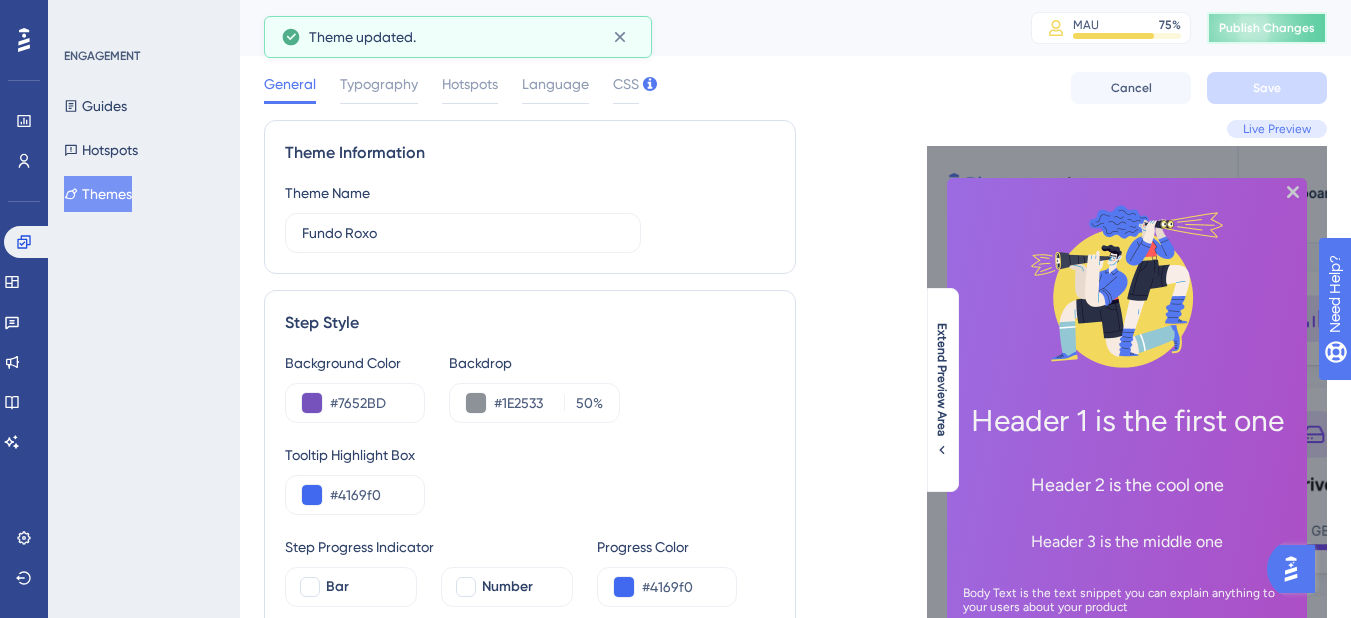 click on "Publish Changes" at bounding box center (1267, 28) 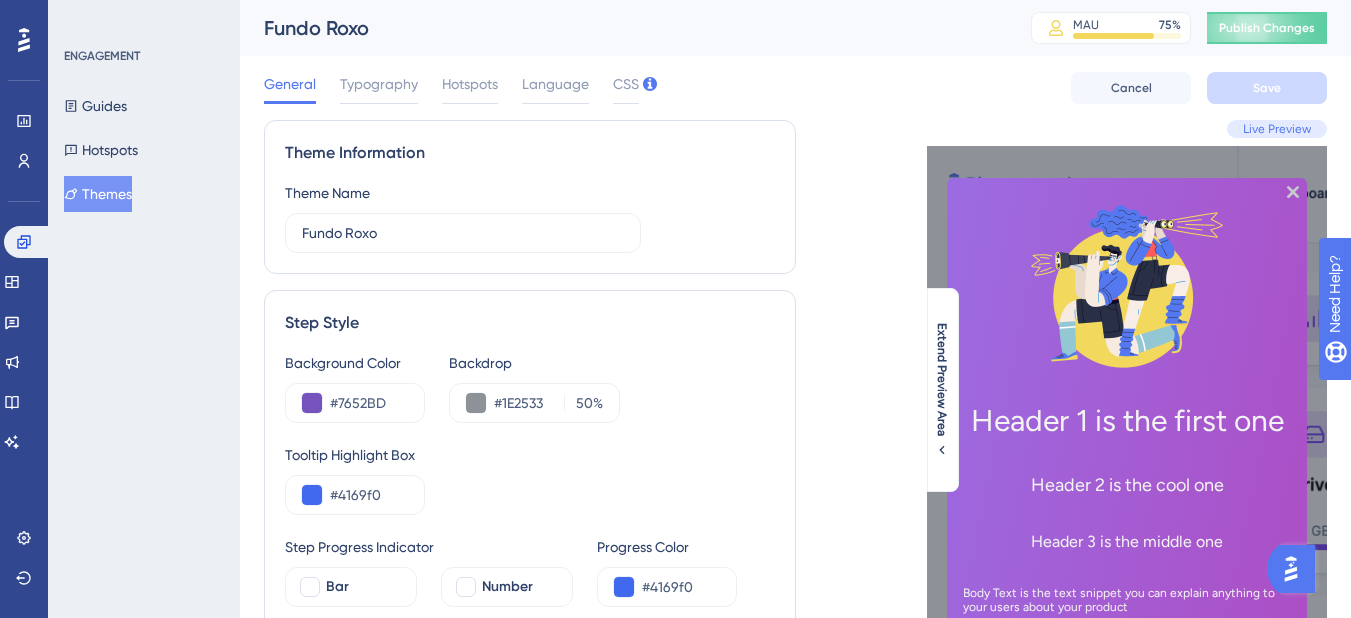scroll, scrollTop: 300, scrollLeft: 0, axis: vertical 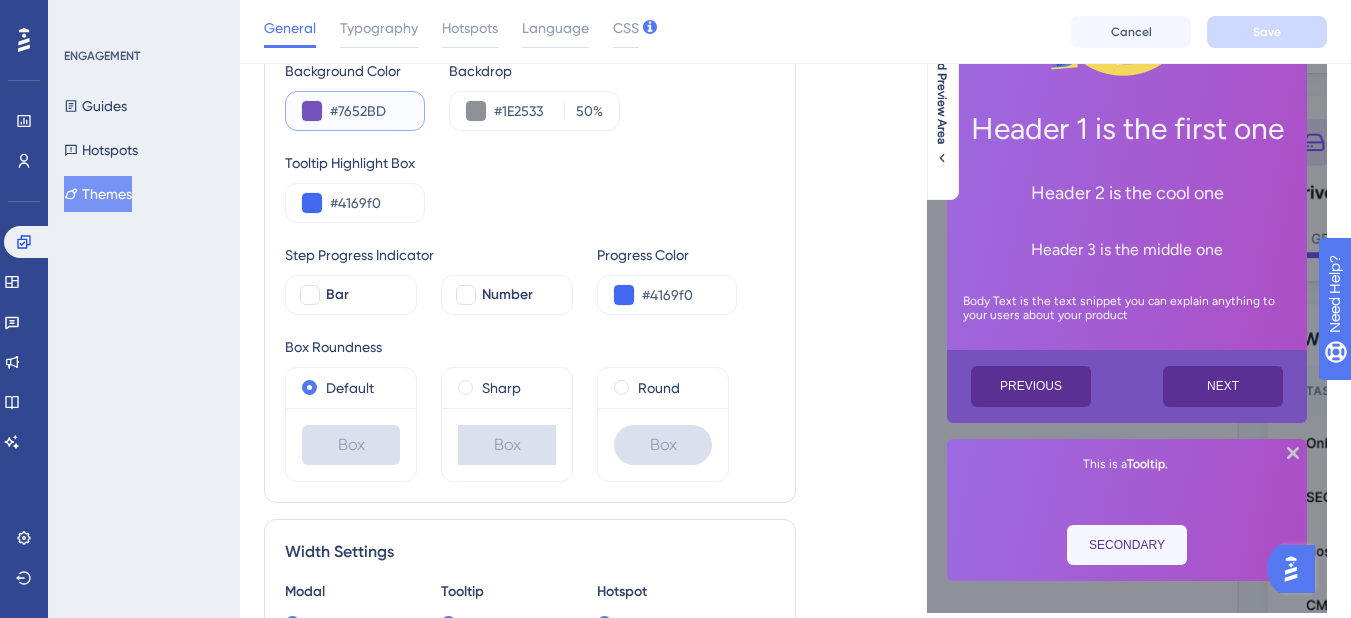 click on "#7652BD" at bounding box center [369, 111] 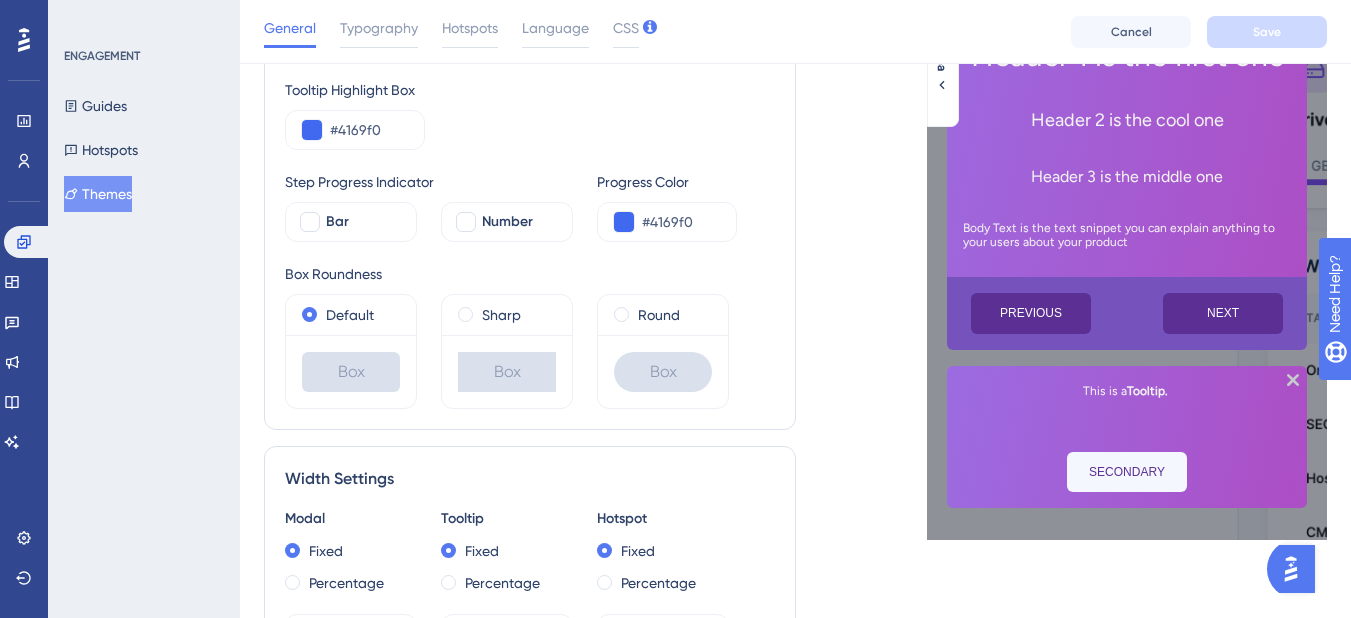 scroll, scrollTop: 700, scrollLeft: 0, axis: vertical 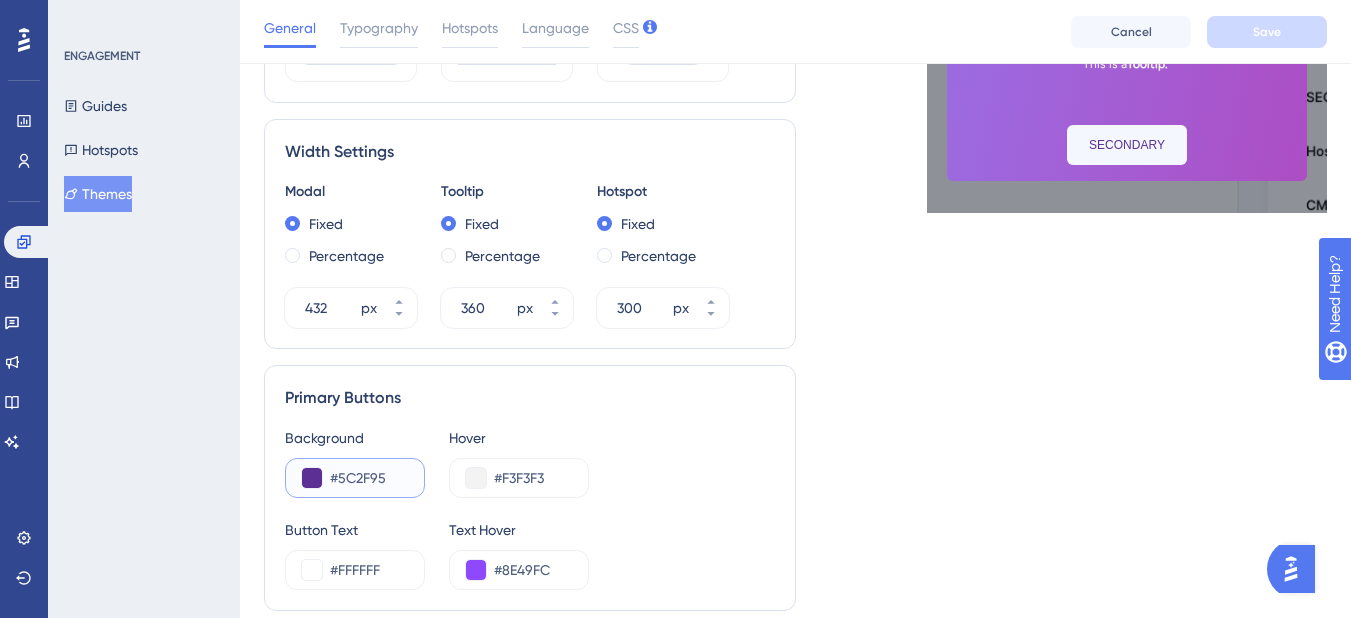 click on "#5C2F95" at bounding box center [369, 478] 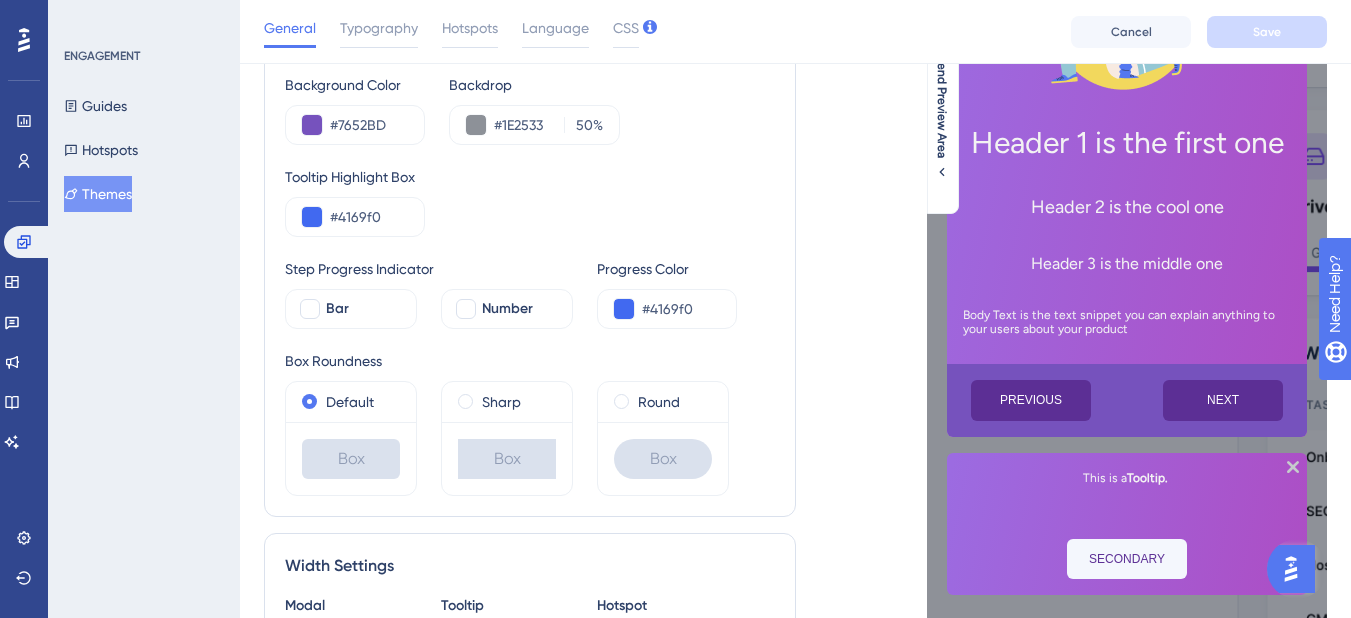 scroll, scrollTop: 200, scrollLeft: 0, axis: vertical 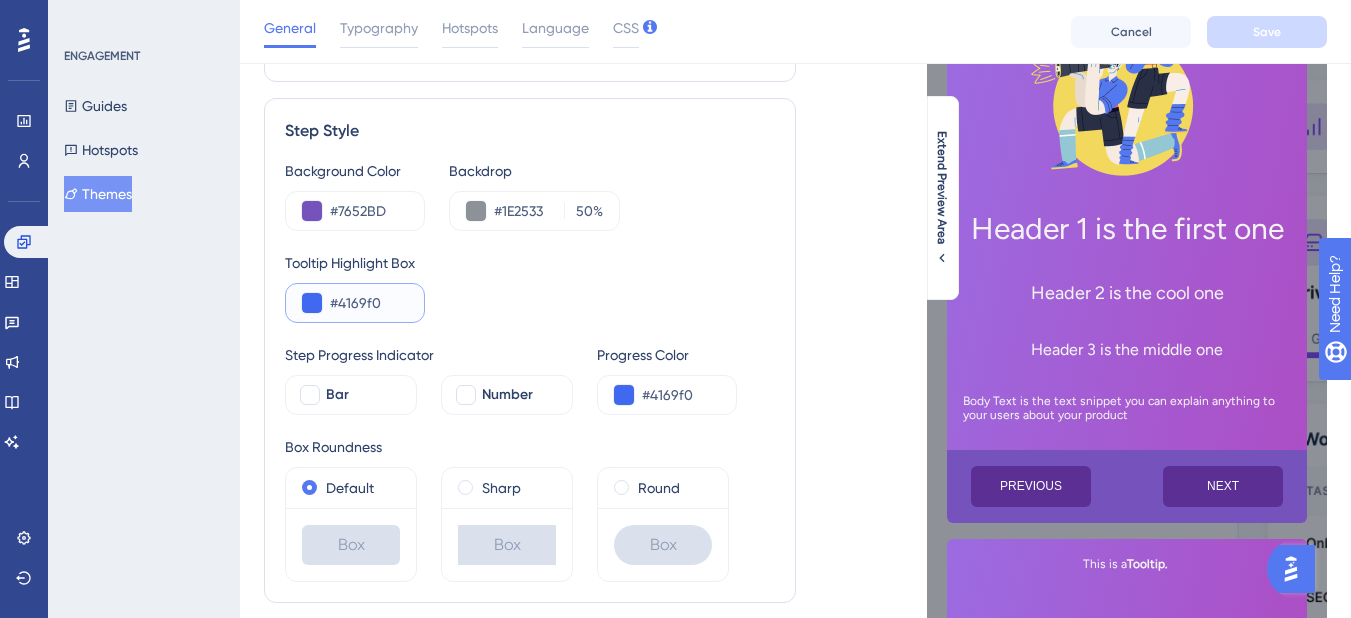 click on "#4169f0" at bounding box center [369, 303] 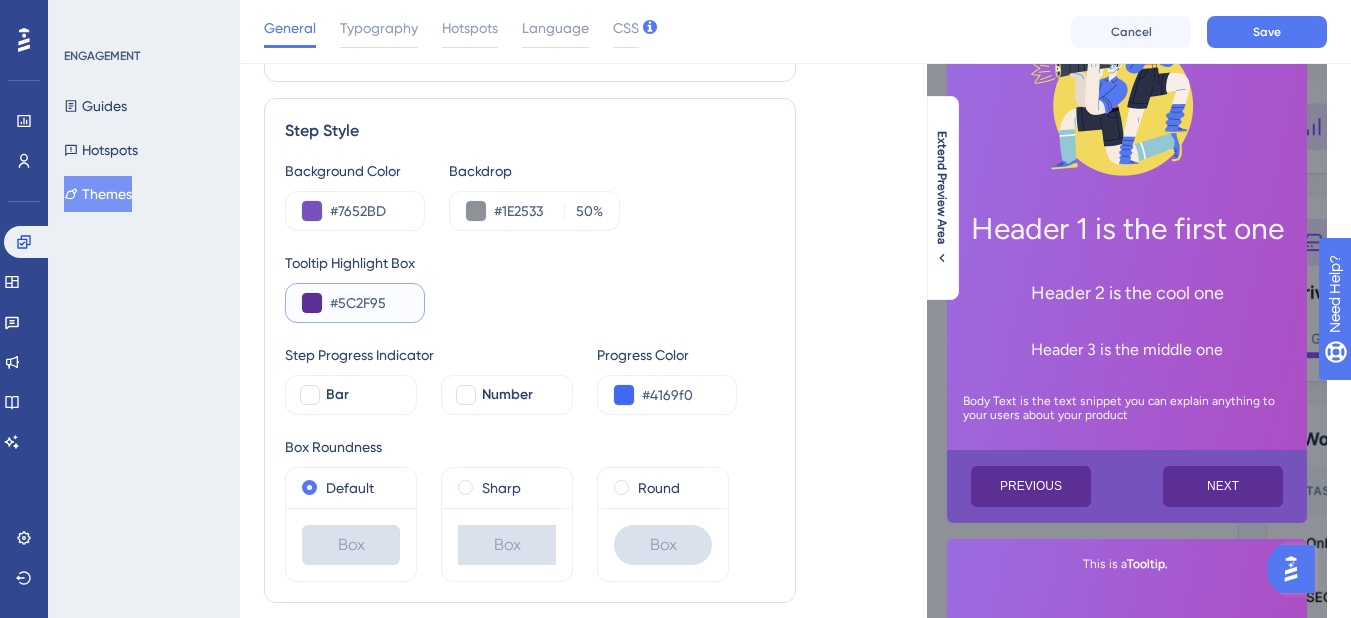 type on "#4169F0" 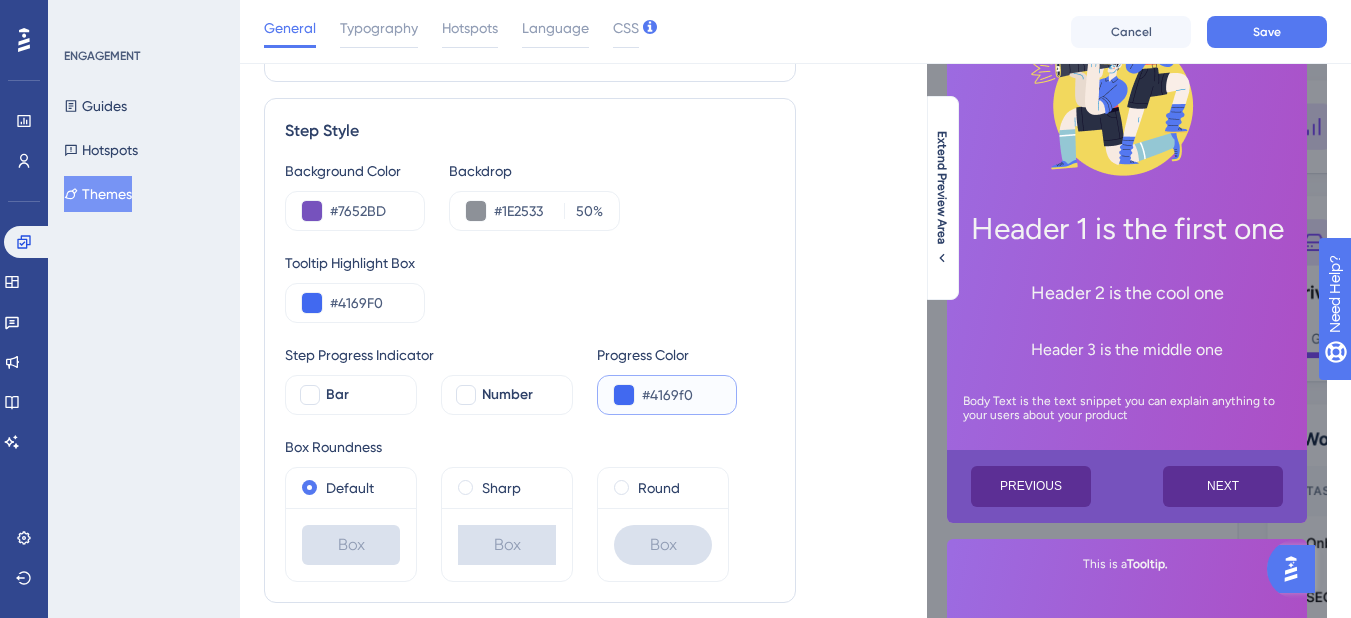 click on "#4169f0" at bounding box center [681, 395] 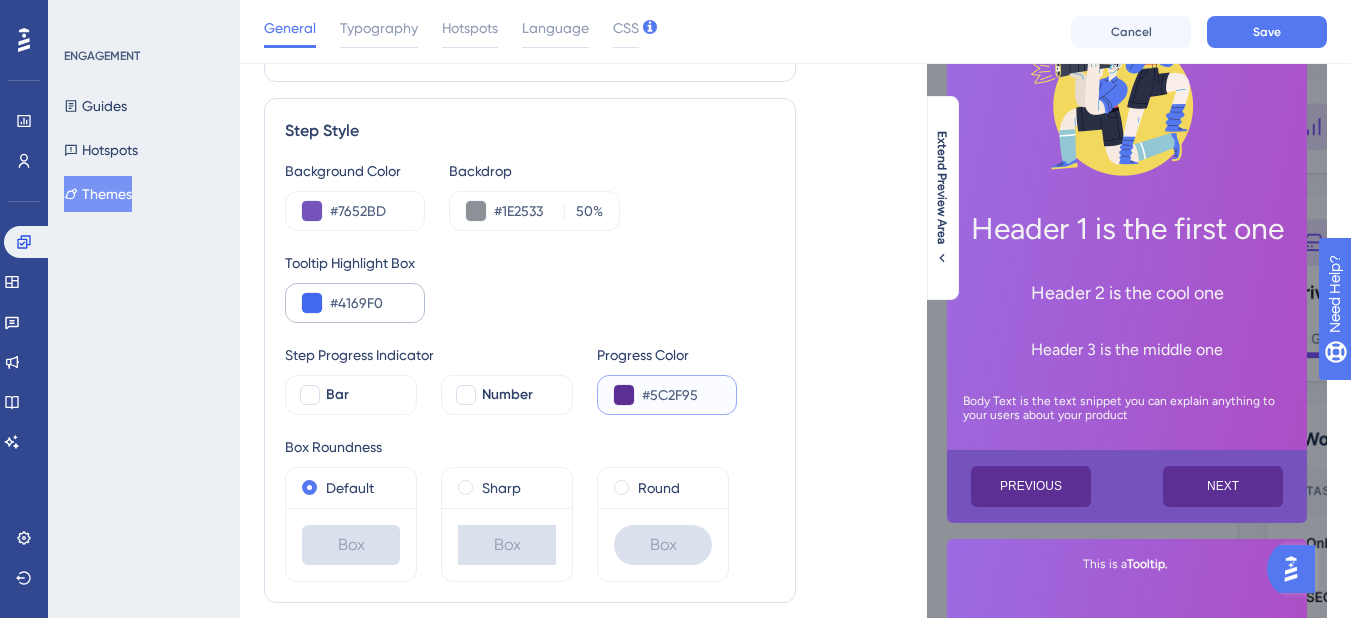 type on "#5C2F95" 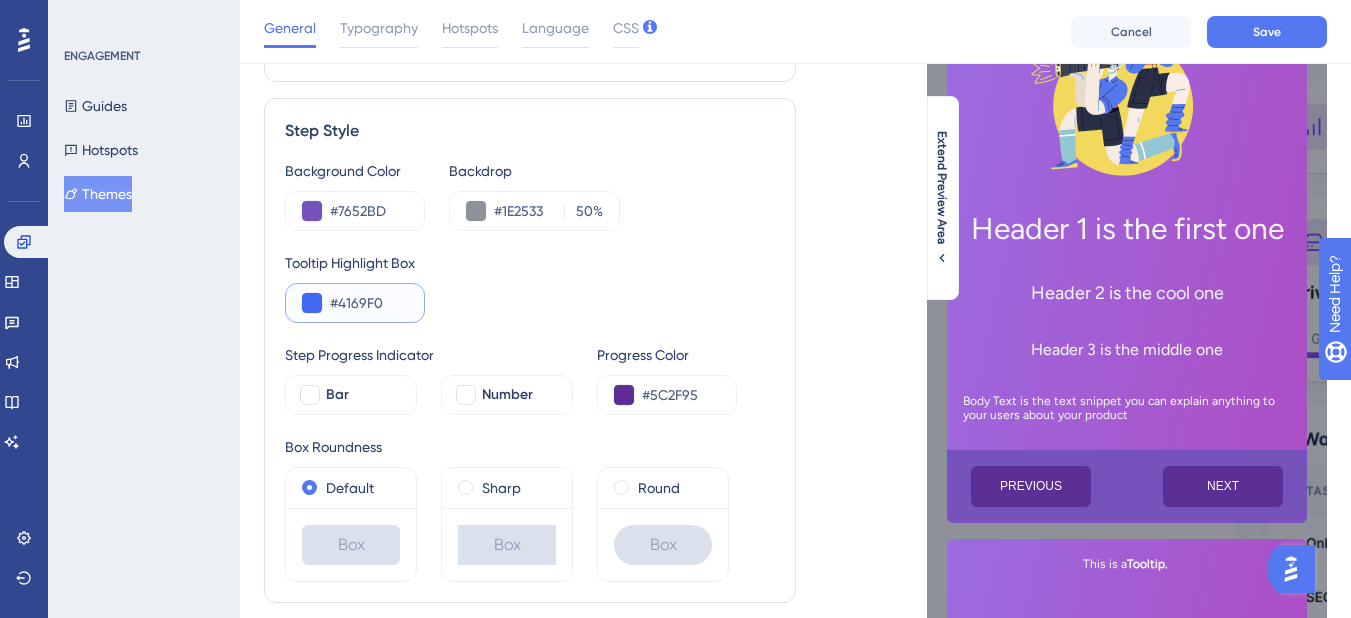 click on "#4169F0" at bounding box center (369, 303) 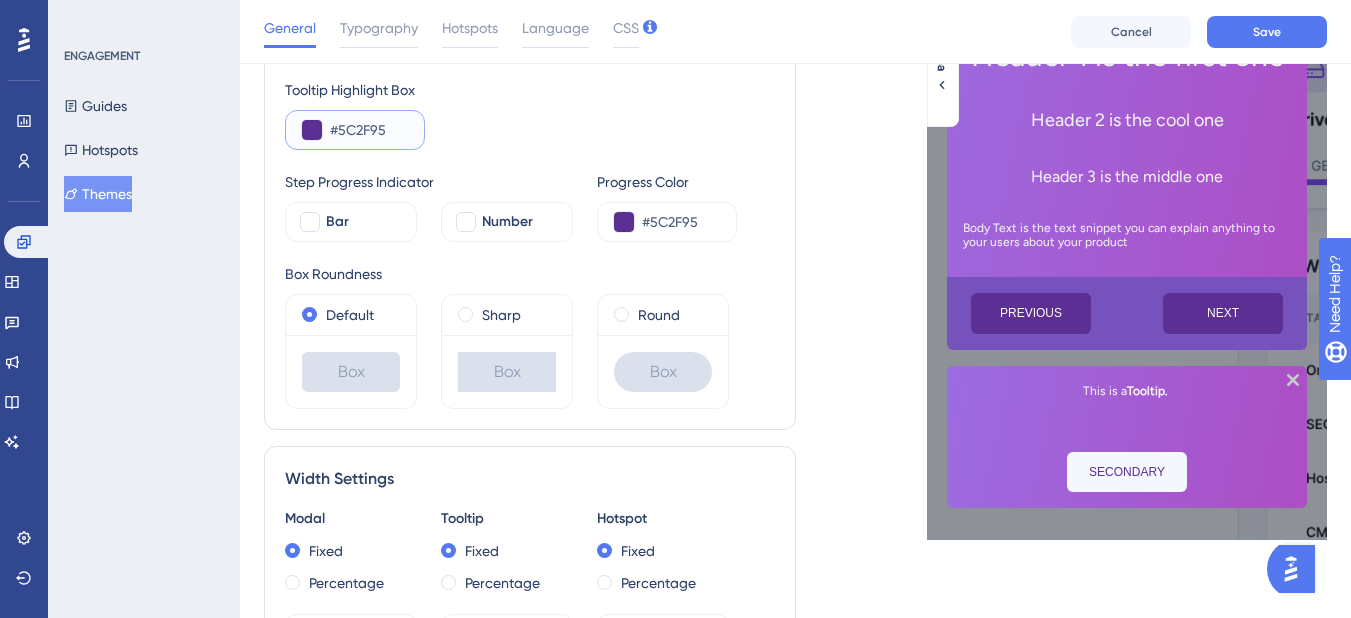 scroll, scrollTop: 600, scrollLeft: 0, axis: vertical 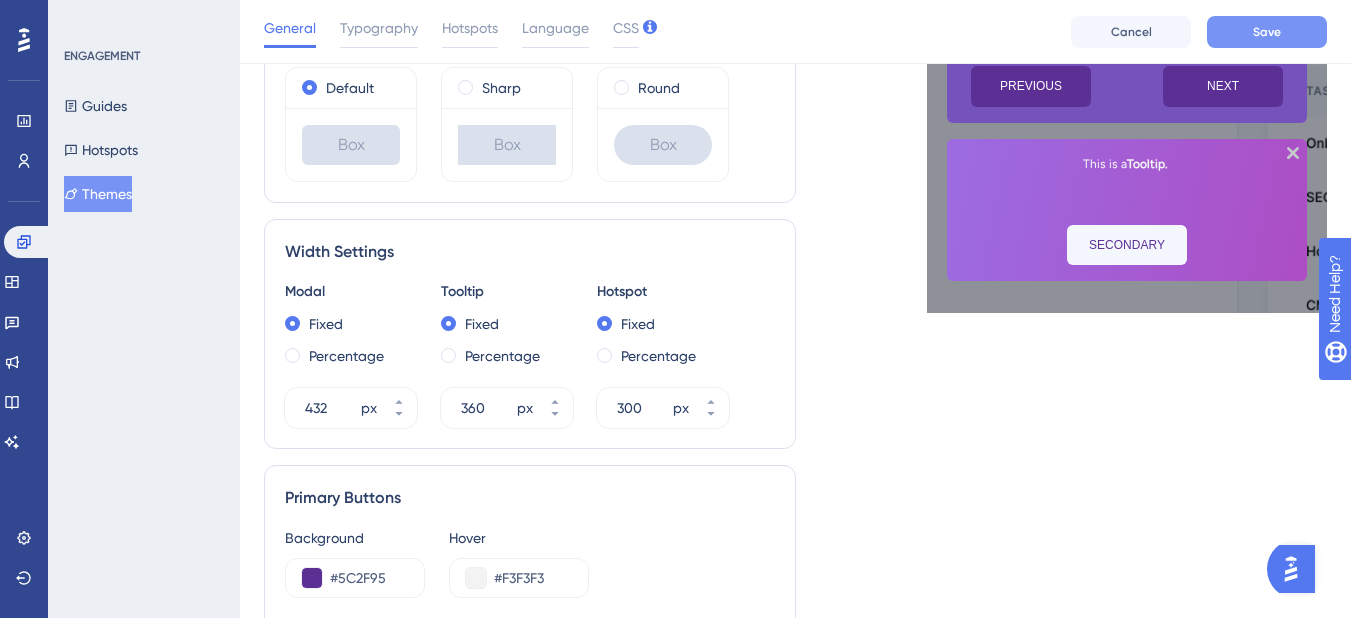 type on "#5C2F95" 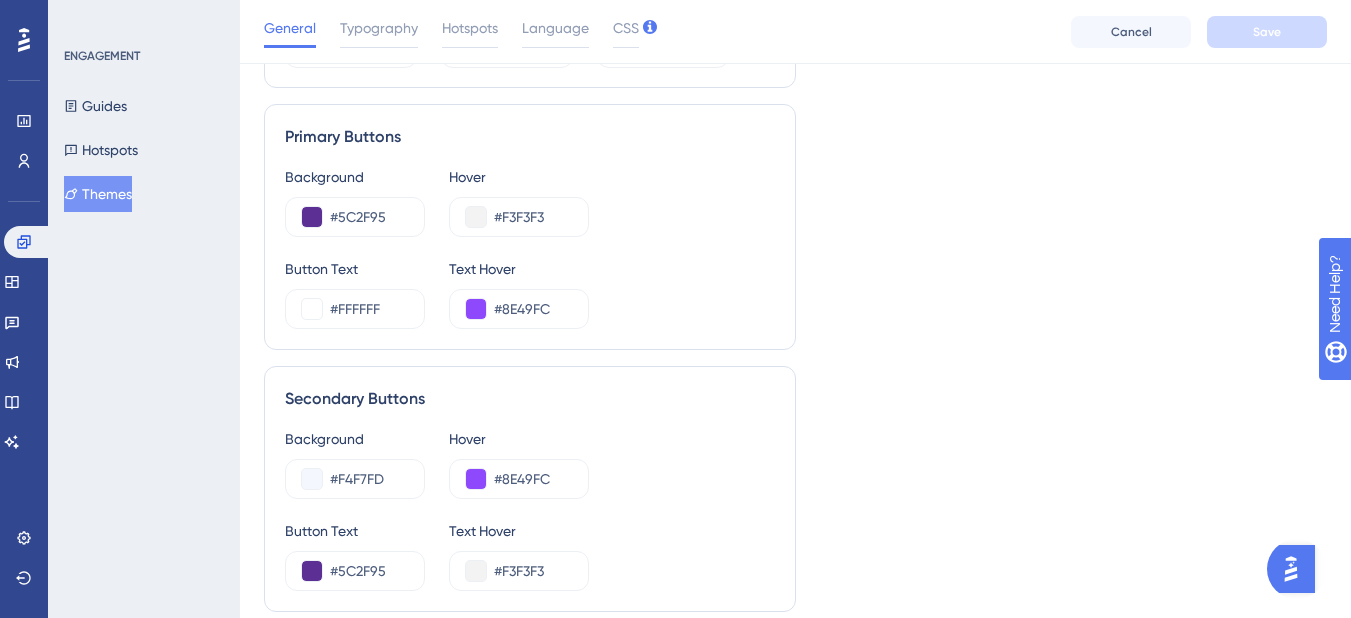 scroll, scrollTop: 948, scrollLeft: 0, axis: vertical 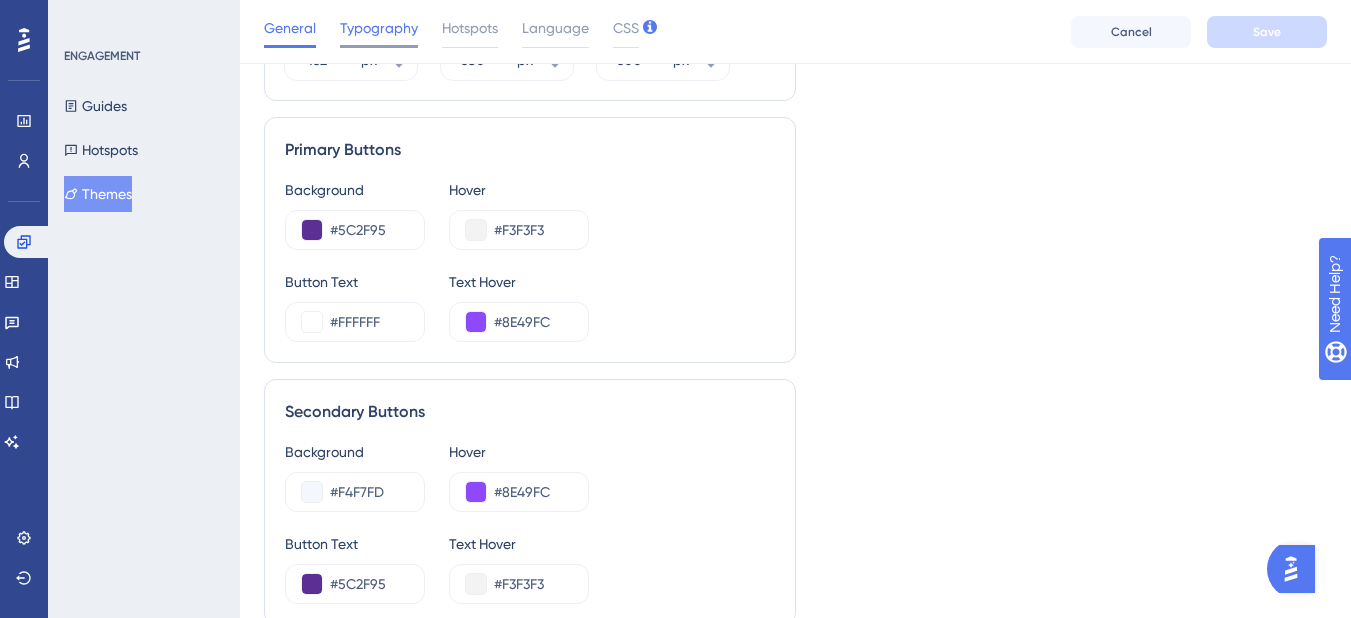 click on "Typography" at bounding box center [379, 28] 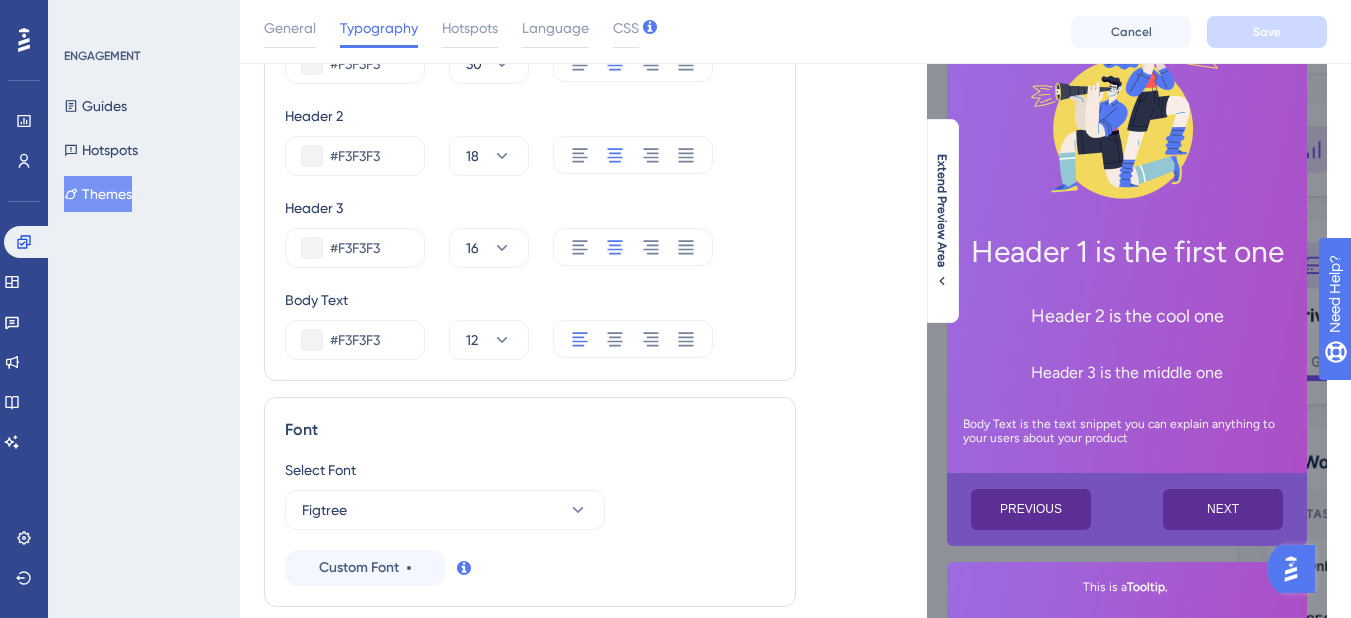 scroll, scrollTop: 59, scrollLeft: 0, axis: vertical 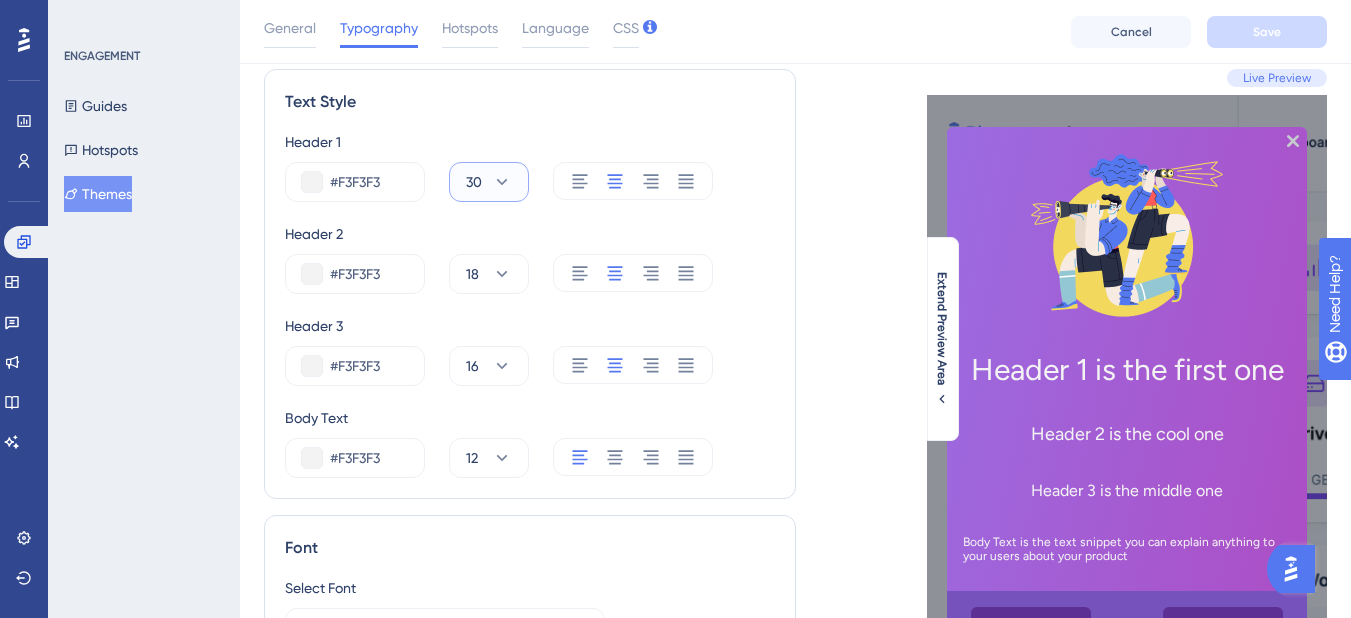 click 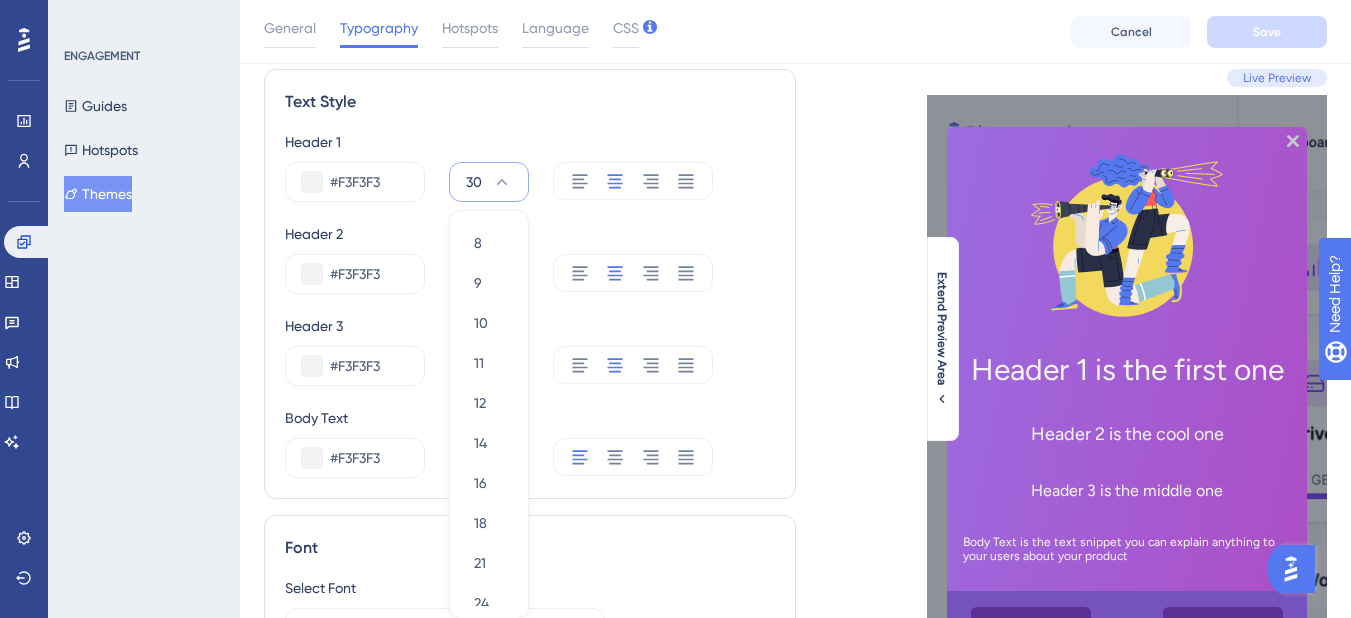 scroll, scrollTop: 165, scrollLeft: 0, axis: vertical 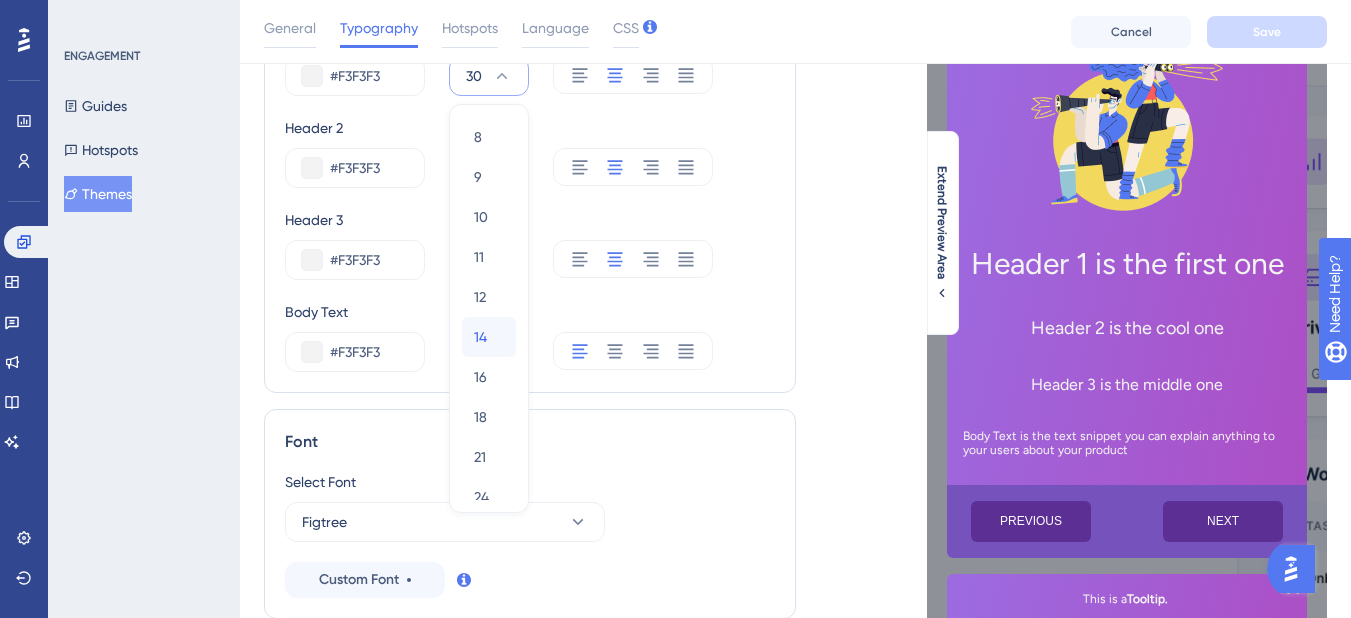click on "14 14" at bounding box center [489, 337] 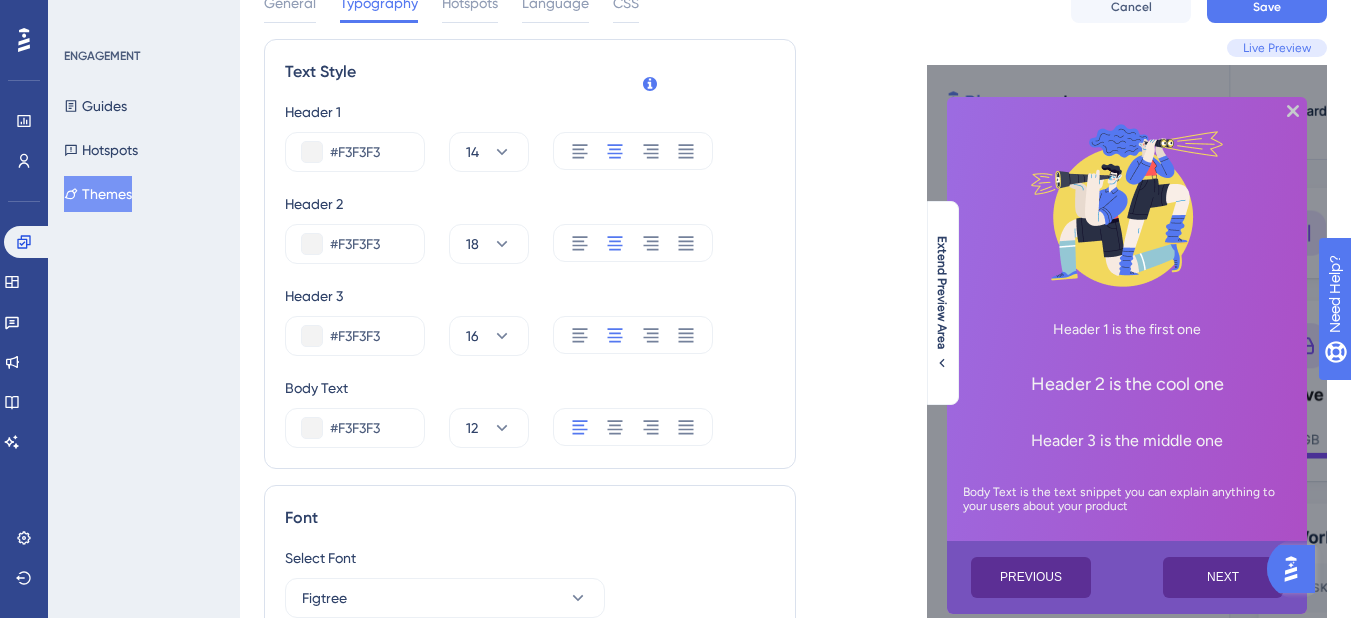 scroll, scrollTop: 0, scrollLeft: 0, axis: both 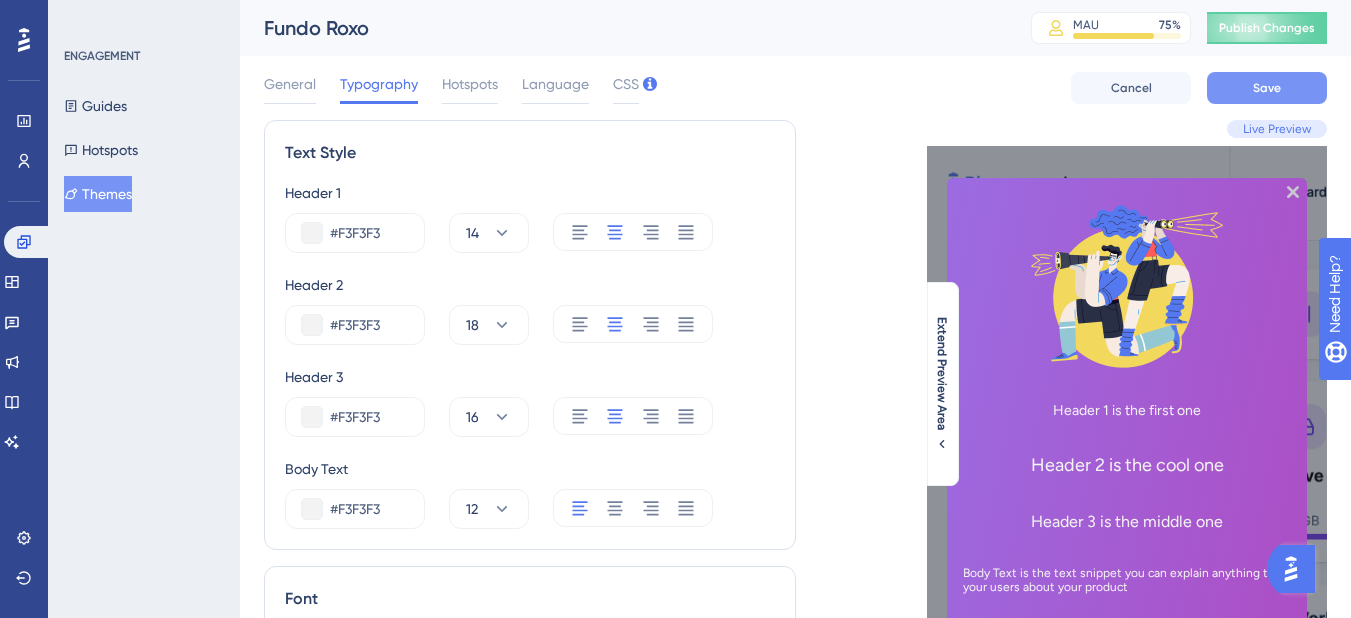 click on "Save" at bounding box center (1267, 88) 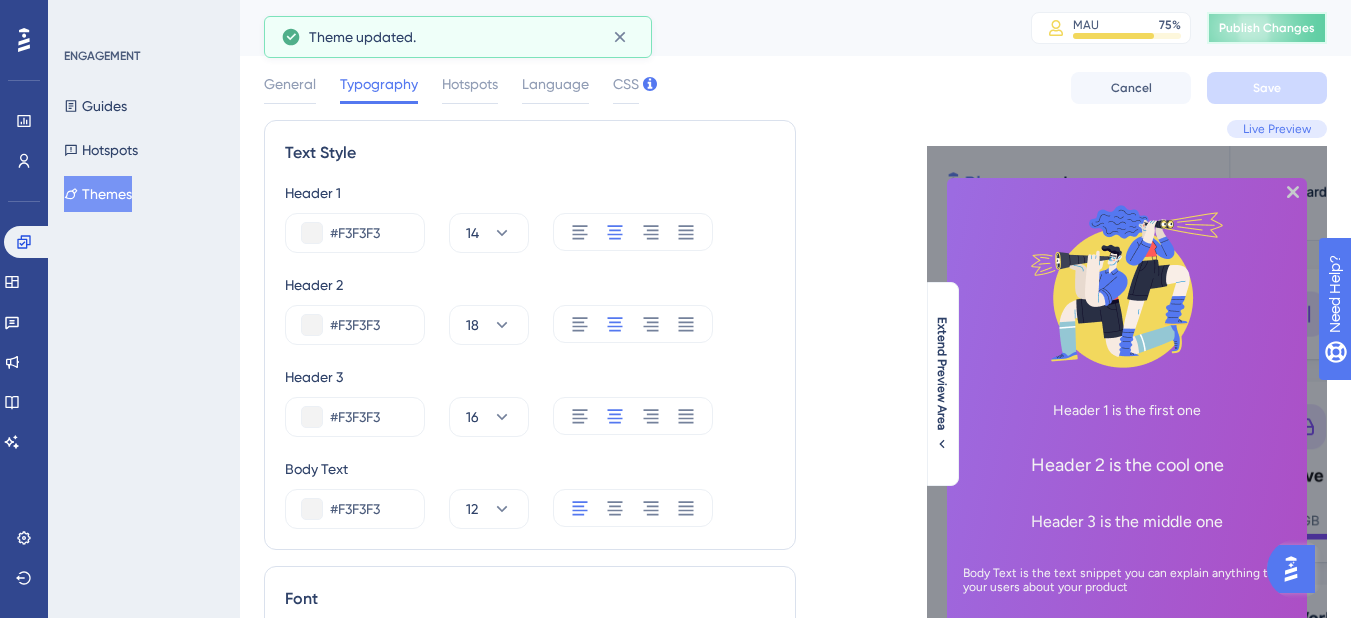 click on "Publish Changes" at bounding box center (1267, 28) 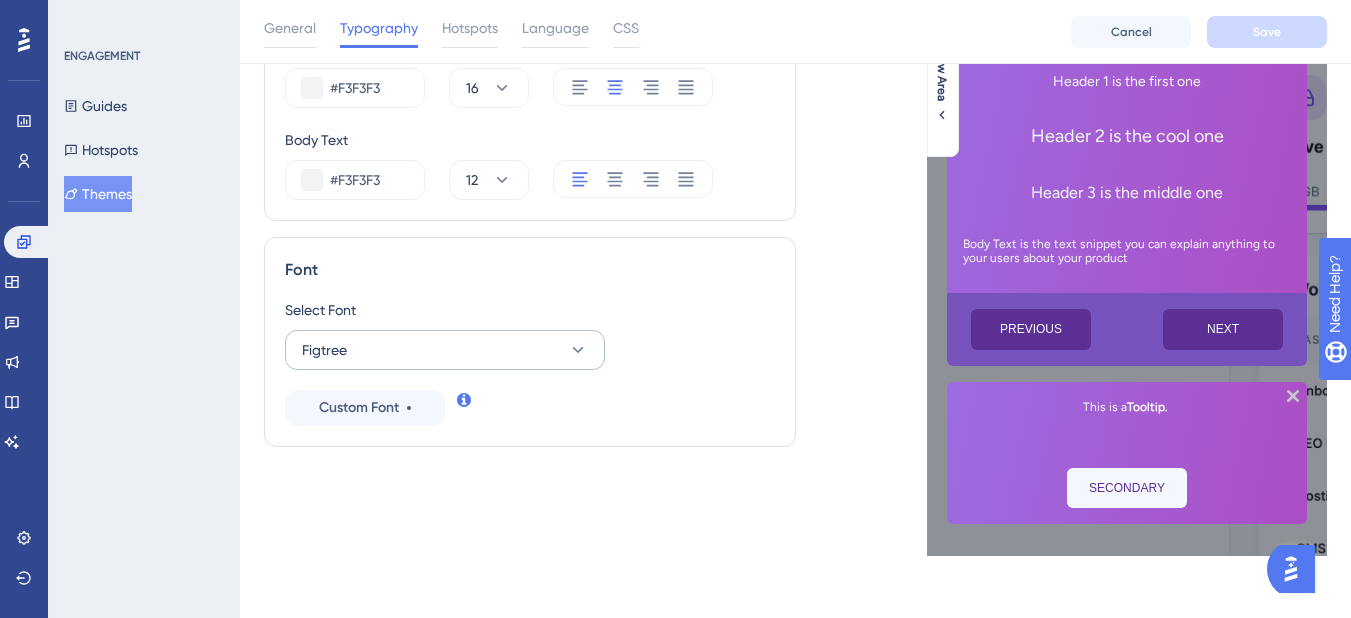 scroll, scrollTop: 339, scrollLeft: 0, axis: vertical 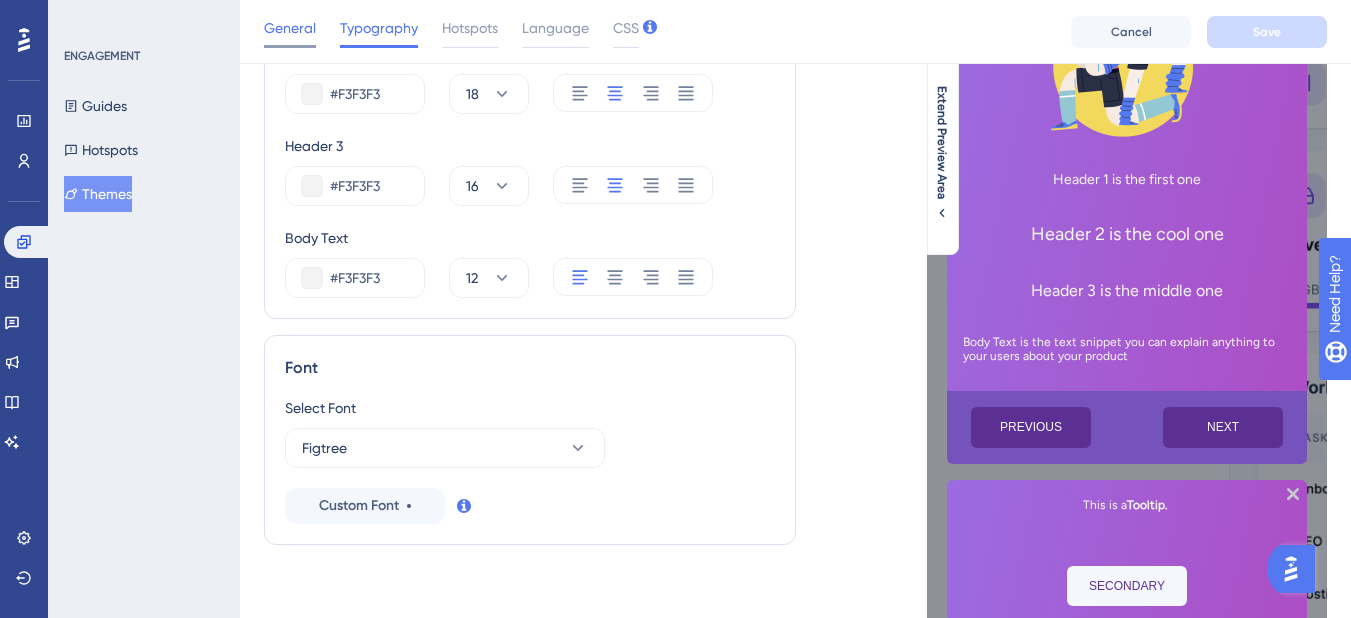 click on "General" at bounding box center [290, 28] 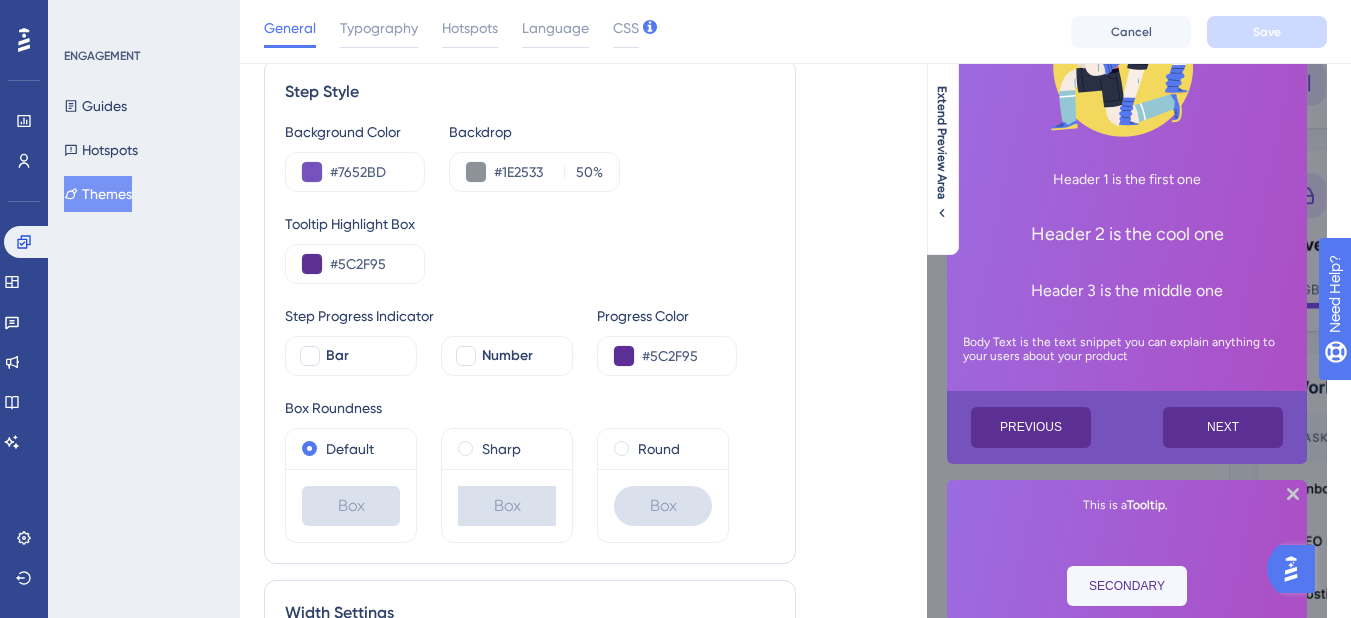 scroll, scrollTop: 339, scrollLeft: 0, axis: vertical 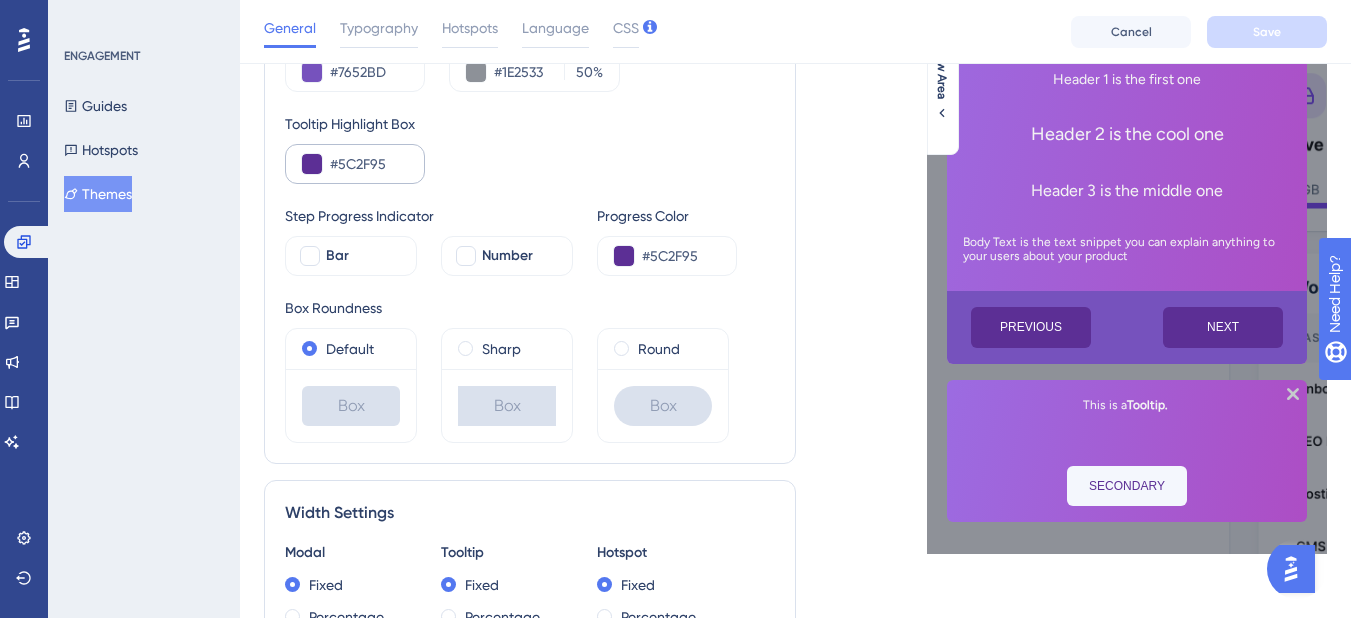 click on "#5C2F95" at bounding box center [355, 164] 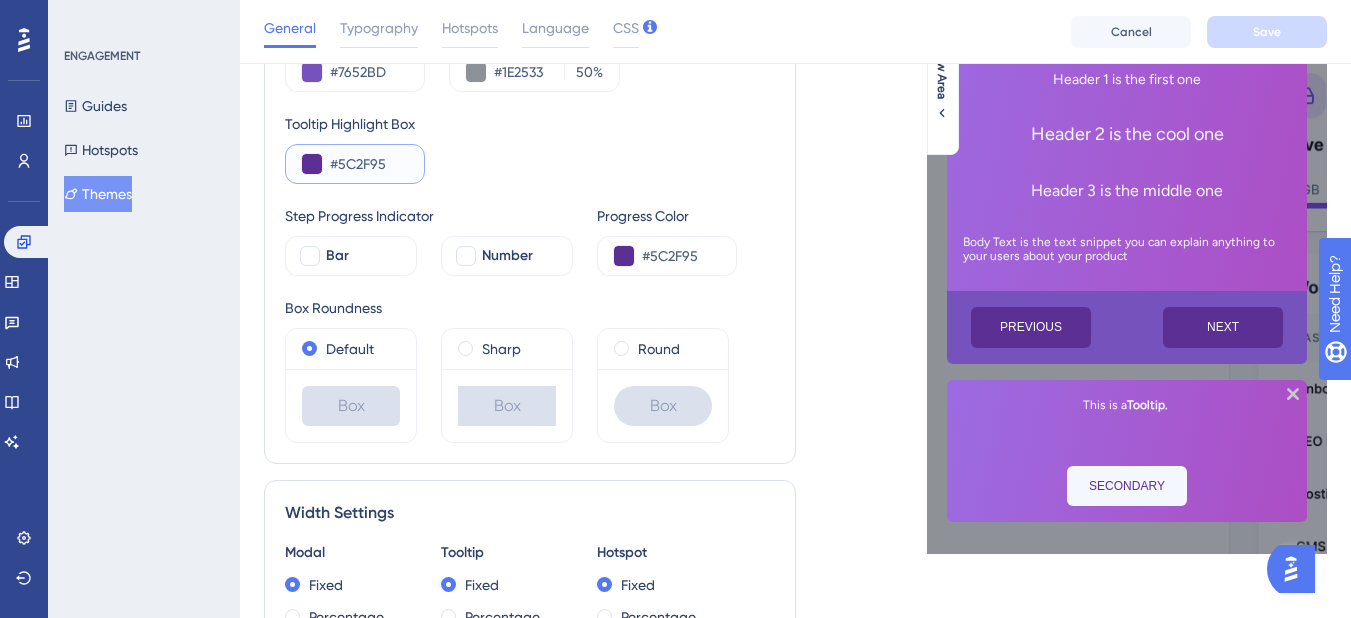 click on "#5C2F95" at bounding box center [369, 164] 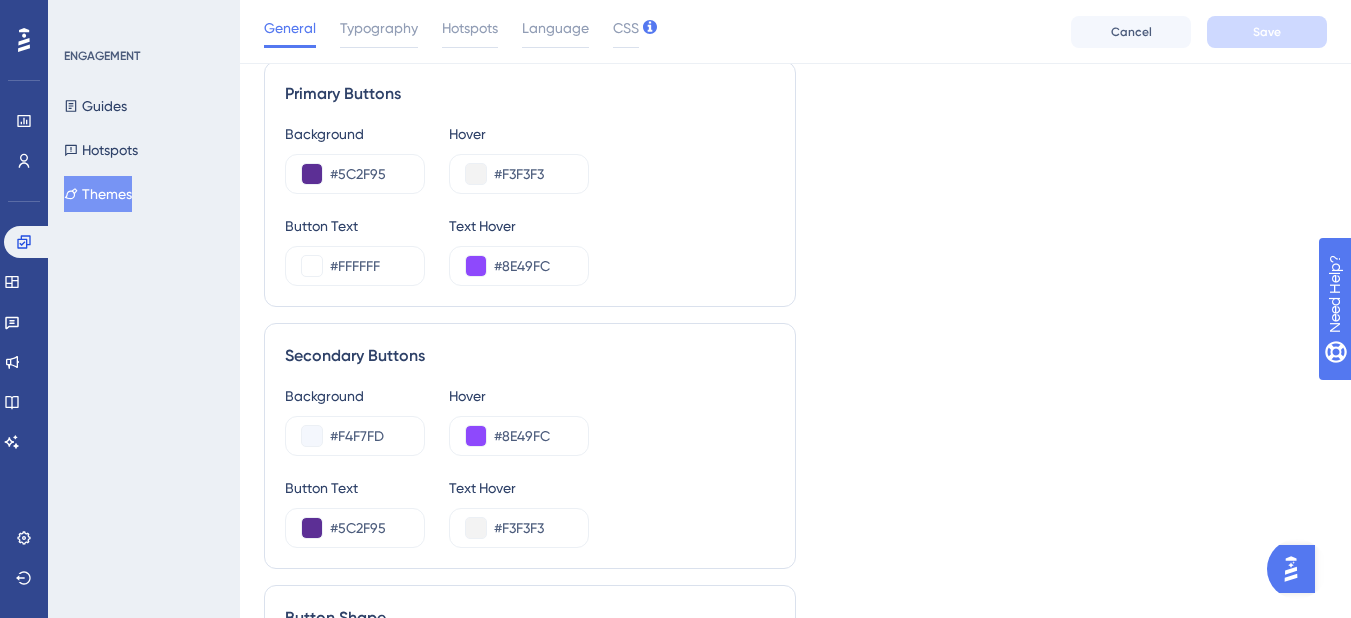 scroll, scrollTop: 1039, scrollLeft: 0, axis: vertical 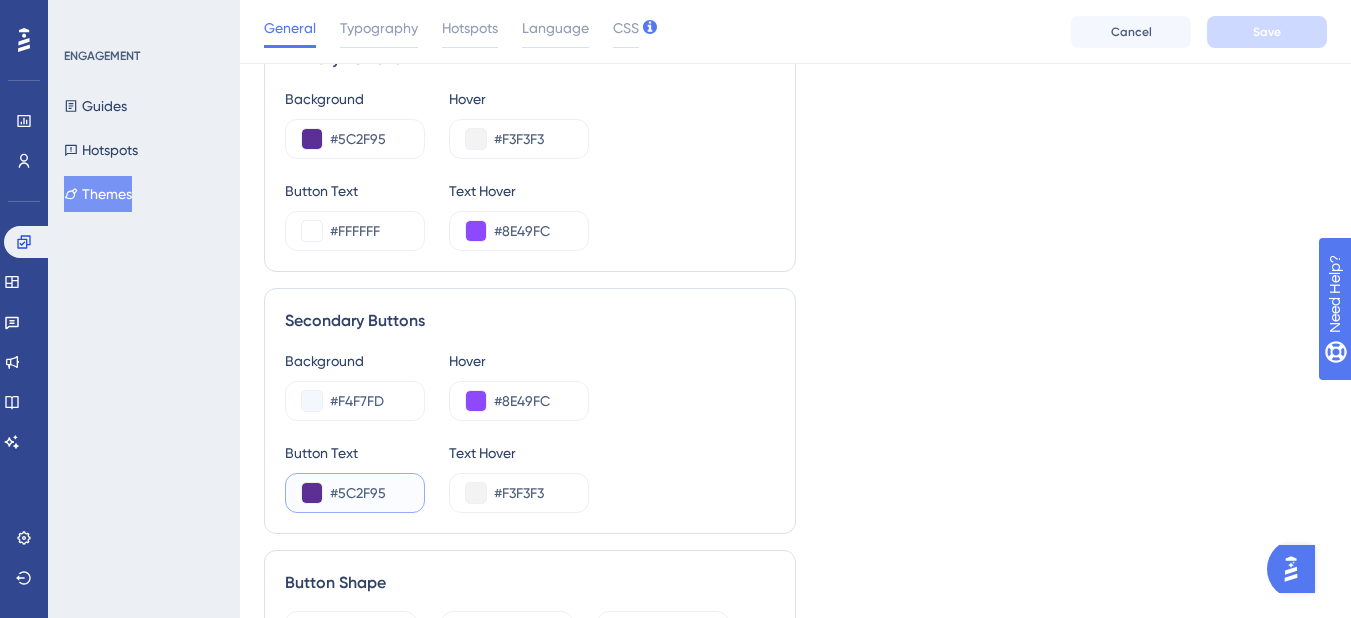click on "#5C2F95" at bounding box center [369, 493] 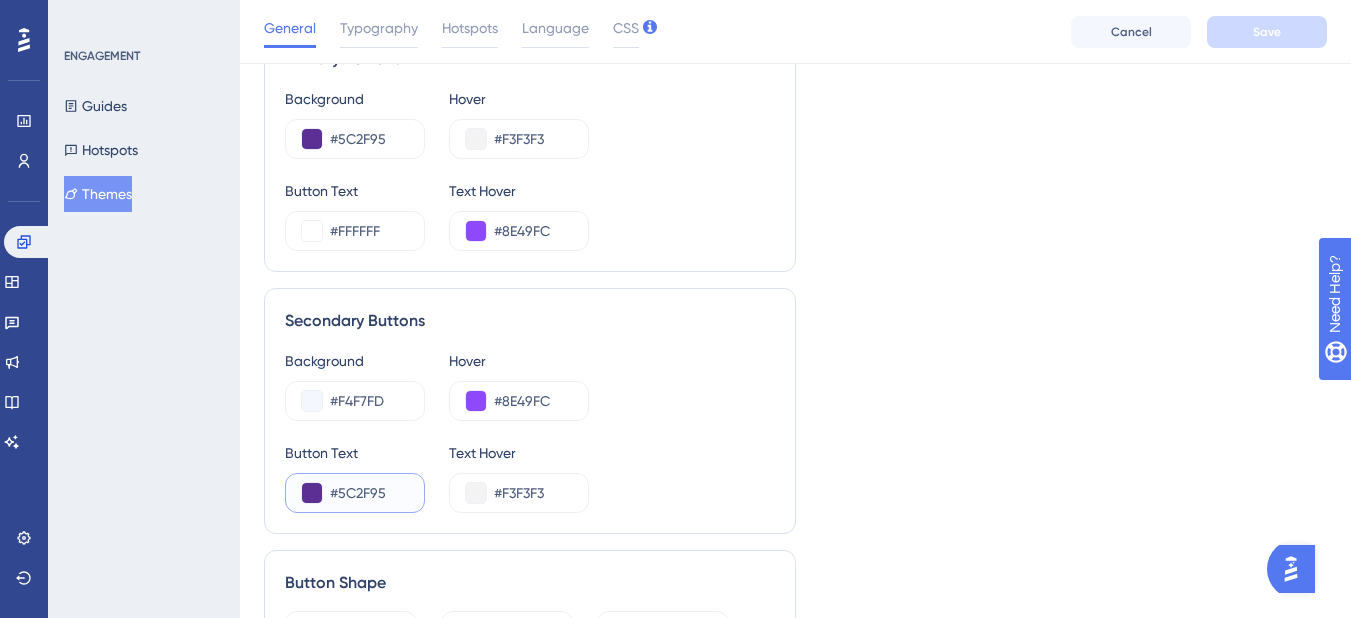 click on "#5C2F95" at bounding box center [369, 493] 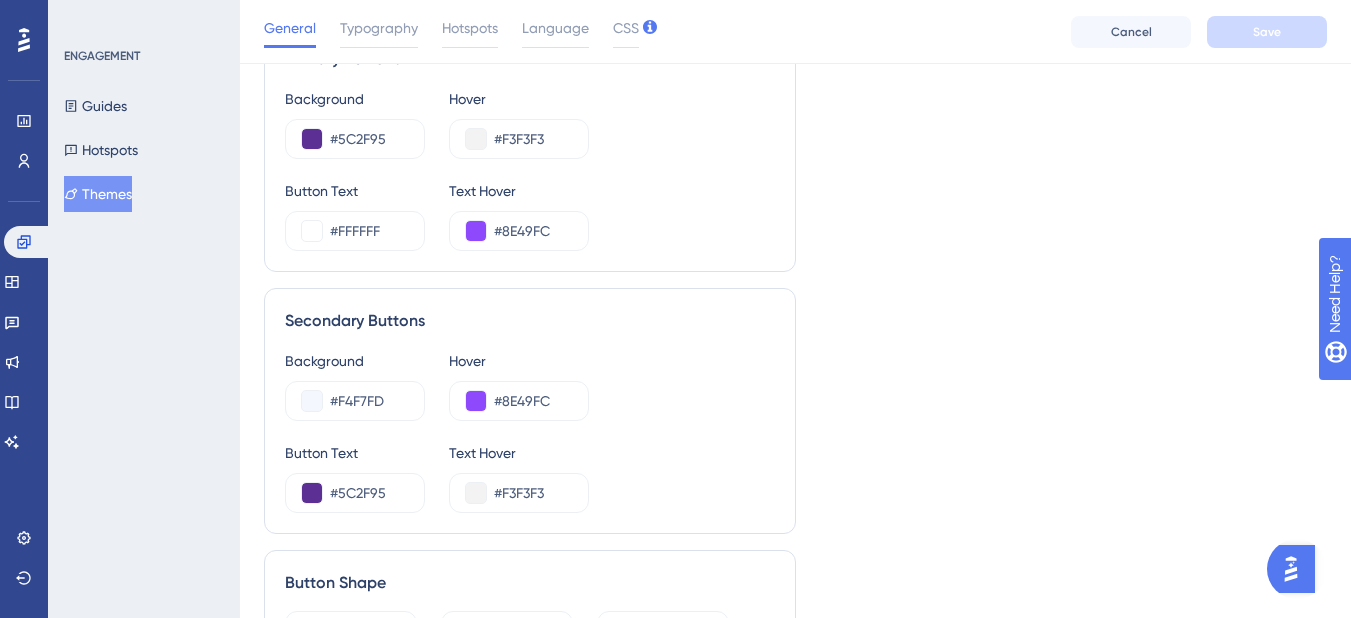 click on "Button Text #5C2F95 Text Hover #F3F3F3" at bounding box center (530, 477) 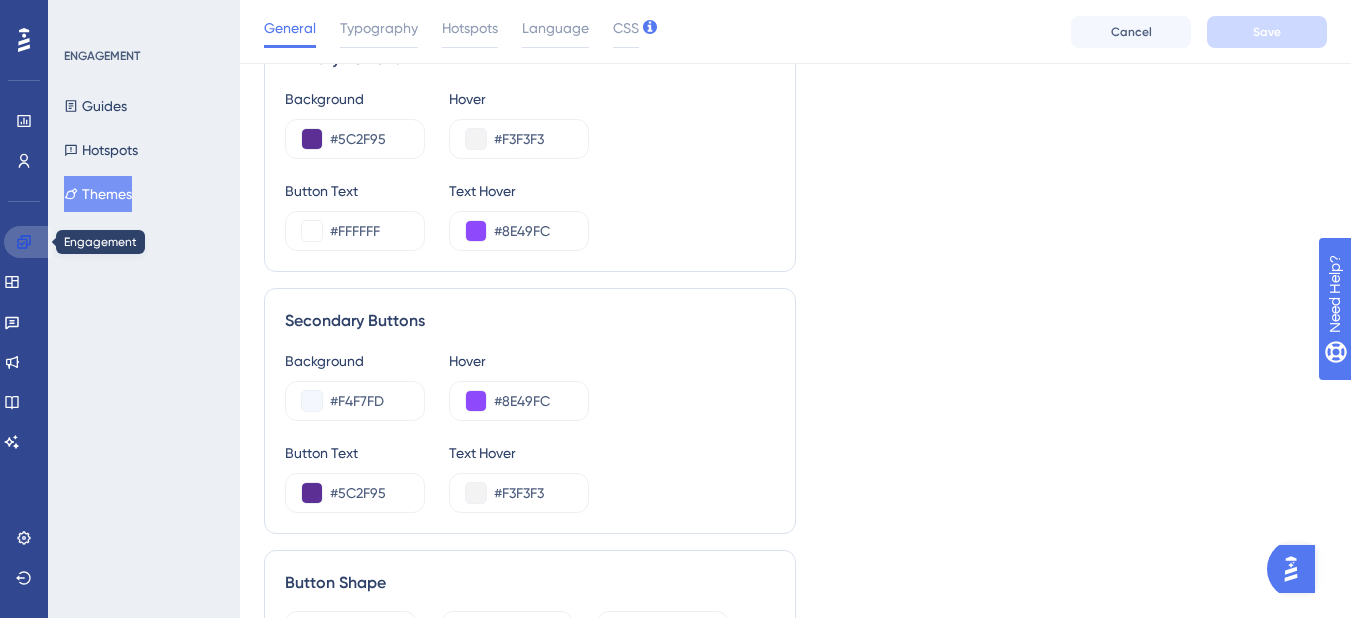 click 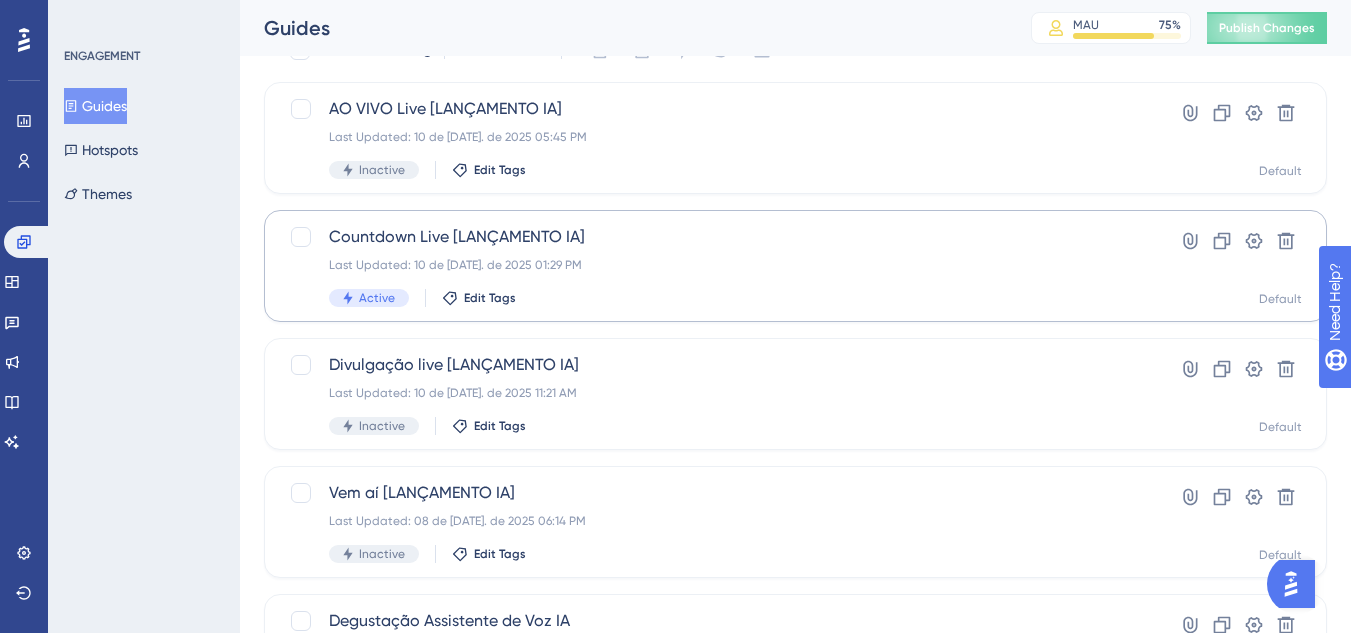 scroll, scrollTop: 200, scrollLeft: 0, axis: vertical 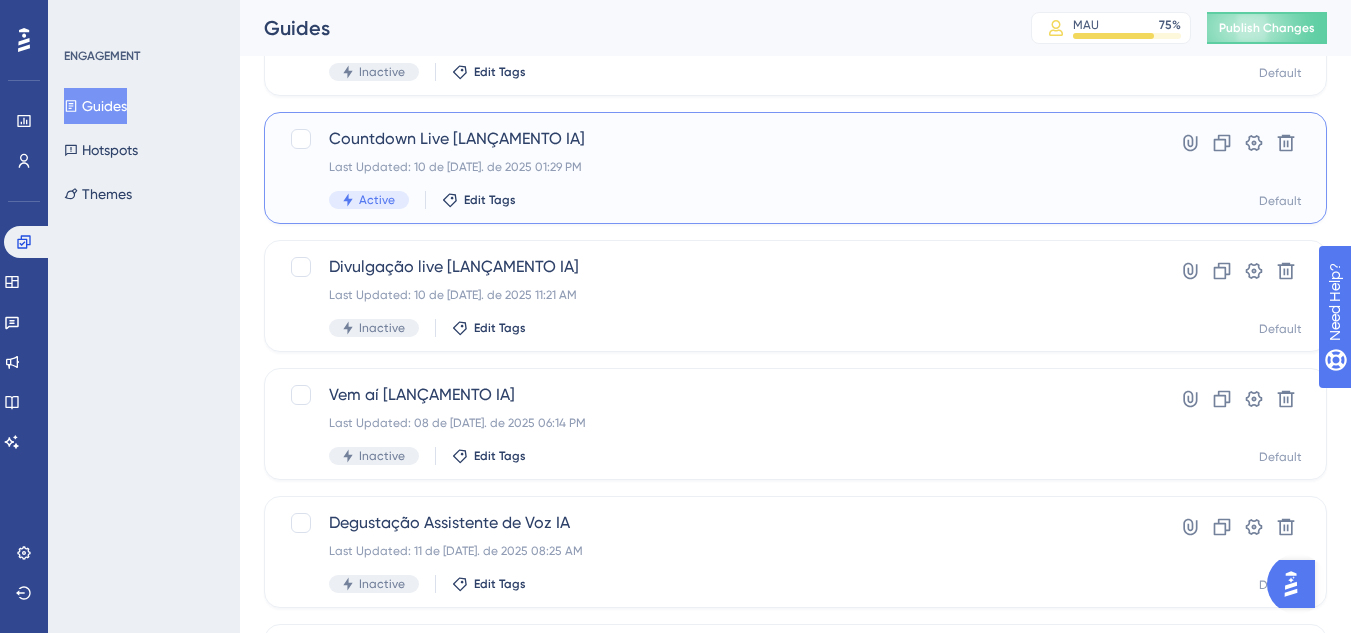 click on "Countdown Live [LANÇAMENTO IA] Last Updated: 10 de [DATE]. de 2025 01:29 PM Active Edit Tags" at bounding box center [715, 168] 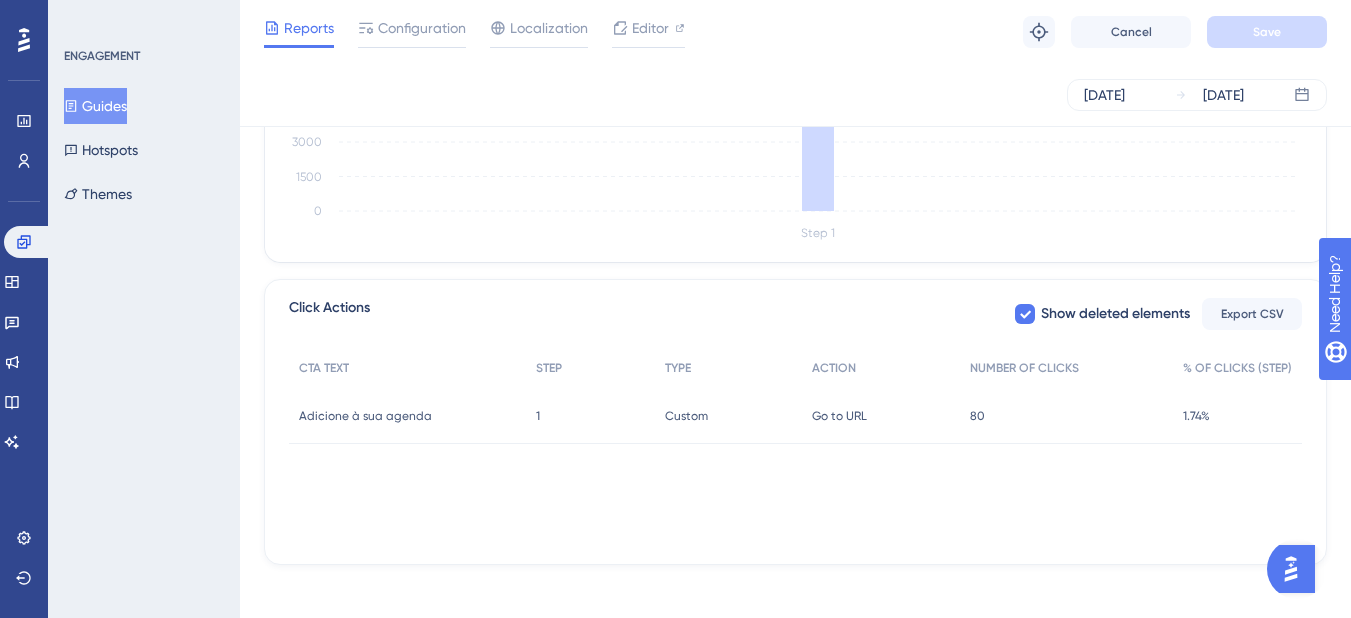 scroll, scrollTop: 649, scrollLeft: 0, axis: vertical 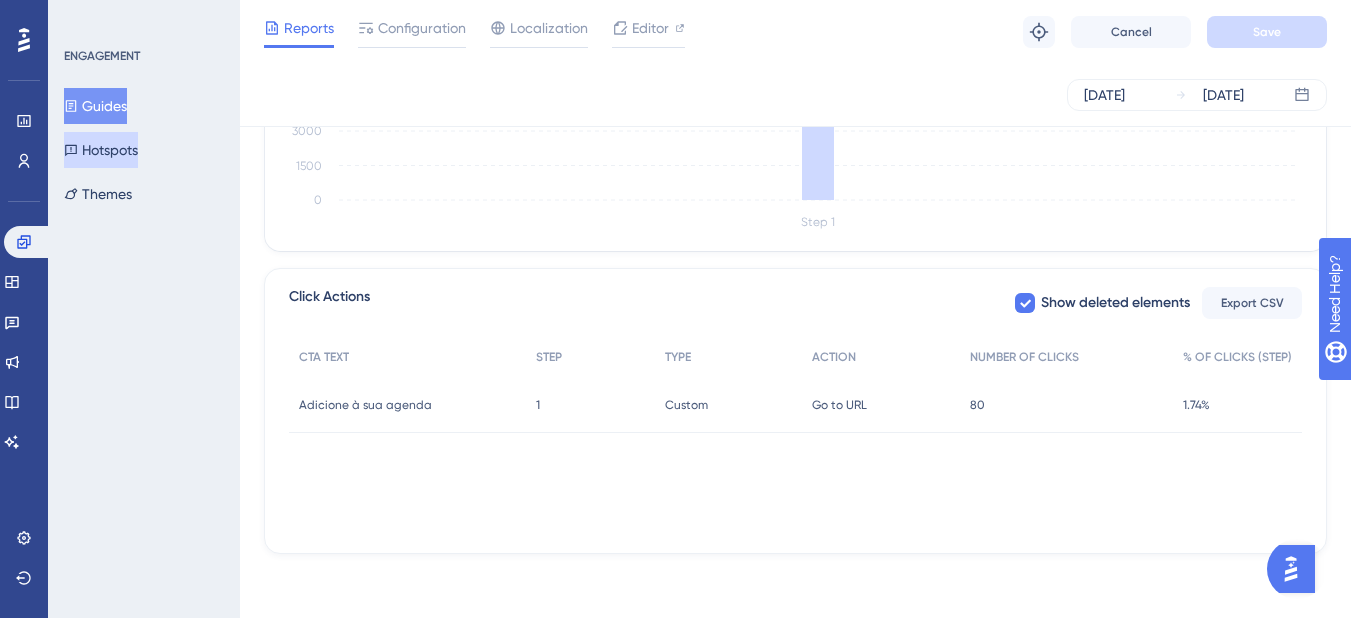 click on "Hotspots" at bounding box center [101, 150] 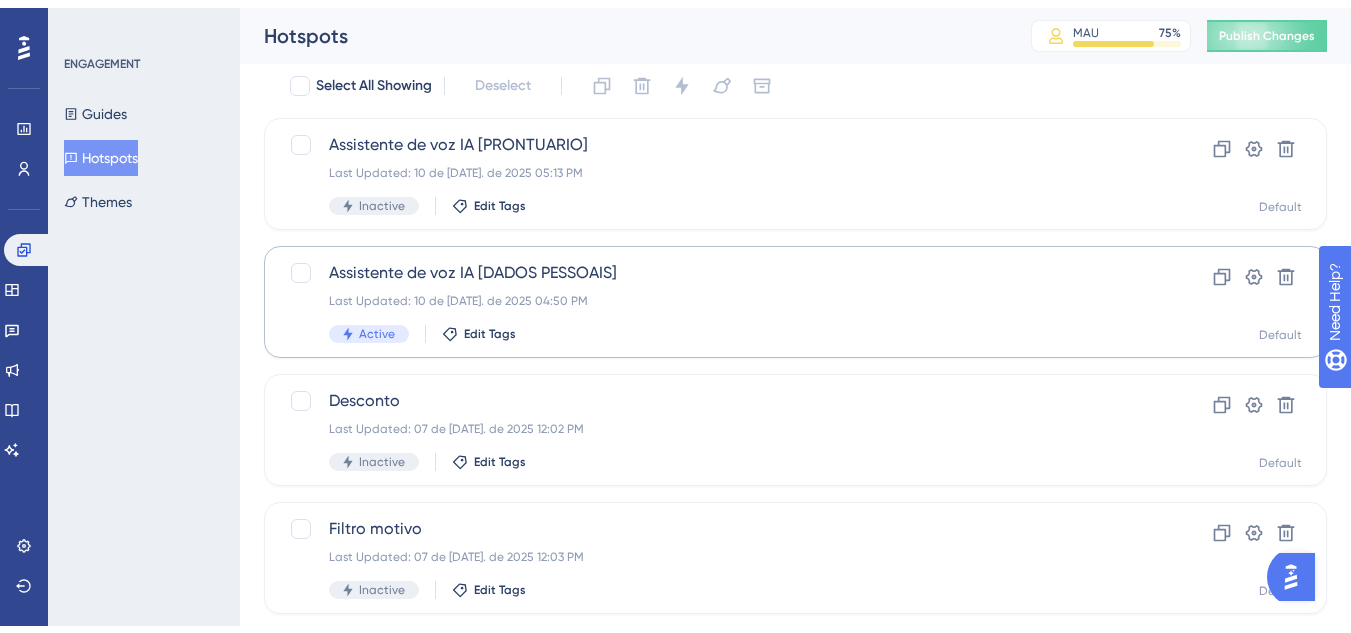scroll, scrollTop: 200, scrollLeft: 0, axis: vertical 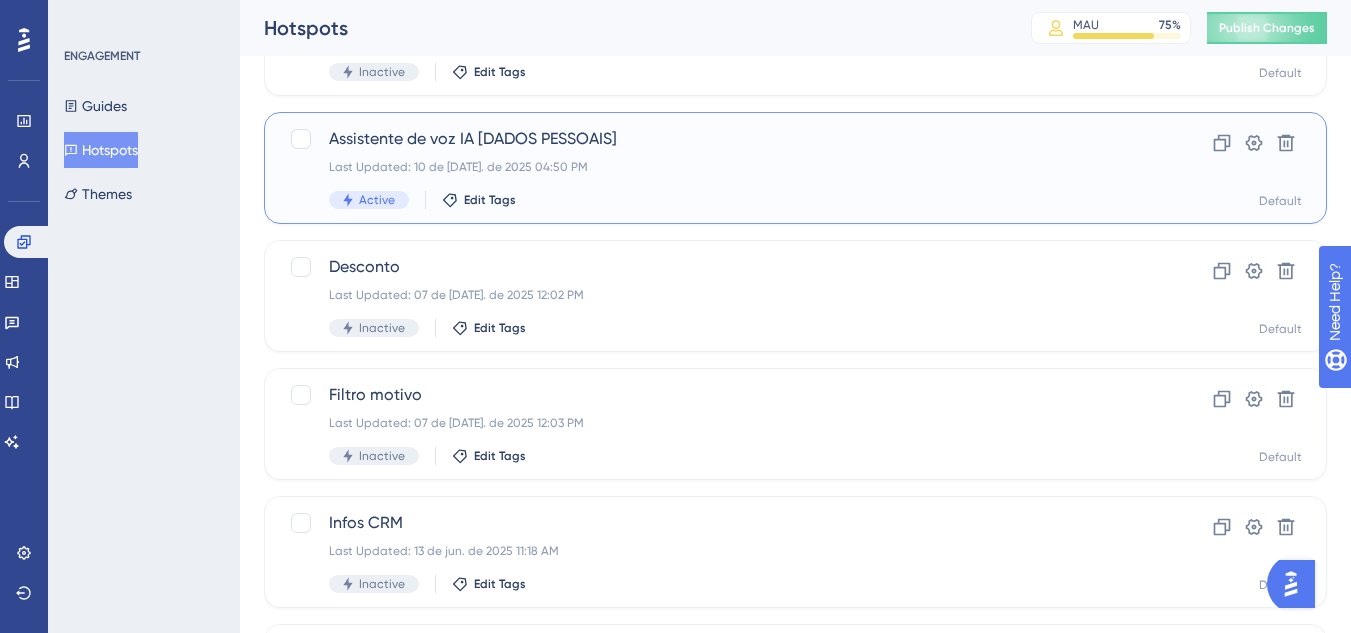 click on "Assistente de voz IA [DADOS PESSOAIS] Last Updated: 10 de [DATE]. de 2025 04:50 PM Active Edit Tags" at bounding box center (715, 168) 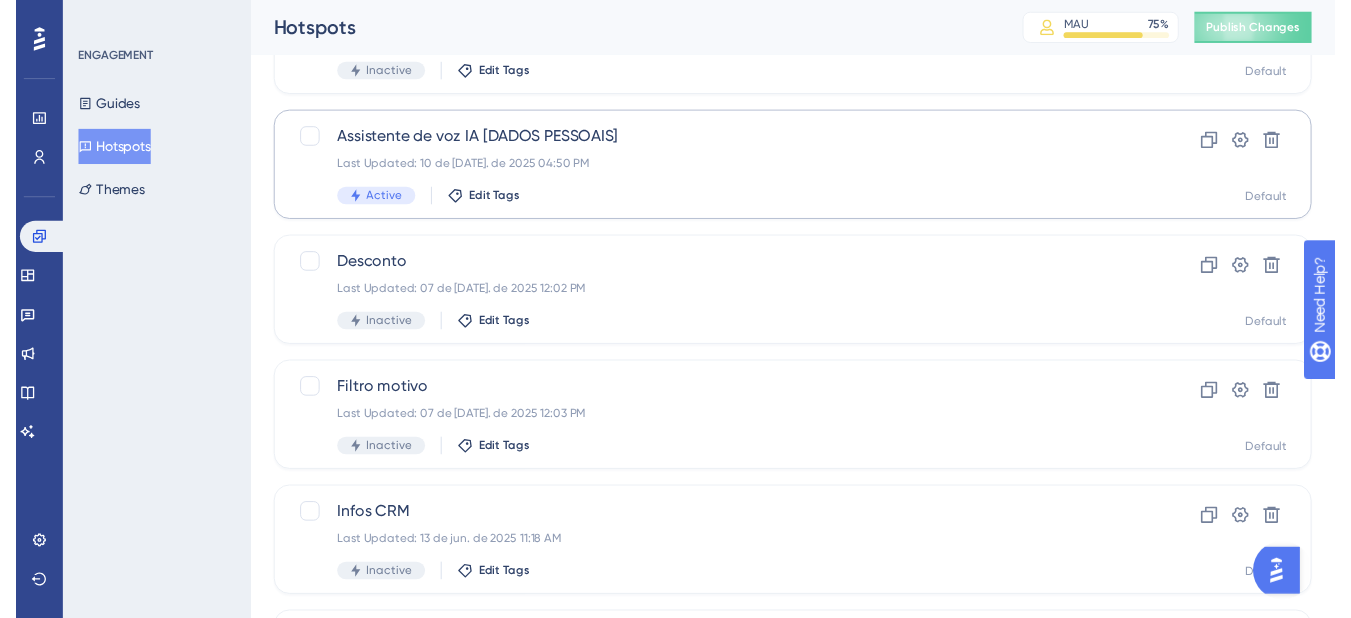 scroll, scrollTop: 0, scrollLeft: 0, axis: both 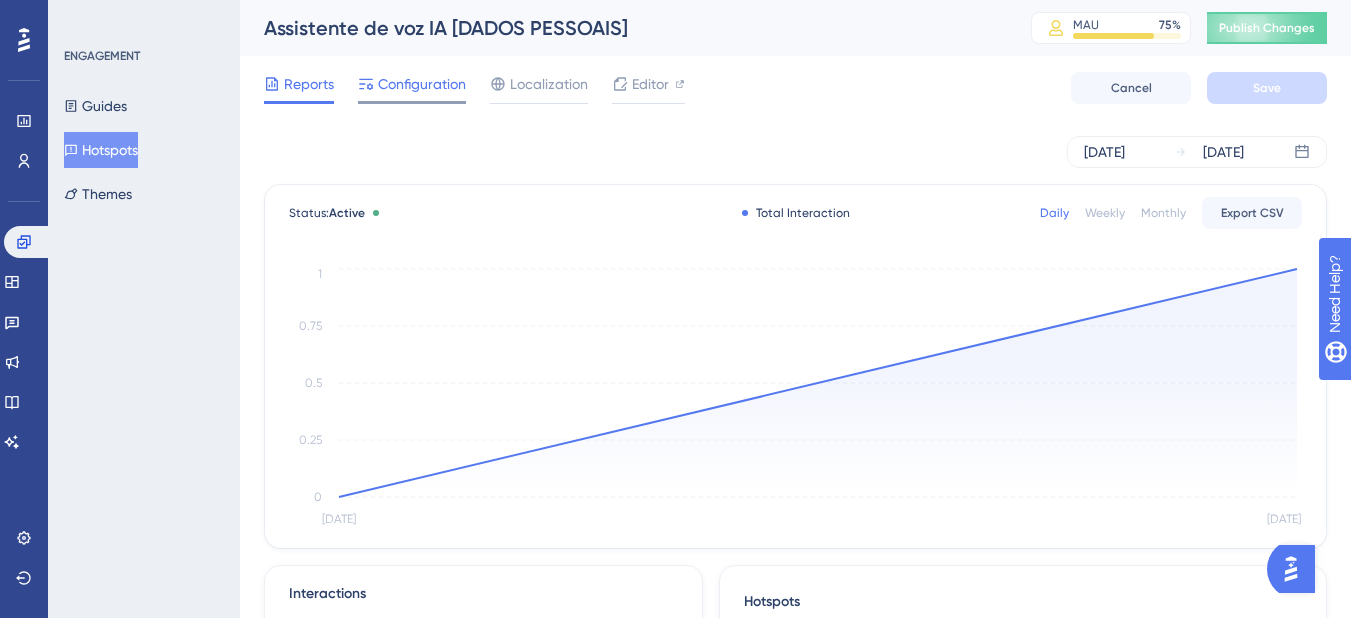 click on "Configuration" at bounding box center (422, 84) 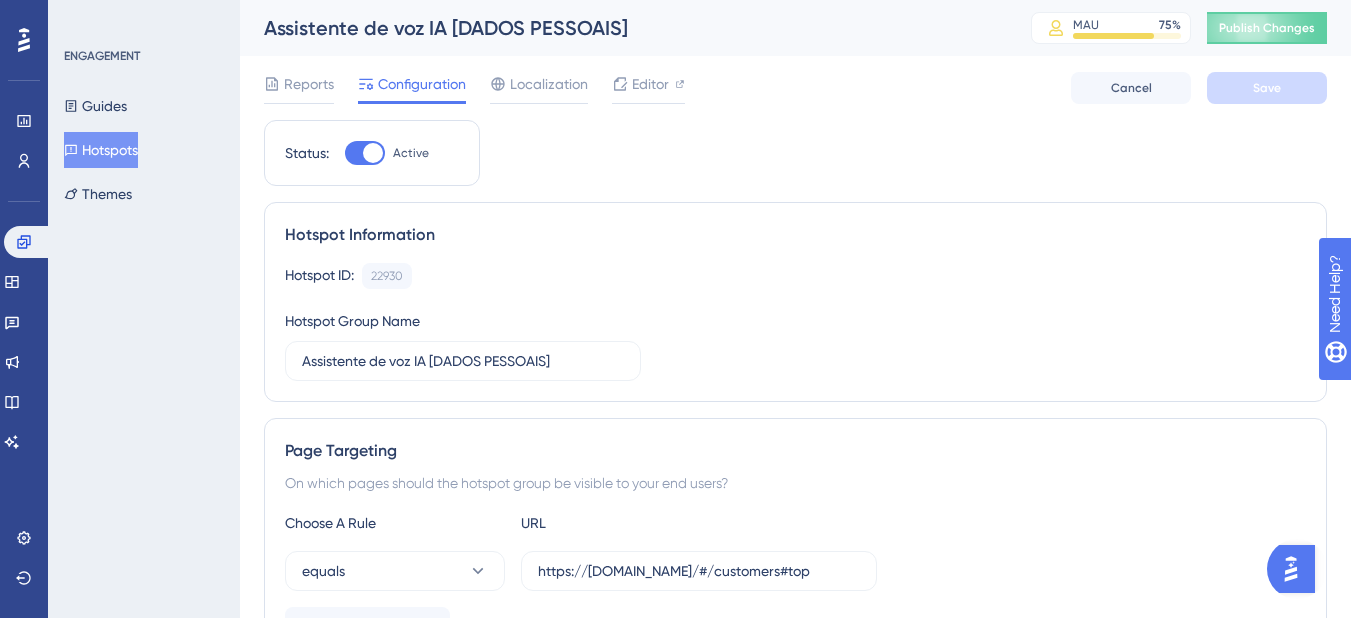 click at bounding box center [373, 153] 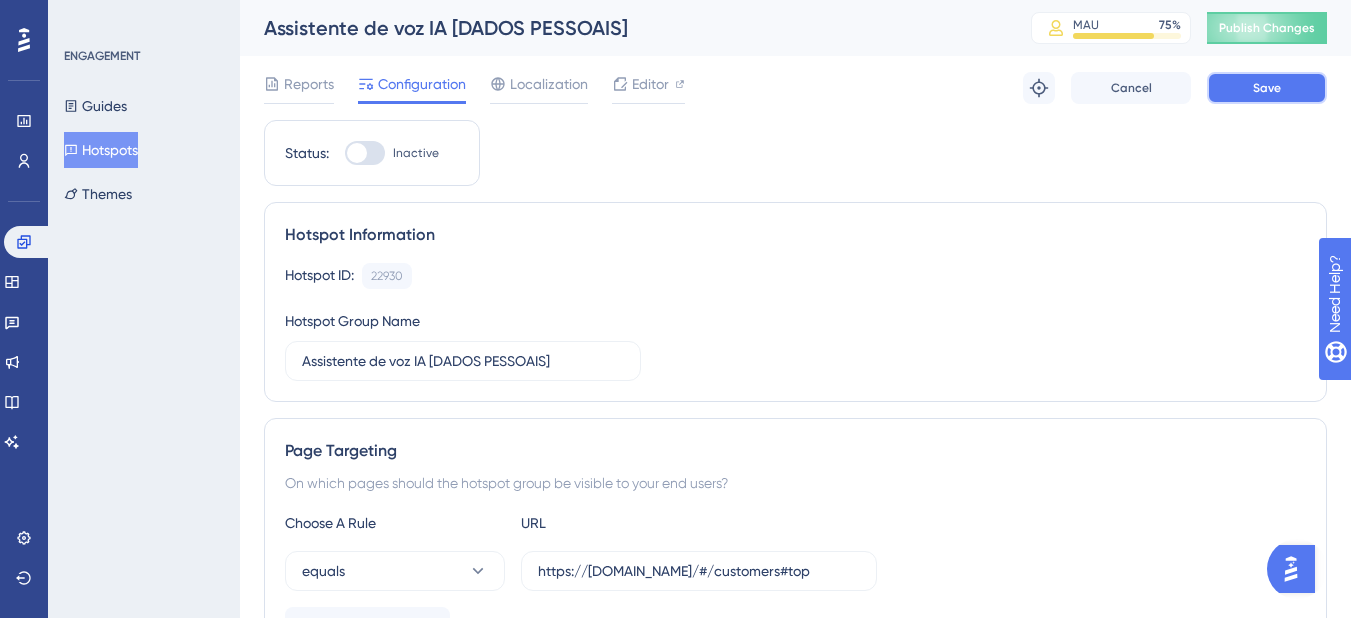 click on "Save" at bounding box center (1267, 88) 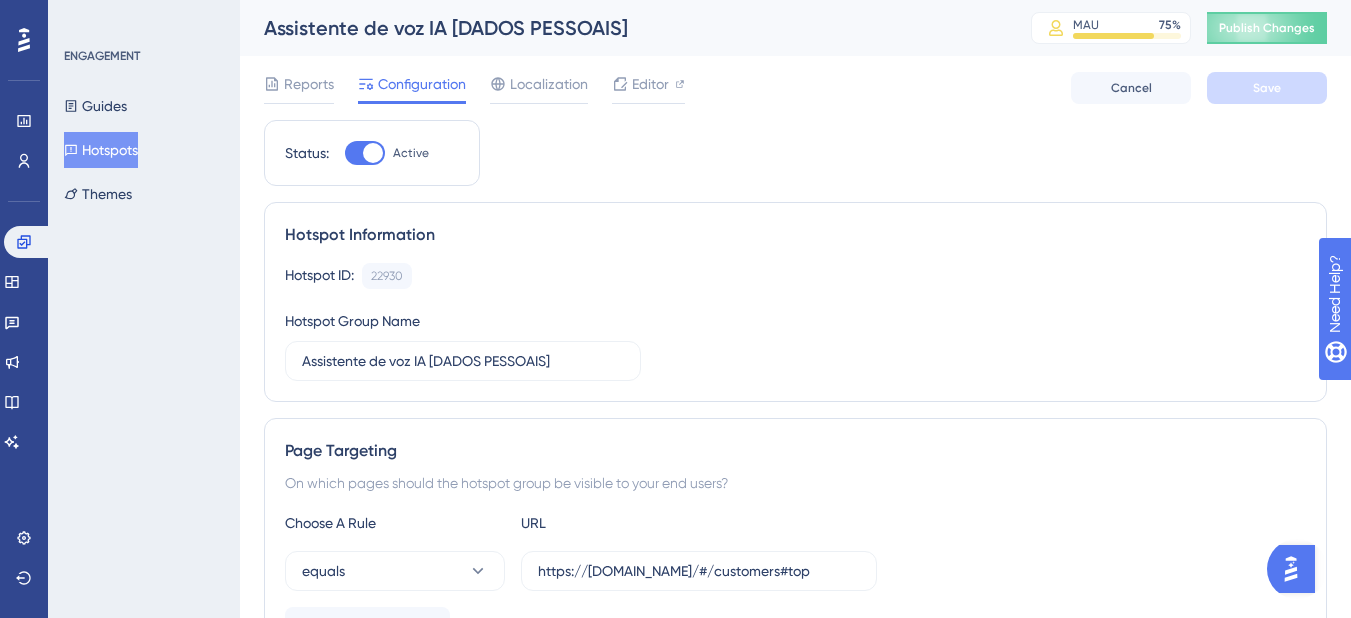 click on "Hotspots" at bounding box center (101, 150) 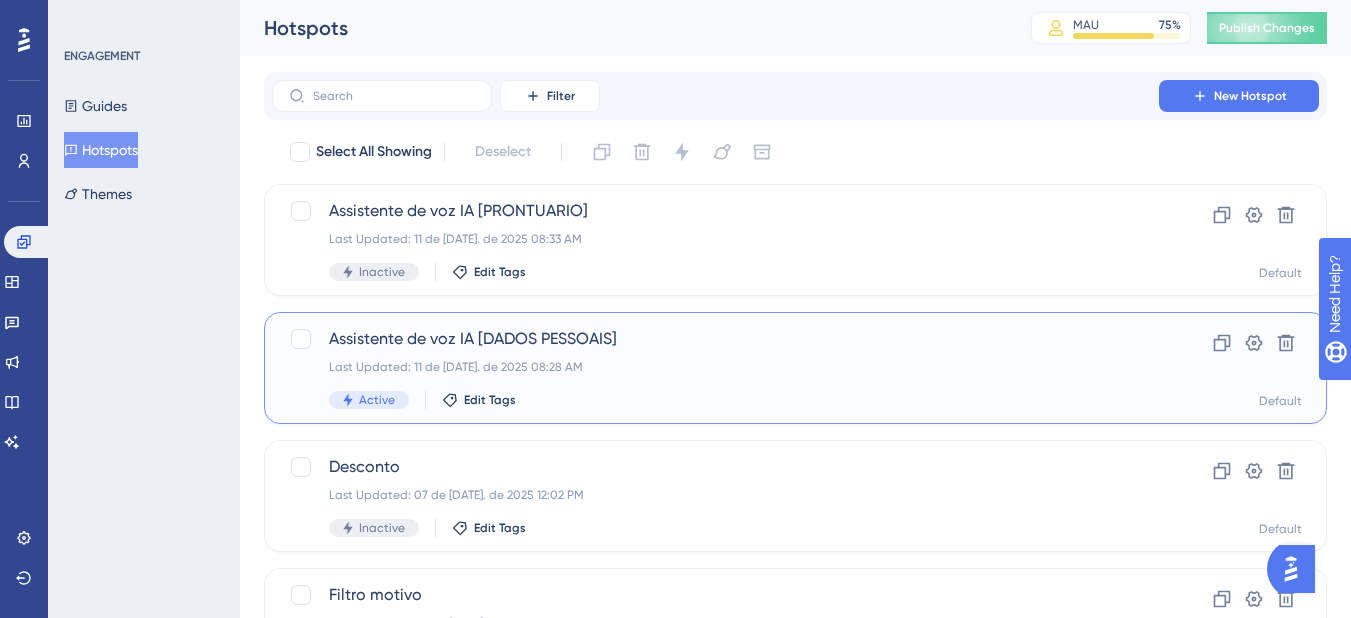 click on "Assistente de voz IA [DADOS PESSOAIS] Last Updated: 11 de [DATE]. de 2025 08:28 AM Active Edit Tags Clone Settings Delete Default" at bounding box center [795, 368] 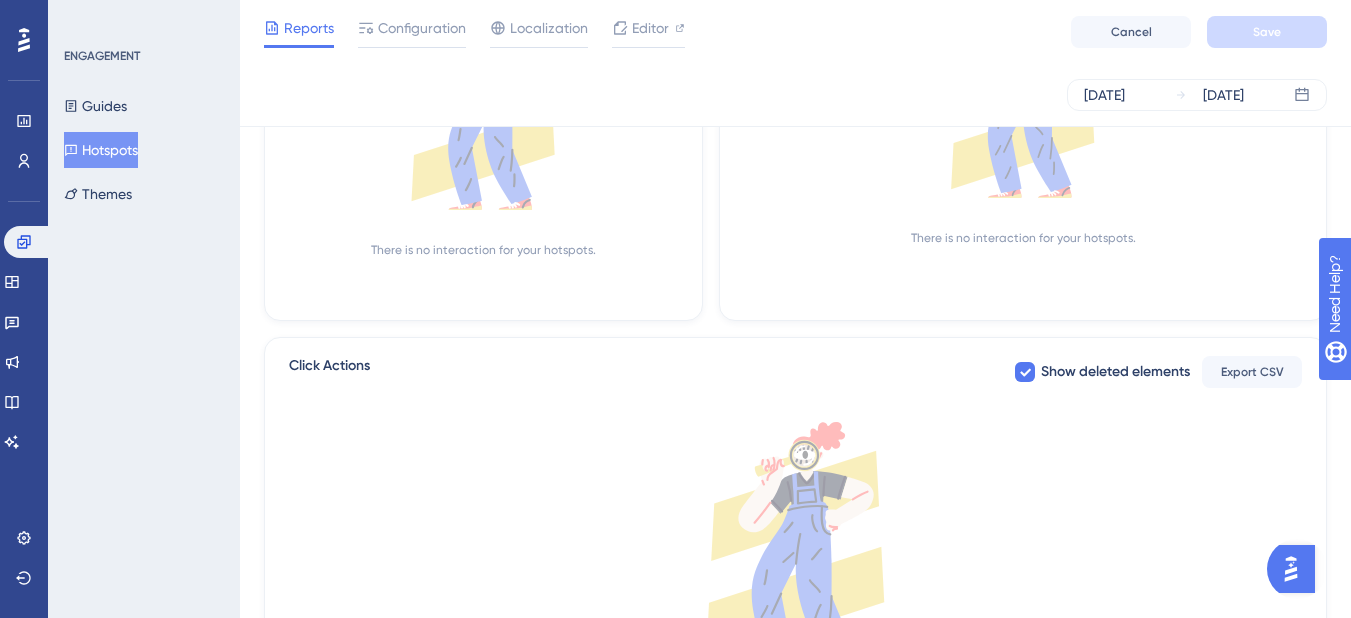 scroll, scrollTop: 300, scrollLeft: 0, axis: vertical 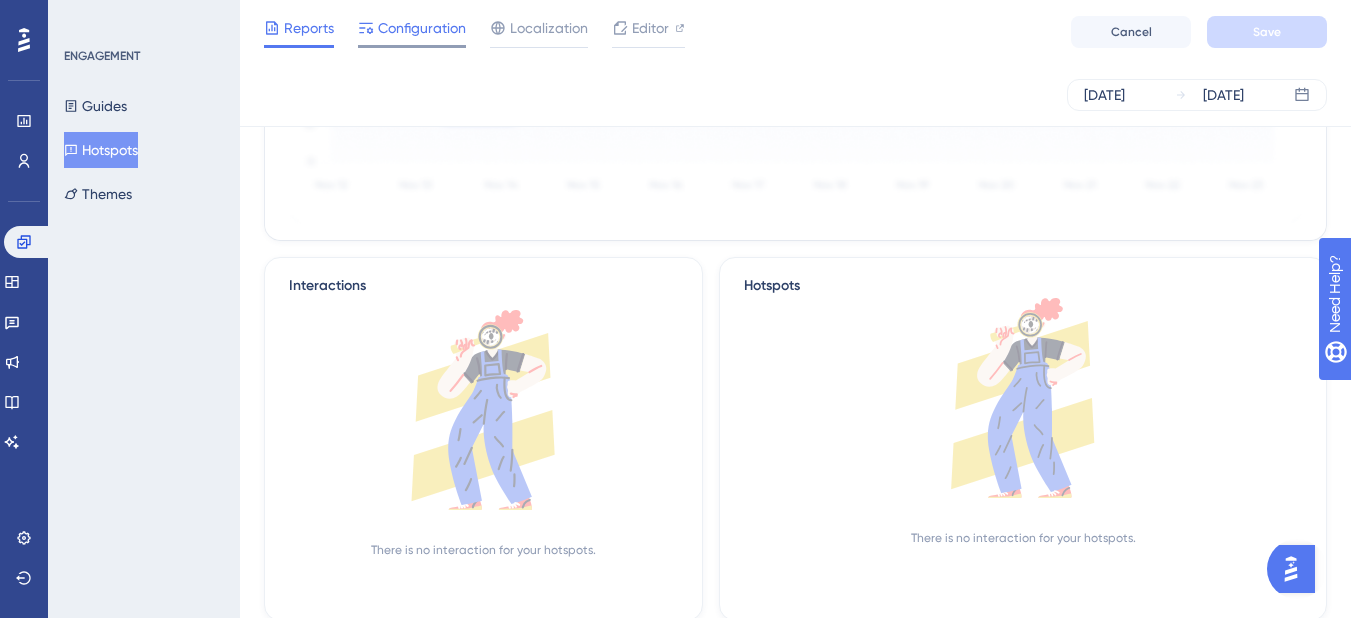 click on "Configuration" at bounding box center [412, 32] 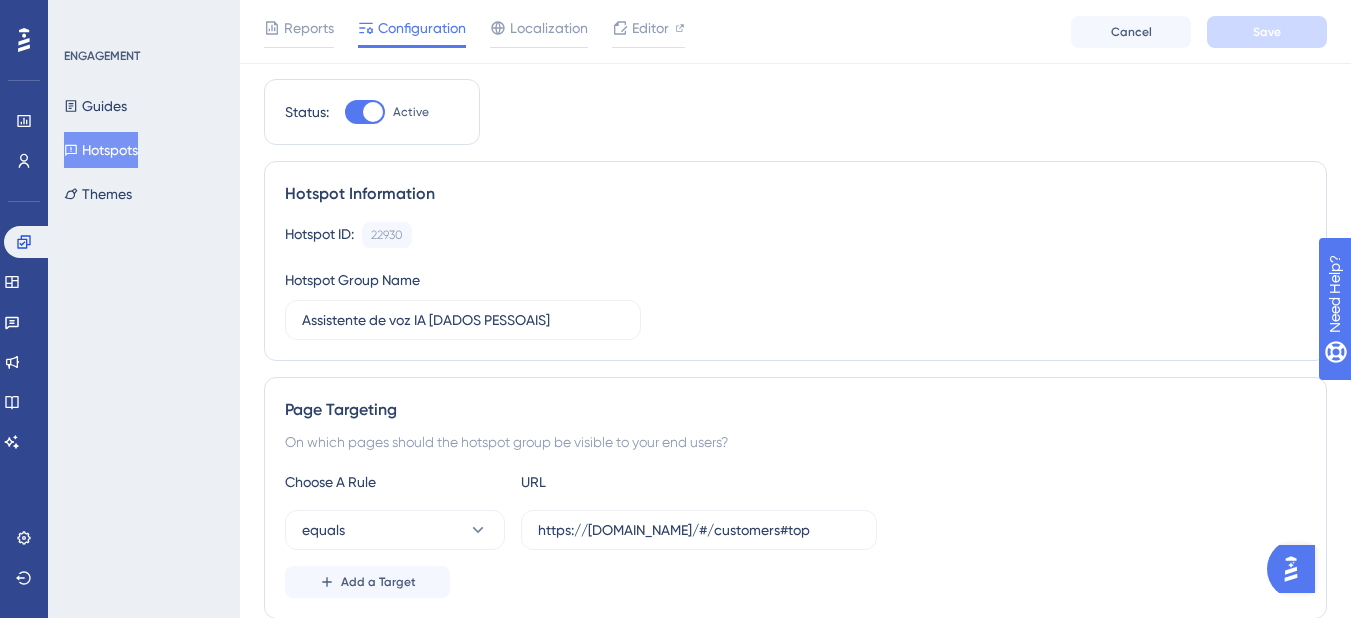 scroll, scrollTop: 0, scrollLeft: 0, axis: both 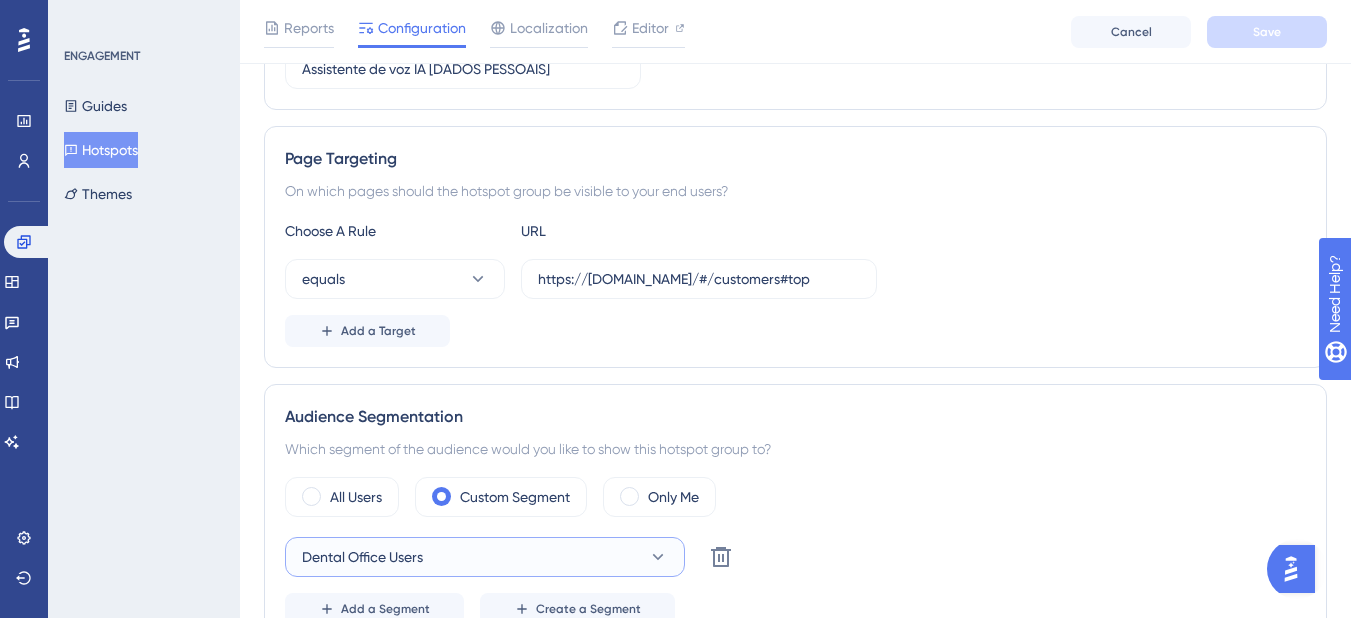 click on "Dental Office Users" at bounding box center [485, 557] 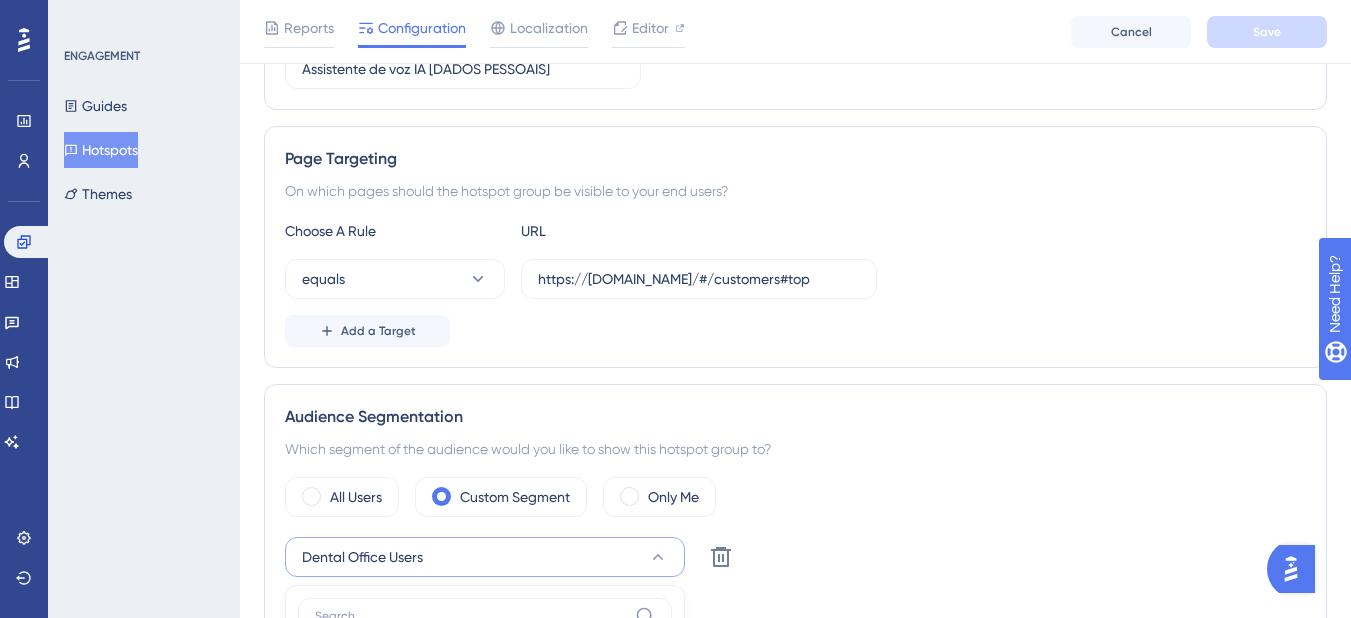 scroll, scrollTop: 737, scrollLeft: 0, axis: vertical 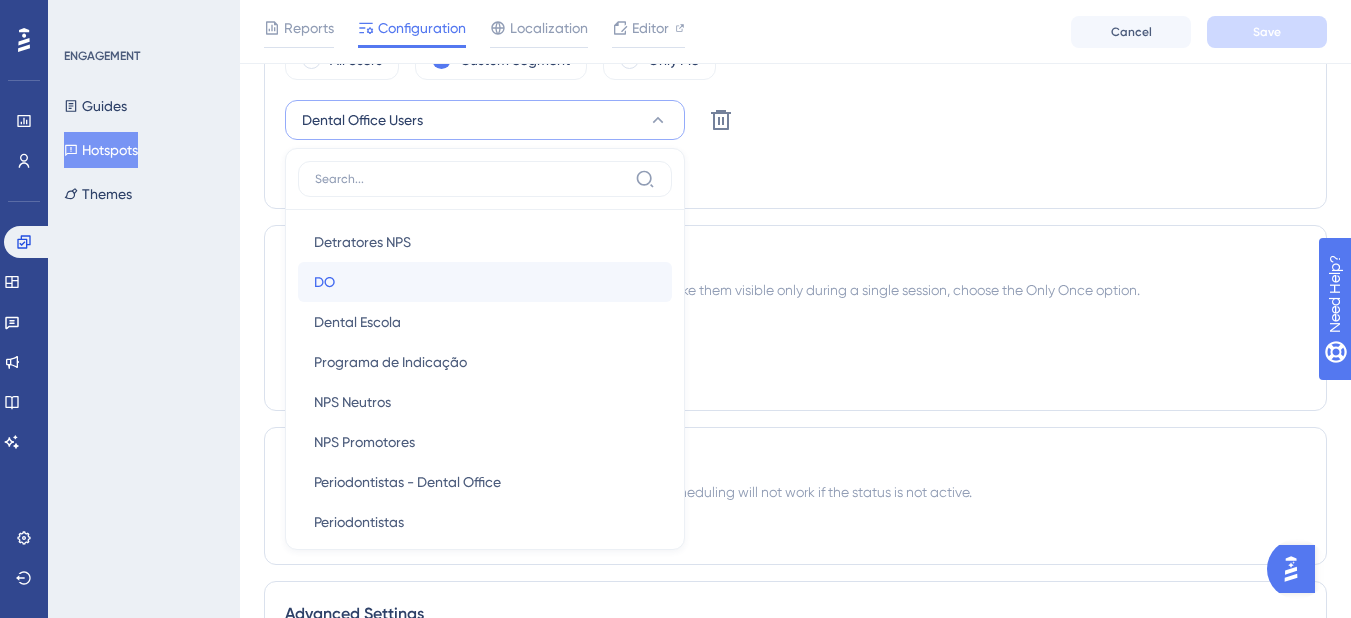 click on "DO DO" at bounding box center (485, 282) 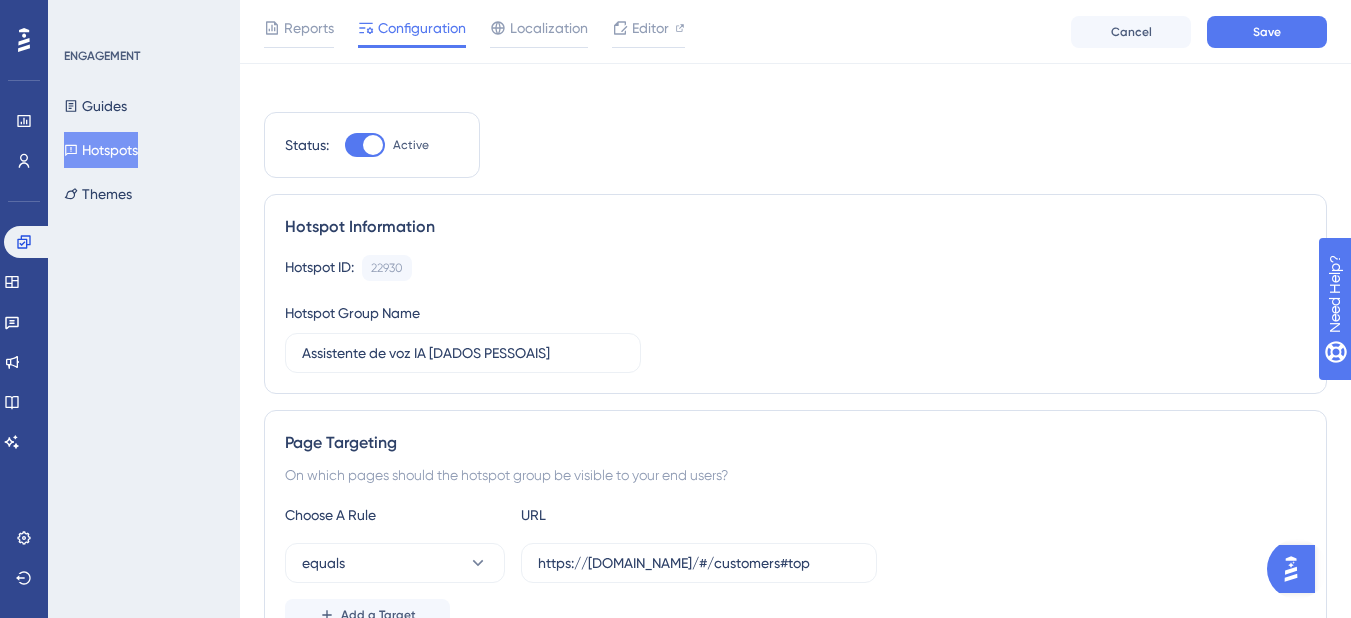 scroll, scrollTop: 0, scrollLeft: 0, axis: both 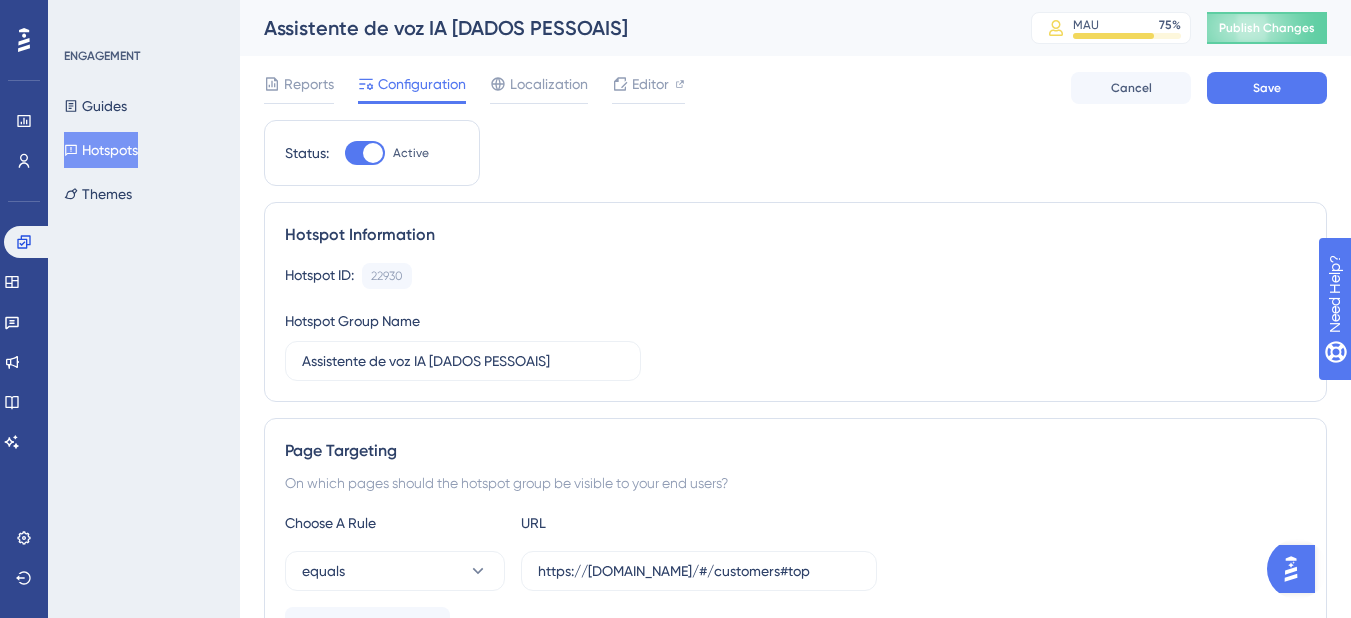 click at bounding box center [365, 153] 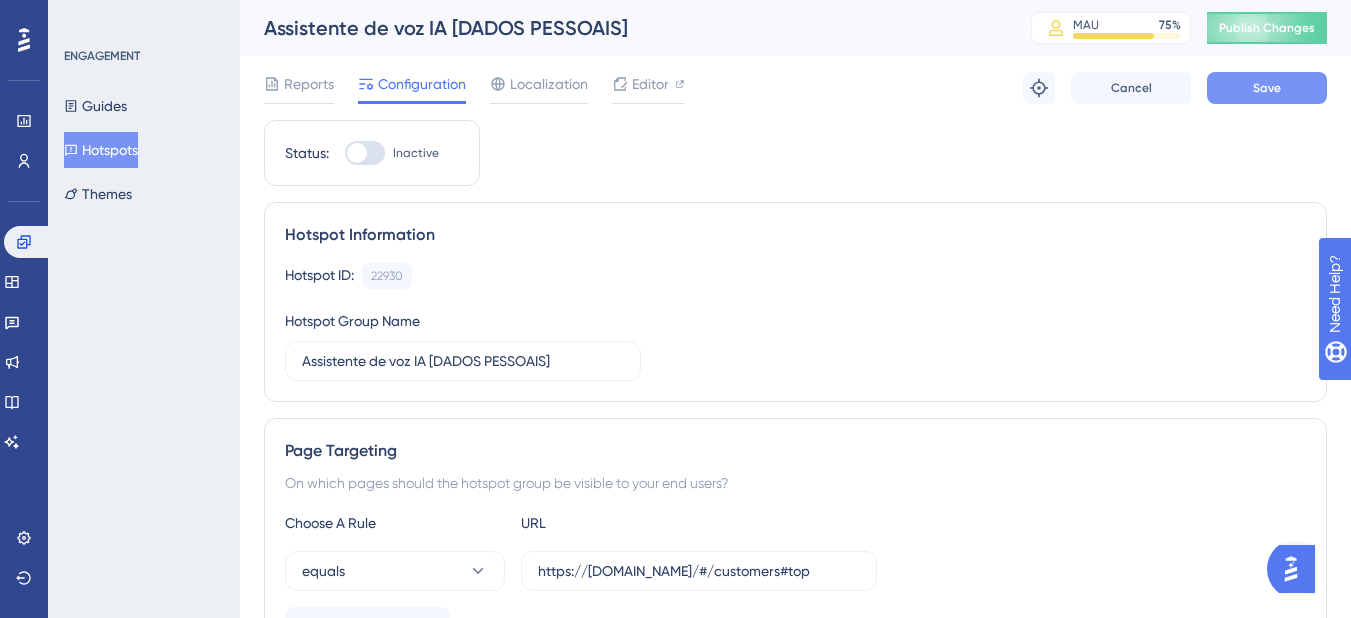 click on "Save" at bounding box center (1267, 88) 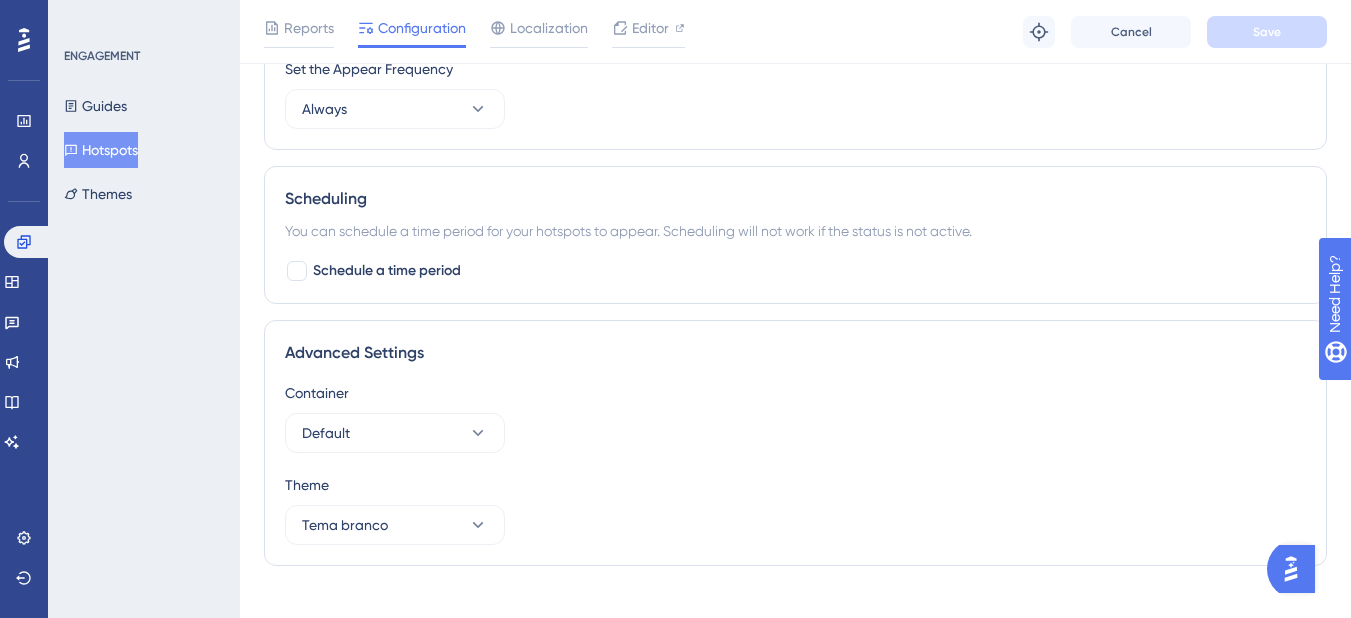 scroll, scrollTop: 1000, scrollLeft: 0, axis: vertical 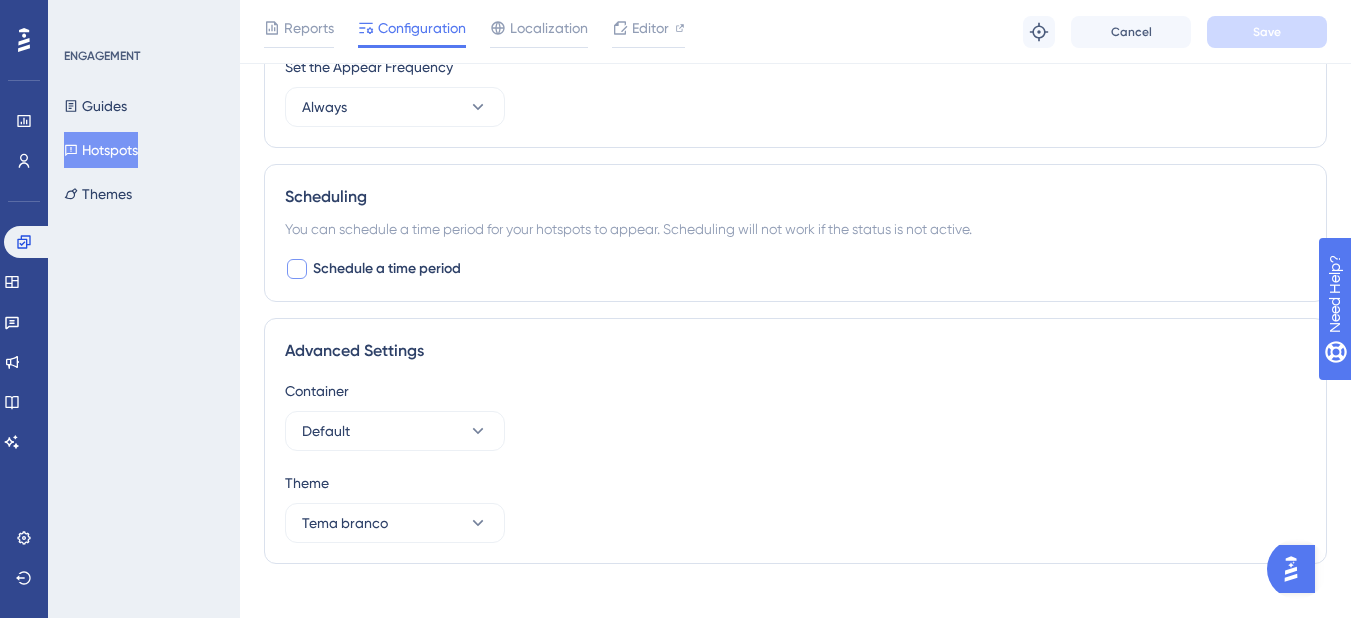 click at bounding box center (297, 269) 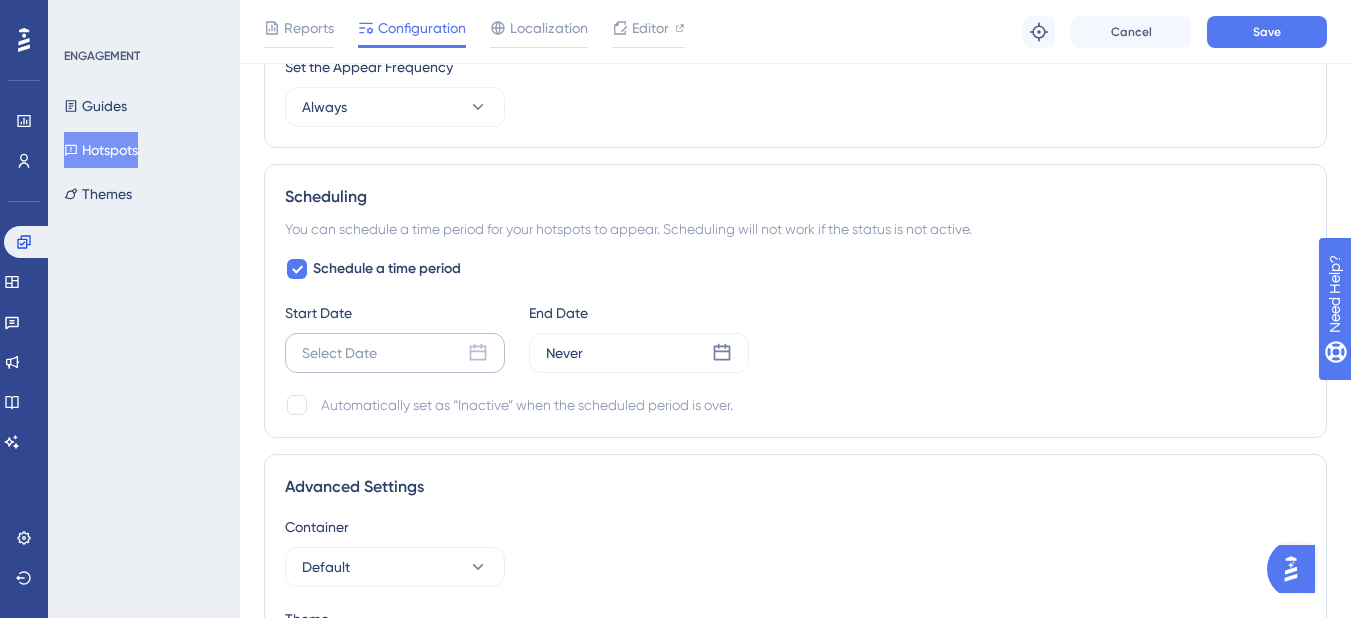 click on "Select Date" at bounding box center (339, 353) 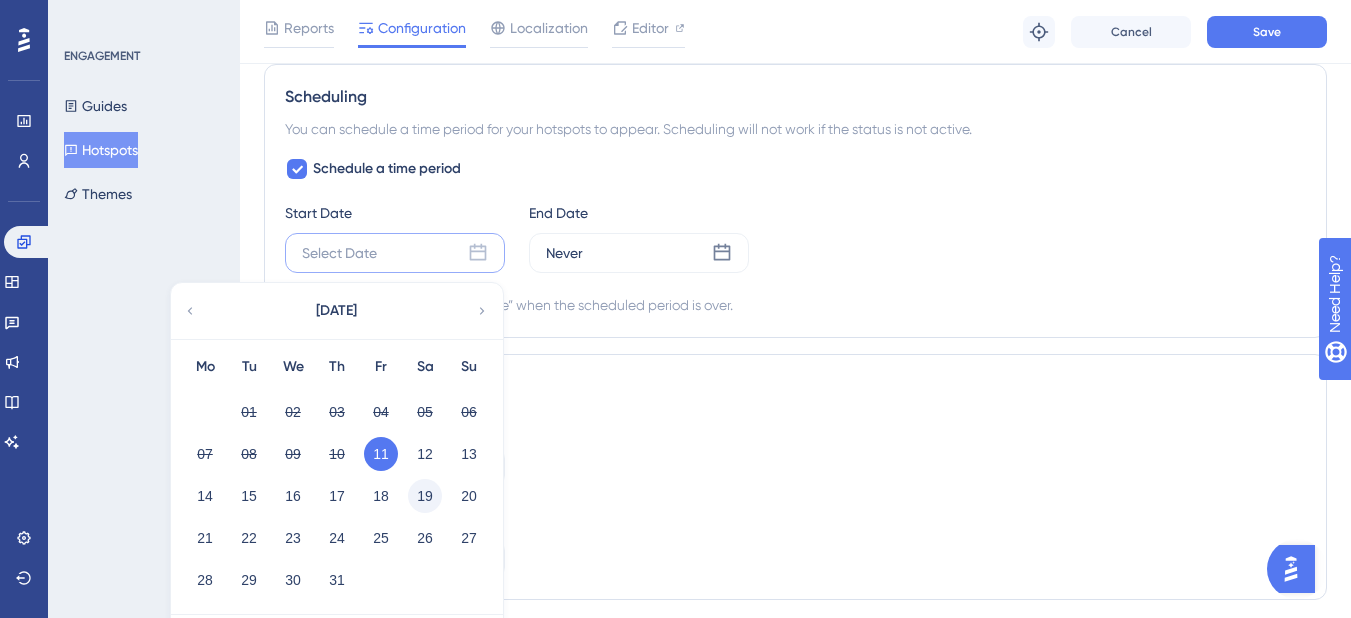 scroll, scrollTop: 1162, scrollLeft: 0, axis: vertical 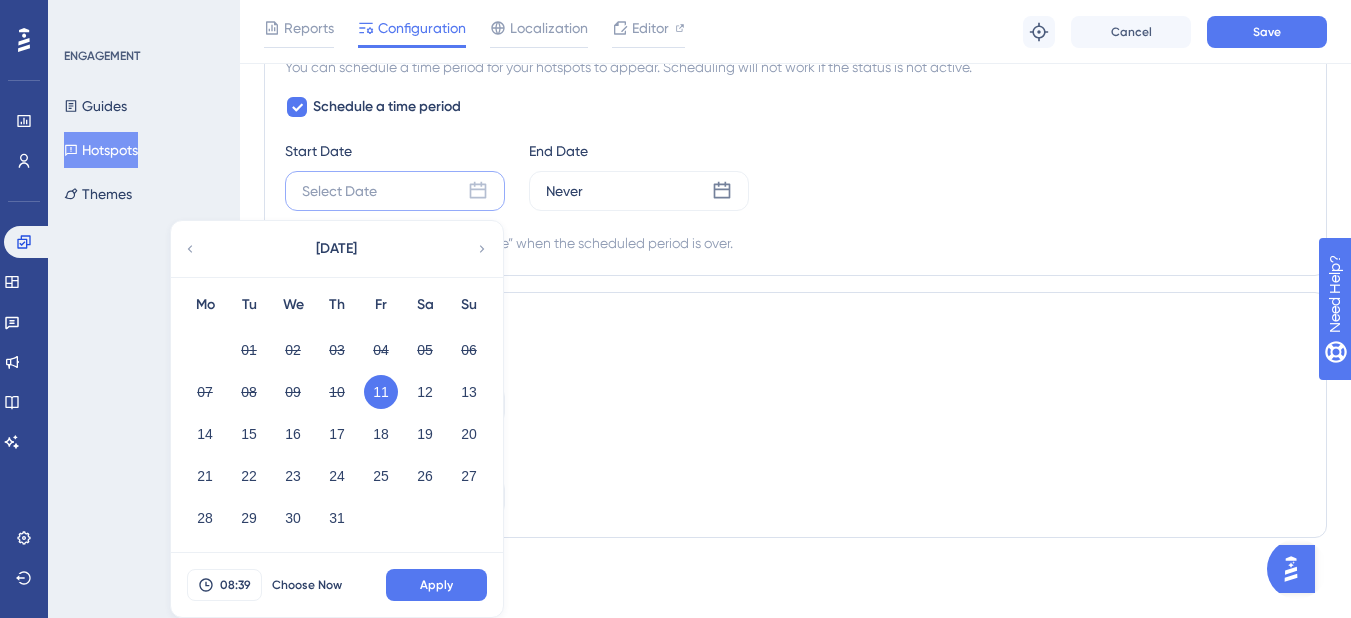 click on "11" at bounding box center (381, 392) 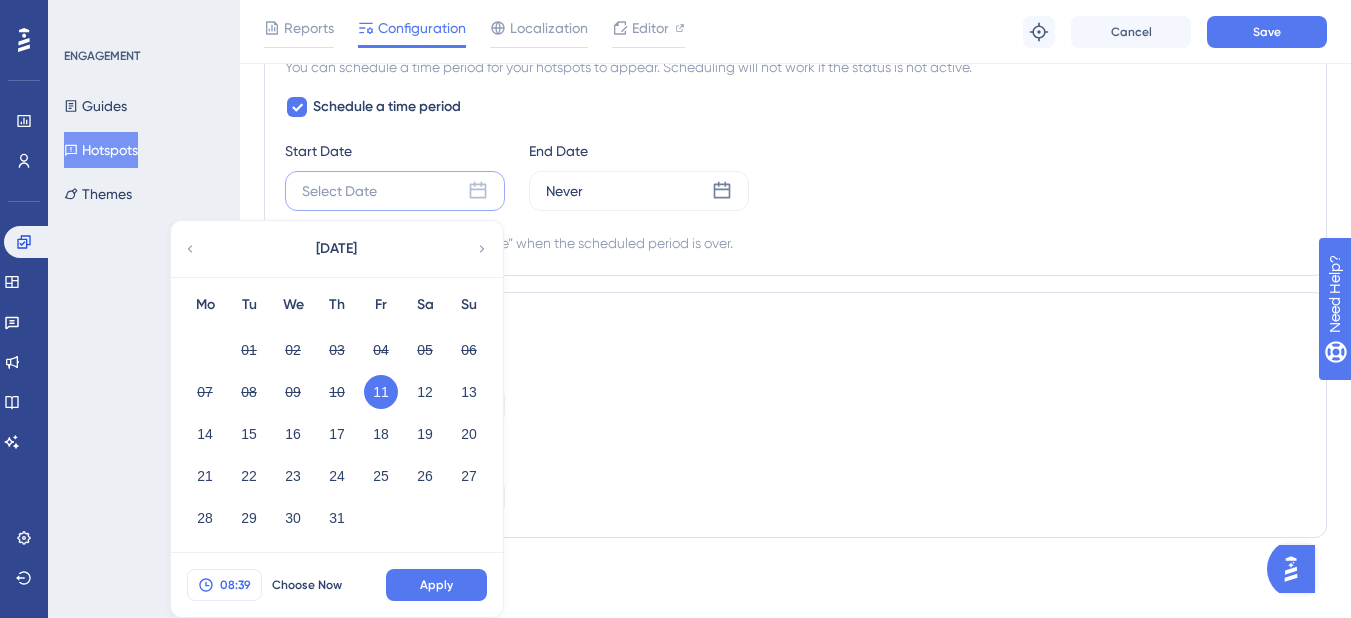click on "08:39" at bounding box center (235, 585) 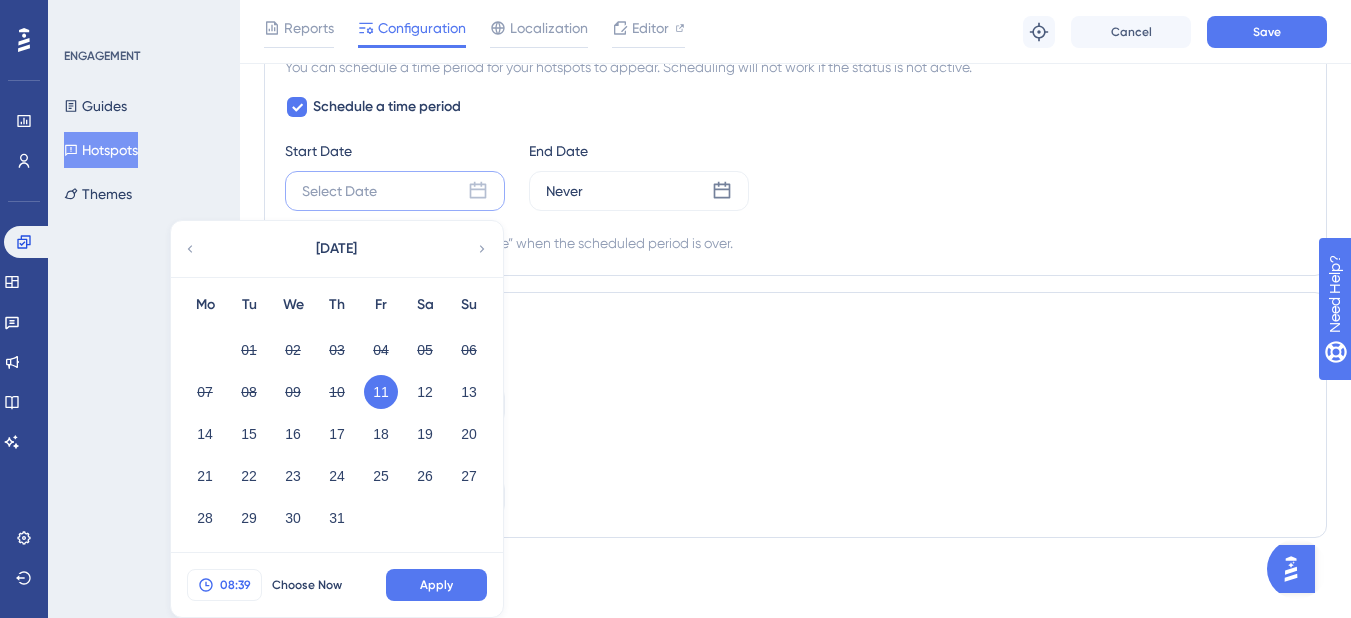scroll, scrollTop: 1172, scrollLeft: 0, axis: vertical 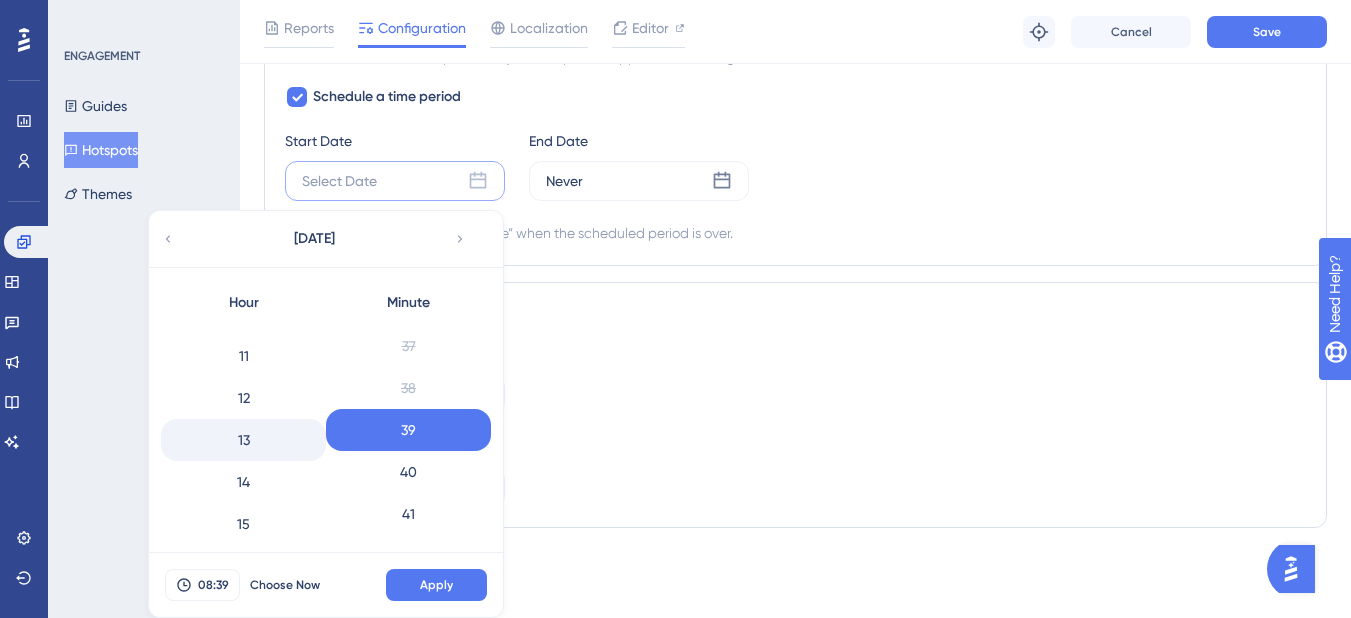 click on "13" at bounding box center (243, 440) 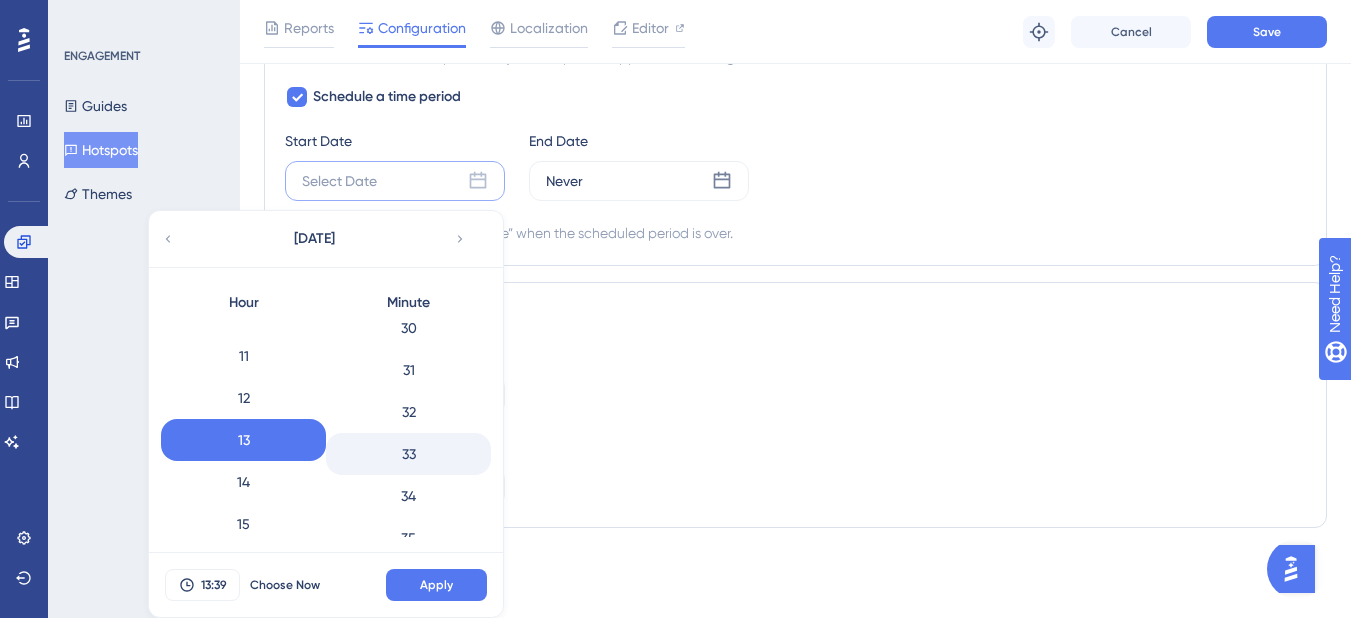 scroll, scrollTop: 1152, scrollLeft: 0, axis: vertical 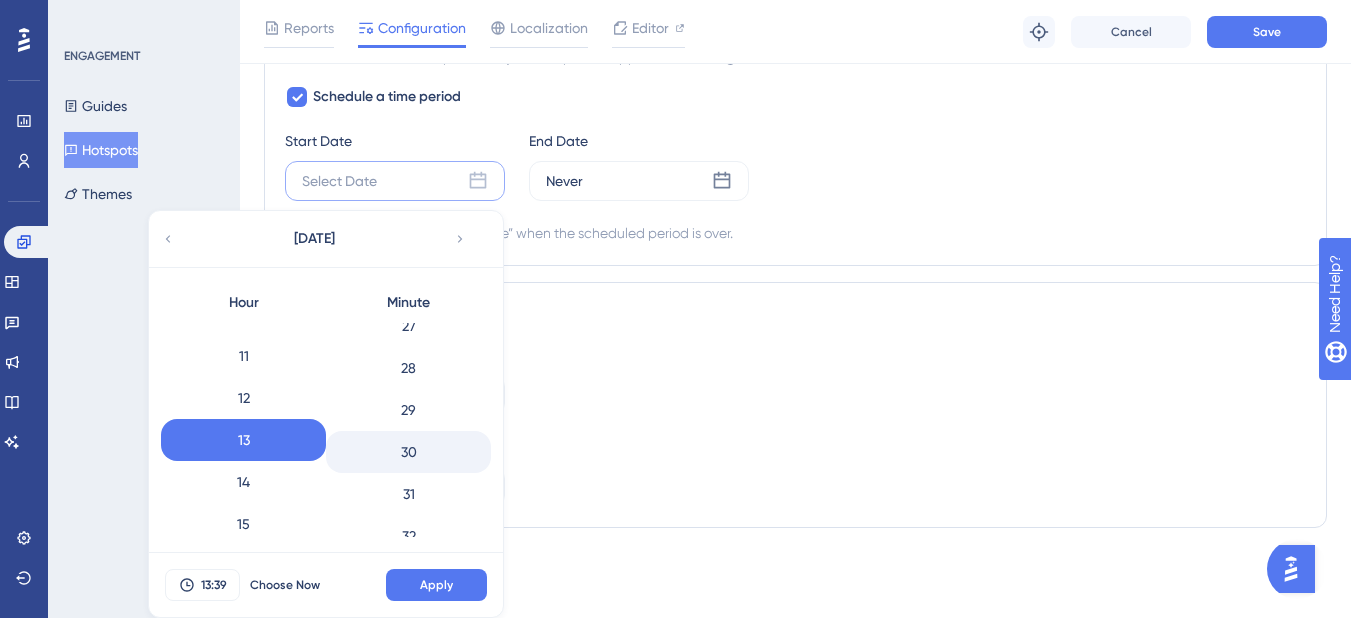 click on "30" at bounding box center (408, 452) 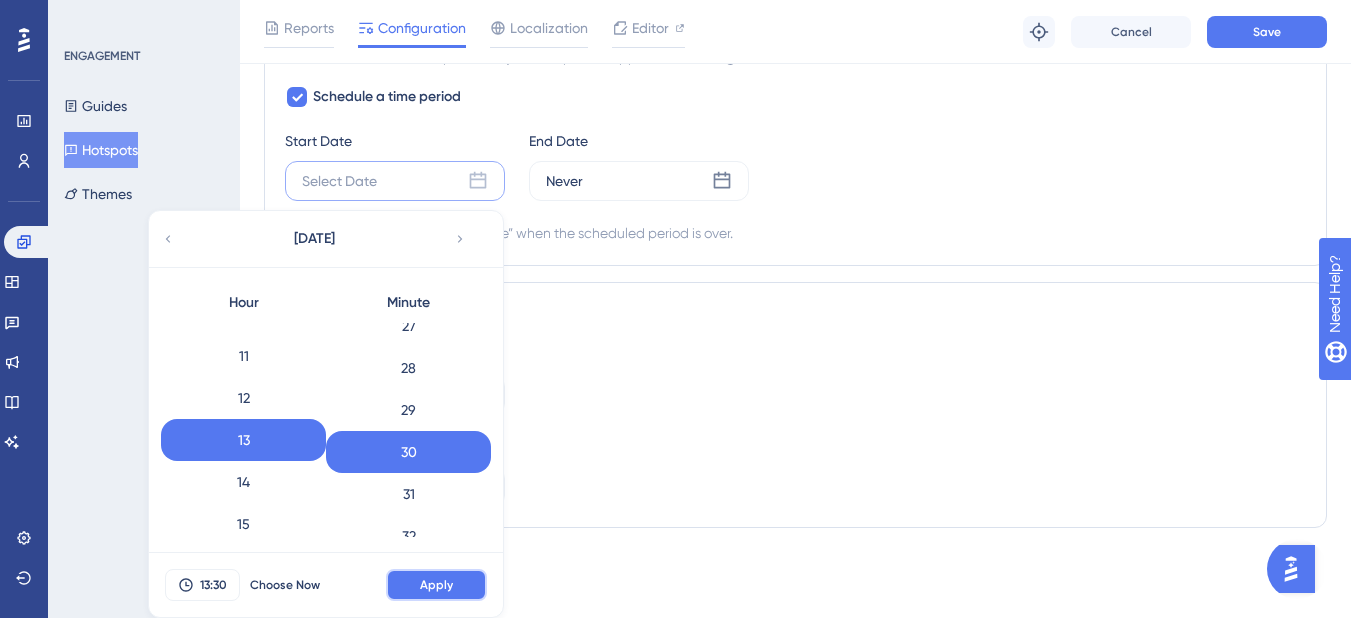click on "Apply" at bounding box center (436, 585) 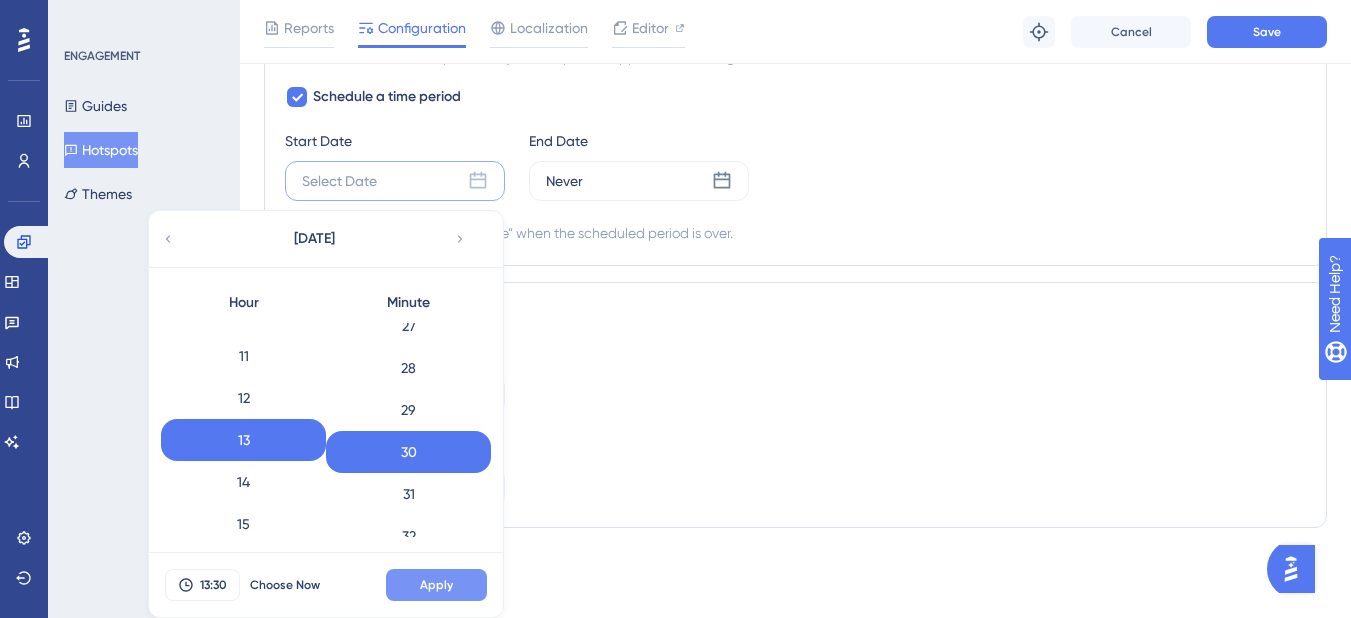 scroll, scrollTop: 1162, scrollLeft: 0, axis: vertical 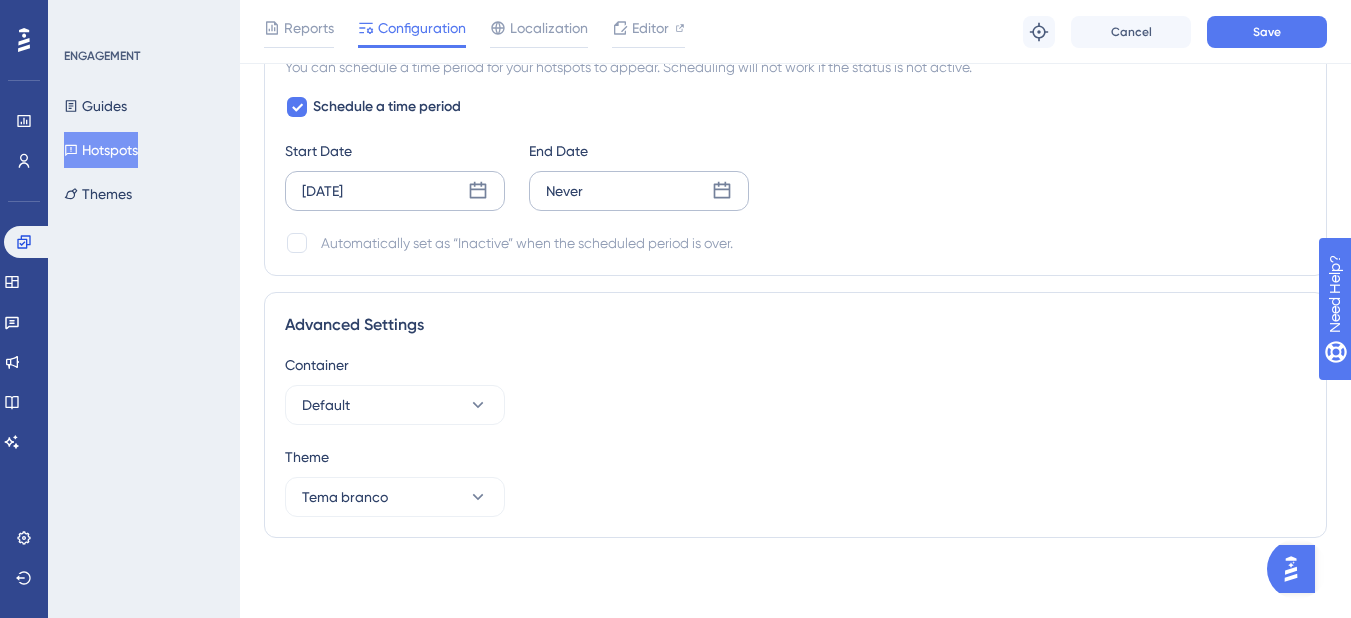 click on "Never" at bounding box center (639, 191) 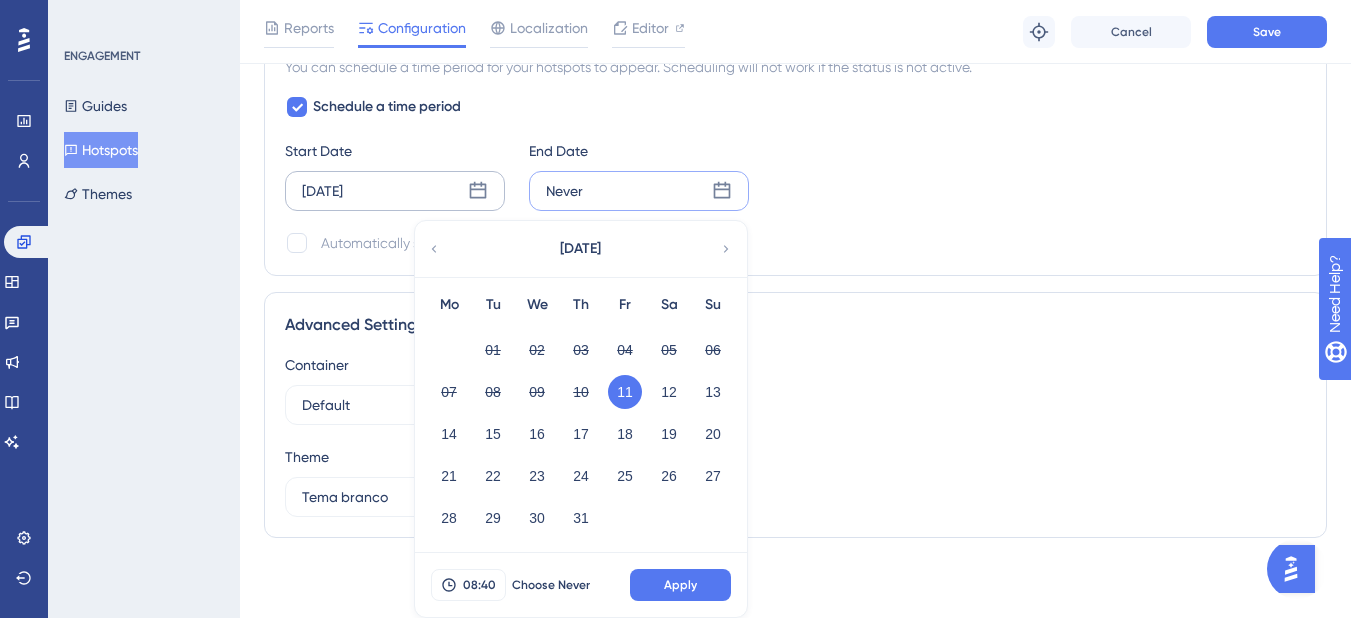 click on "Scheduling You can schedule a time period for your hotspots to appear.
Scheduling will not work if the status is not active. Schedule a time period Start Date [DATE] End Date Never [DATE] Mo Tu We Th Fr Sa Su 01 02 03 04 05 06 07 08 09 10 11 12 13 14 15 16 17 18 19 20 21 22 23 24 25 26 27 28 29 30 31 08:40 Choose Never Apply Automatically set as “Inactive” when the scheduled period is over." at bounding box center (795, 139) 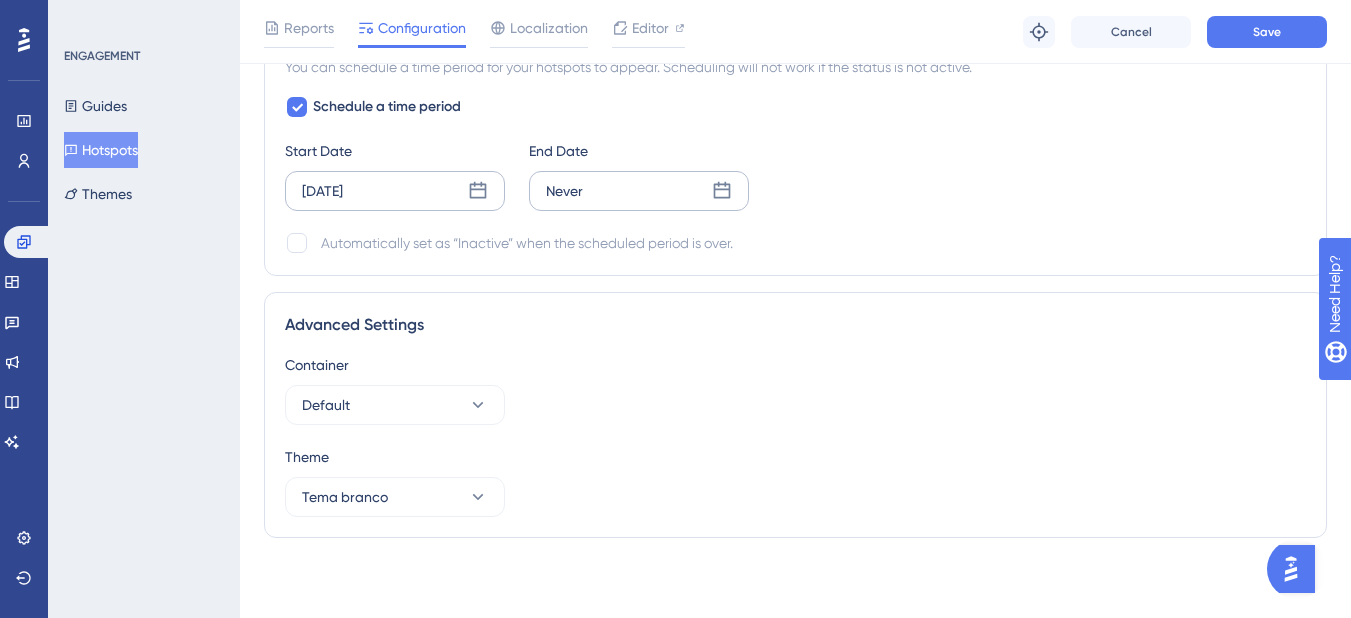 click on "Never" at bounding box center (639, 191) 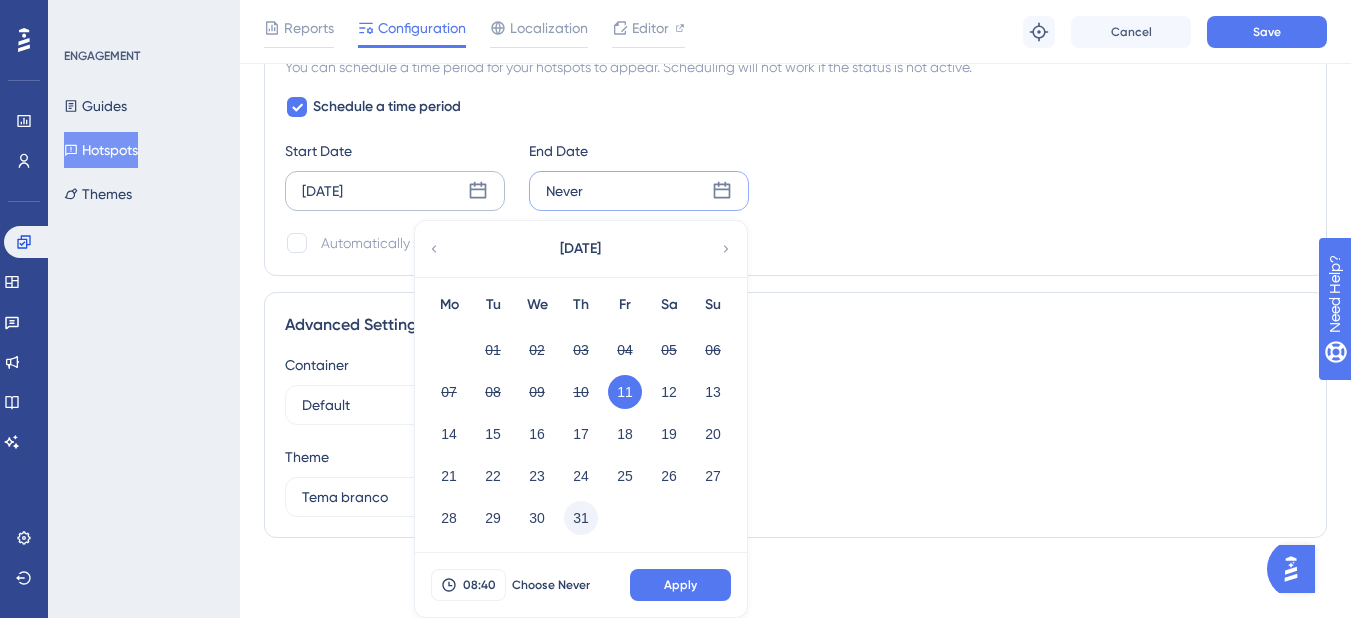 click on "31" at bounding box center (581, 518) 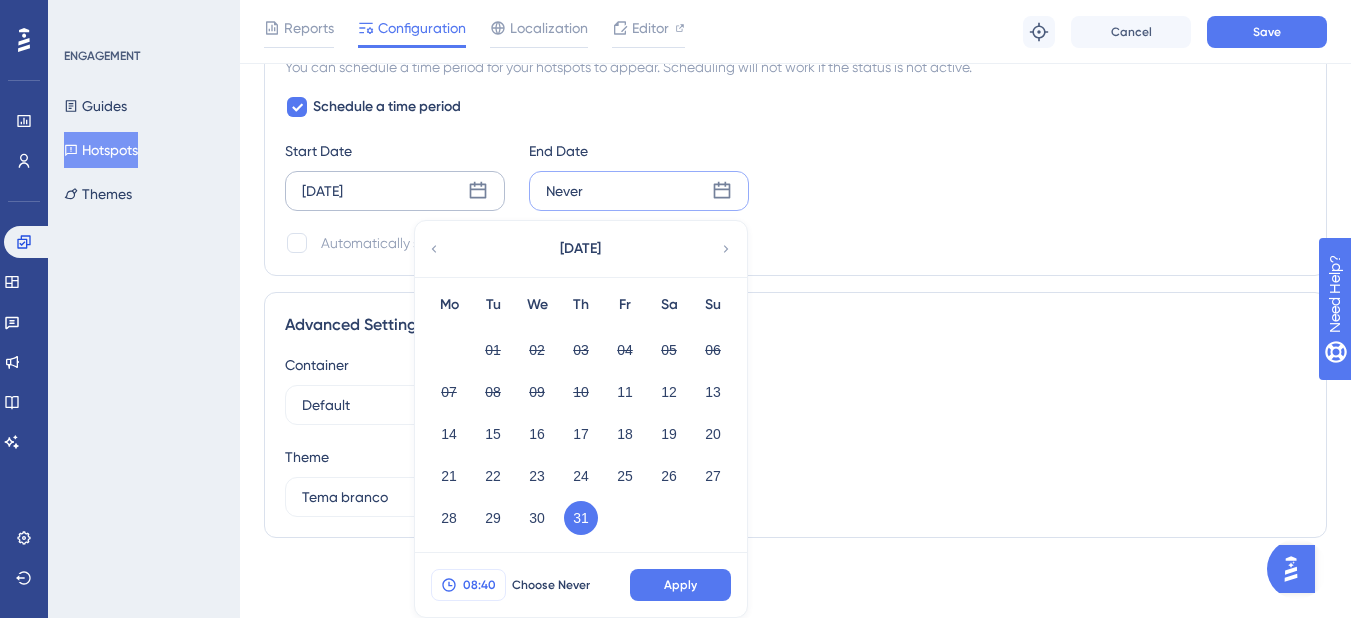 click on "08:40" at bounding box center [479, 585] 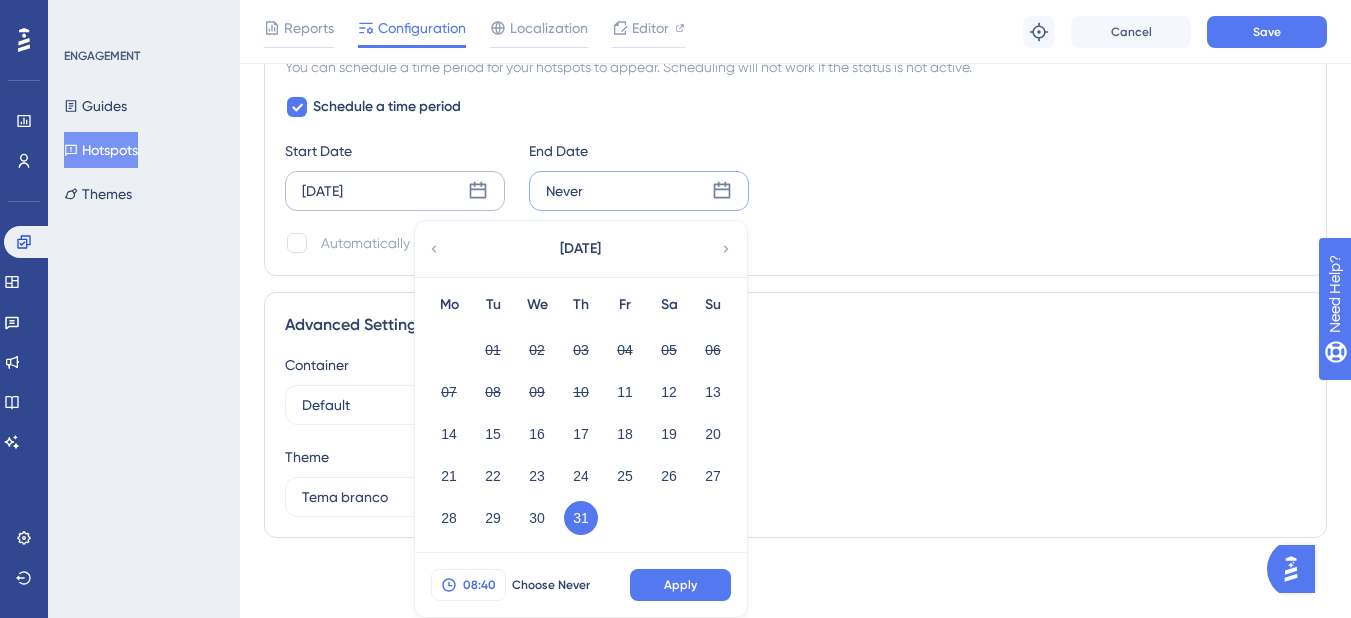 scroll, scrollTop: 1172, scrollLeft: 0, axis: vertical 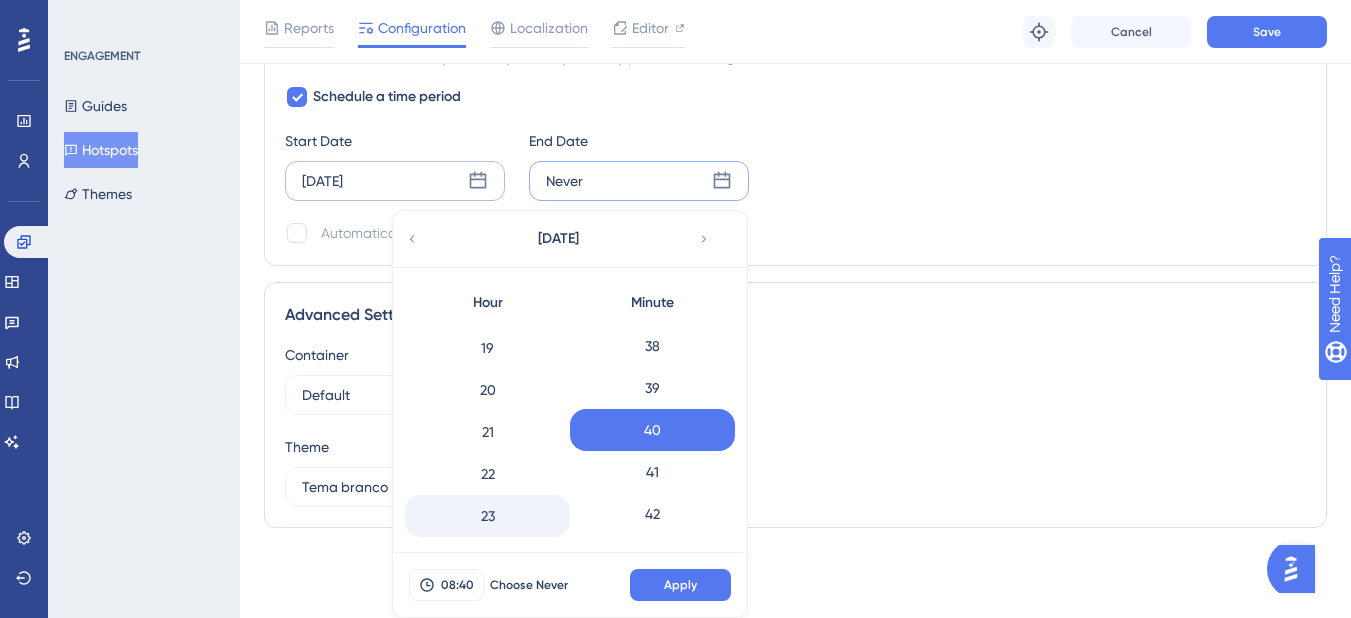 click on "23" at bounding box center [487, 516] 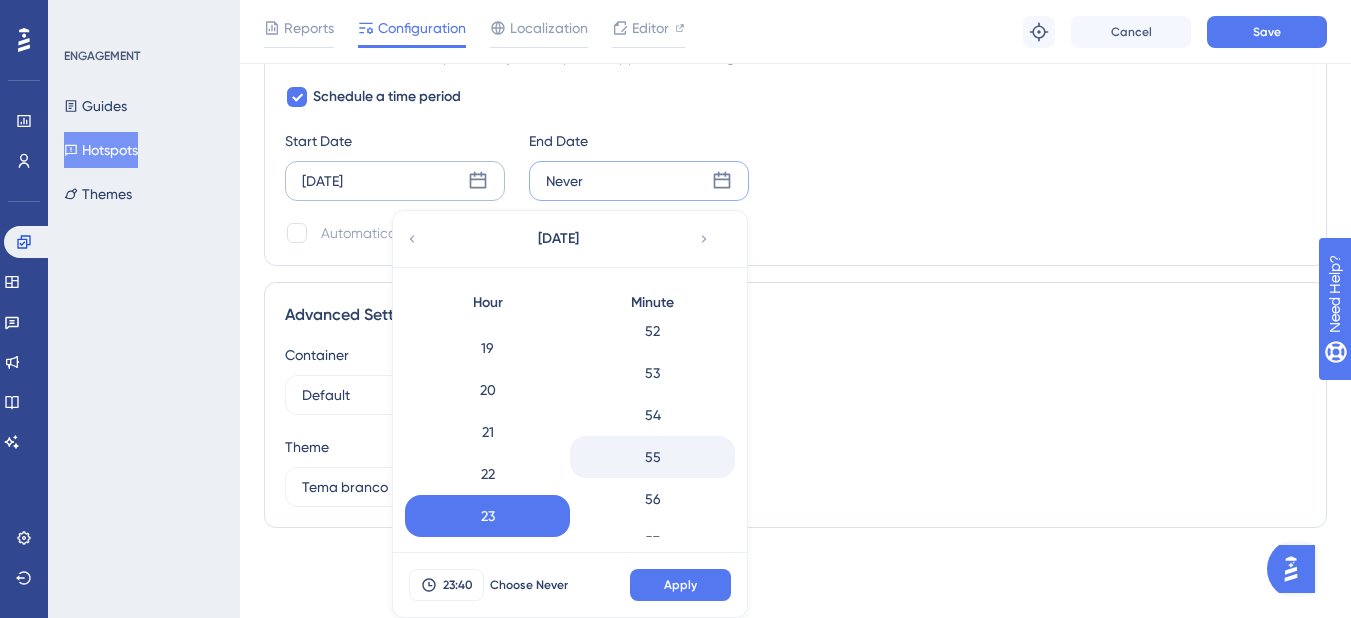 scroll, scrollTop: 2306, scrollLeft: 0, axis: vertical 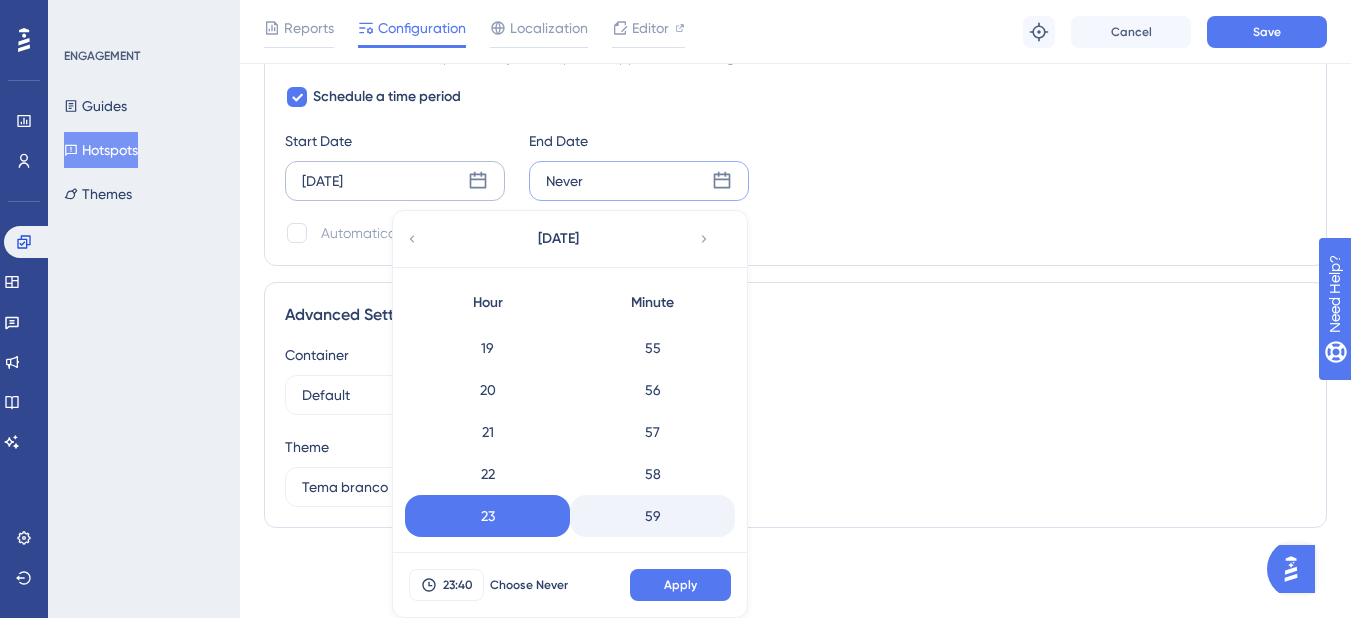 click on "59" at bounding box center (652, 516) 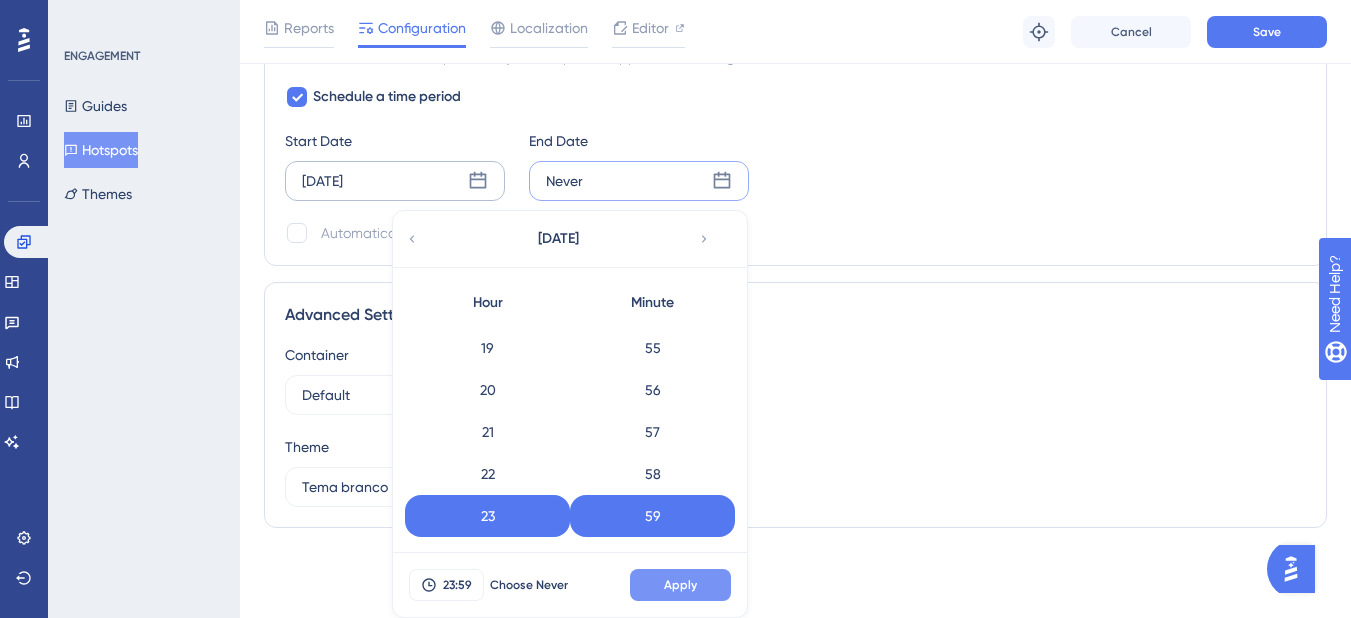 click on "Apply" at bounding box center (680, 585) 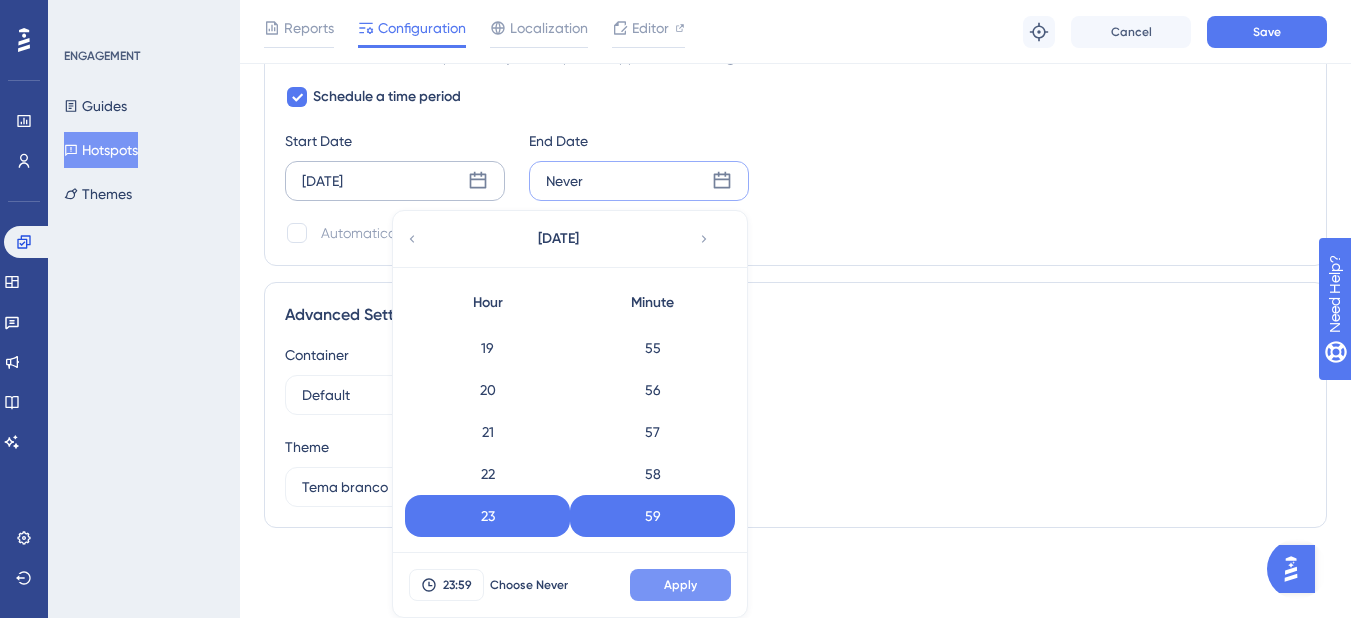 scroll, scrollTop: 1162, scrollLeft: 0, axis: vertical 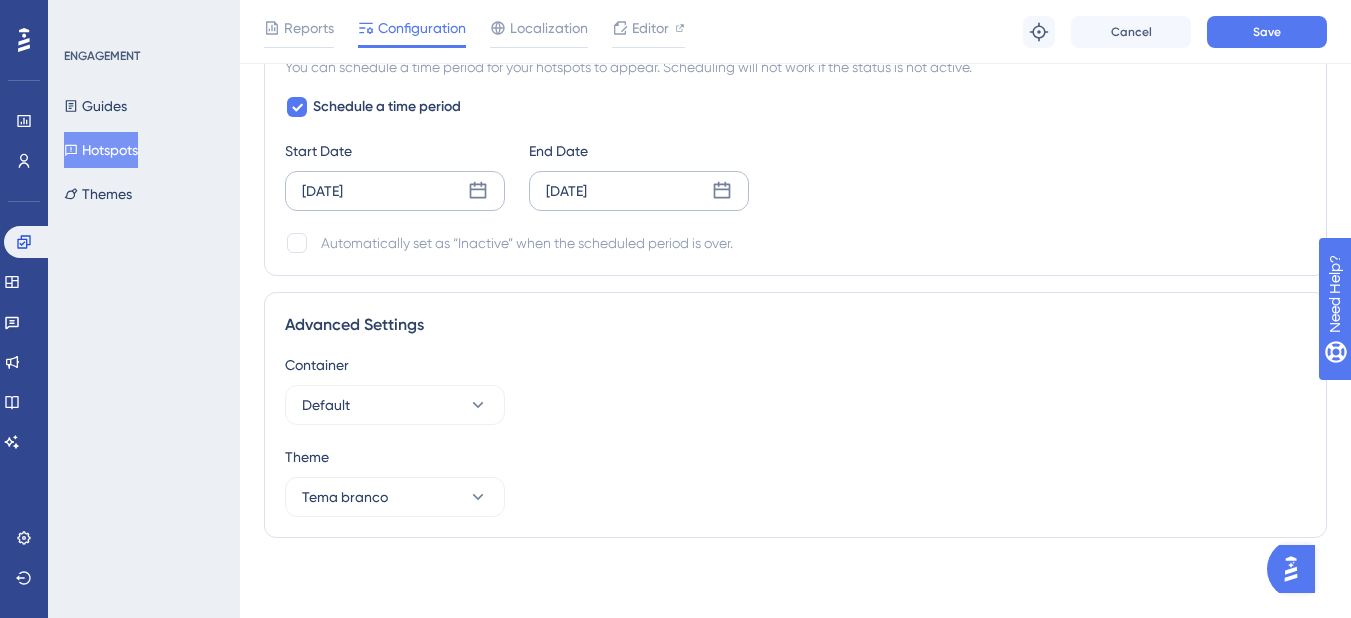 click on "[DATE]" at bounding box center (395, 191) 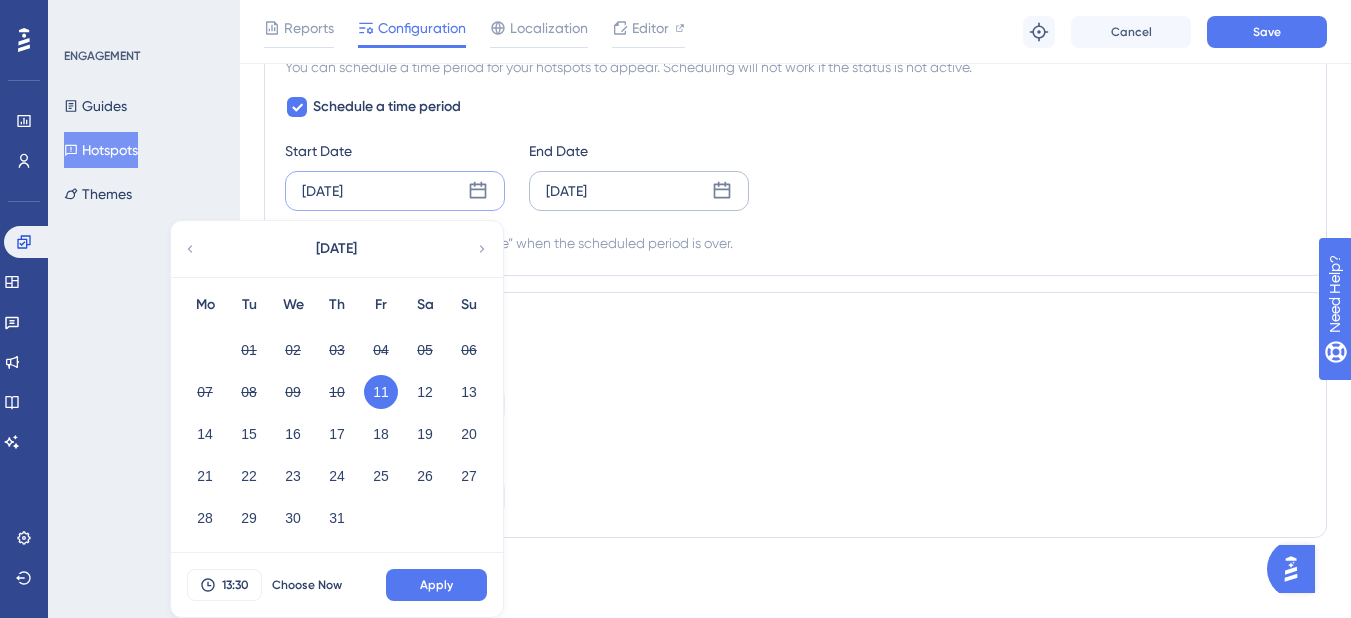click on "Start Date [DATE] [DATE] Mo Tu We Th Fr Sa Su 01 02 03 04 05 06 07 08 09 10 11 12 13 14 15 16 17 18 19 20 21 22 23 24 25 26 27 28 29 30 31 13:30 Choose Now Apply End Date [DATE]" at bounding box center [795, 175] 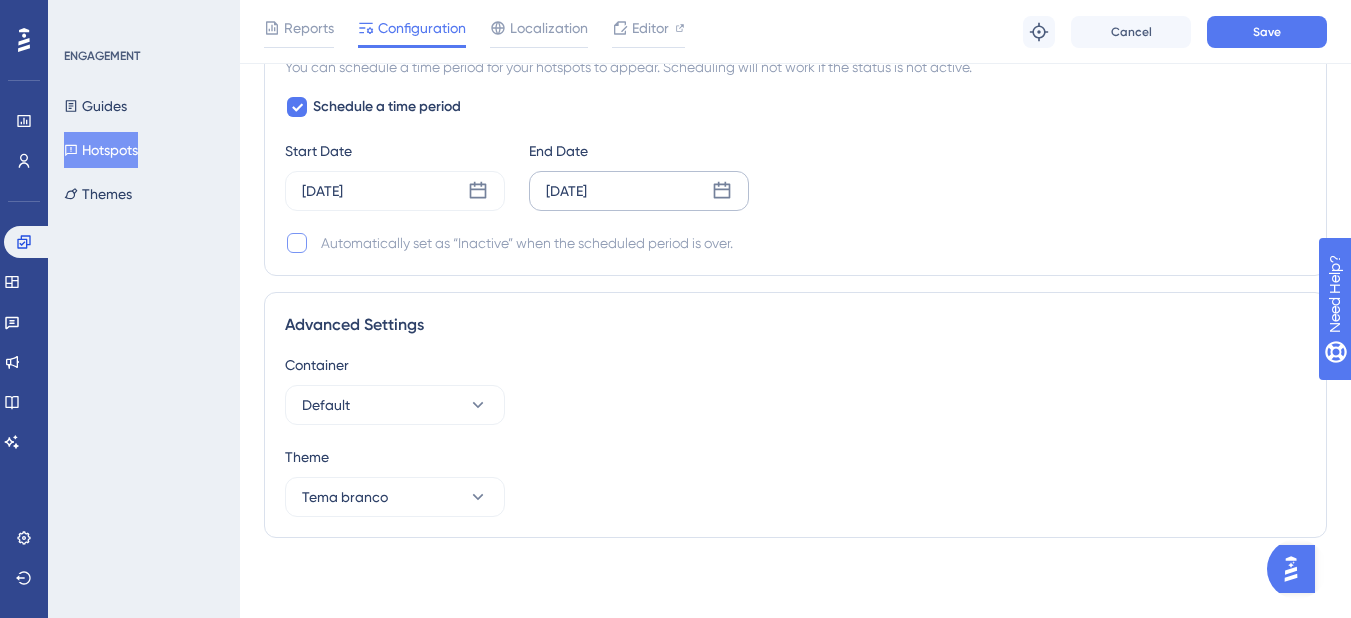 click at bounding box center (297, 243) 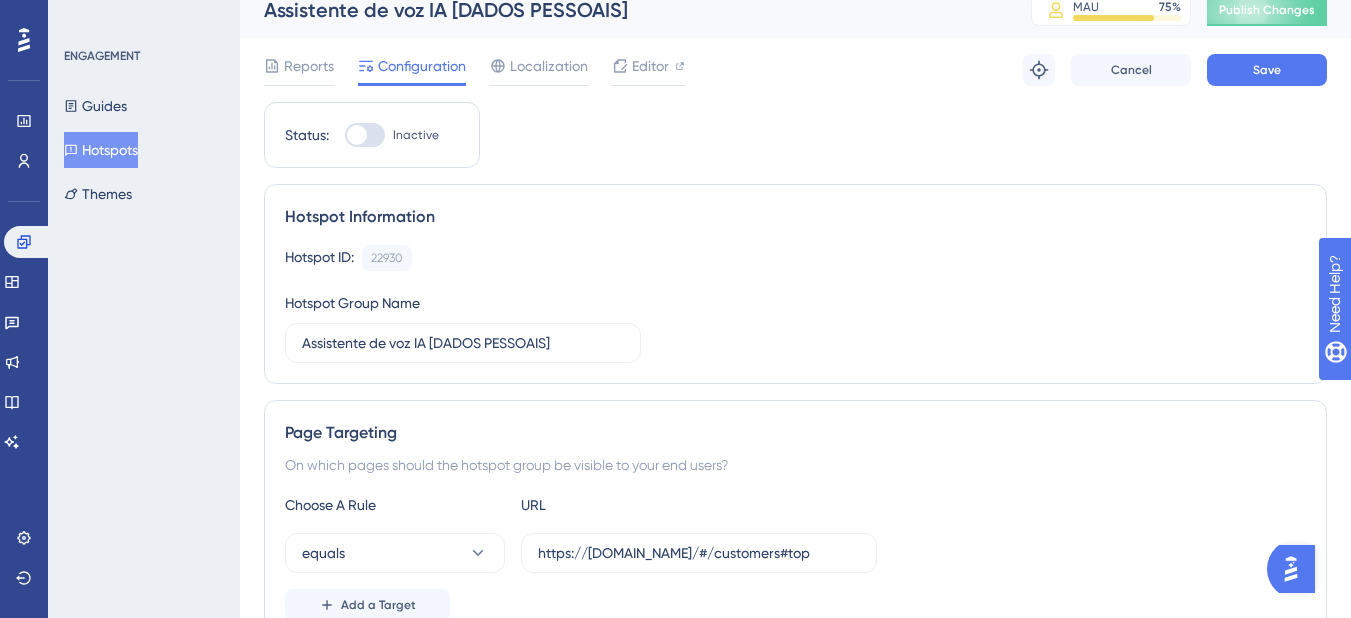 scroll, scrollTop: 0, scrollLeft: 0, axis: both 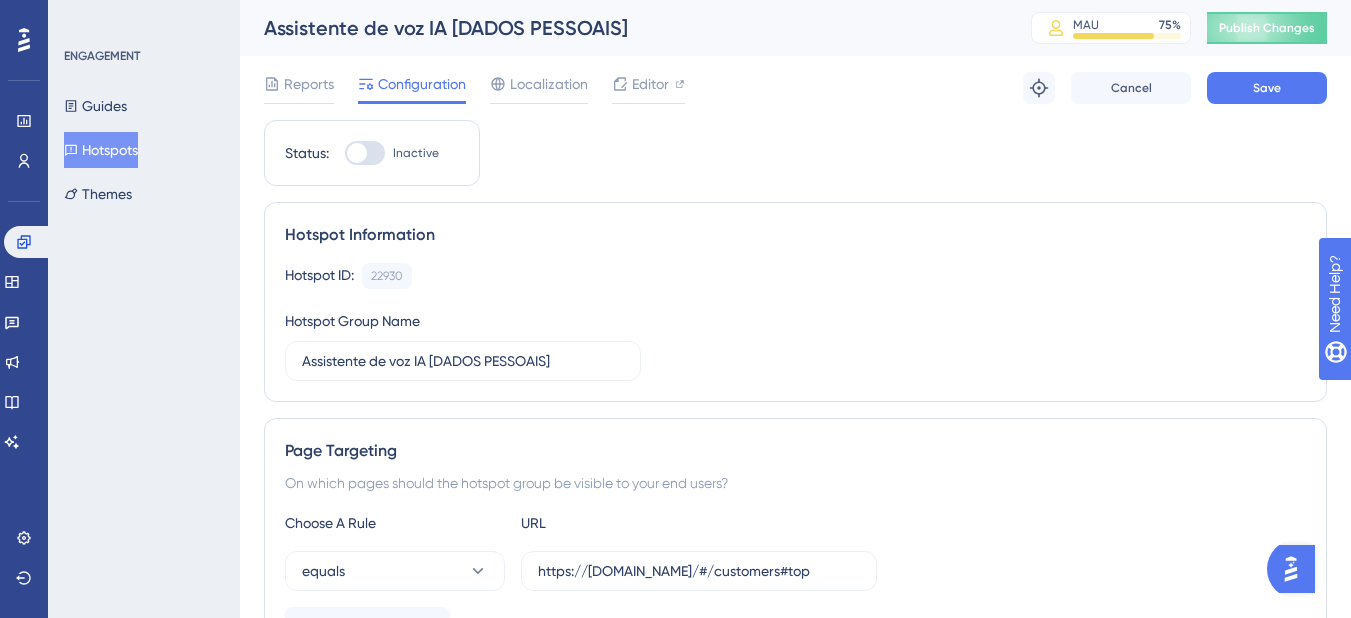 click at bounding box center [365, 153] 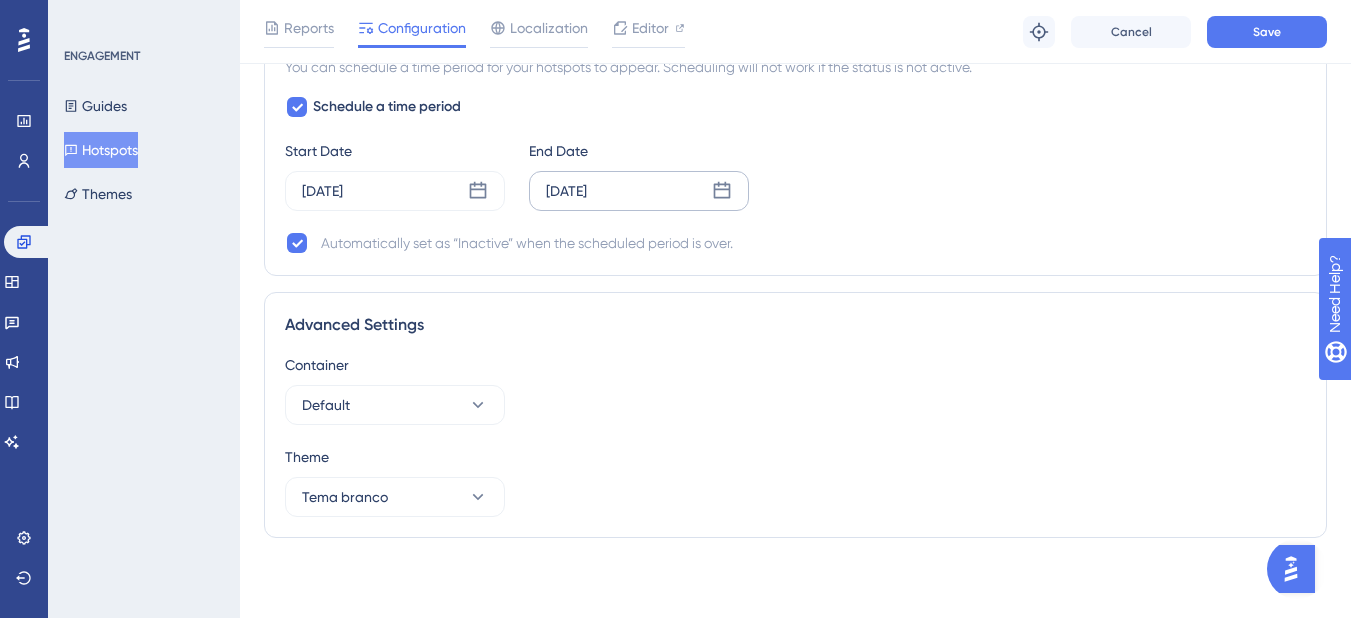 scroll, scrollTop: 0, scrollLeft: 0, axis: both 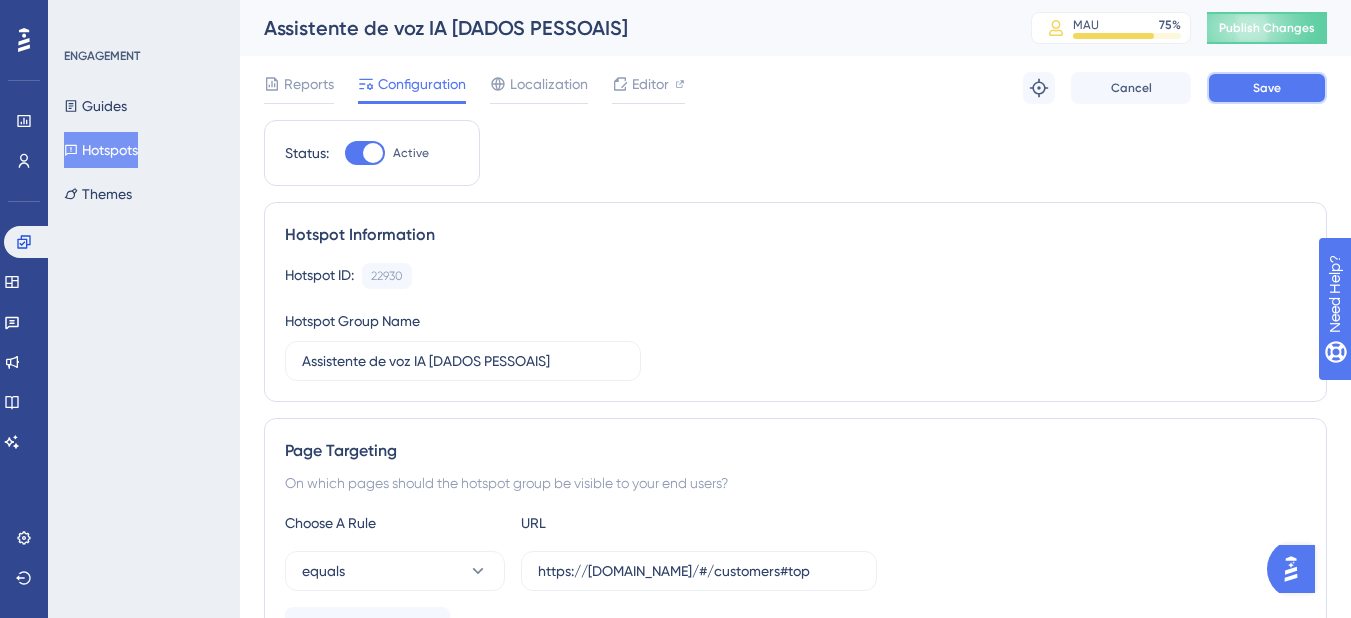 click on "Save" at bounding box center [1267, 88] 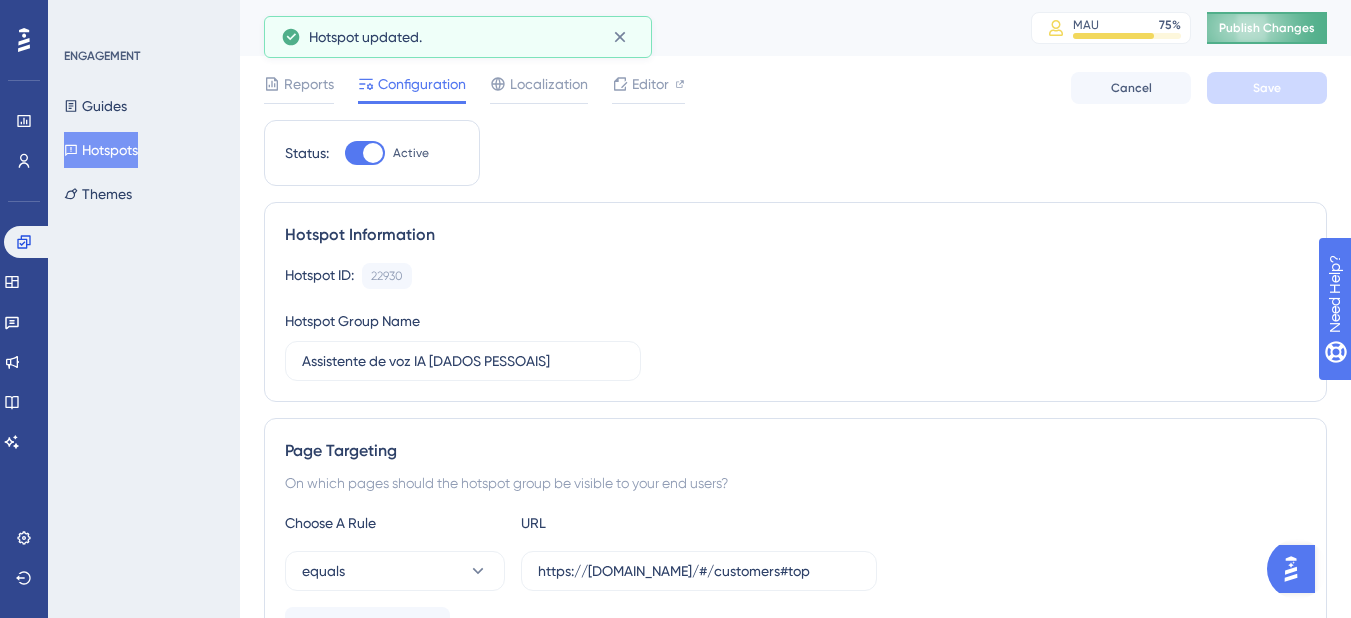 click on "Publish Changes" at bounding box center (1267, 28) 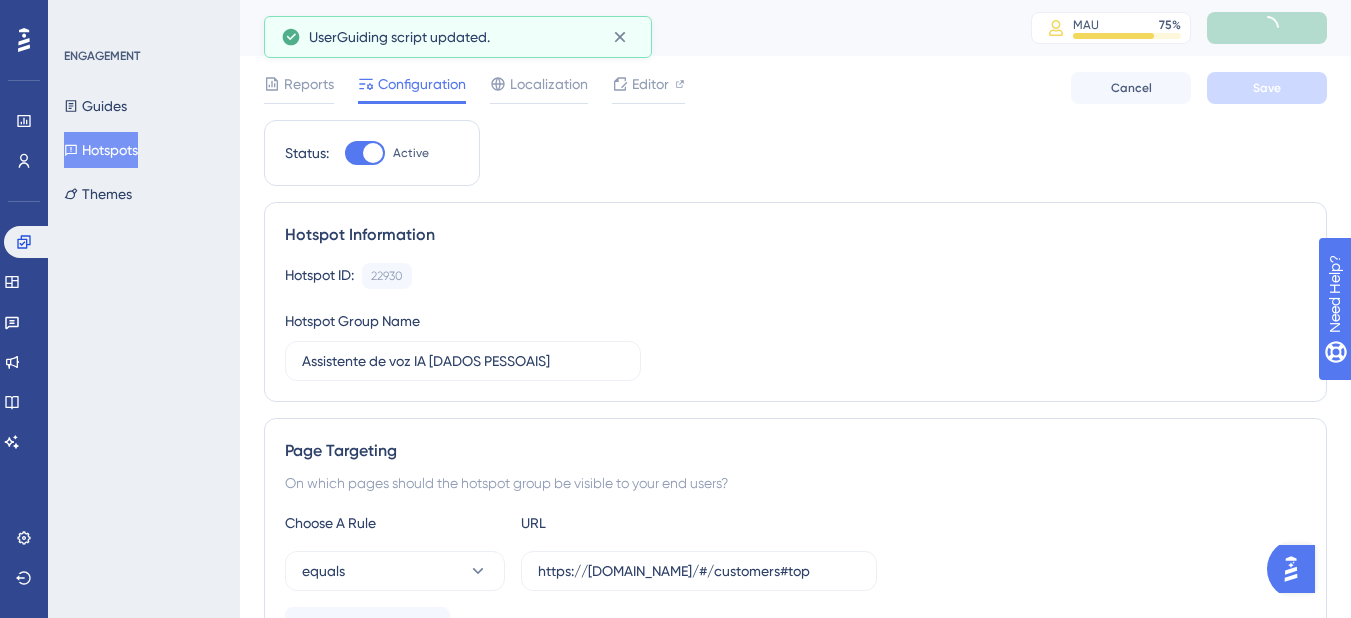 click 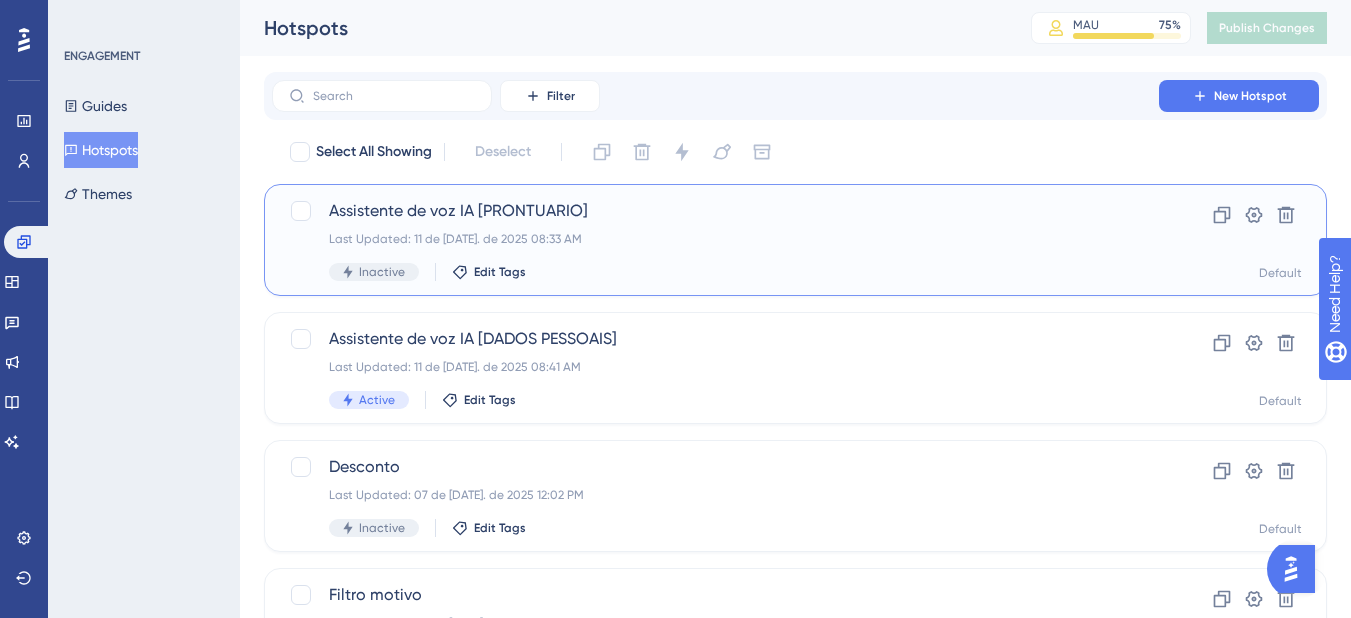 click on "Last Updated: 11 de [DATE]. de 2025 08:33 AM" at bounding box center (715, 239) 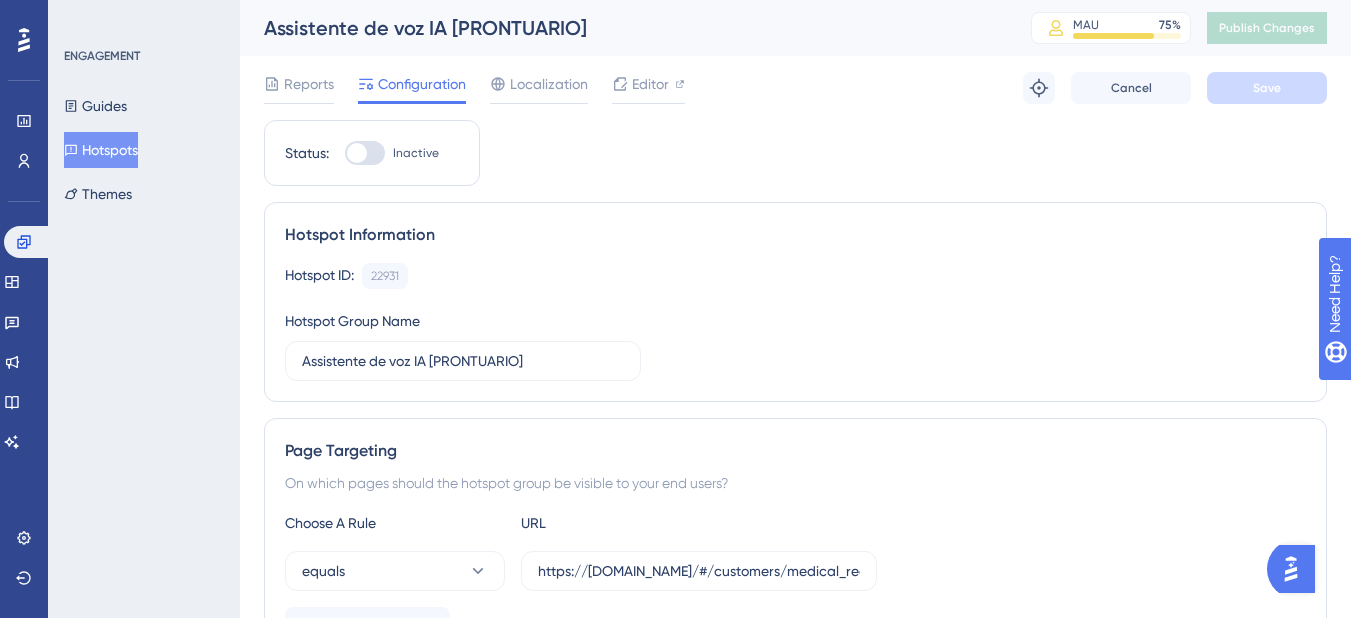 click at bounding box center (357, 153) 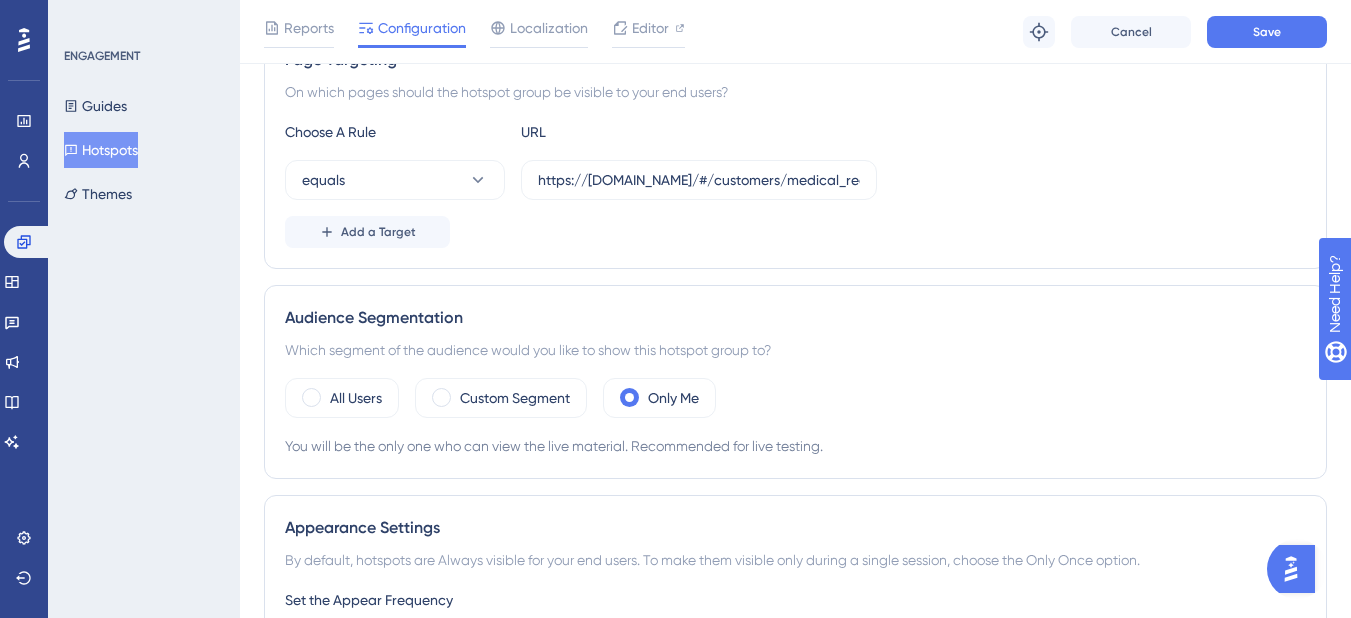 scroll, scrollTop: 400, scrollLeft: 0, axis: vertical 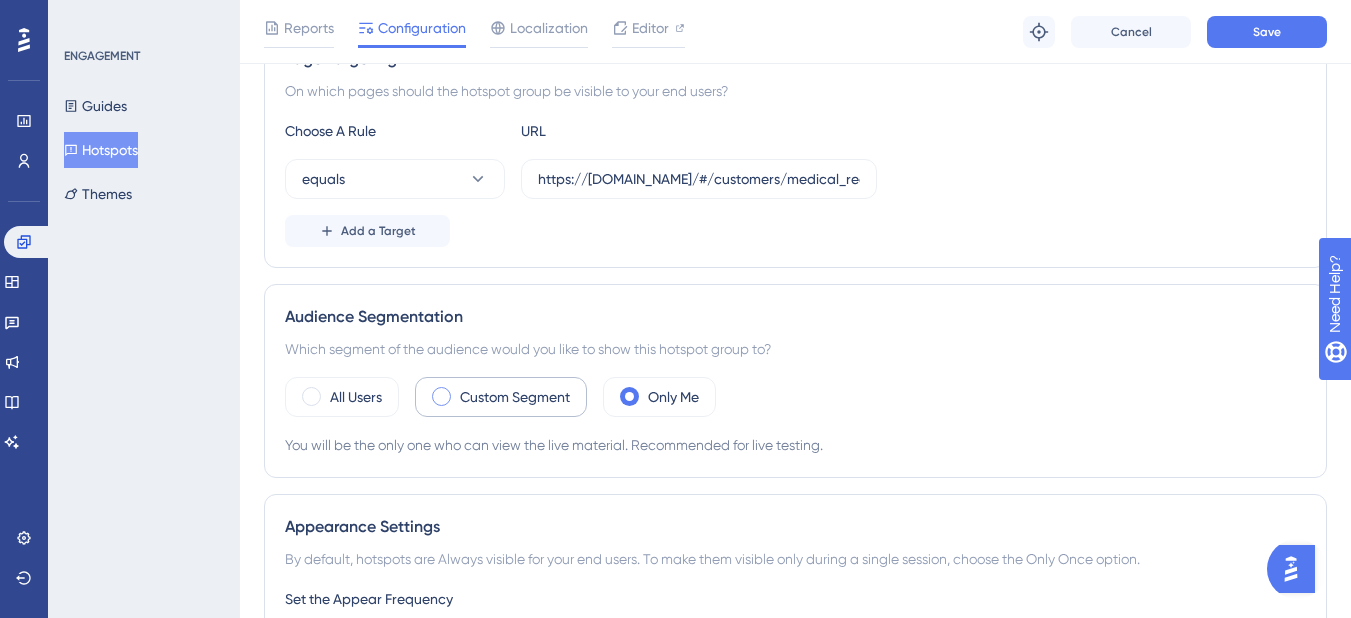 click at bounding box center [441, 396] 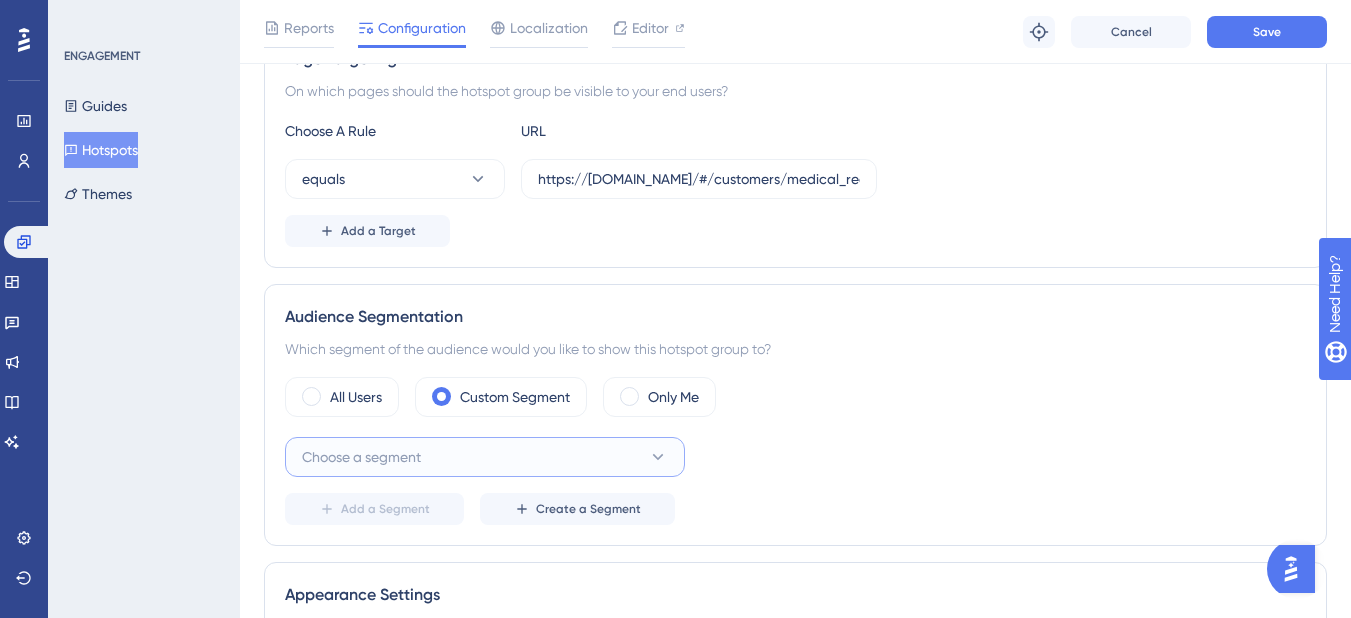 click on "Choose a segment" at bounding box center (485, 457) 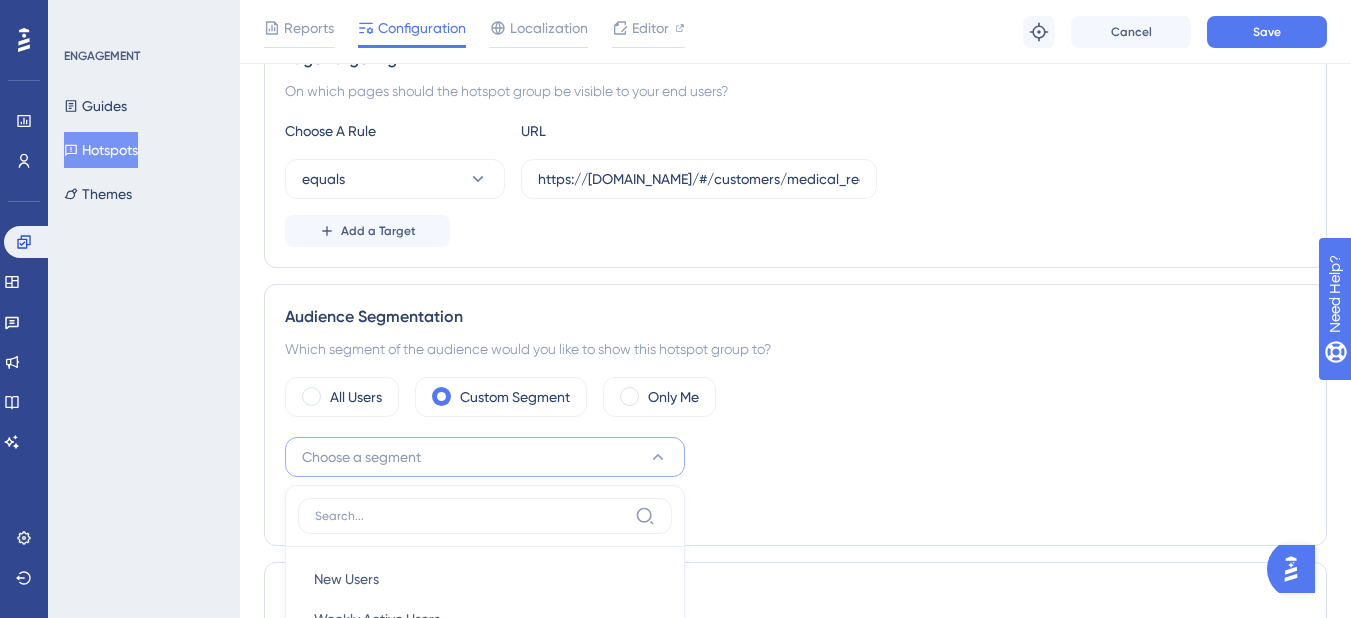 scroll, scrollTop: 762, scrollLeft: 0, axis: vertical 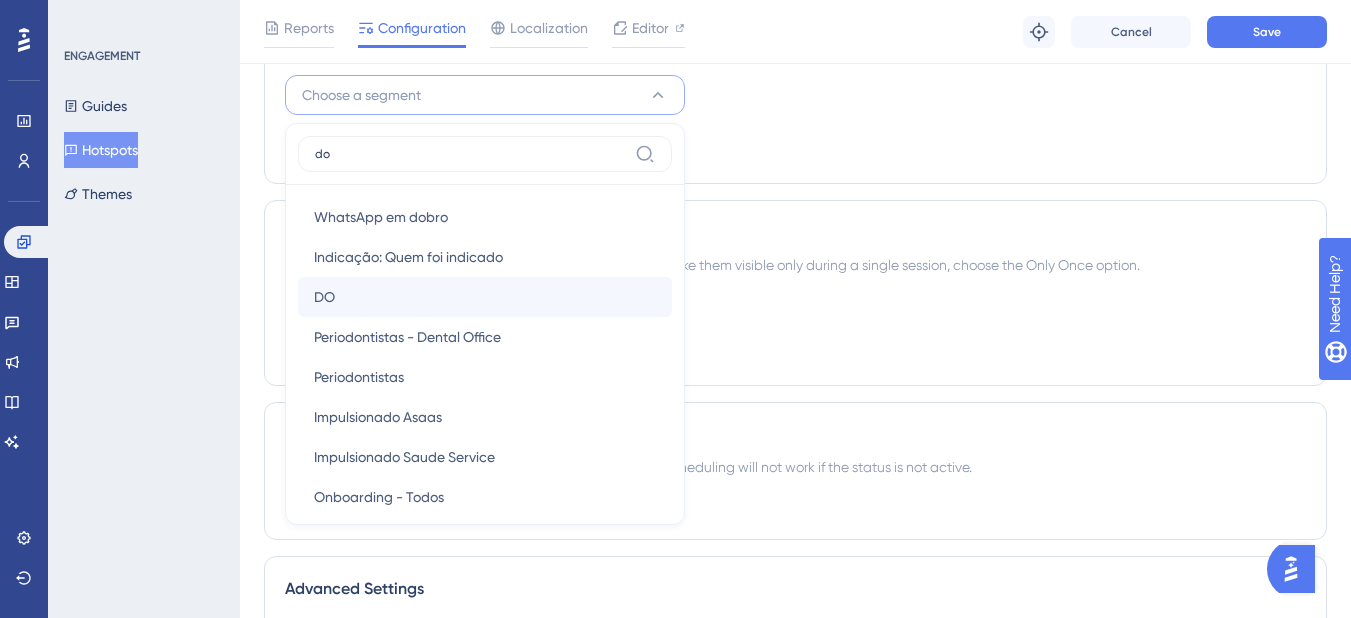 type on "do" 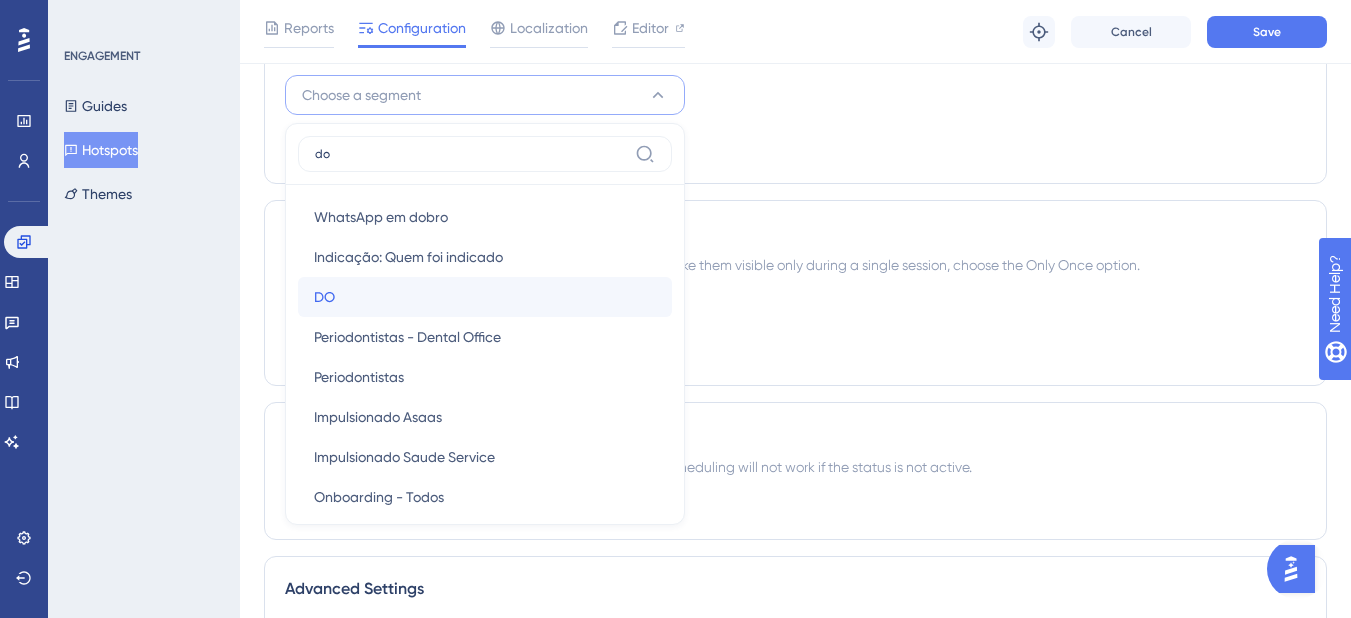 click on "DO DO" at bounding box center (485, 297) 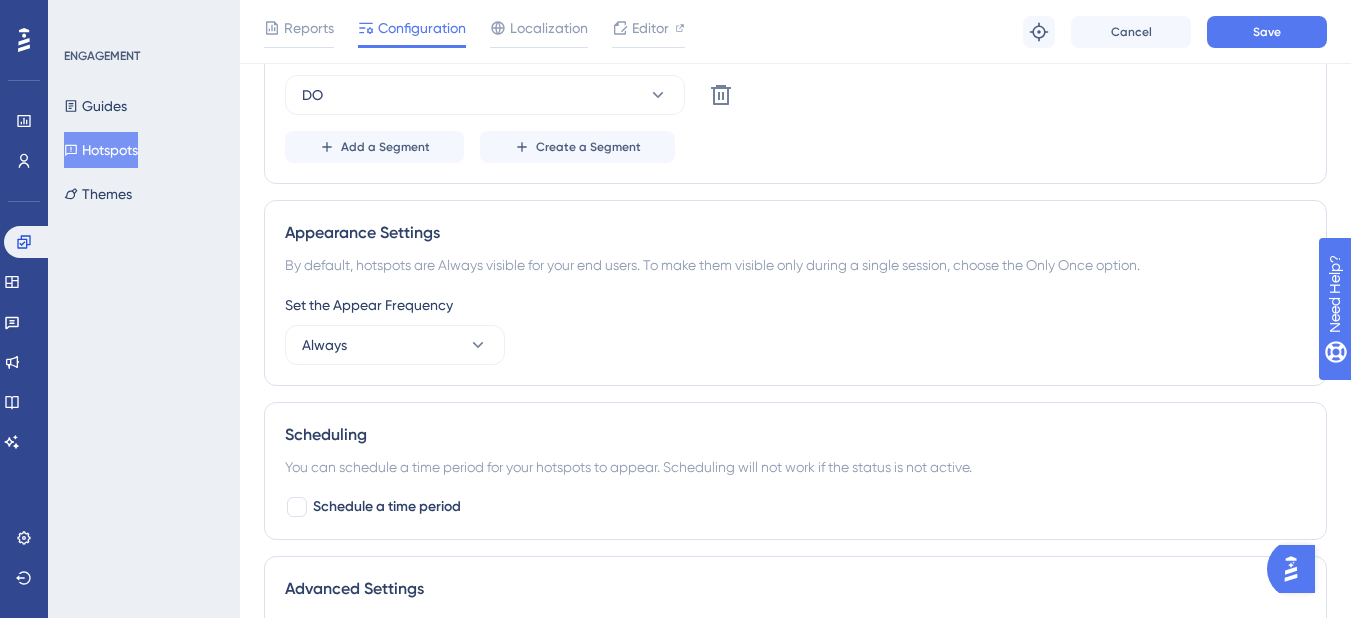click on "ENGAGEMENT Guides Hotspots Themes" at bounding box center (144, 309) 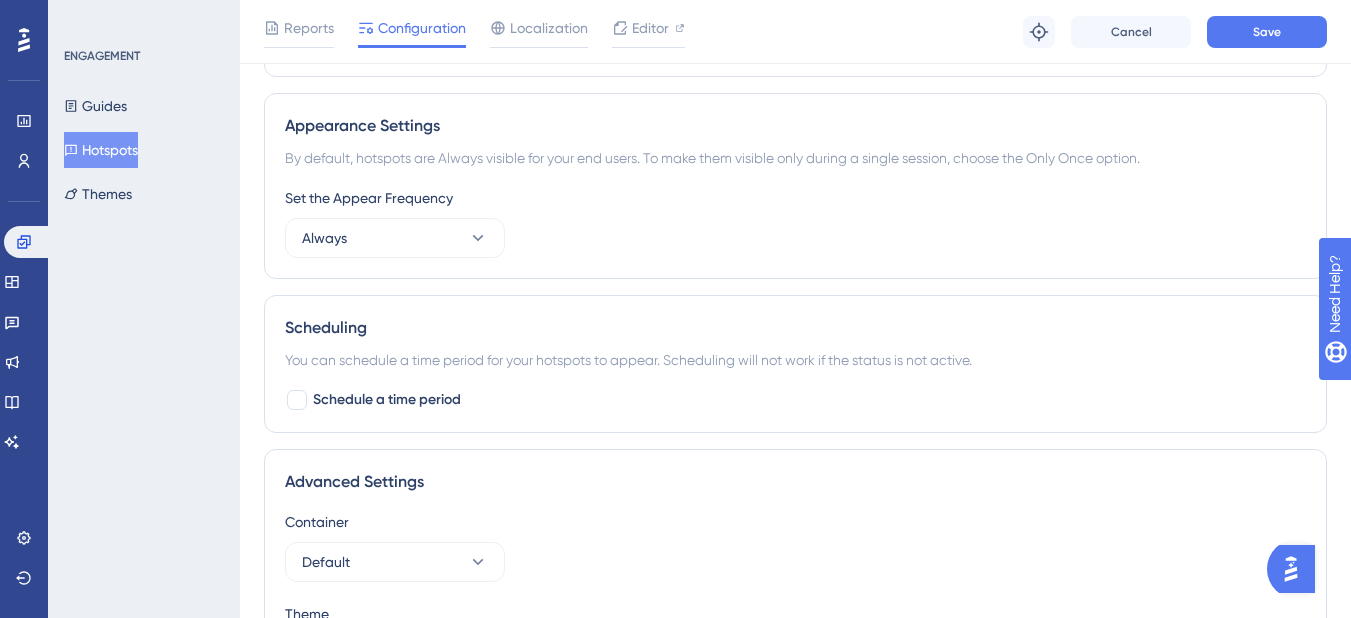 scroll, scrollTop: 1026, scrollLeft: 0, axis: vertical 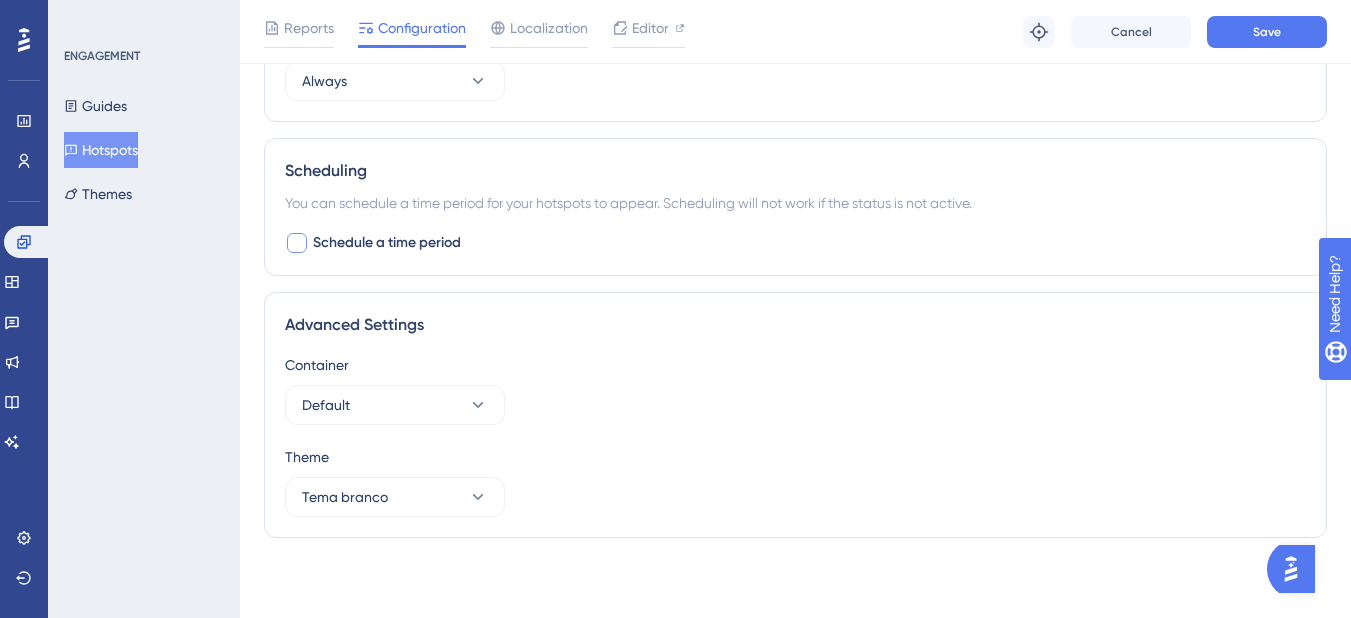 click at bounding box center [297, 243] 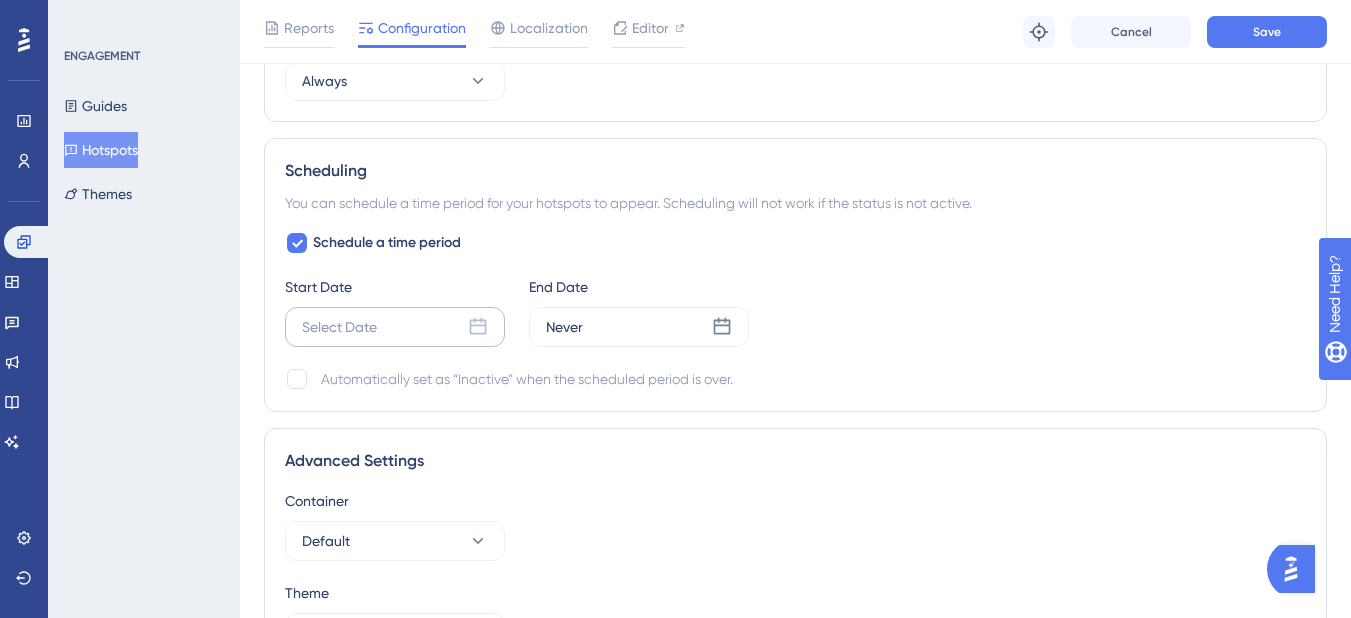 click on "Select Date" at bounding box center [339, 327] 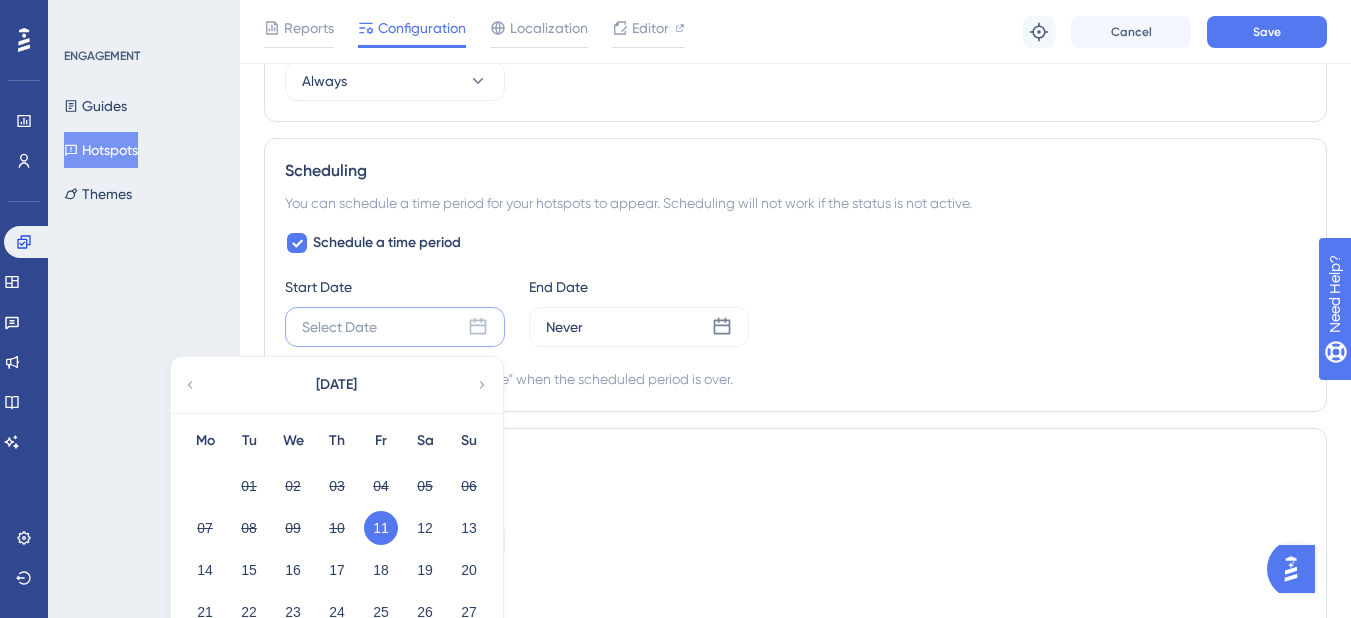 click on "11" at bounding box center [381, 528] 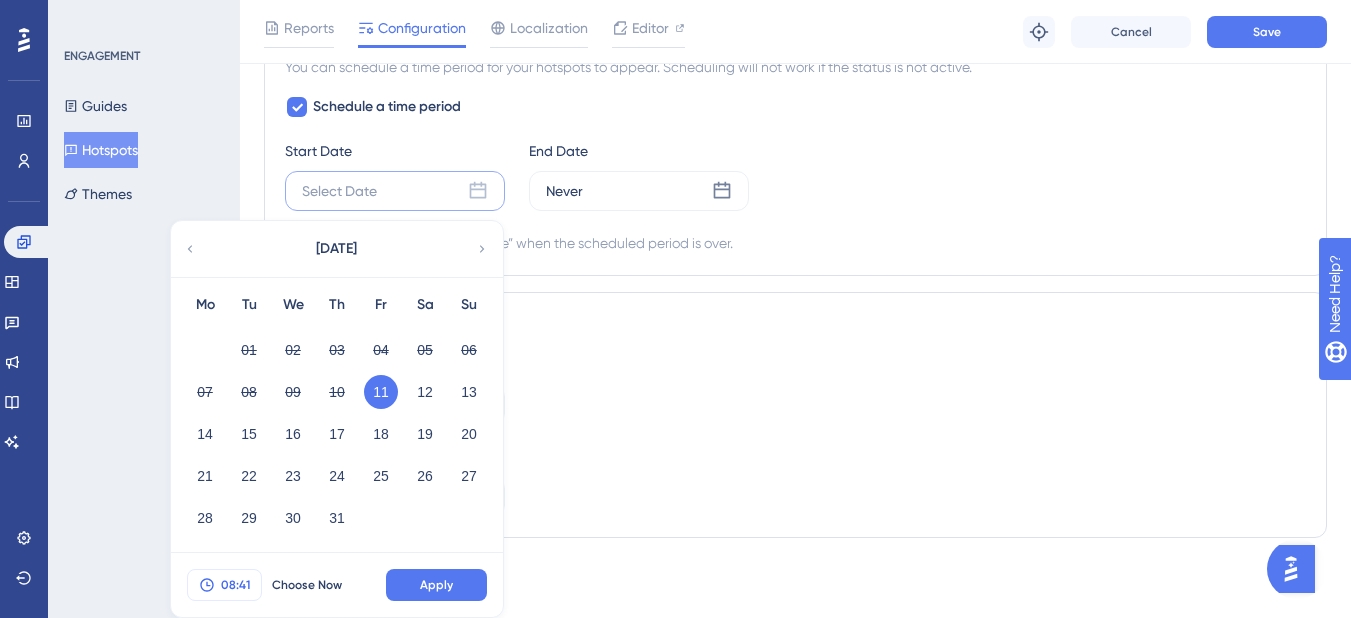 click on "08:41" at bounding box center (235, 585) 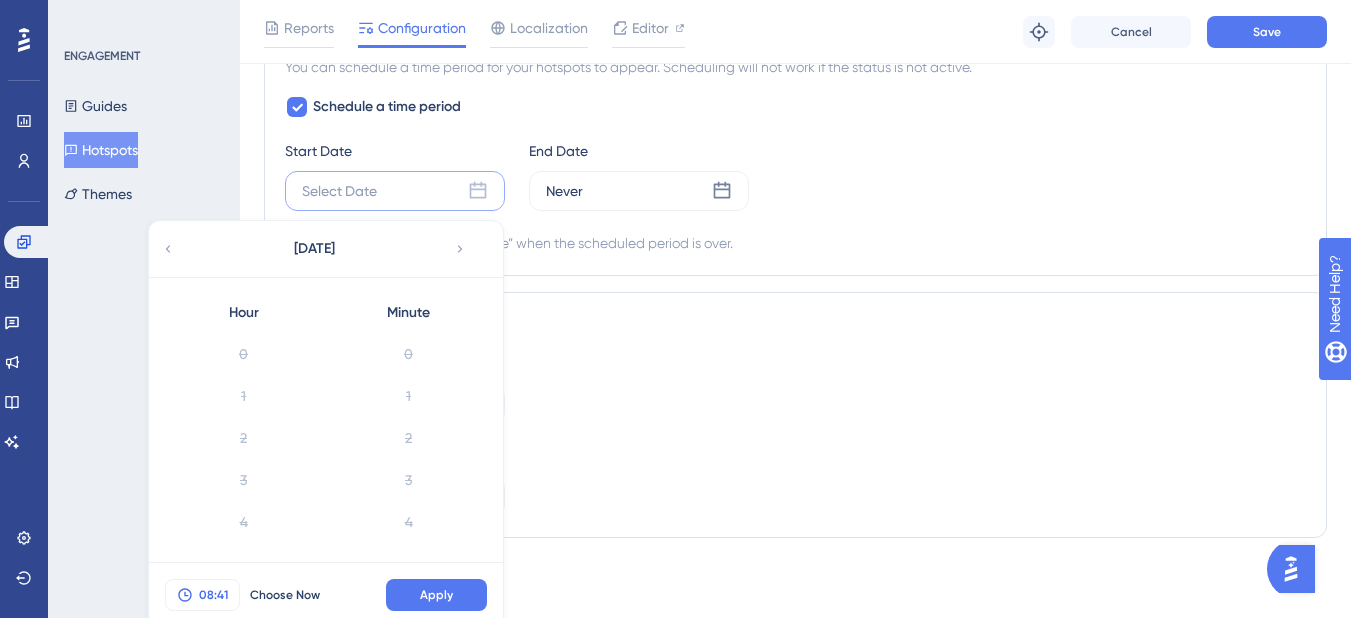scroll, scrollTop: 1172, scrollLeft: 0, axis: vertical 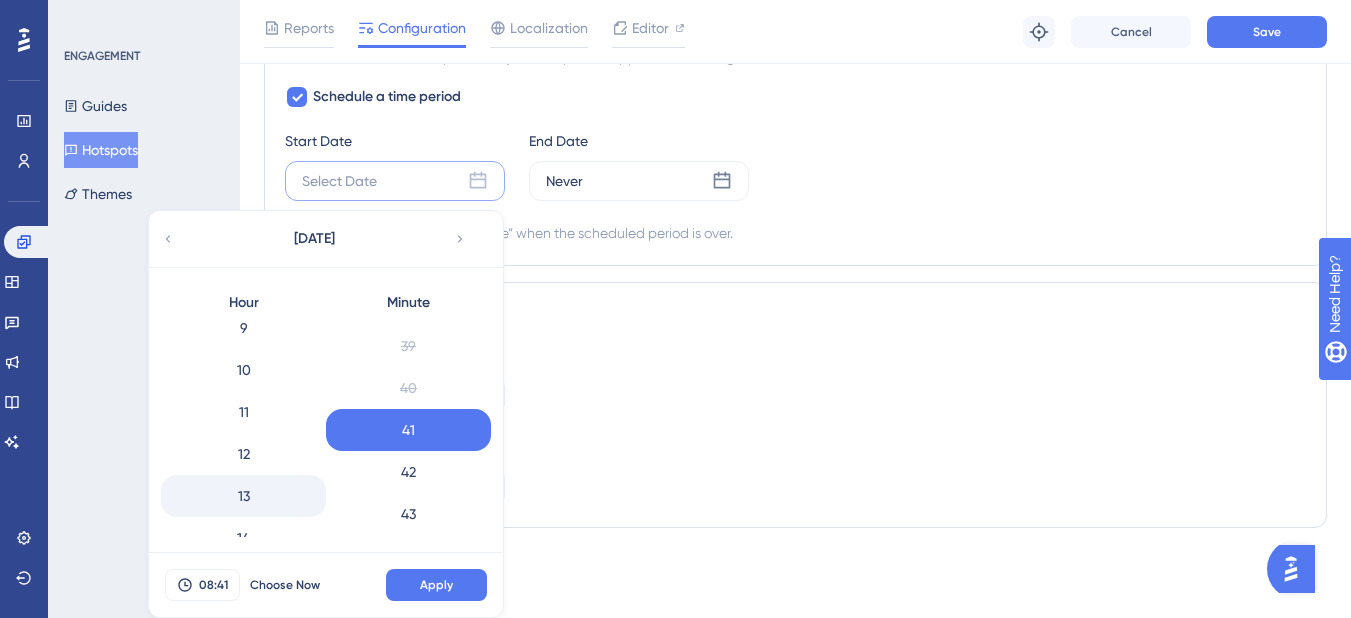 click on "13" at bounding box center (243, 496) 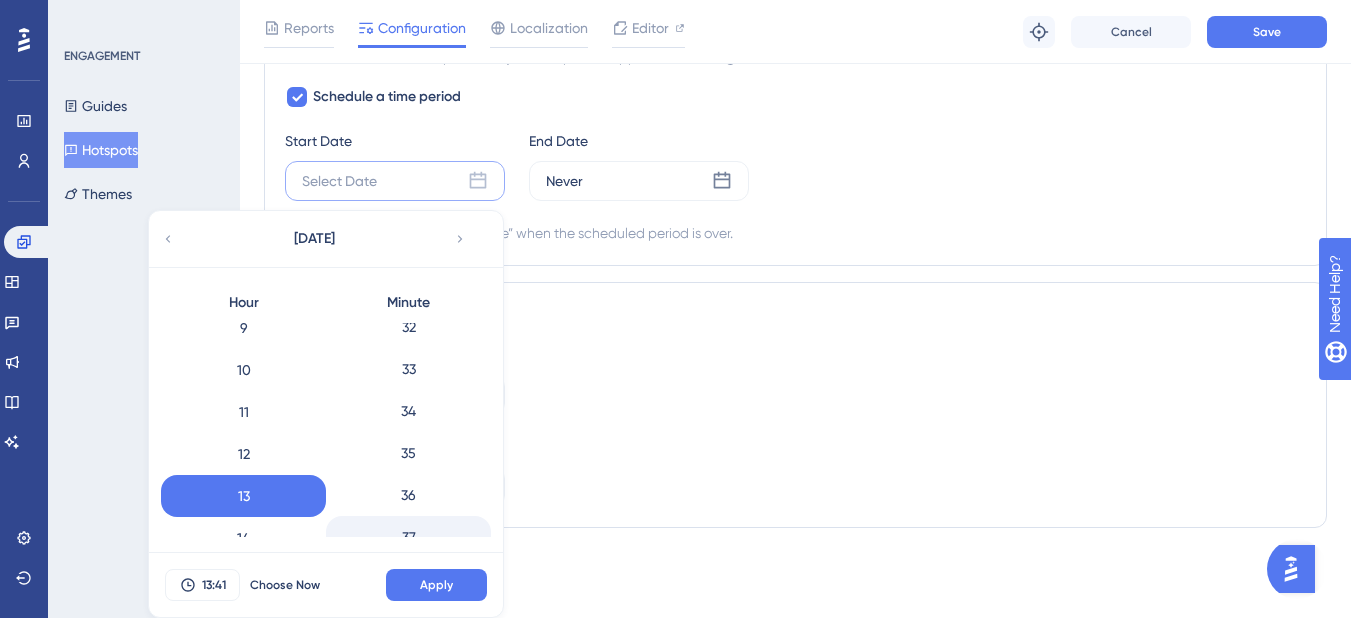 scroll, scrollTop: 1236, scrollLeft: 0, axis: vertical 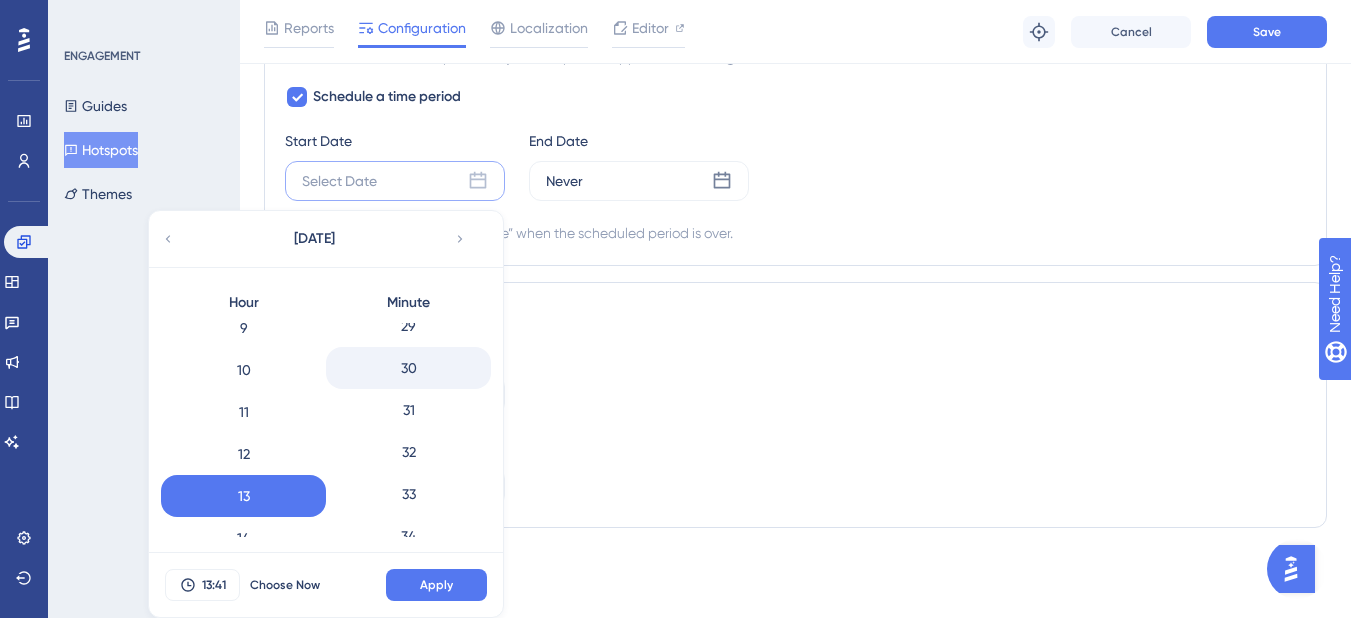 click on "30" at bounding box center (408, 368) 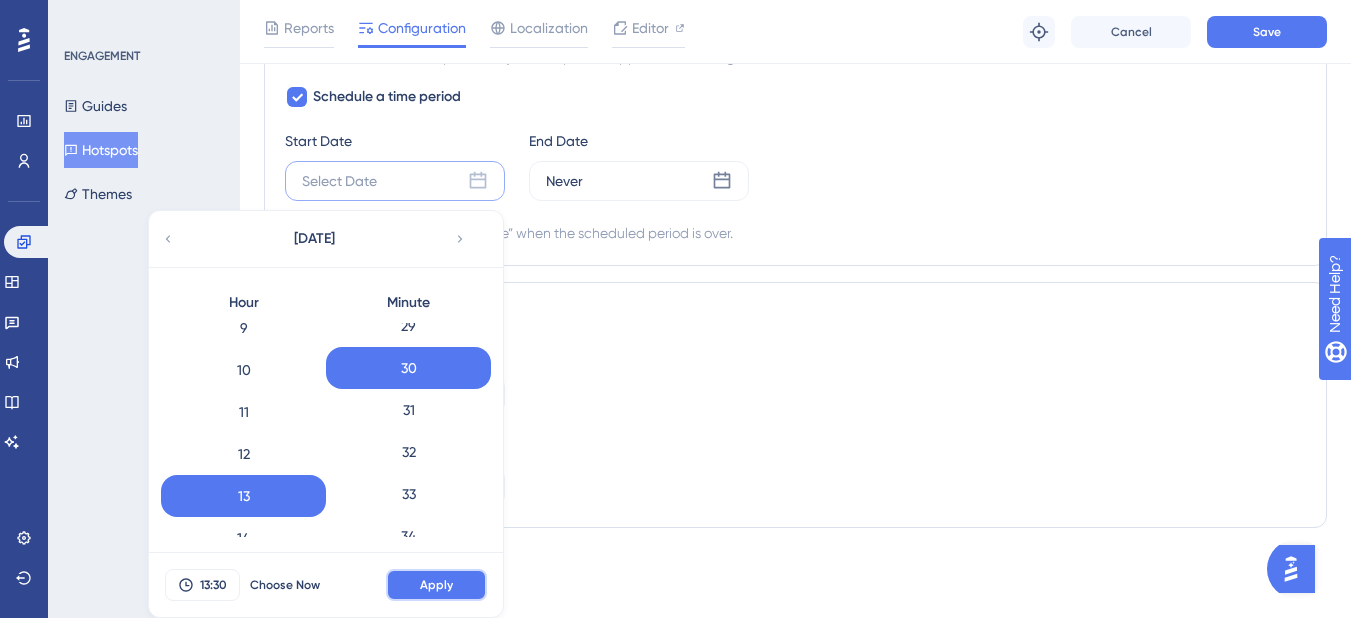 click on "Apply" at bounding box center (436, 585) 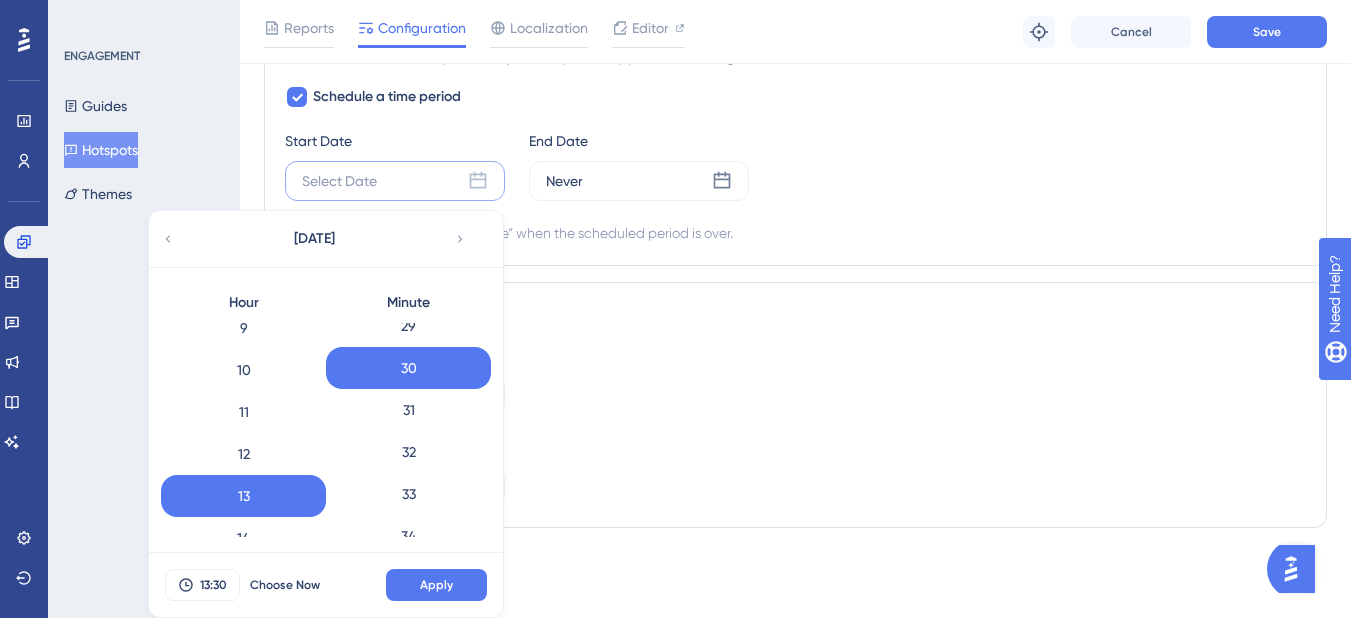 scroll, scrollTop: 1162, scrollLeft: 0, axis: vertical 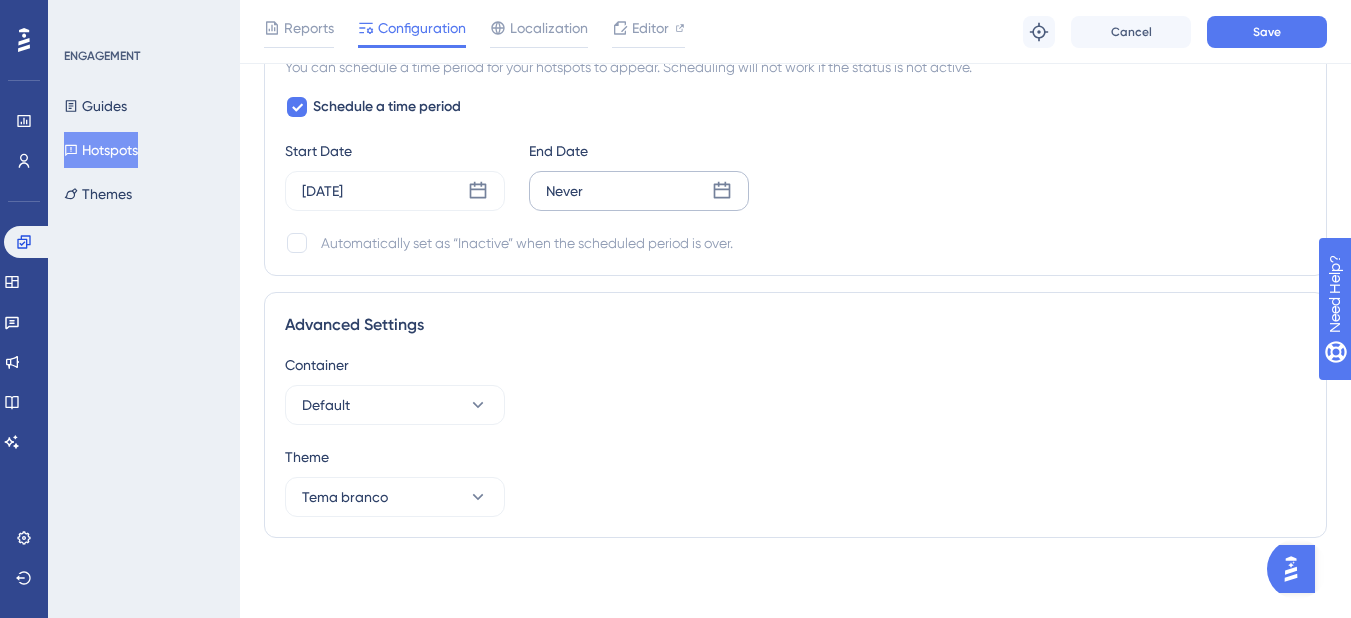 click on "Never" at bounding box center (564, 191) 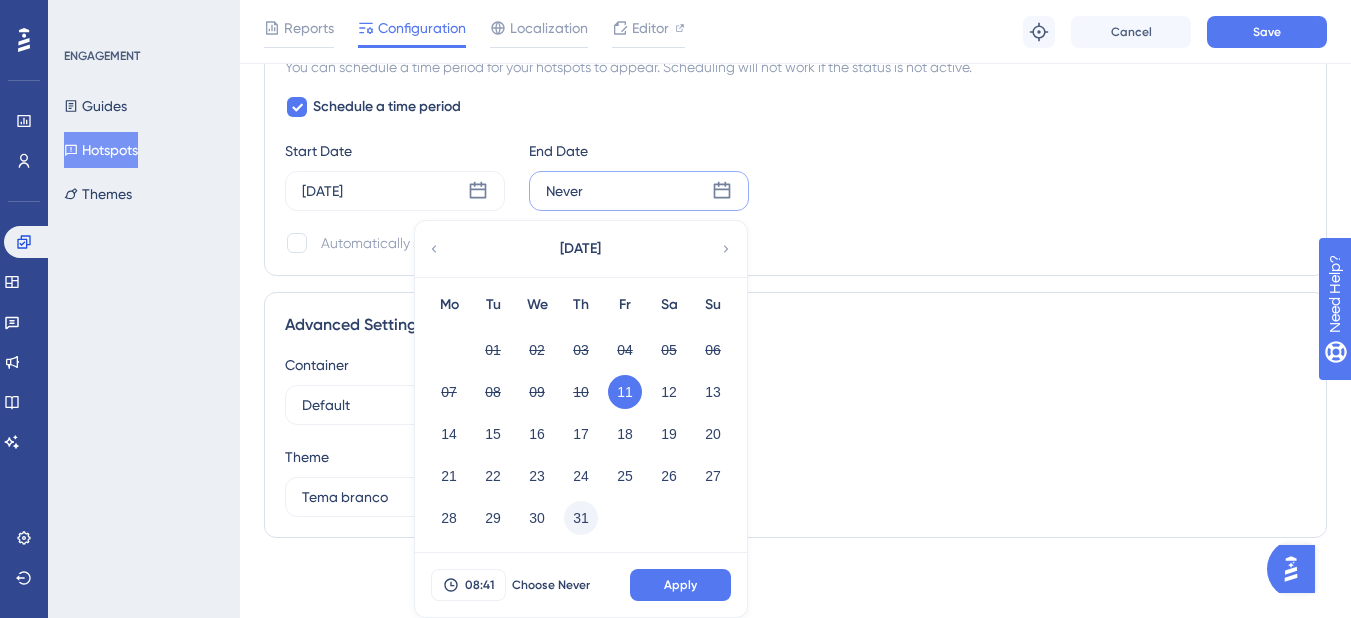 click on "31" at bounding box center (581, 518) 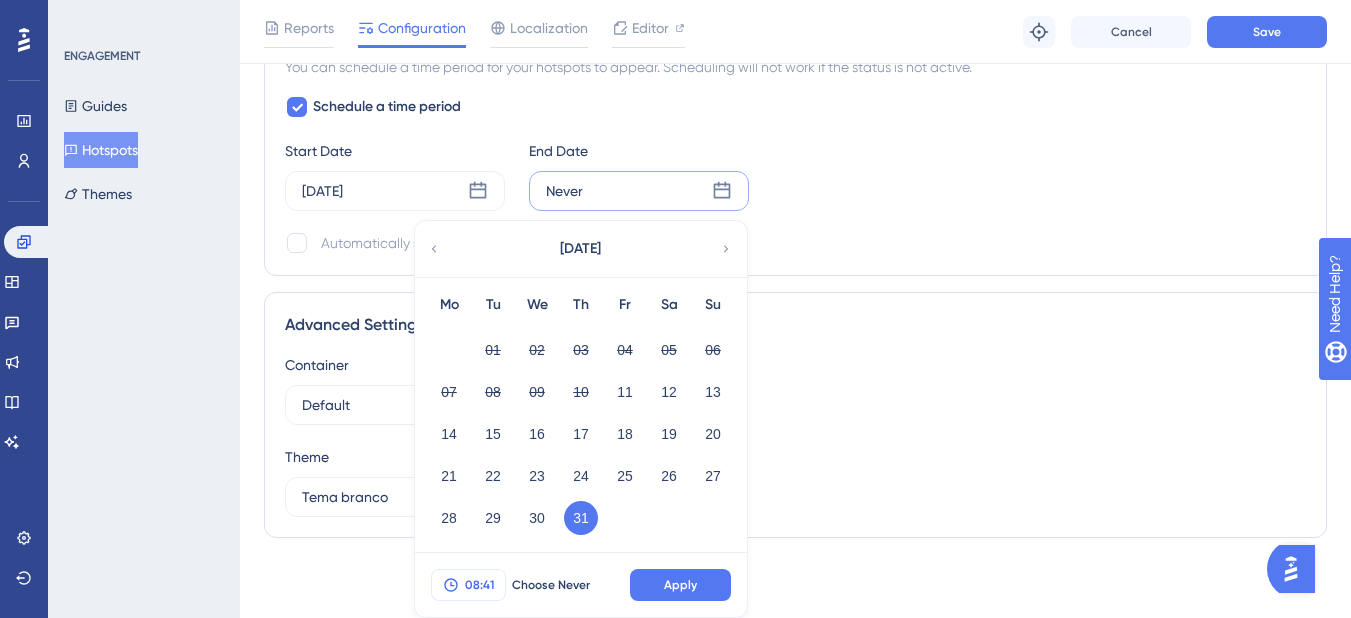 click on "08:41" at bounding box center (468, 585) 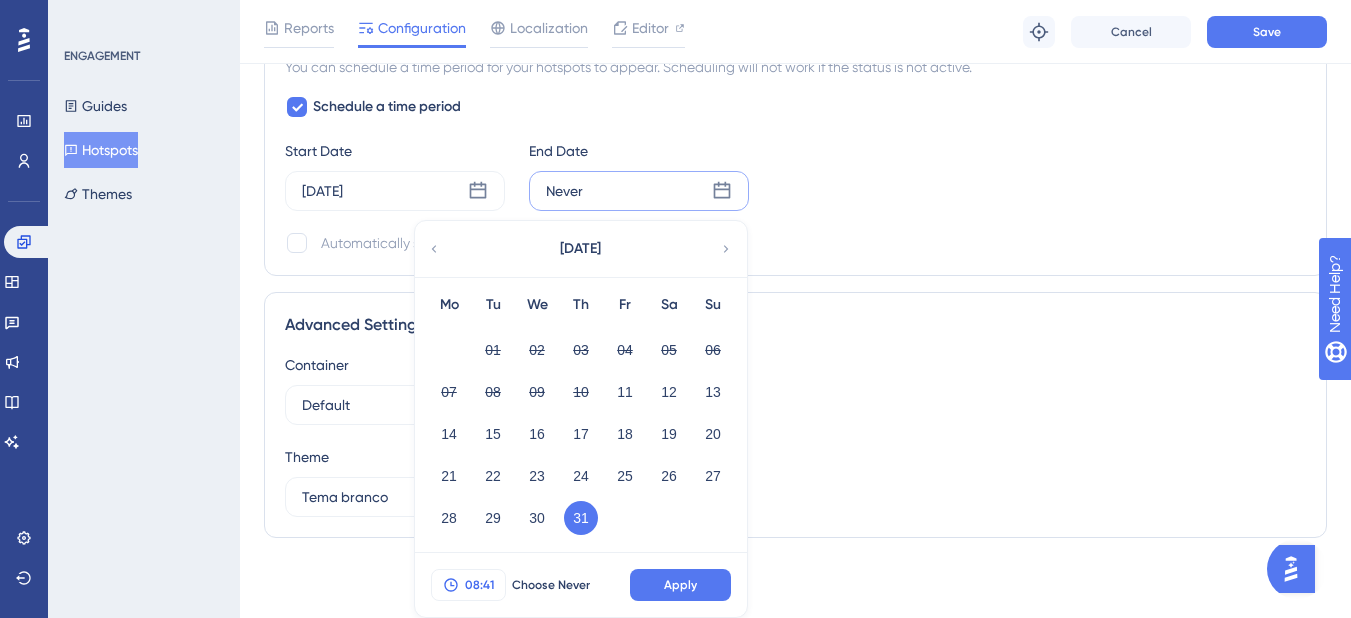 scroll, scrollTop: 1172, scrollLeft: 0, axis: vertical 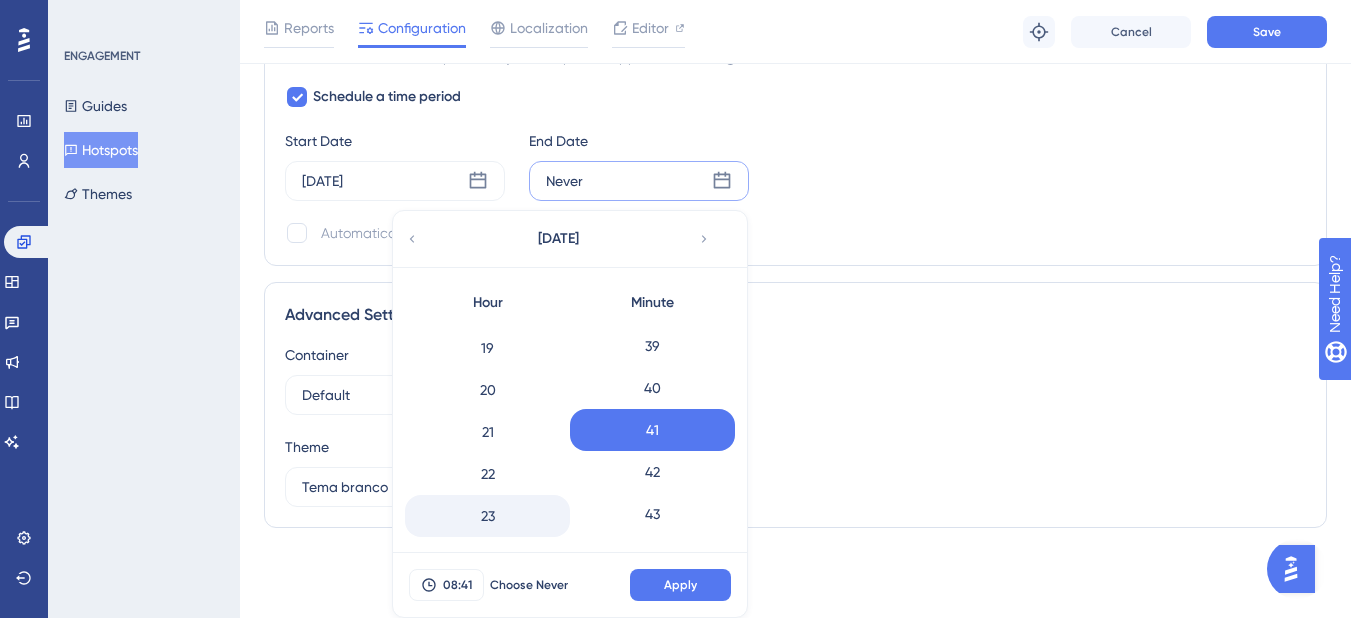 click on "23" at bounding box center [487, 516] 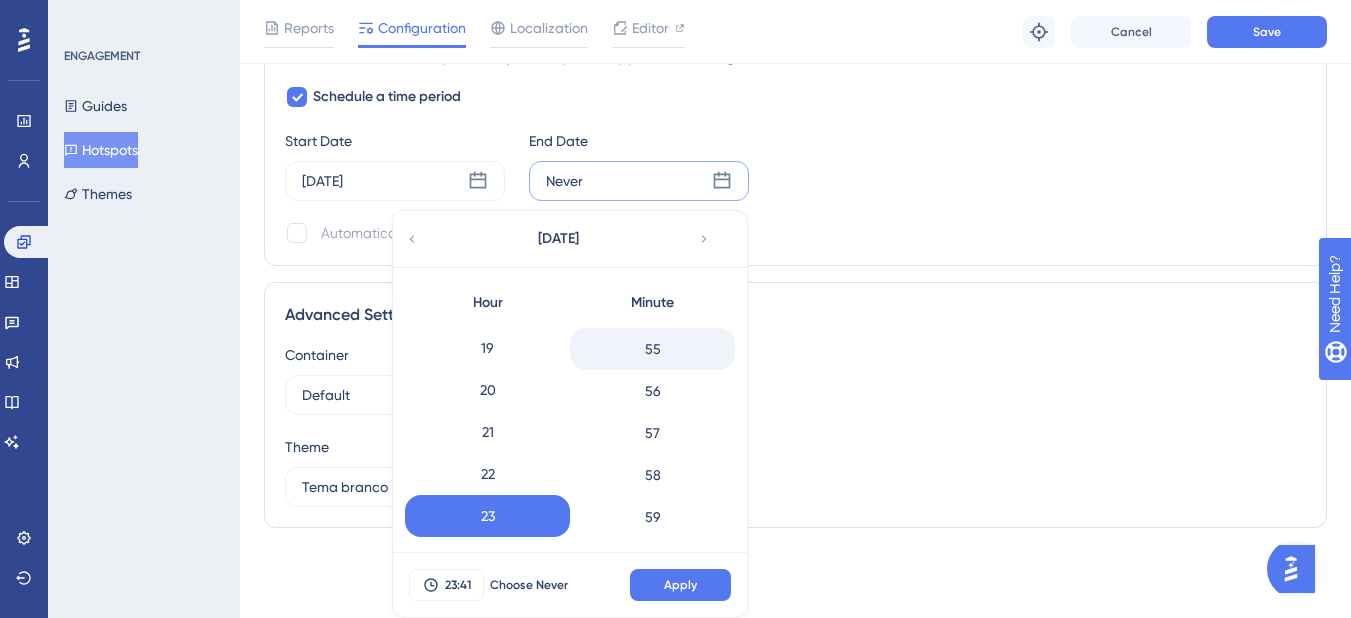 scroll, scrollTop: 2306, scrollLeft: 0, axis: vertical 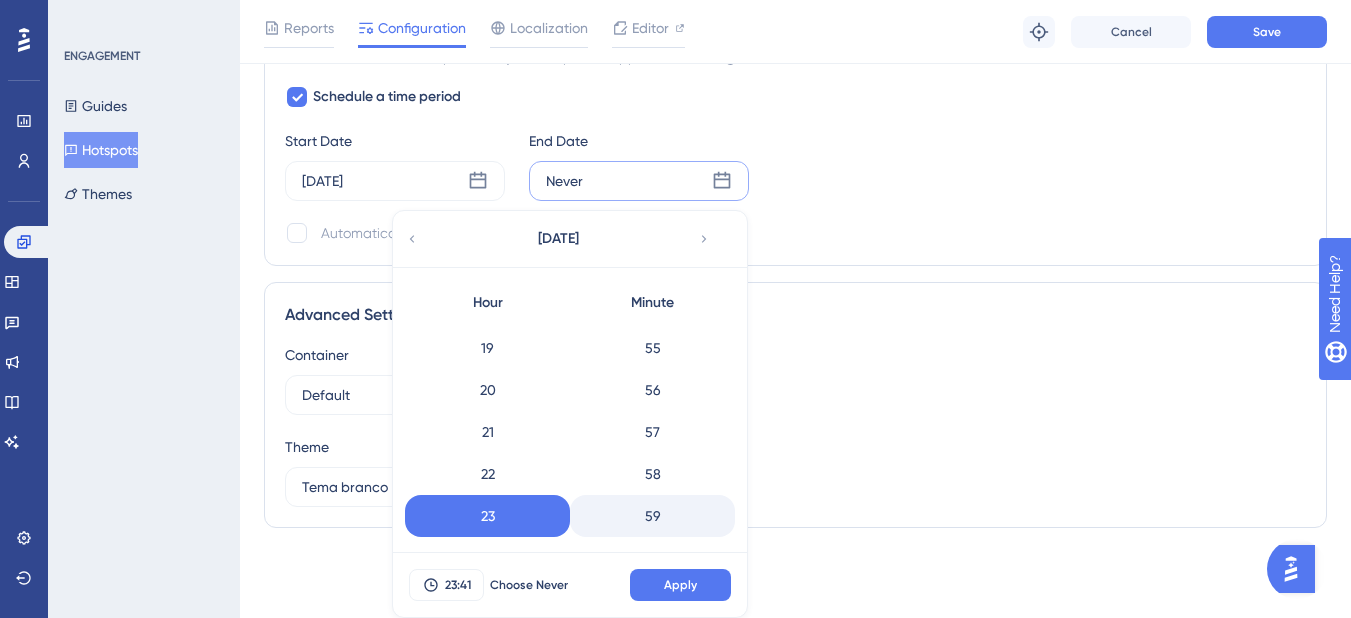 click on "59" at bounding box center (652, 516) 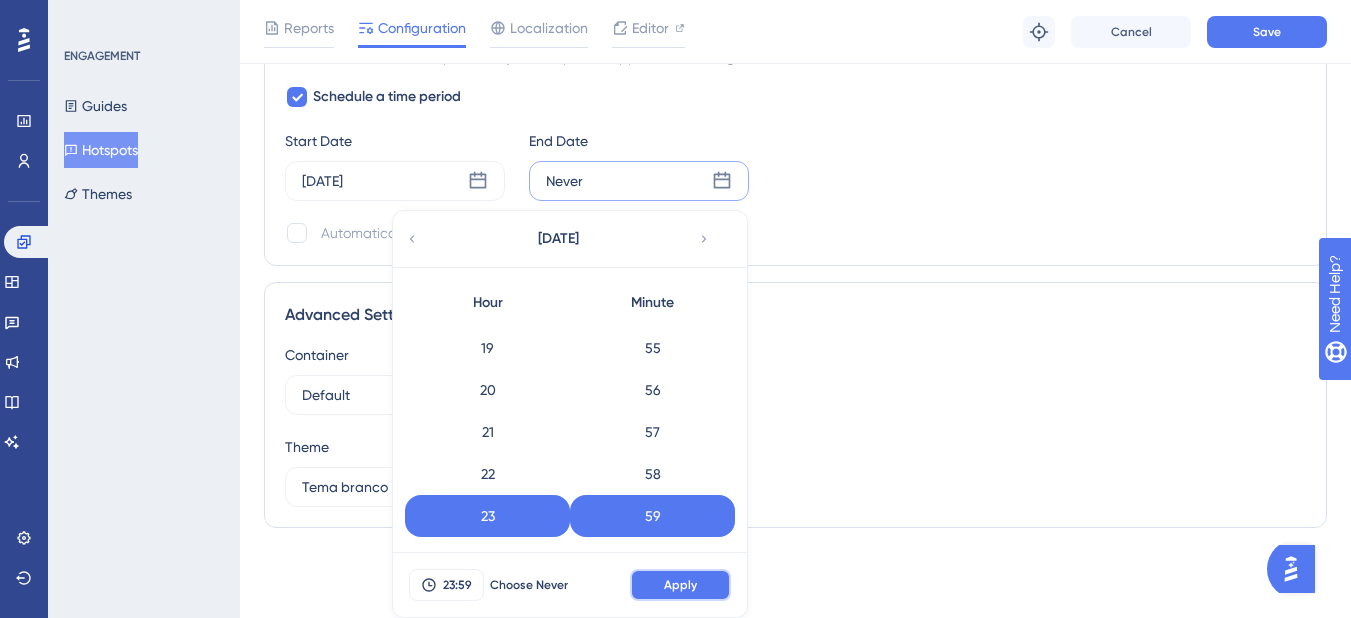 click on "Apply" at bounding box center (680, 585) 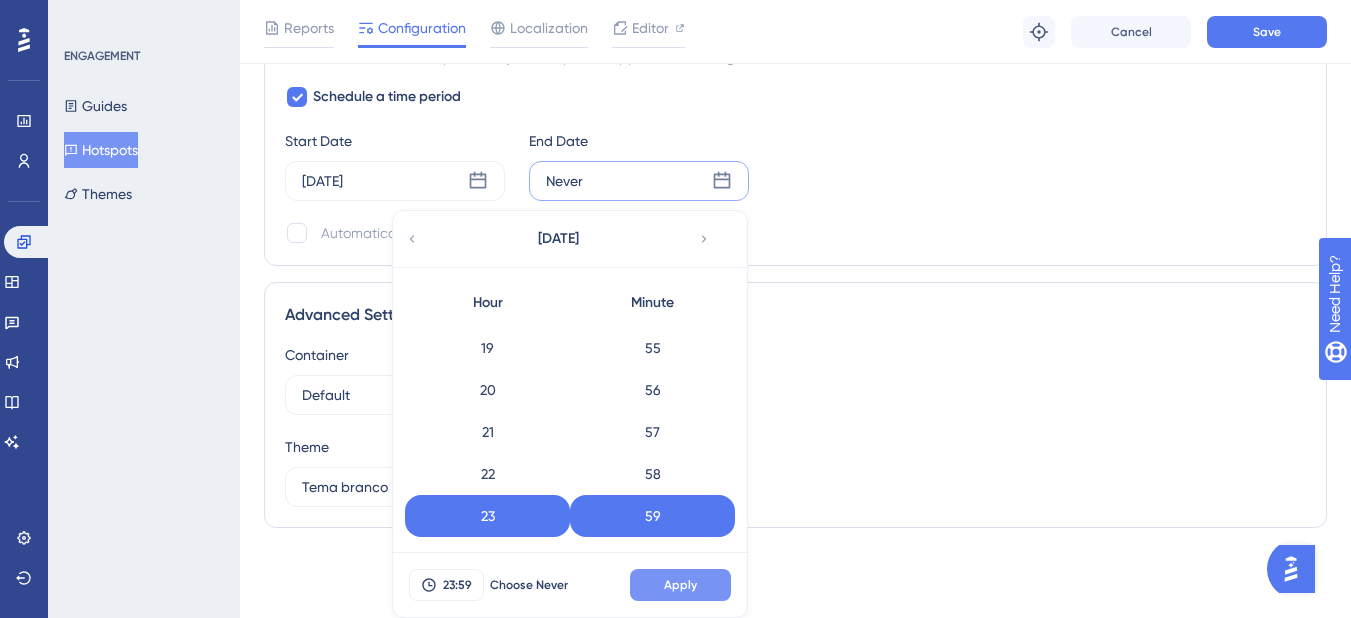 scroll, scrollTop: 1162, scrollLeft: 0, axis: vertical 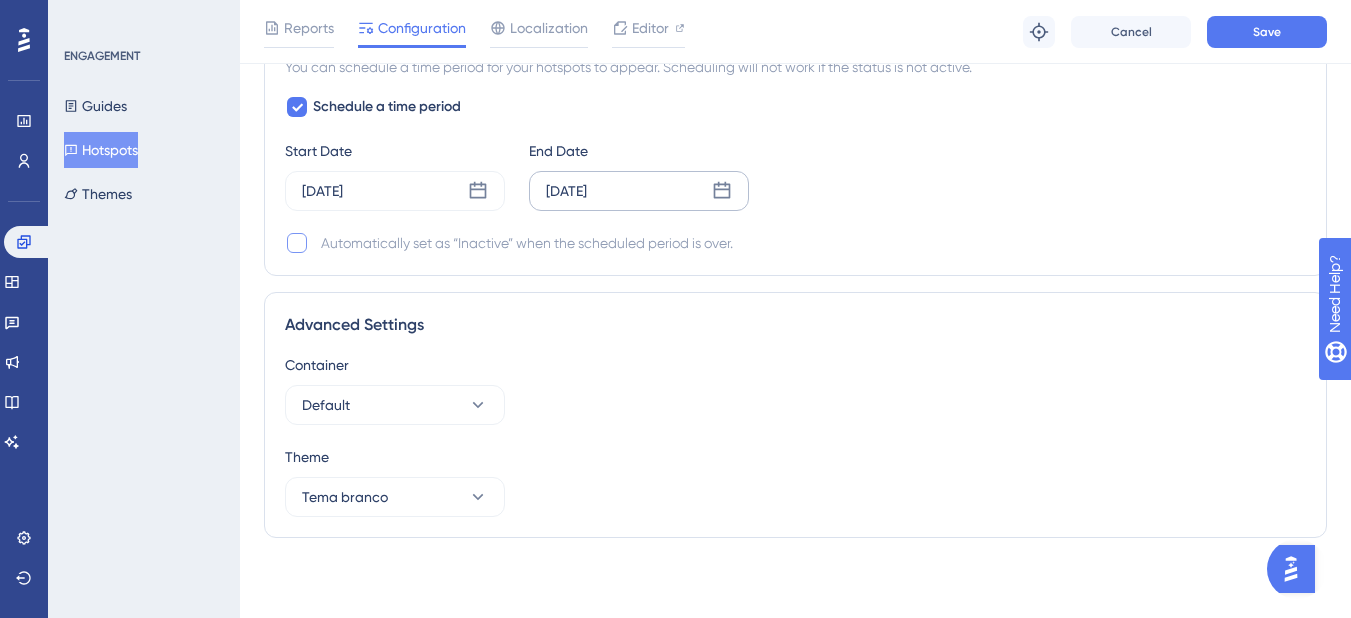 click at bounding box center (297, 243) 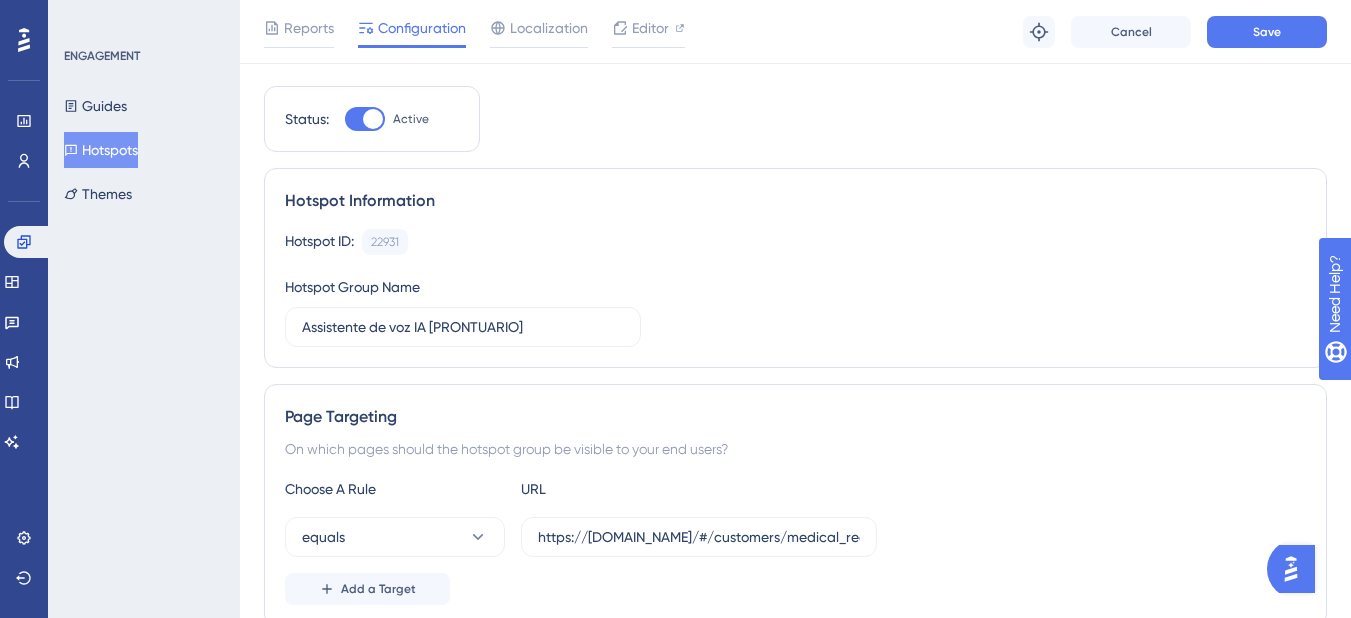 scroll, scrollTop: 0, scrollLeft: 0, axis: both 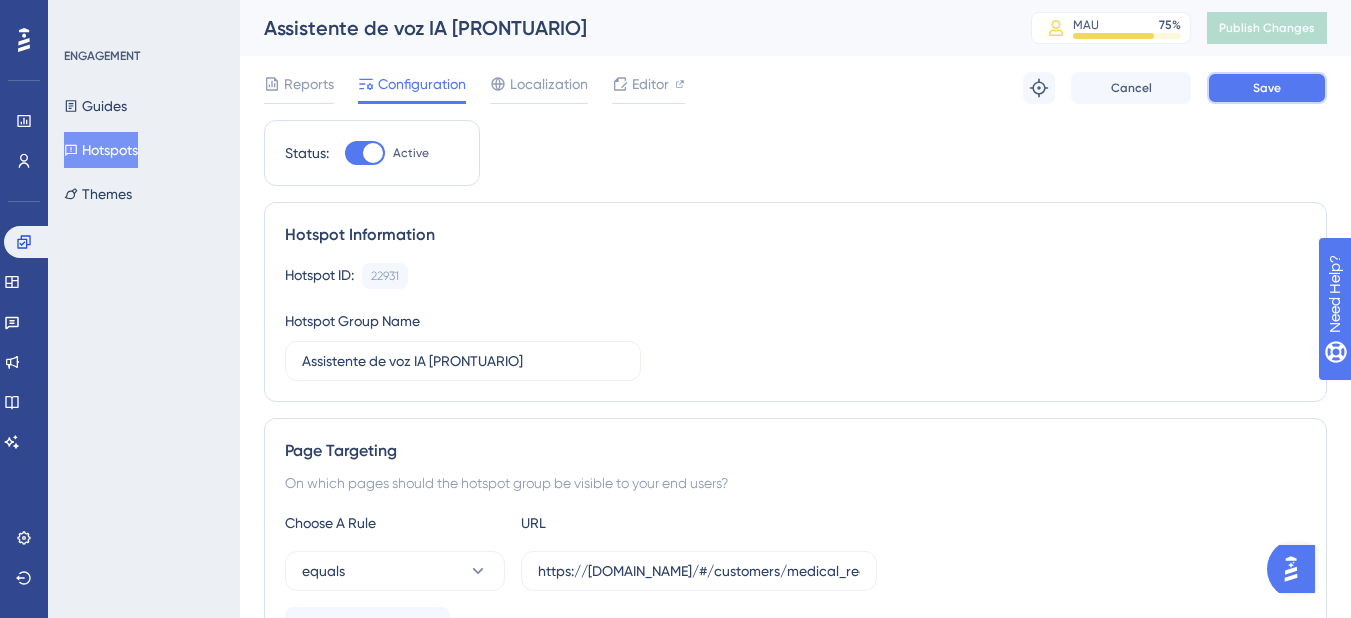 click on "Save" at bounding box center (1267, 88) 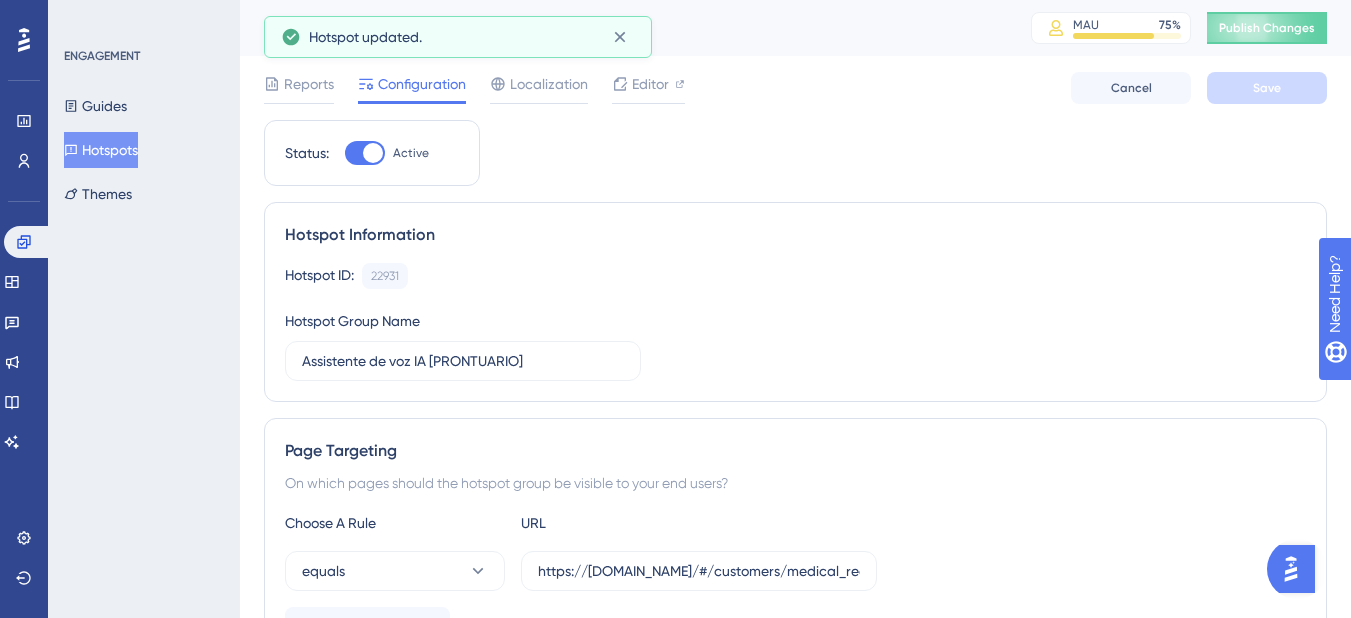 click on "Publish Changes" at bounding box center [1267, 28] 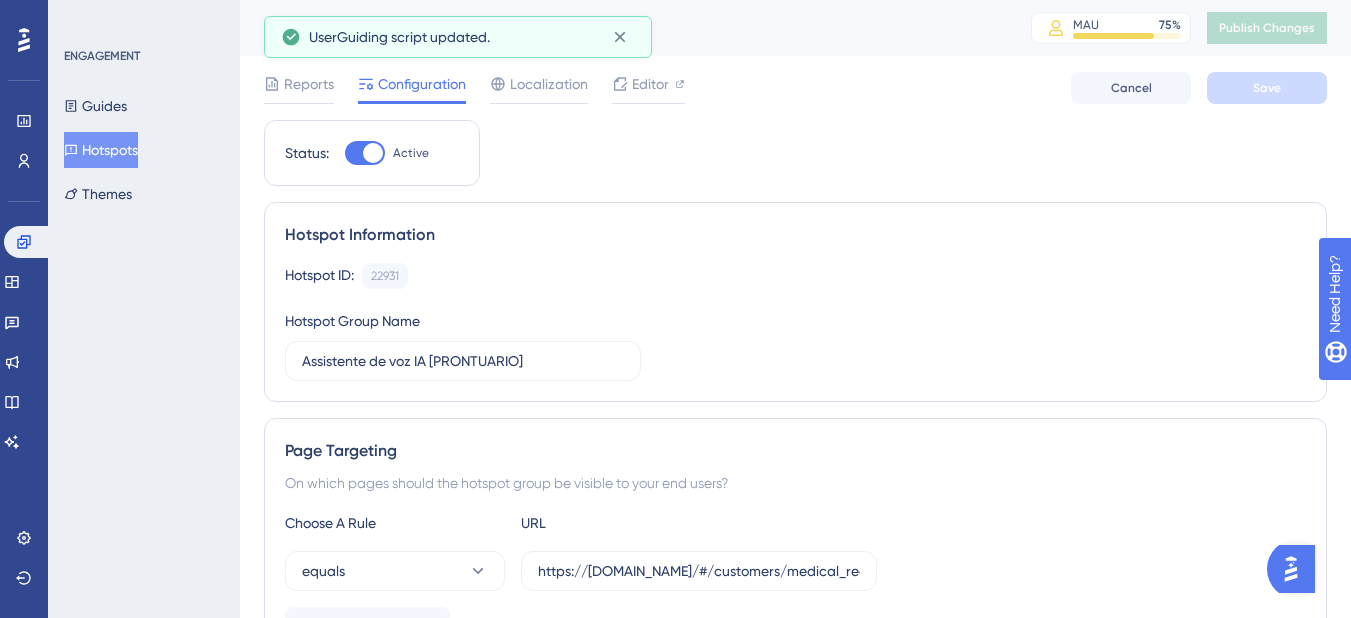 click on "Hotspots" at bounding box center [101, 150] 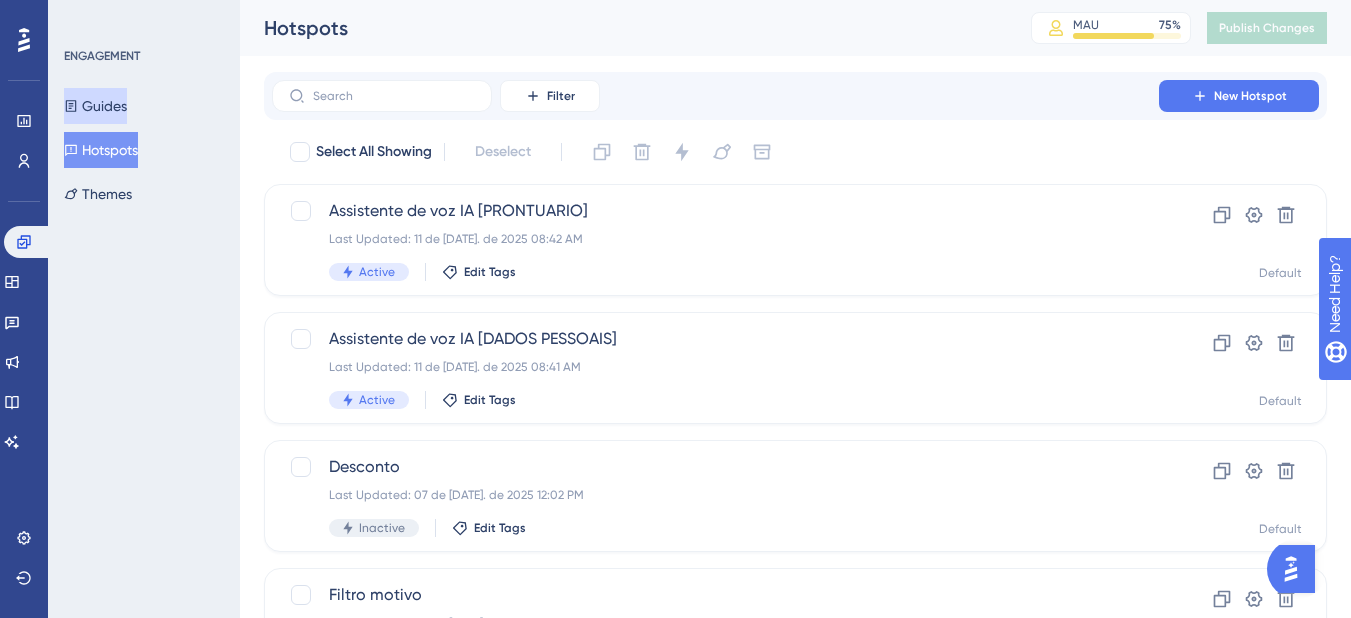 click on "Guides" at bounding box center (95, 106) 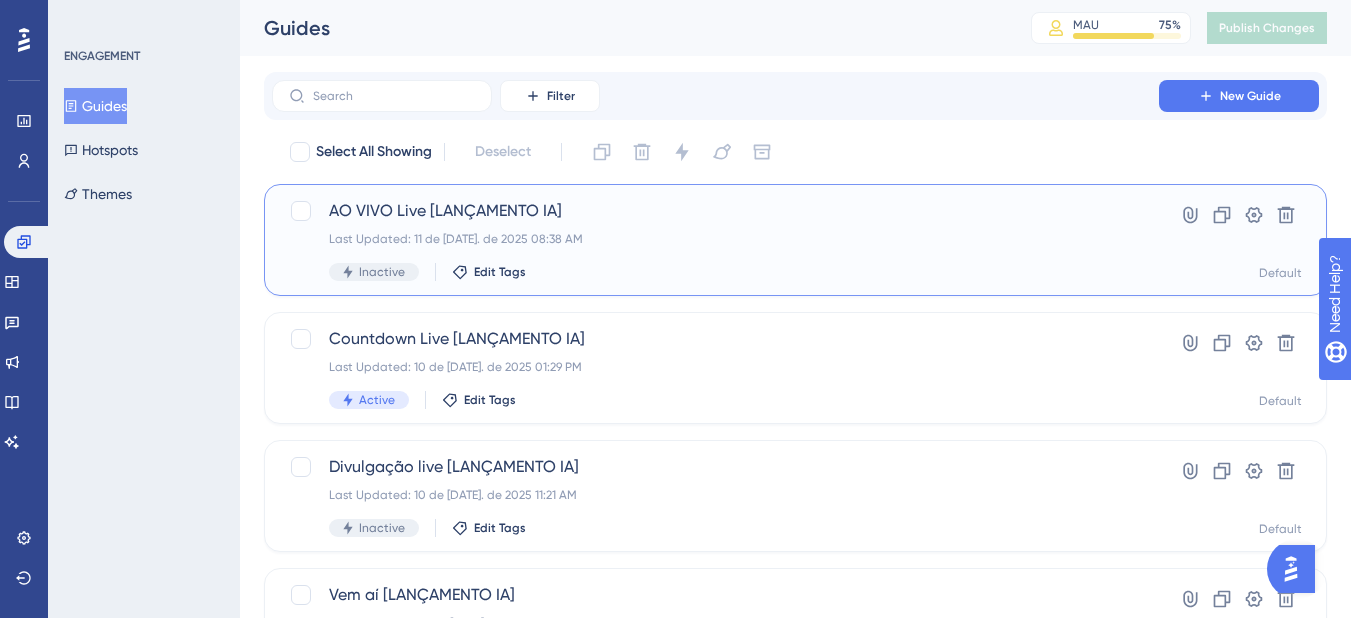 click on "Last Updated: 11 de [DATE]. de 2025 08:38 AM" at bounding box center [715, 239] 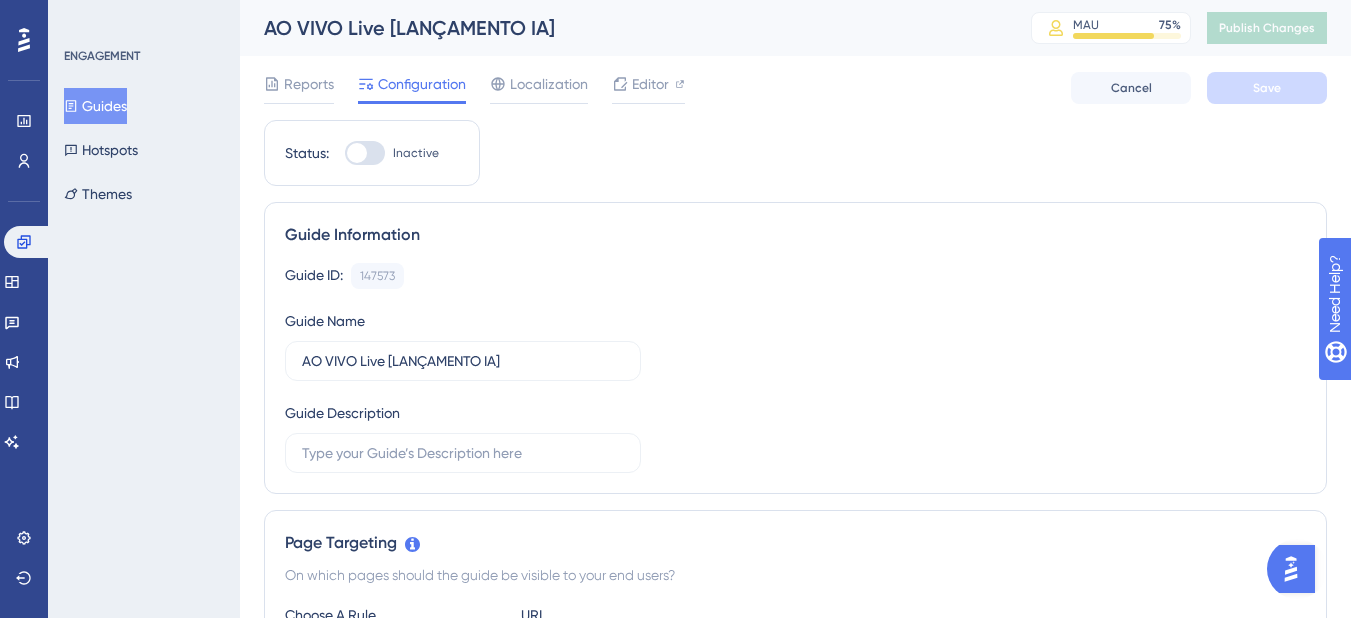 click at bounding box center [357, 153] 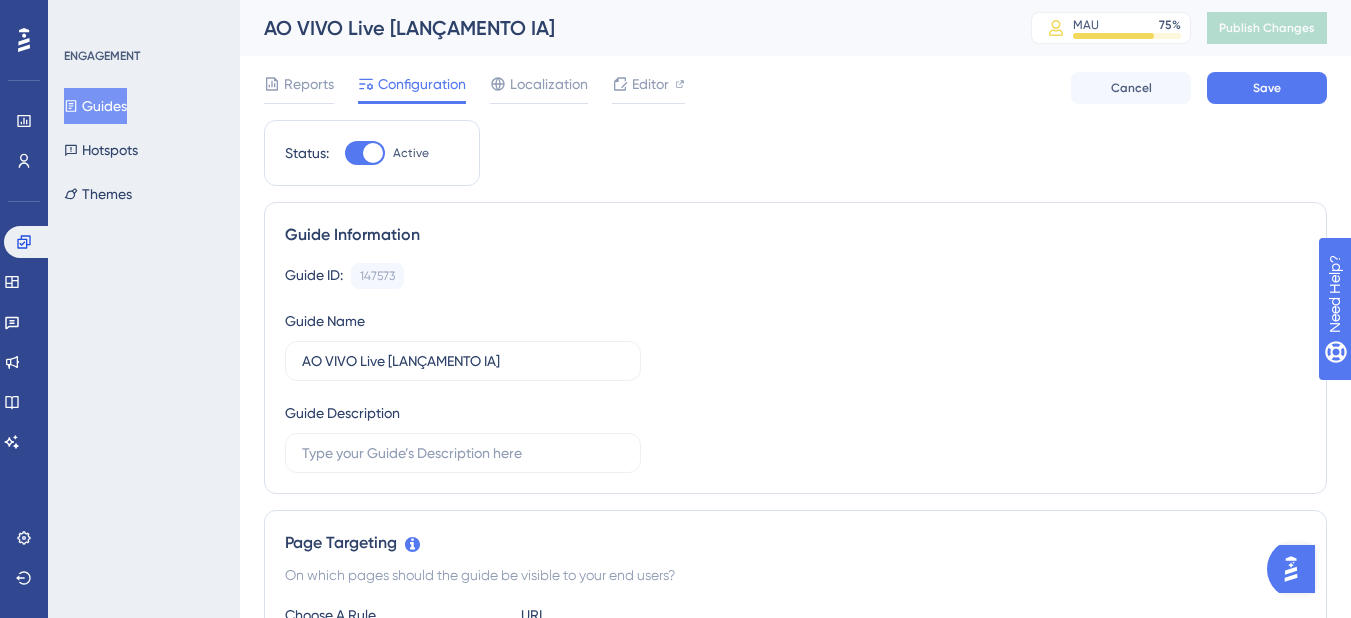 click on "Guides" at bounding box center (95, 106) 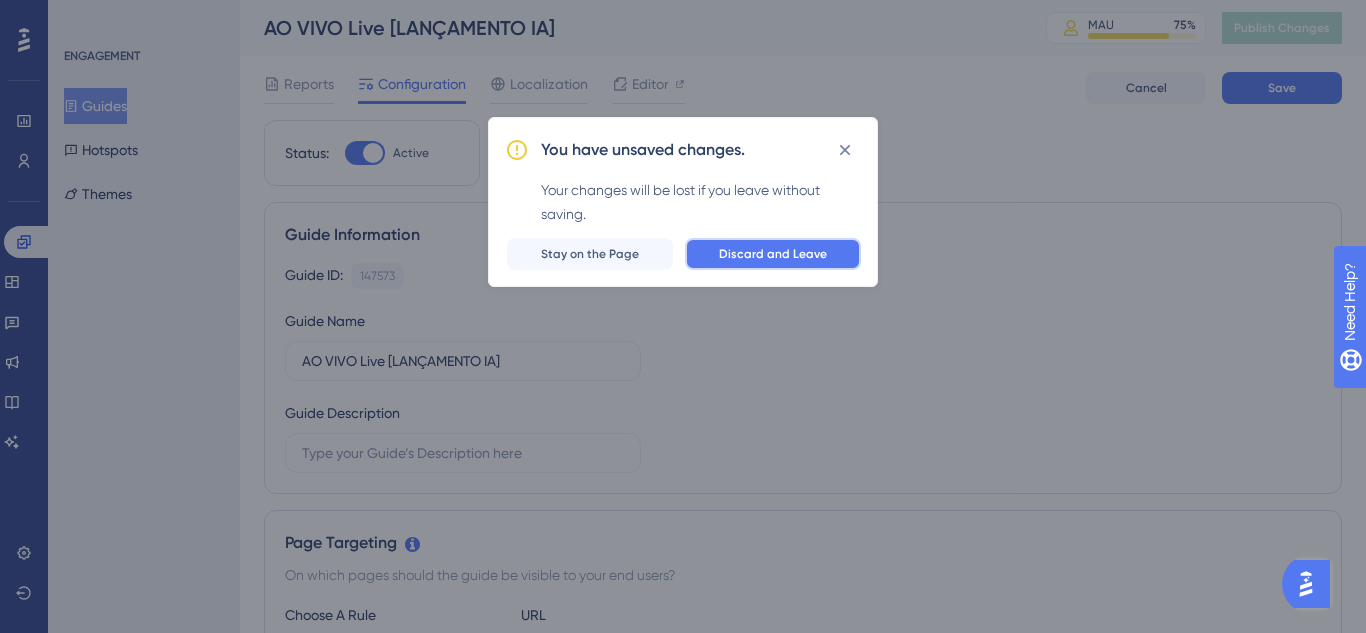 click on "Discard and Leave" at bounding box center (773, 254) 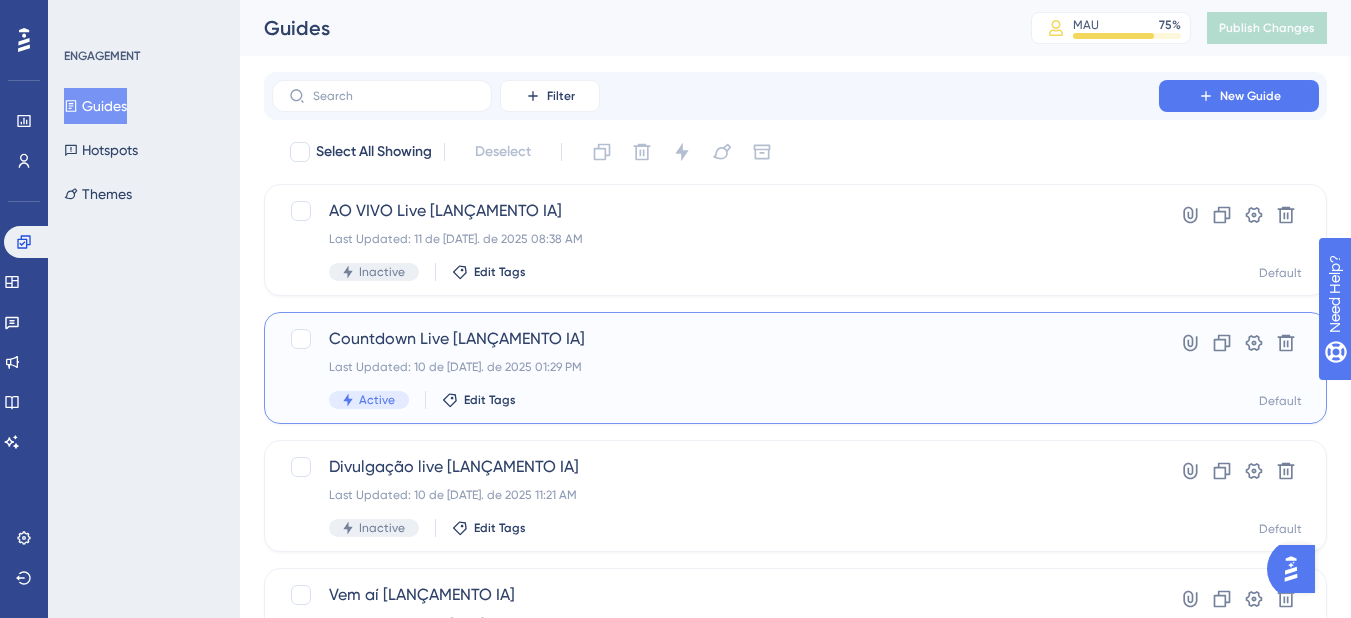 click on "Countdown Live [LANÇAMENTO IA] Last Updated: 10 de [DATE]. de 2025 01:29 PM Active Edit Tags" at bounding box center [715, 368] 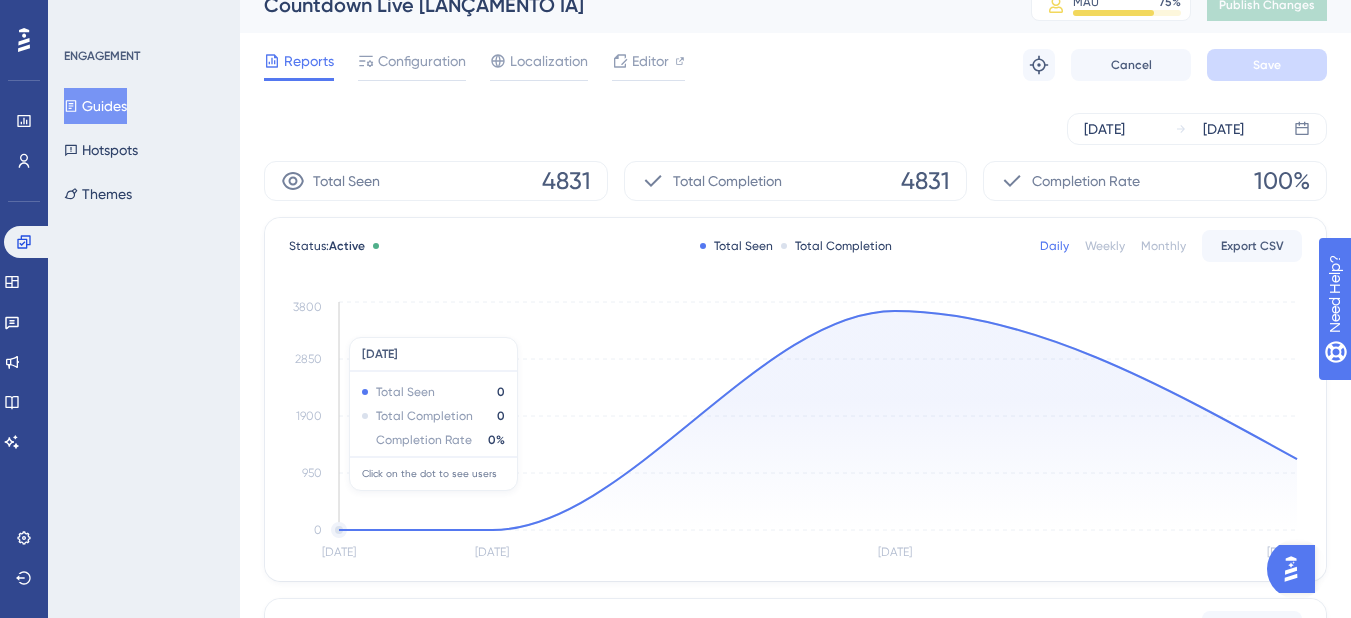 scroll, scrollTop: 0, scrollLeft: 0, axis: both 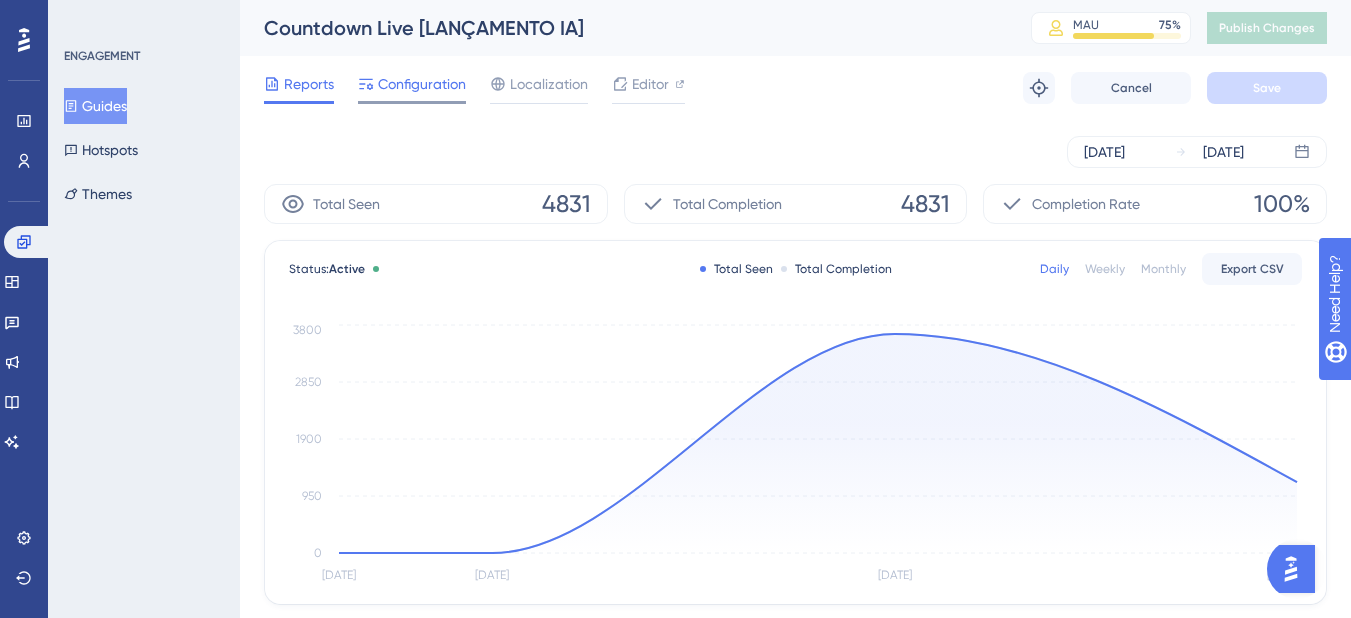 click on "Configuration" at bounding box center (422, 84) 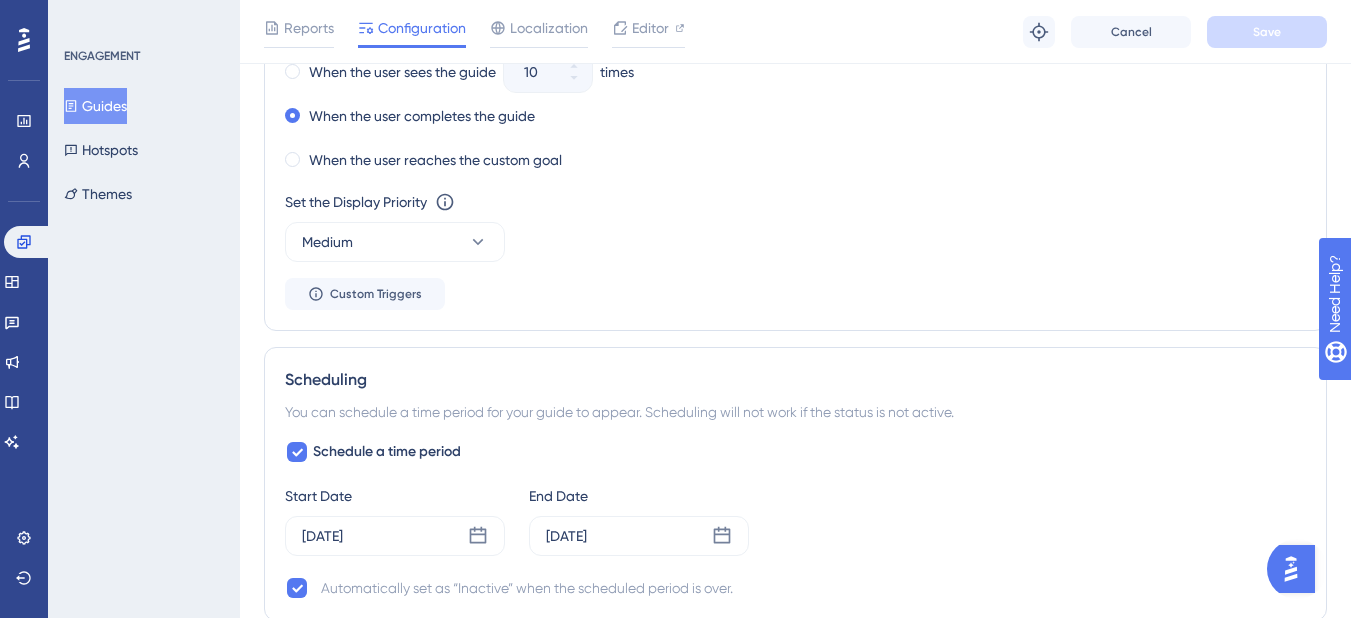 scroll, scrollTop: 1400, scrollLeft: 0, axis: vertical 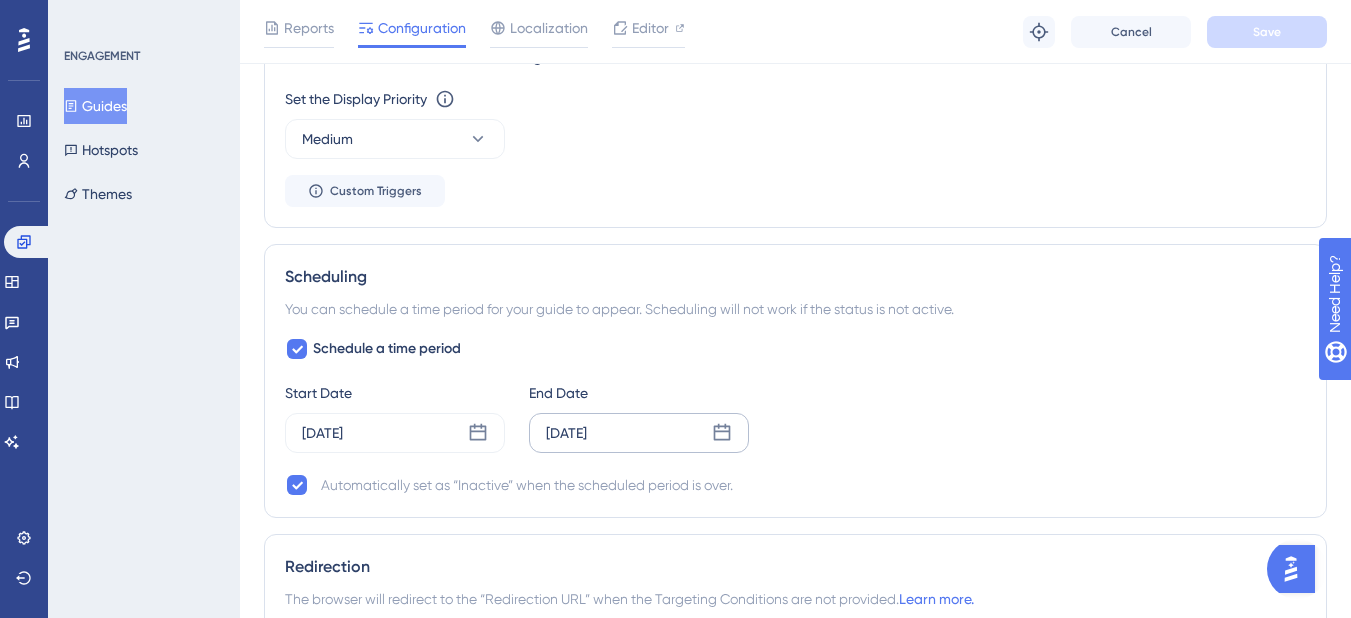 click 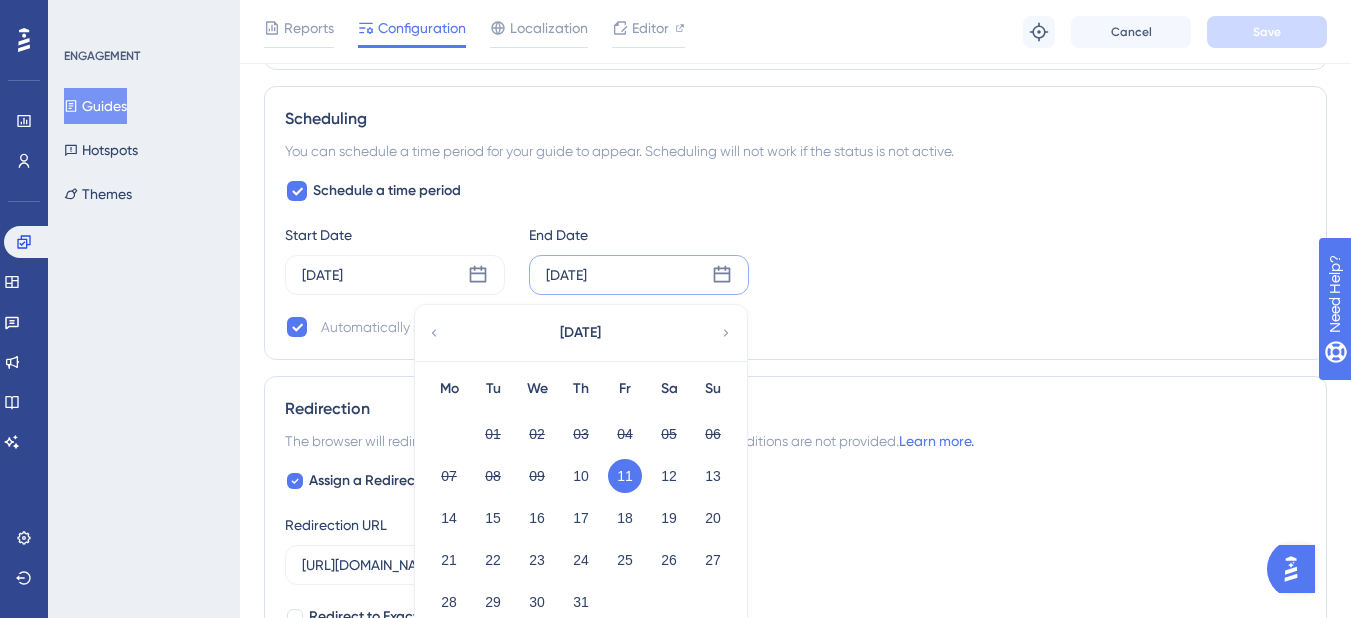 scroll, scrollTop: 1700, scrollLeft: 0, axis: vertical 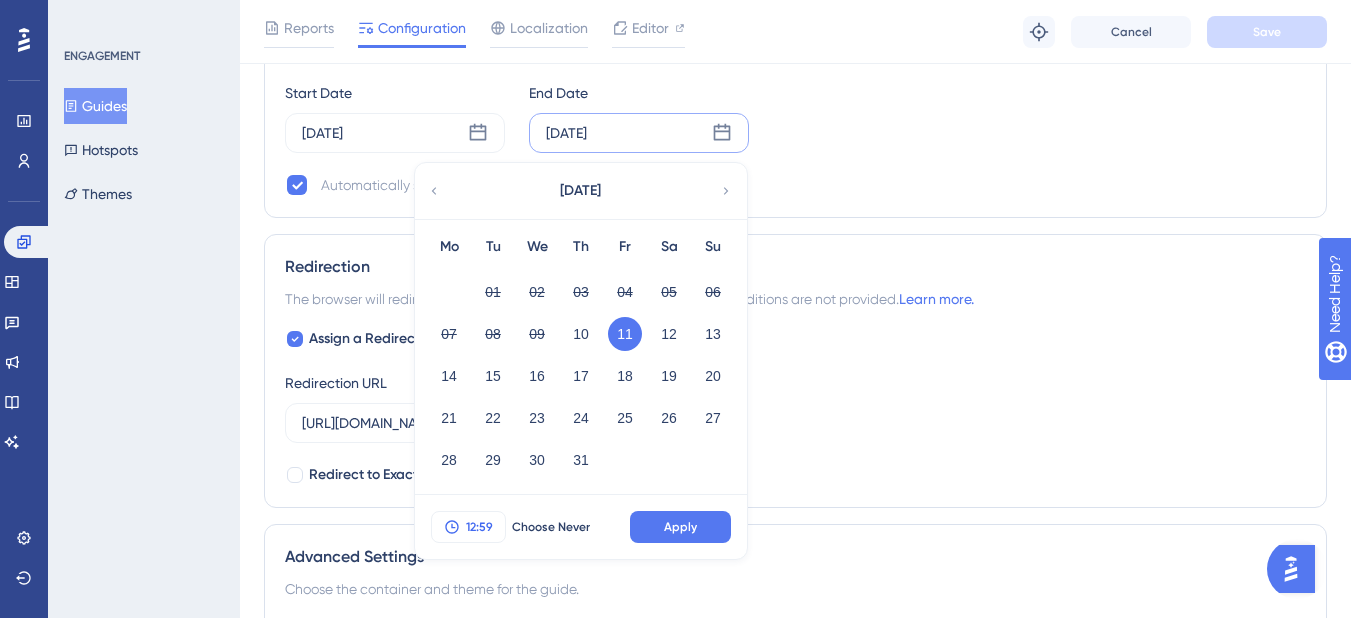 click on "12:59" at bounding box center (479, 527) 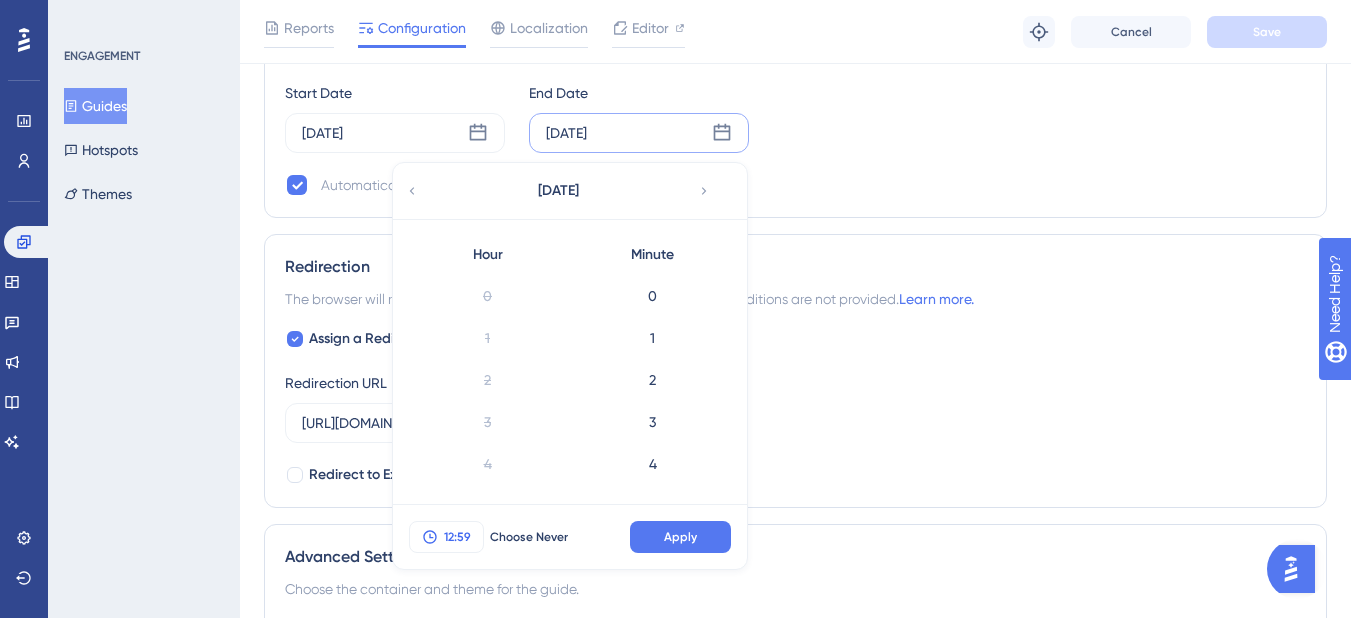 scroll, scrollTop: 1859, scrollLeft: 0, axis: vertical 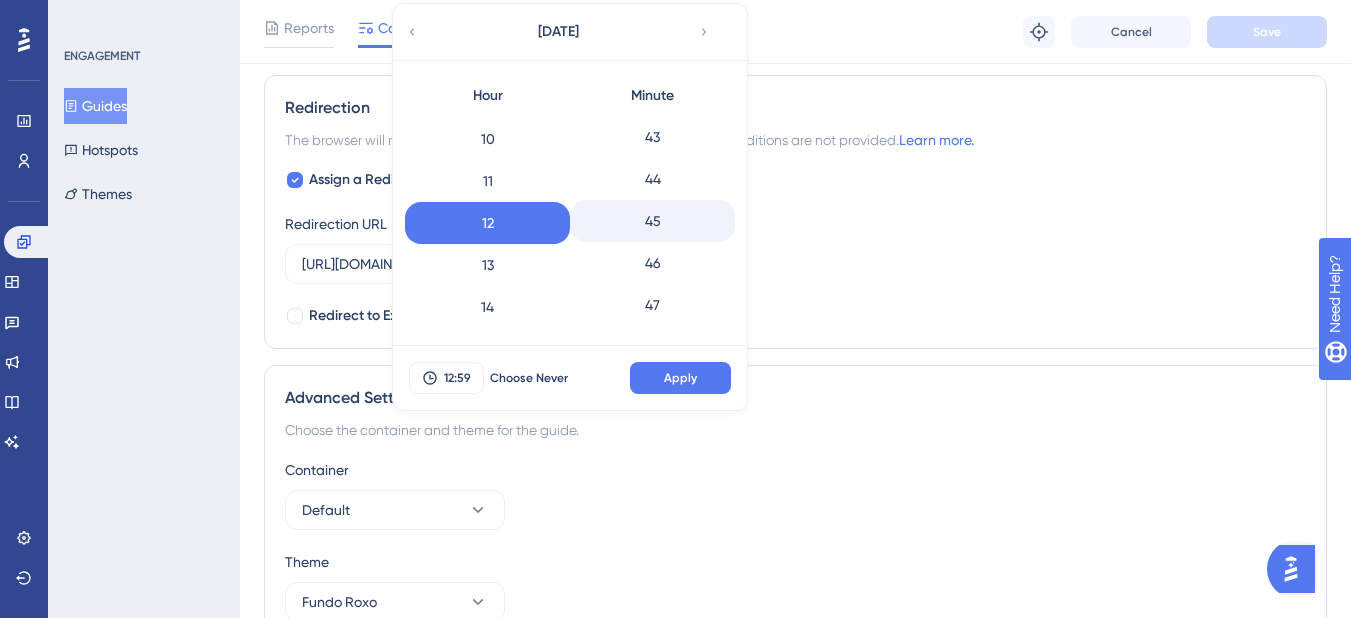 click on "45" at bounding box center (652, 221) 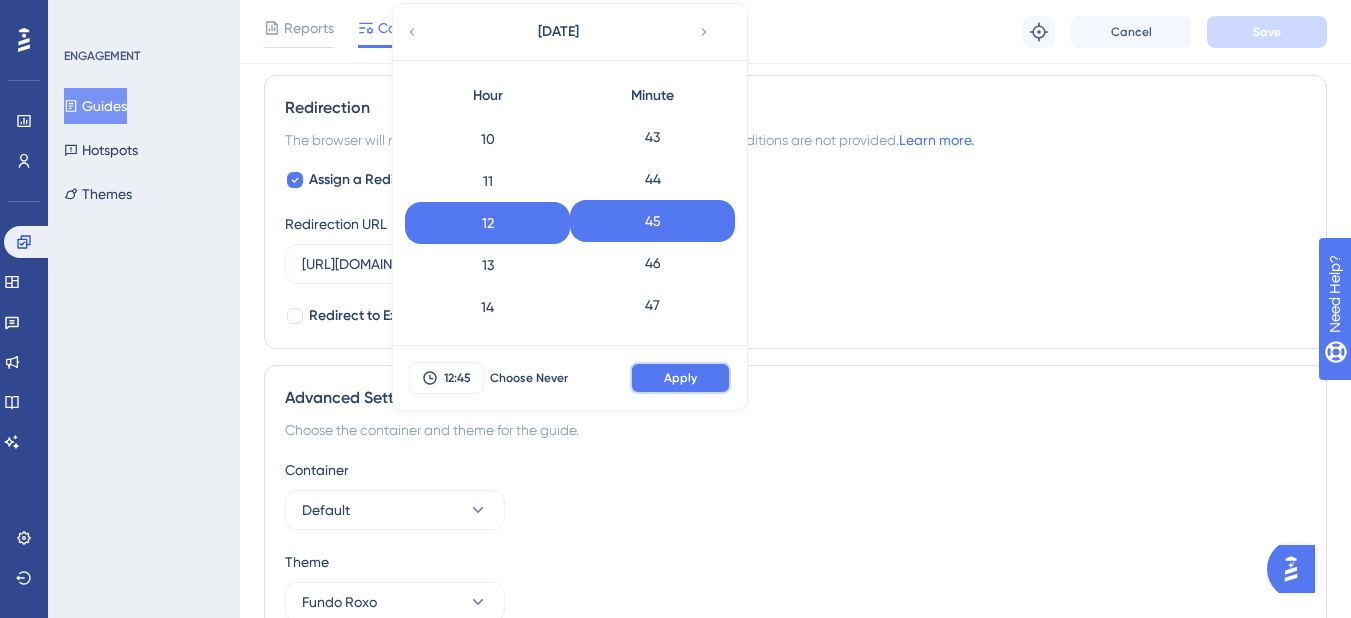 click on "Apply" at bounding box center [680, 378] 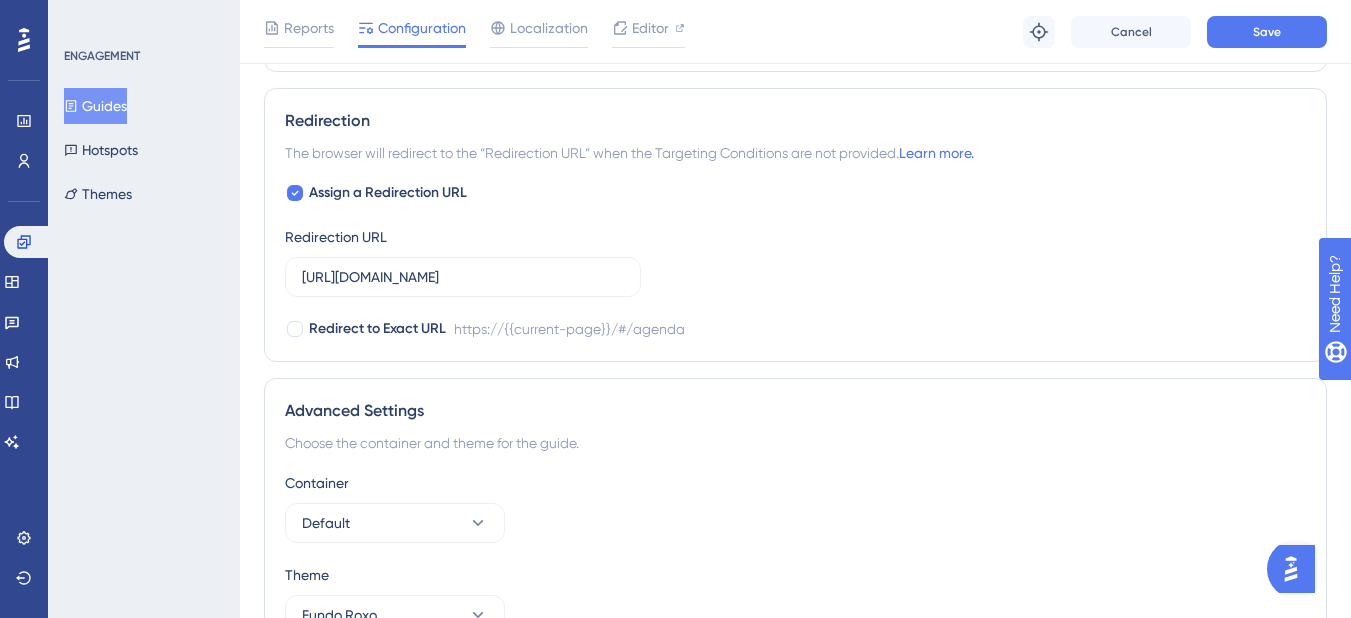 scroll, scrollTop: 1759, scrollLeft: 0, axis: vertical 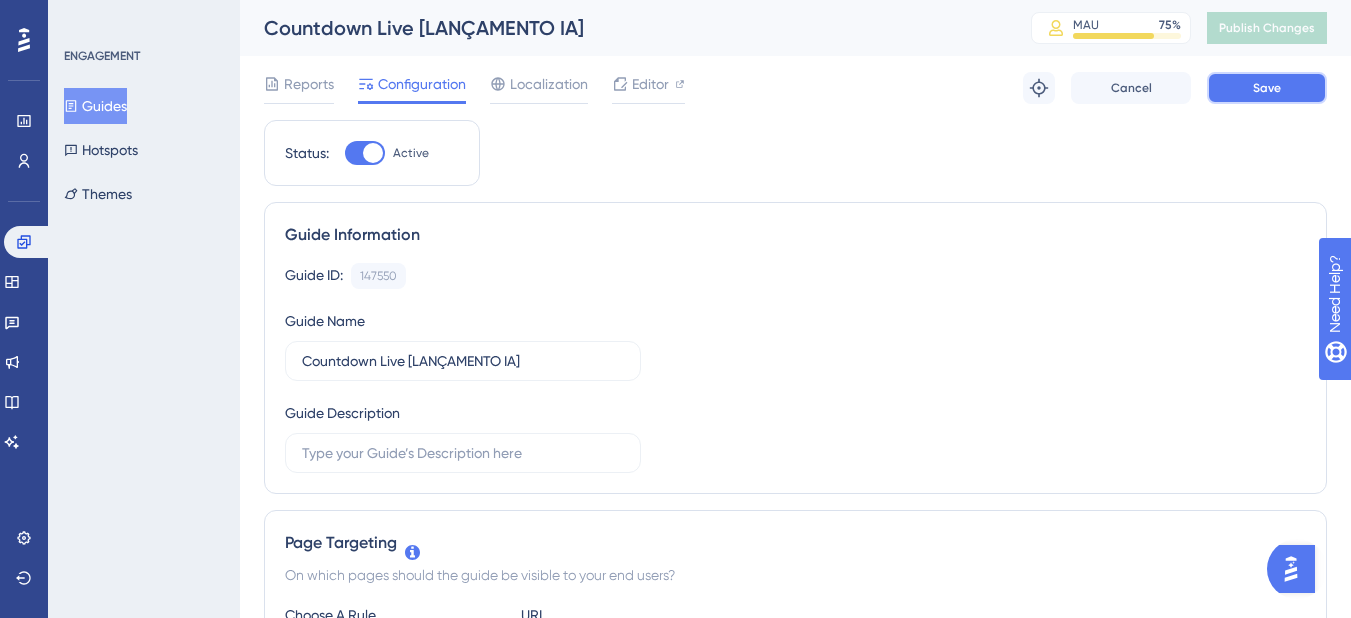 click on "Save" at bounding box center (1267, 88) 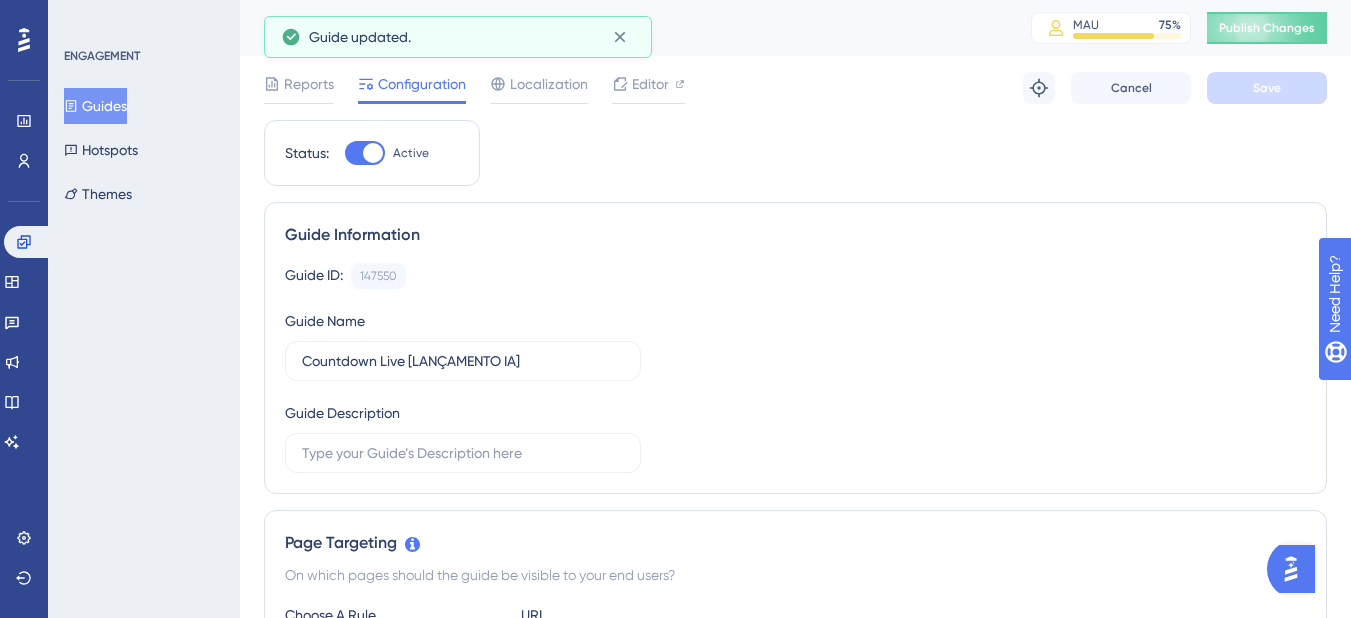 click on "Publish Changes" at bounding box center (1267, 28) 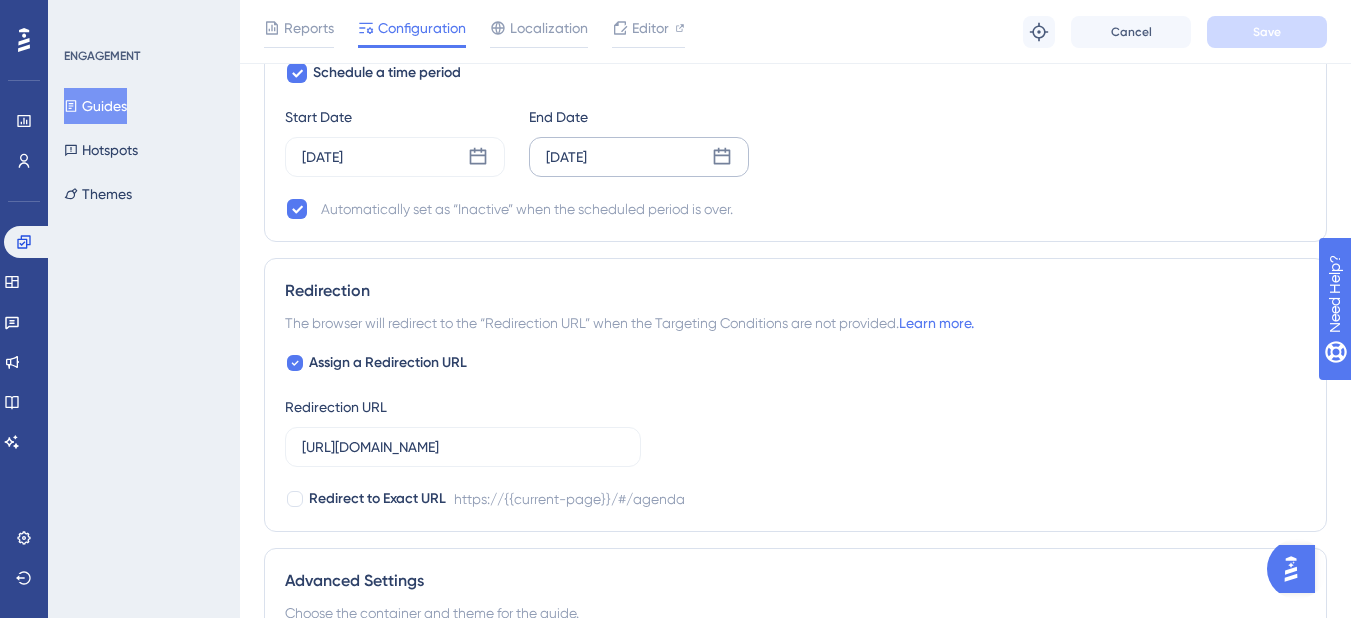 scroll, scrollTop: 1702, scrollLeft: 0, axis: vertical 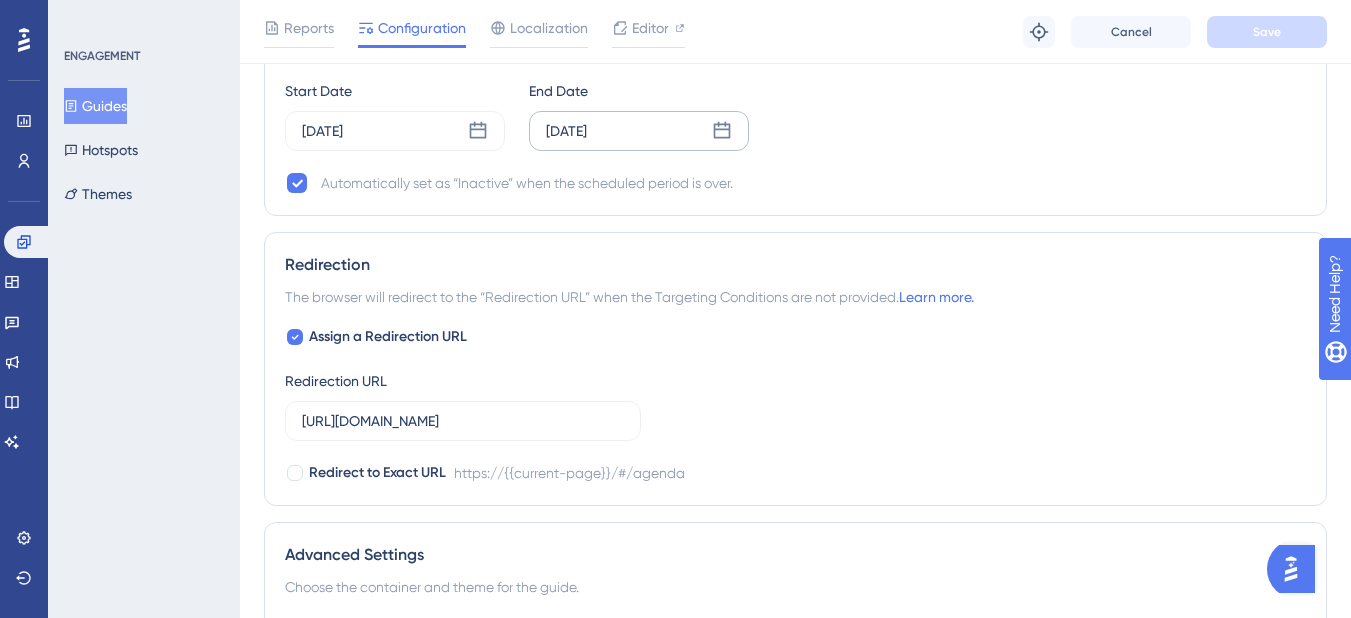 click on "Guides" at bounding box center (95, 106) 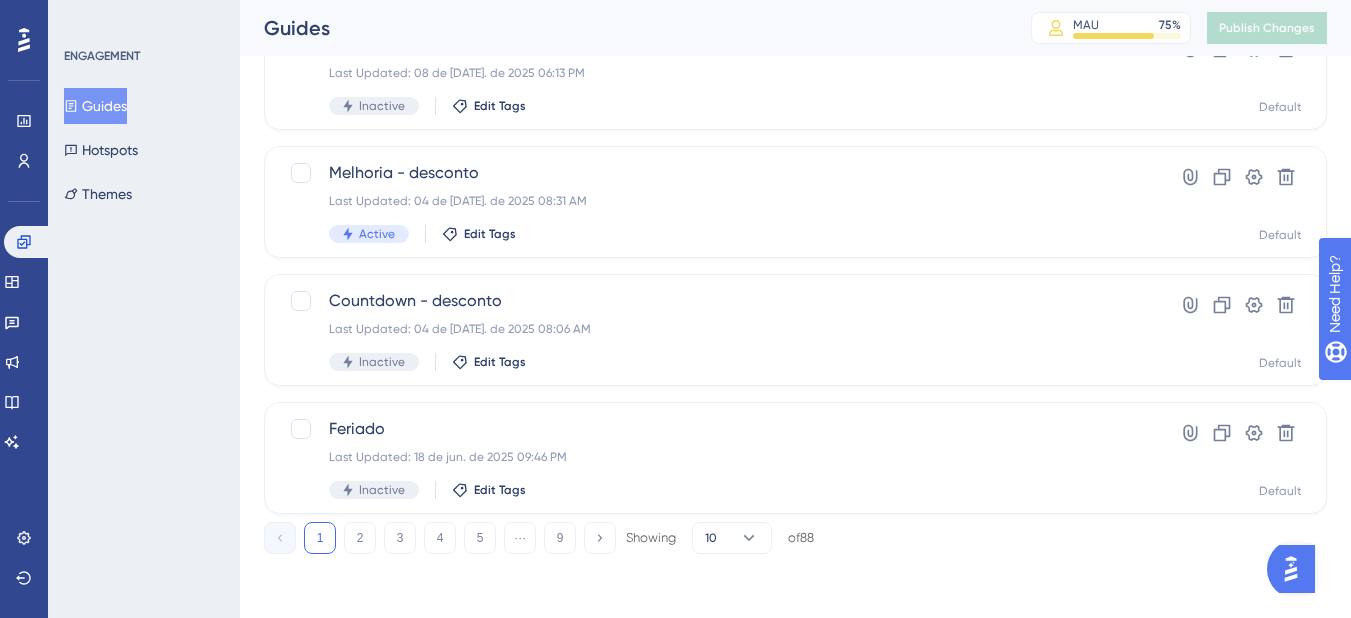 scroll, scrollTop: 0, scrollLeft: 0, axis: both 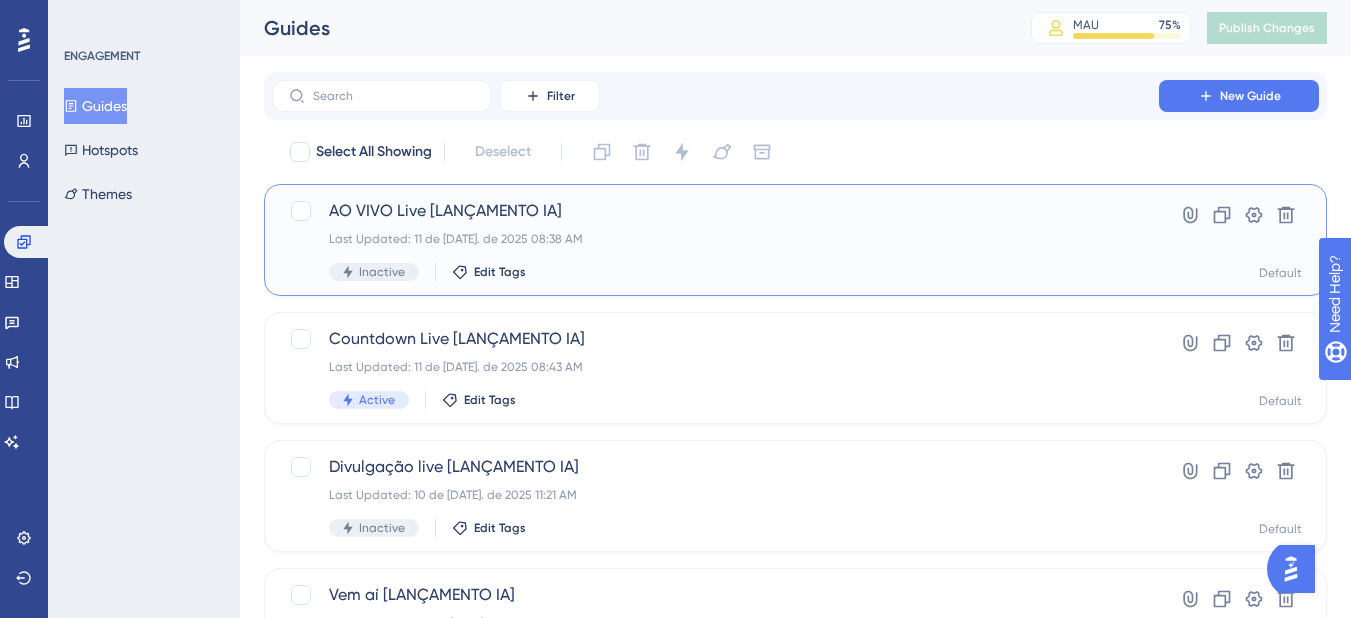 click on "AO VIVO Live [LANÇAMENTO IA] Last Updated: 11 de [DATE]. de 2025 08:38 AM Inactive Edit Tags" at bounding box center (715, 240) 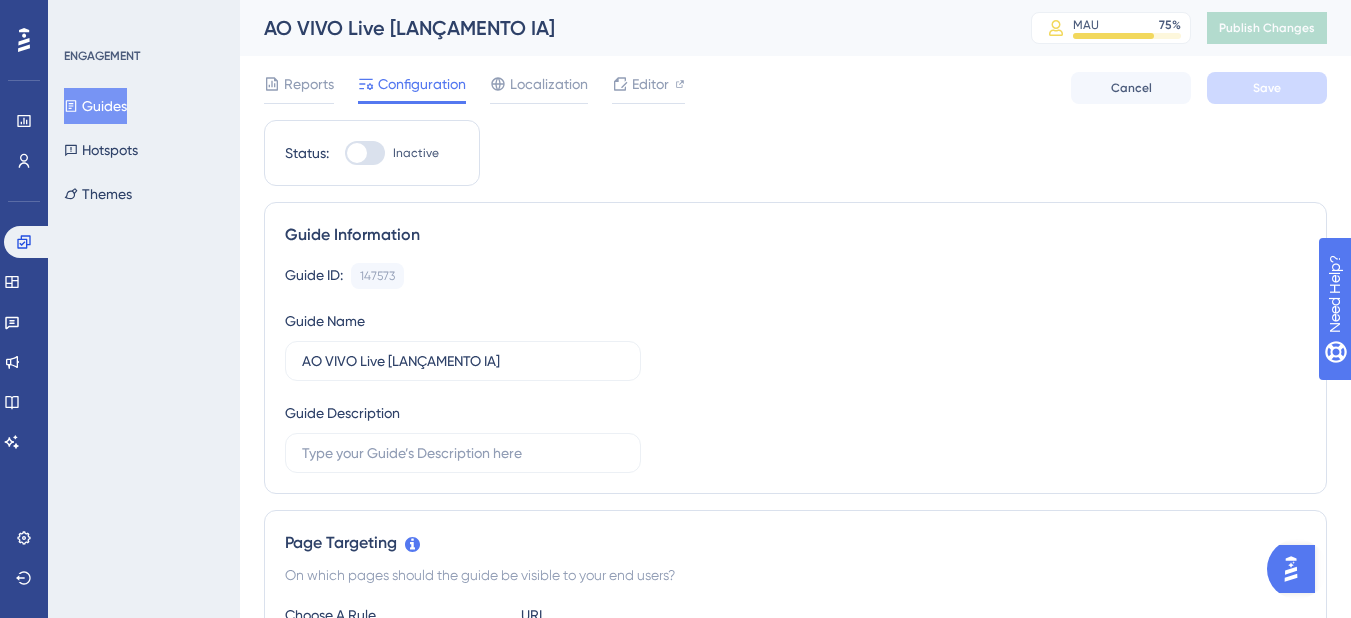 click at bounding box center [365, 153] 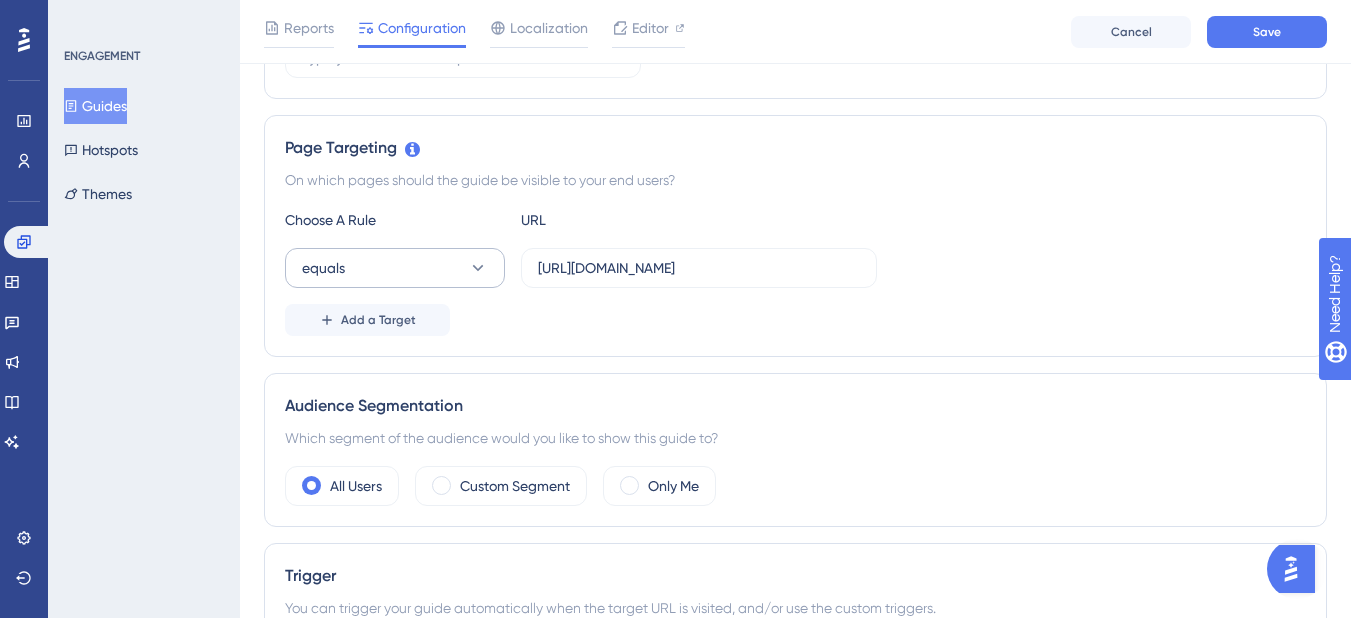 scroll, scrollTop: 500, scrollLeft: 0, axis: vertical 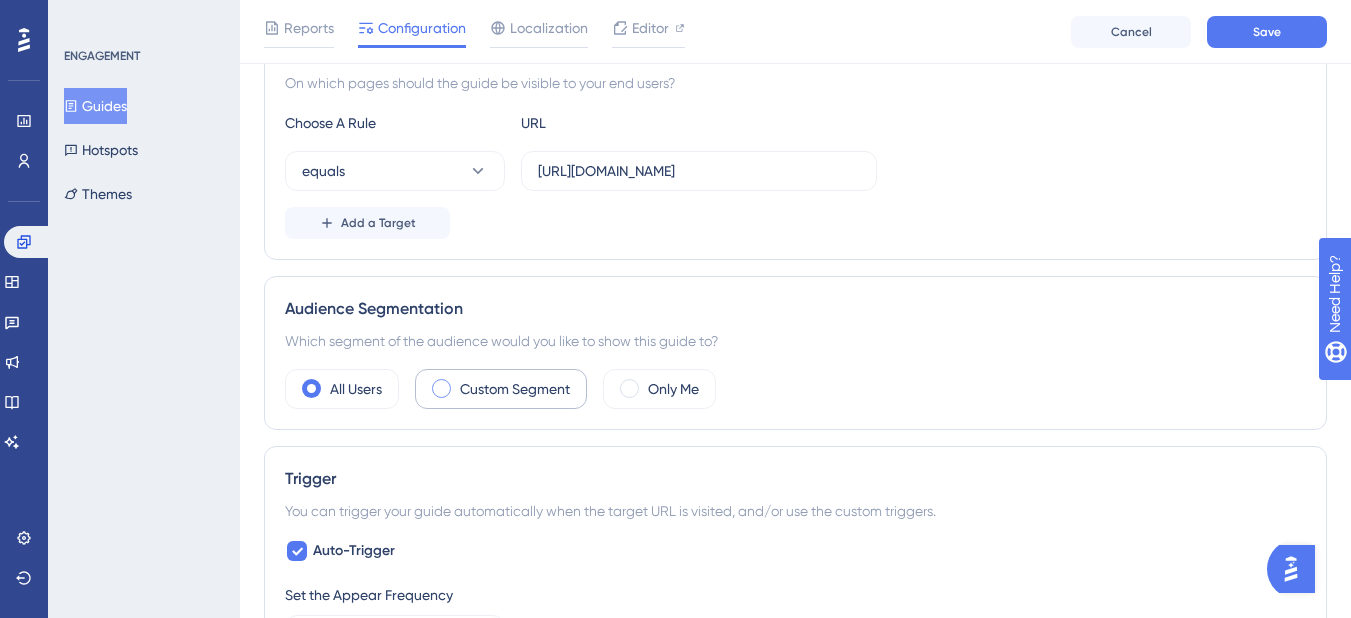 click at bounding box center [441, 388] 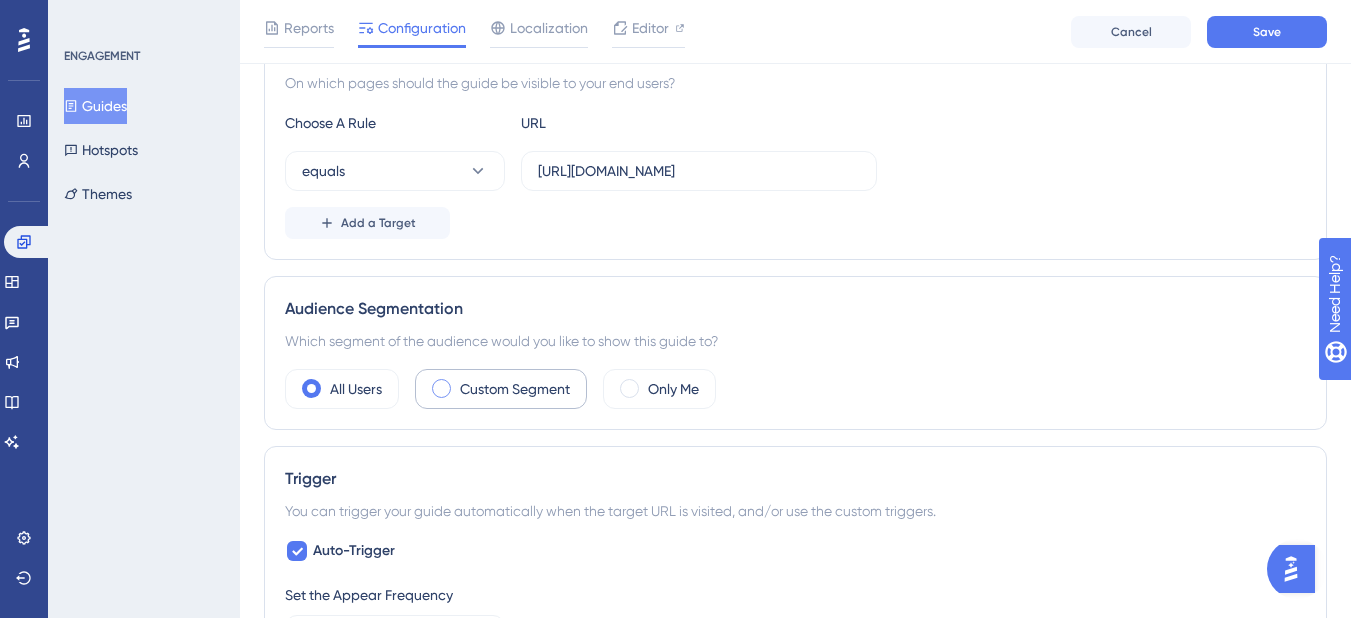 click at bounding box center [457, 382] 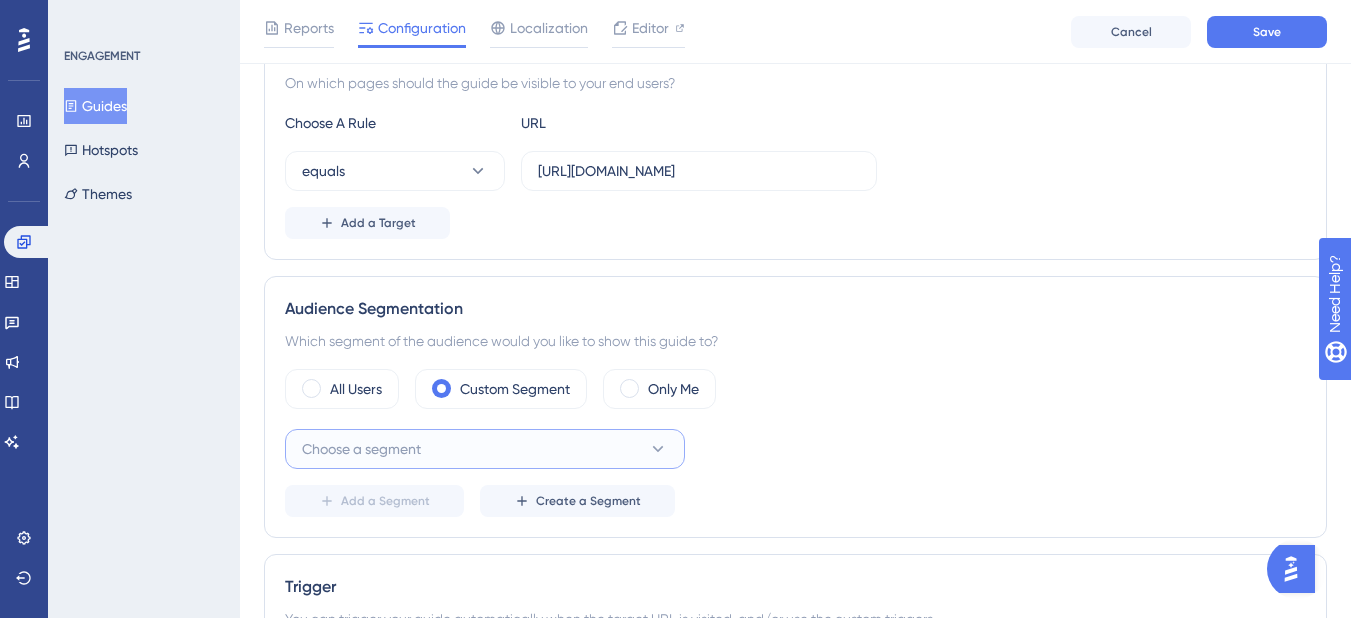 click on "Choose a segment" at bounding box center [485, 449] 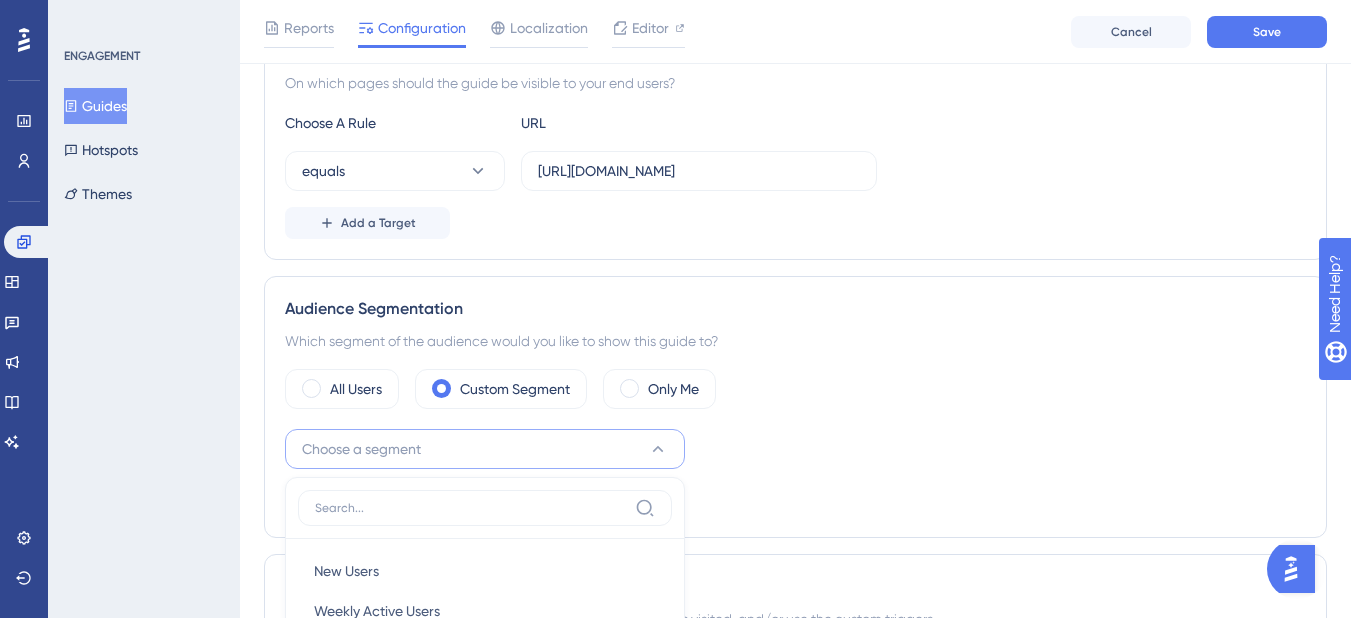scroll, scrollTop: 854, scrollLeft: 0, axis: vertical 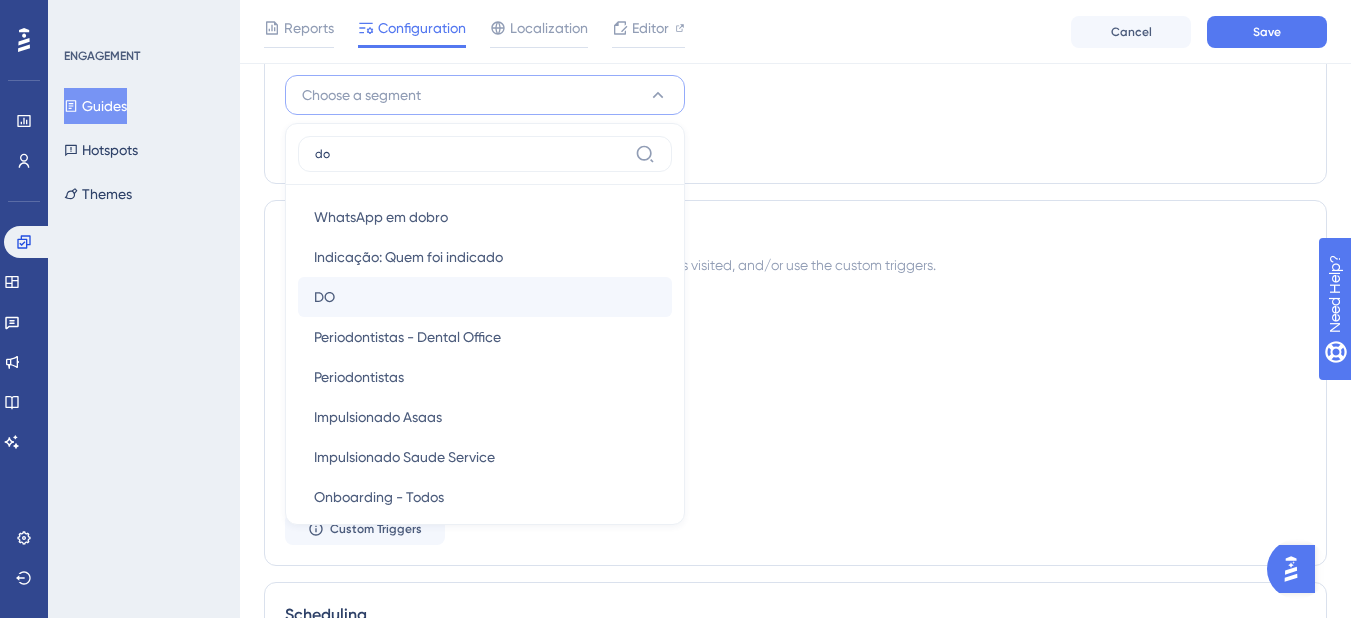 type on "do" 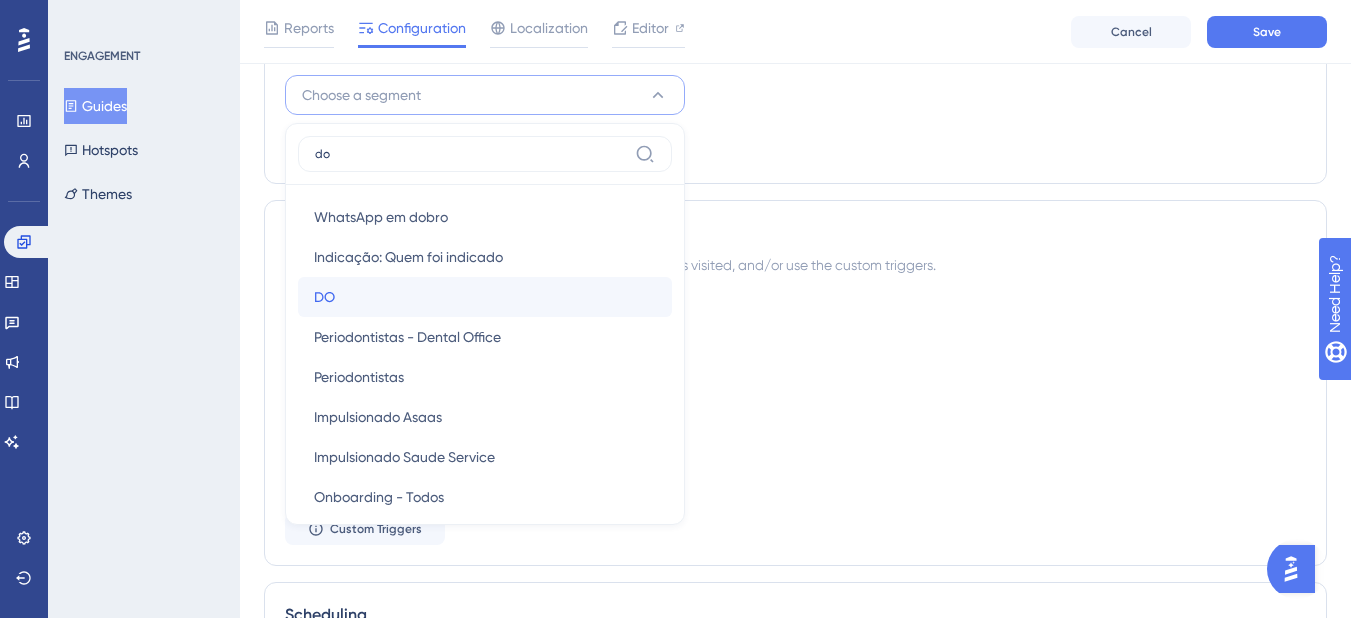 click on "DO DO" at bounding box center [485, 297] 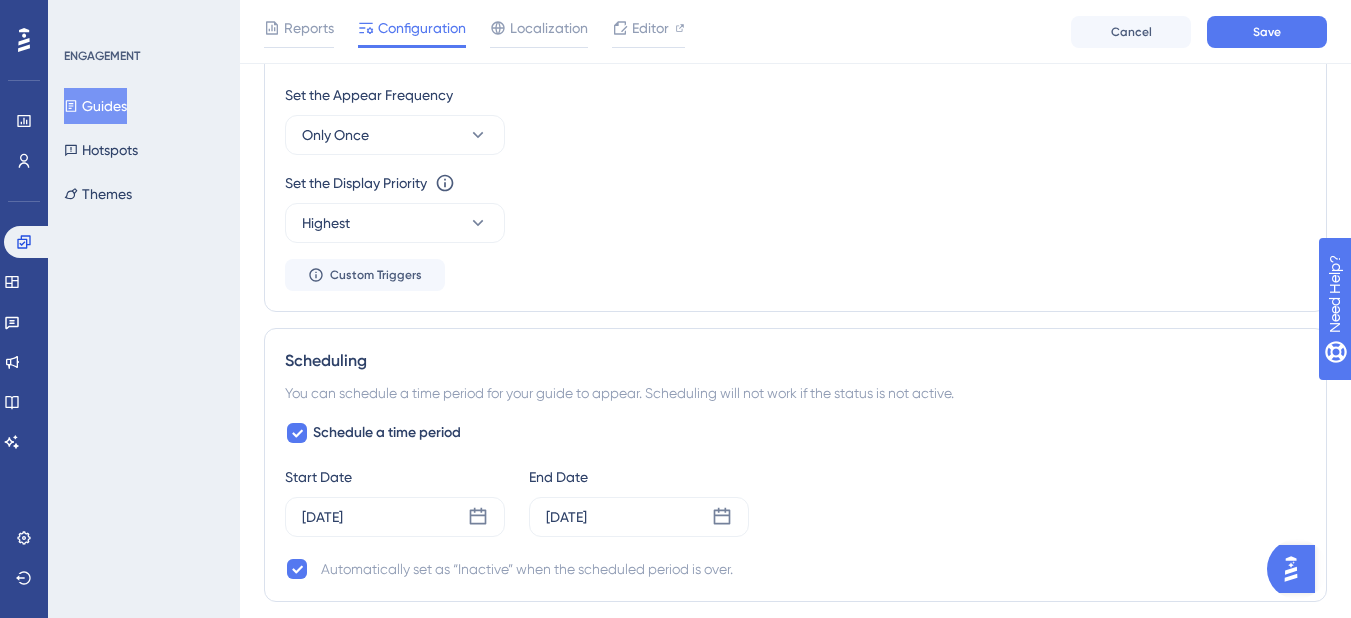 scroll, scrollTop: 1154, scrollLeft: 0, axis: vertical 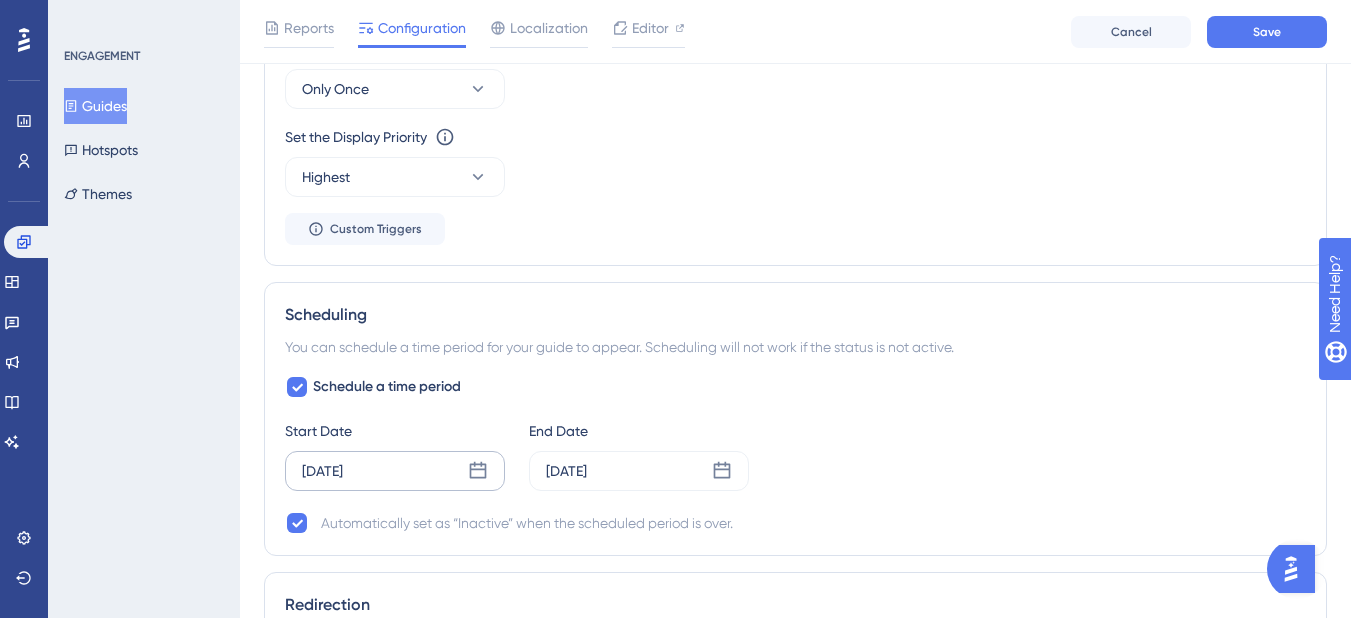 click on "[DATE]" at bounding box center (395, 471) 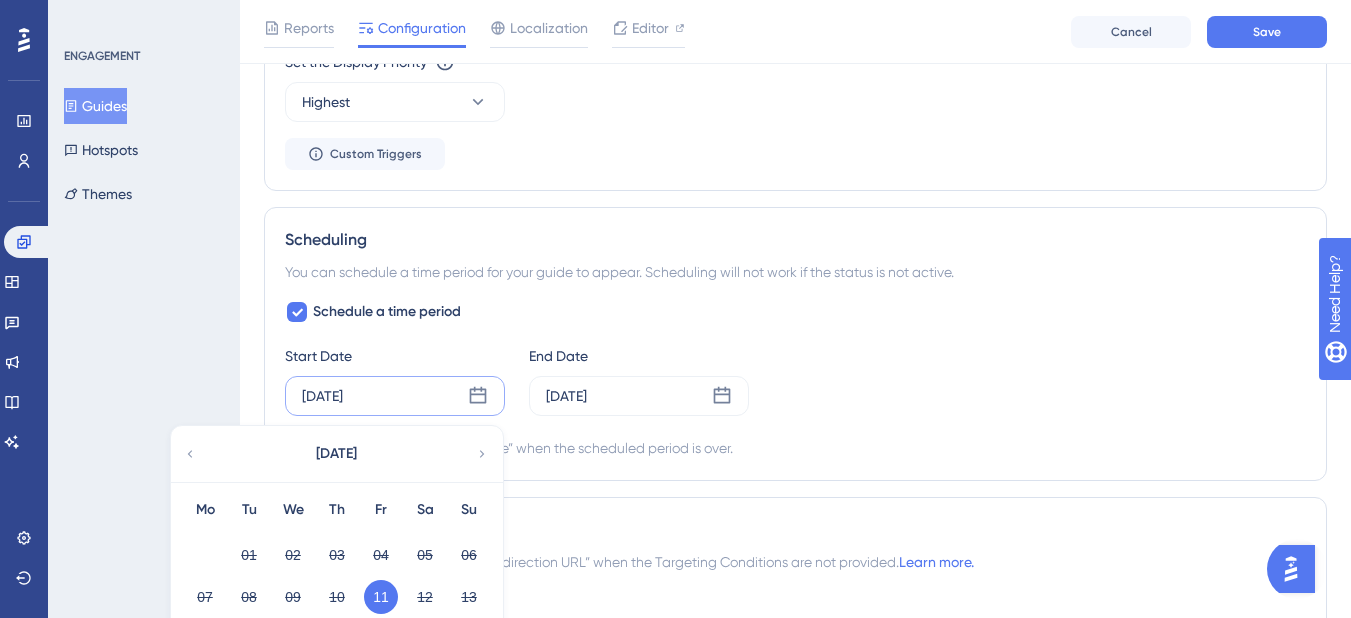 scroll, scrollTop: 1354, scrollLeft: 0, axis: vertical 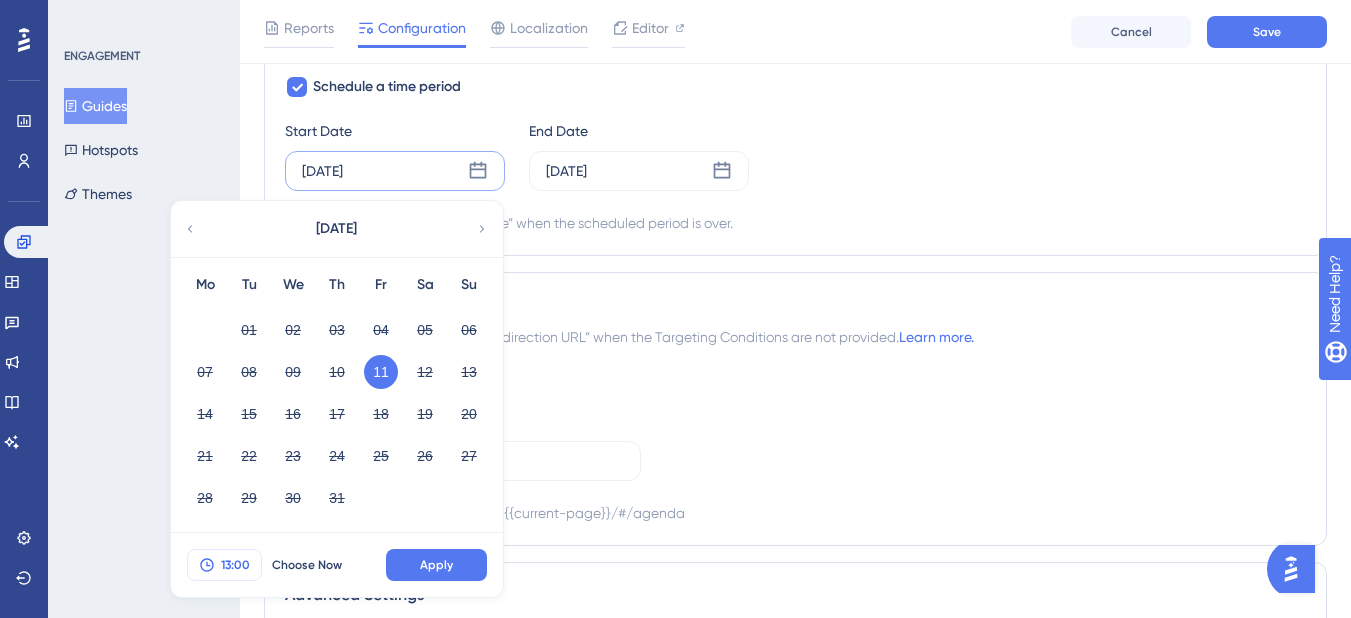 click on "13:00" at bounding box center (235, 565) 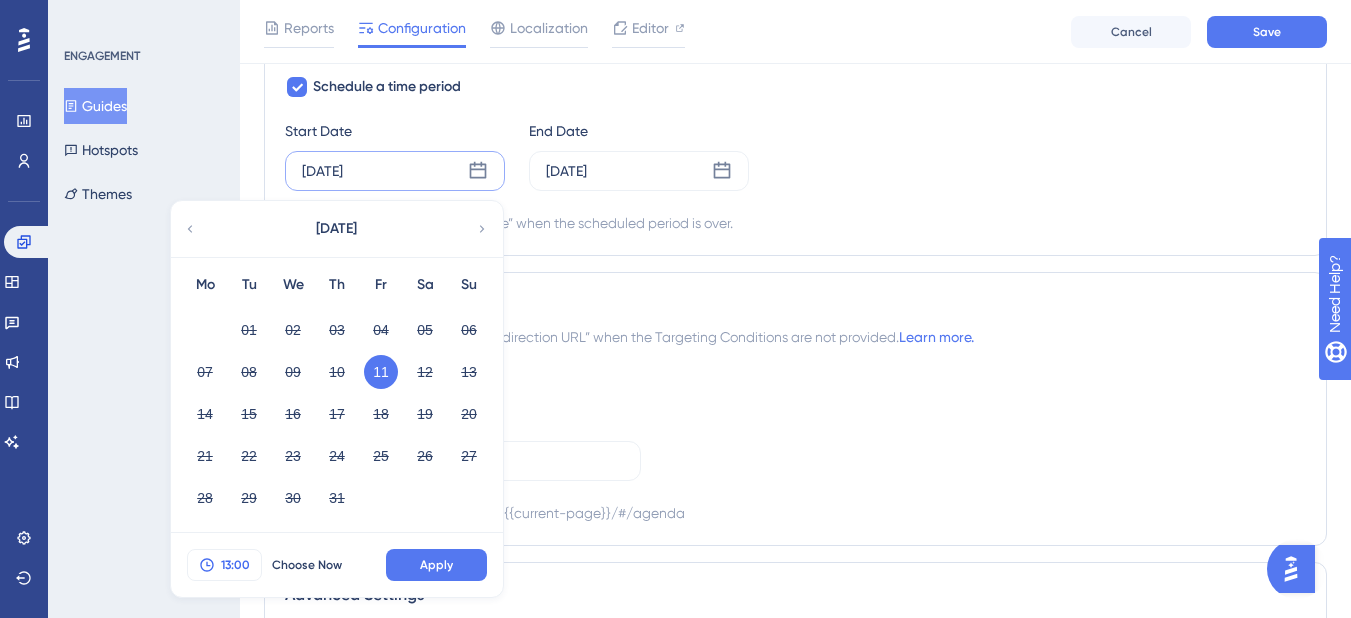 scroll, scrollTop: 1479, scrollLeft: 0, axis: vertical 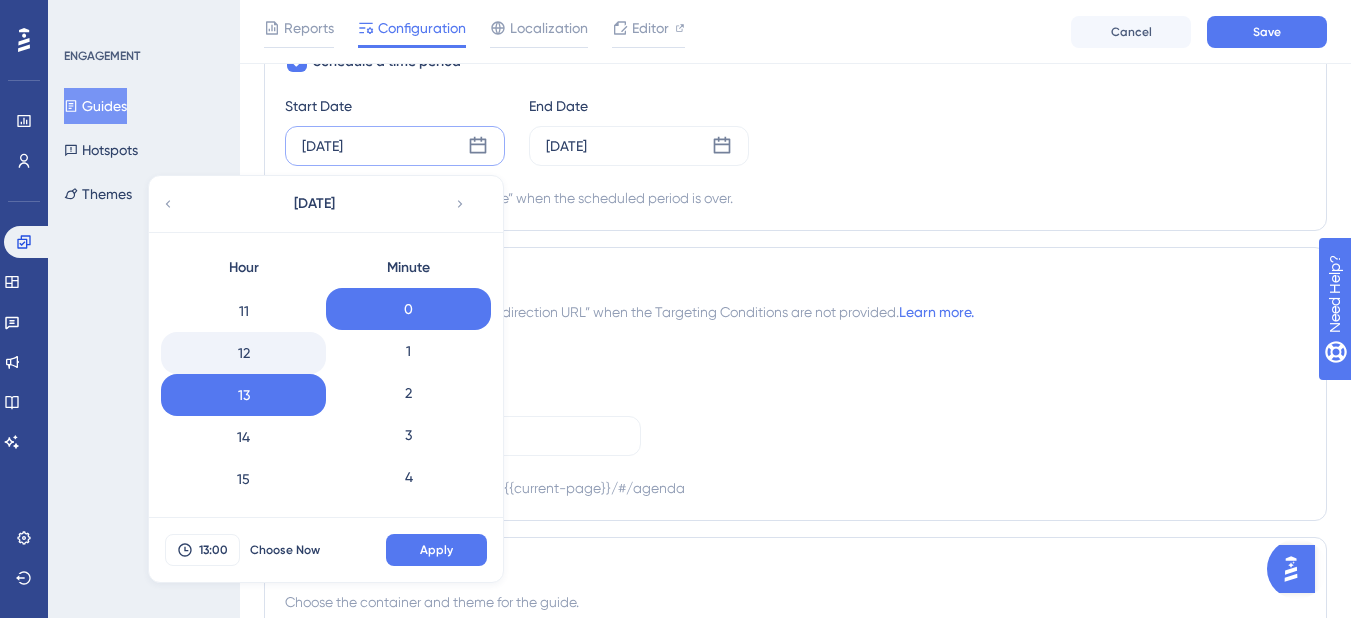 click on "12" at bounding box center [243, 353] 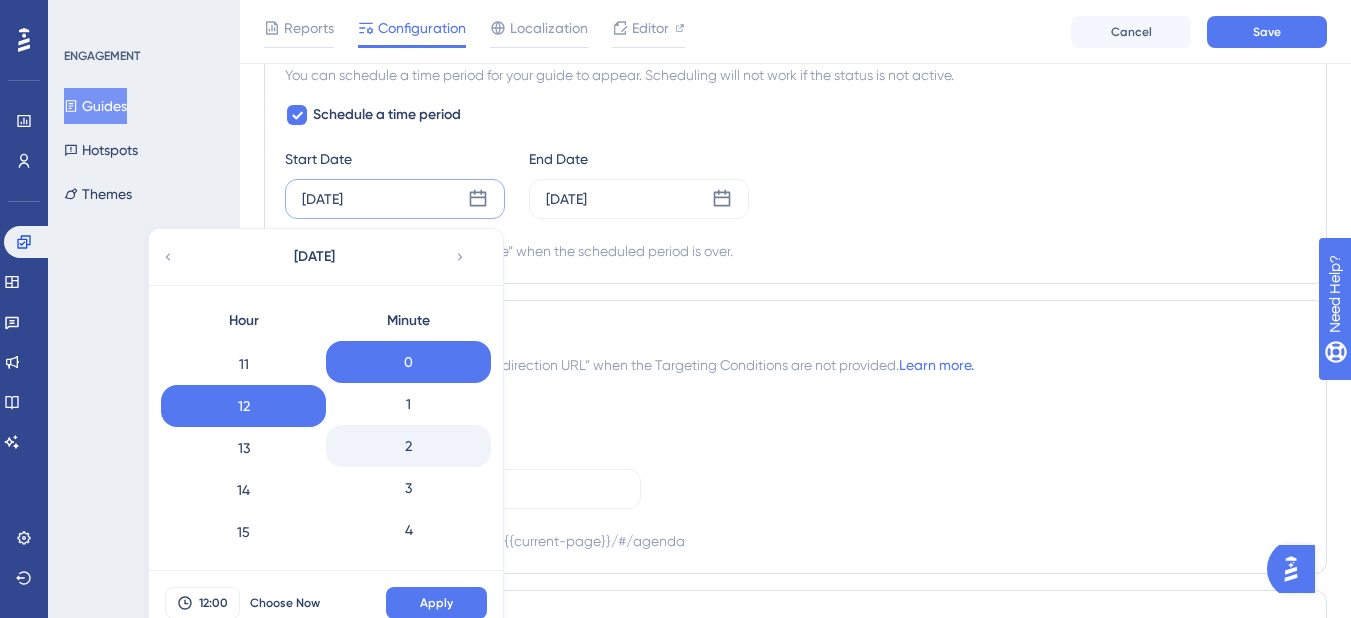 scroll, scrollTop: 1379, scrollLeft: 0, axis: vertical 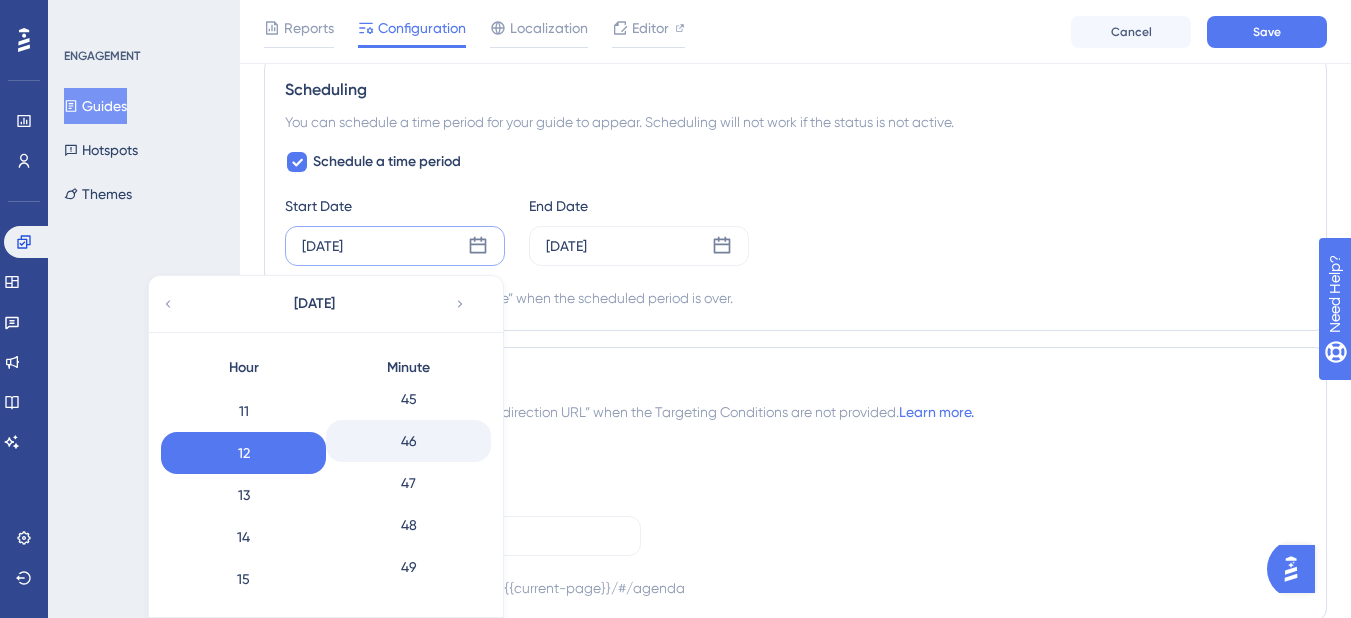 click on "46" at bounding box center [408, 441] 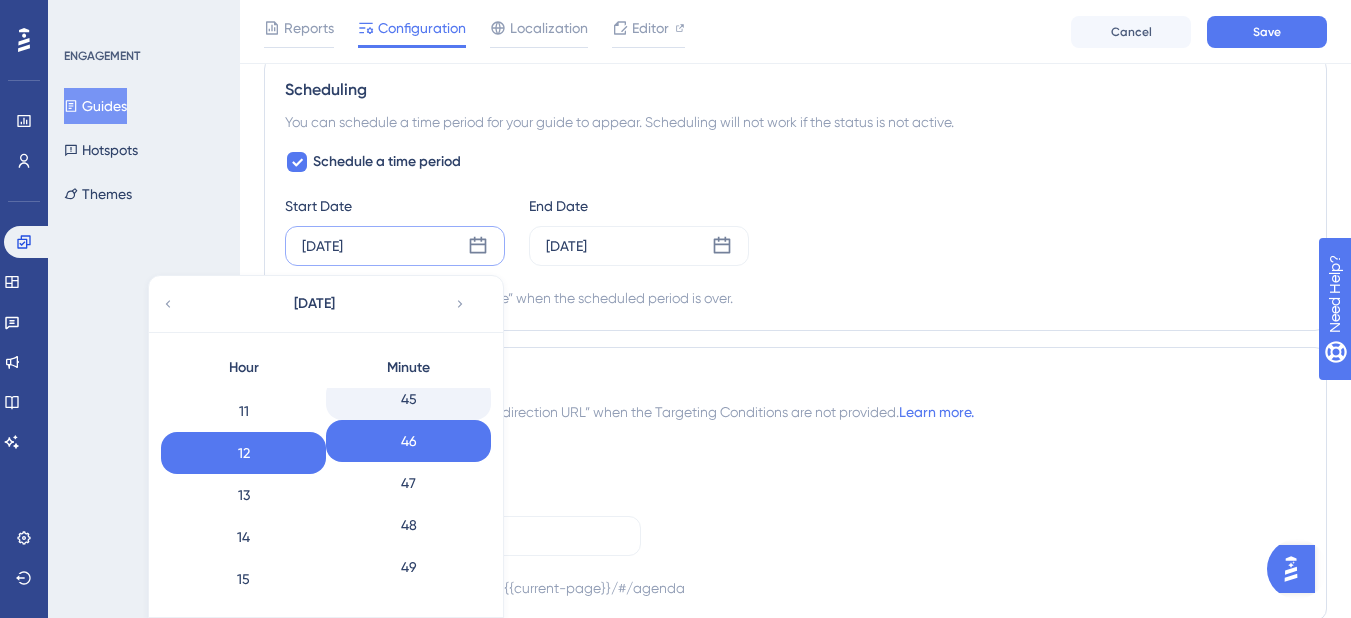 click on "45" at bounding box center (408, 399) 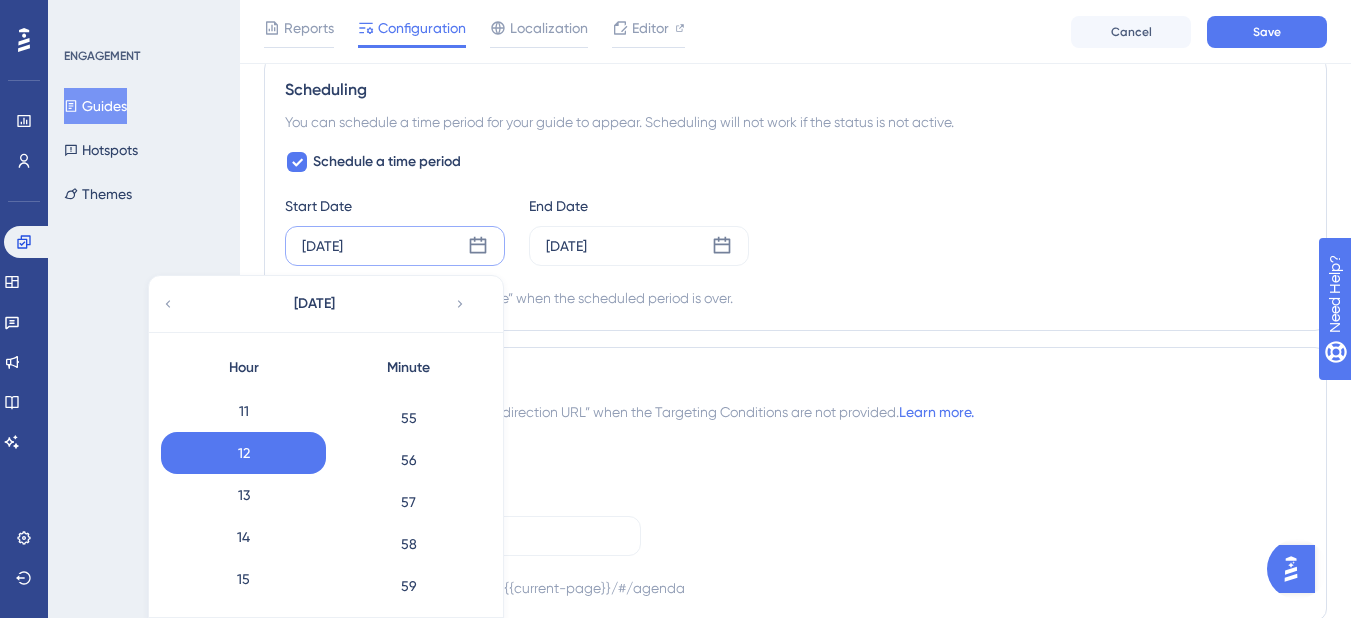scroll, scrollTop: 2306, scrollLeft: 0, axis: vertical 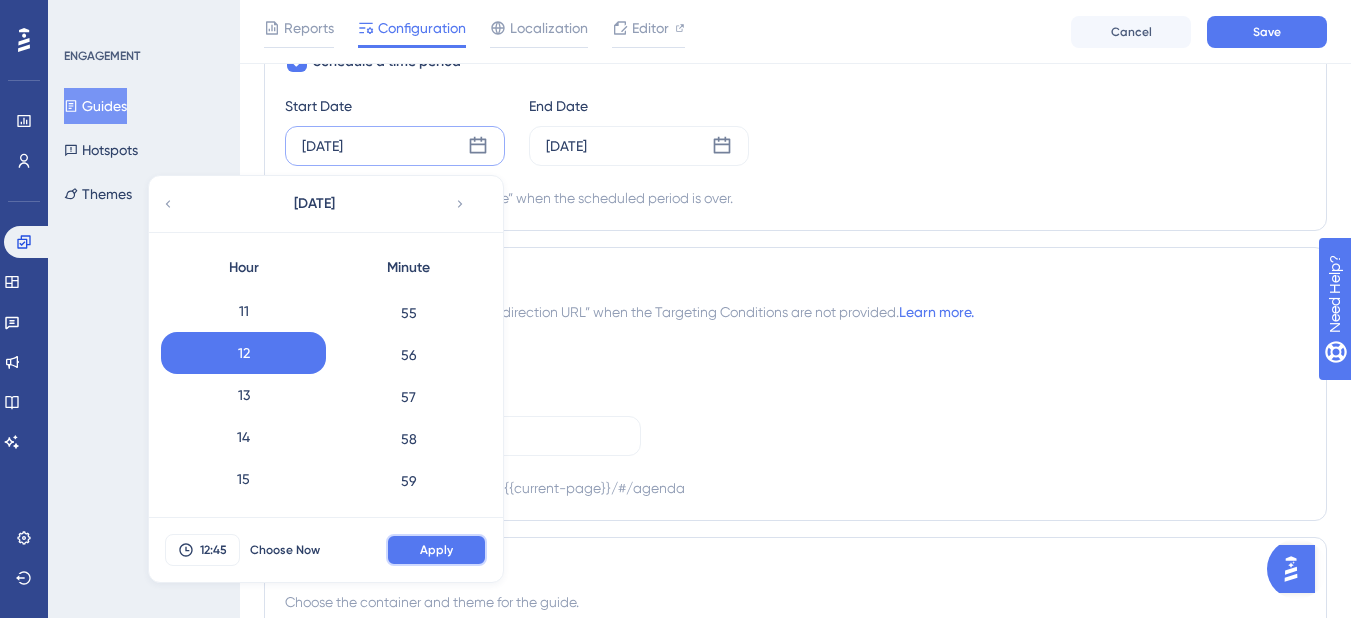 click on "Apply" at bounding box center [436, 550] 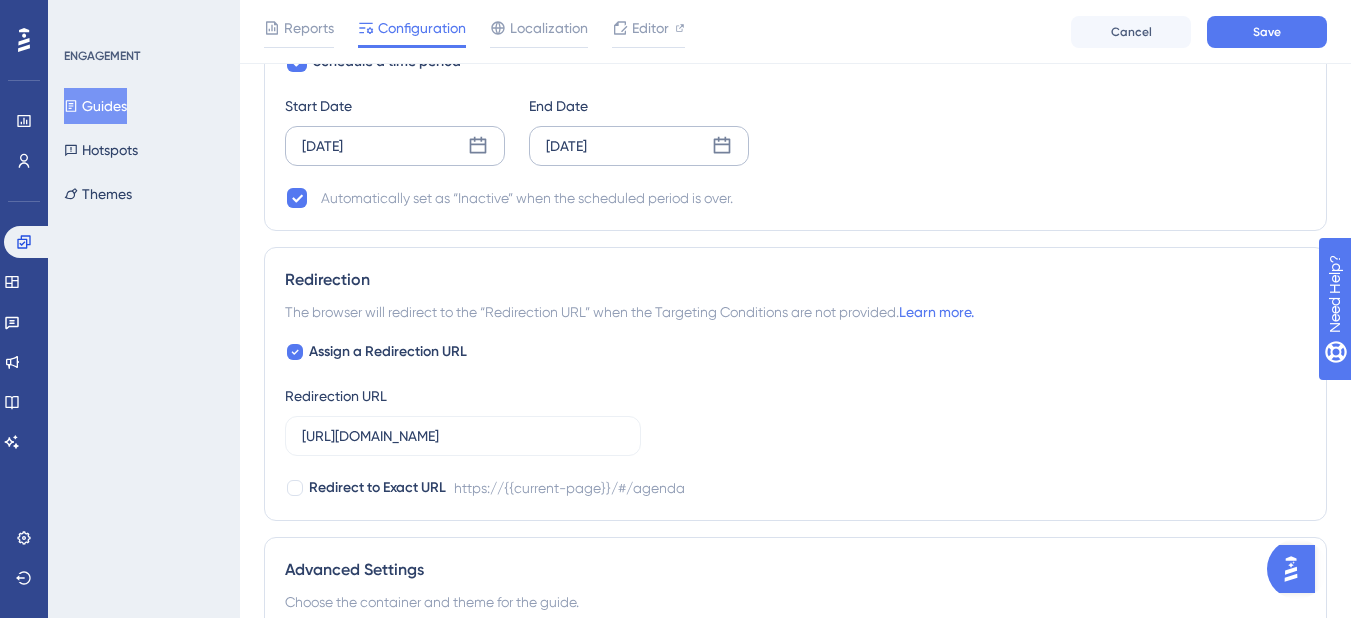 click on "[DATE]" at bounding box center (639, 146) 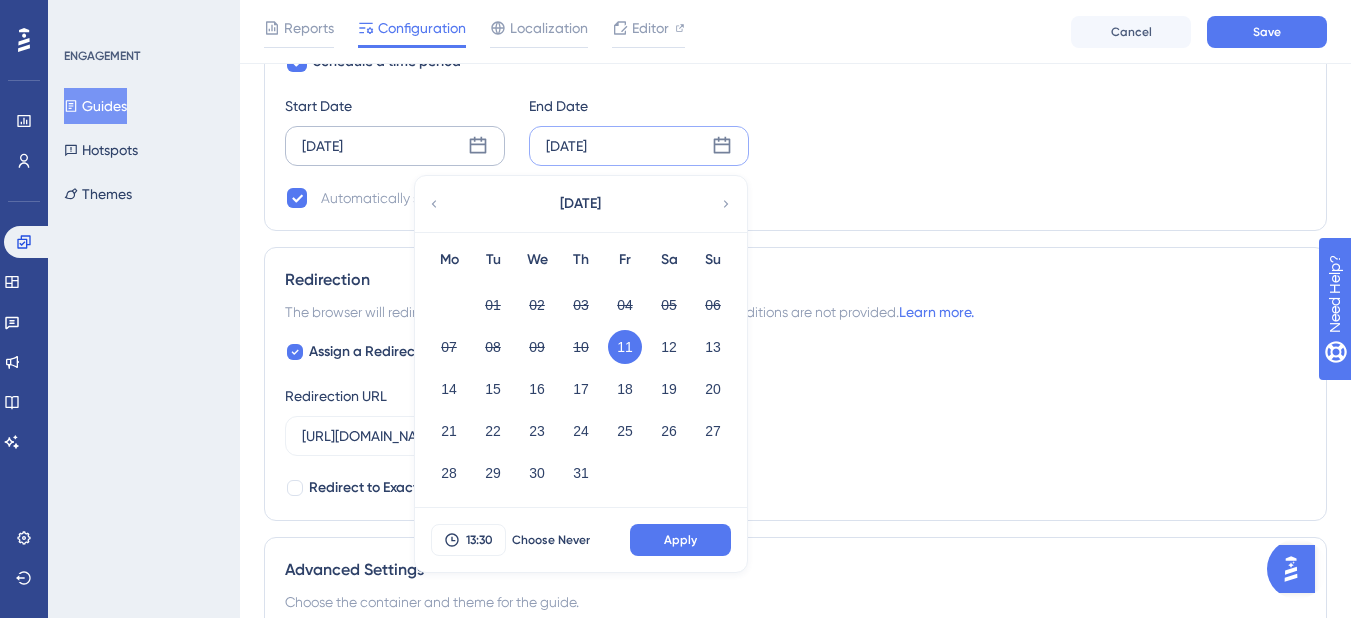 click on "Scheduling You can schedule a time period for your guide to appear.
Scheduling will not work if the status is not active. Schedule a time period Start Date [DATE] End Date [DATE] [DATE] Mo Tu We Th Fr Sa Su 01 02 03 04 05 06 07 08 09 10 11 12 13 14 15 16 17 18 19 20 21 22 23 24 25 26 27 28 29 30 31 13:30 Choose Never Apply Automatically set as “Inactive” when the scheduled period is over." at bounding box center (795, 94) 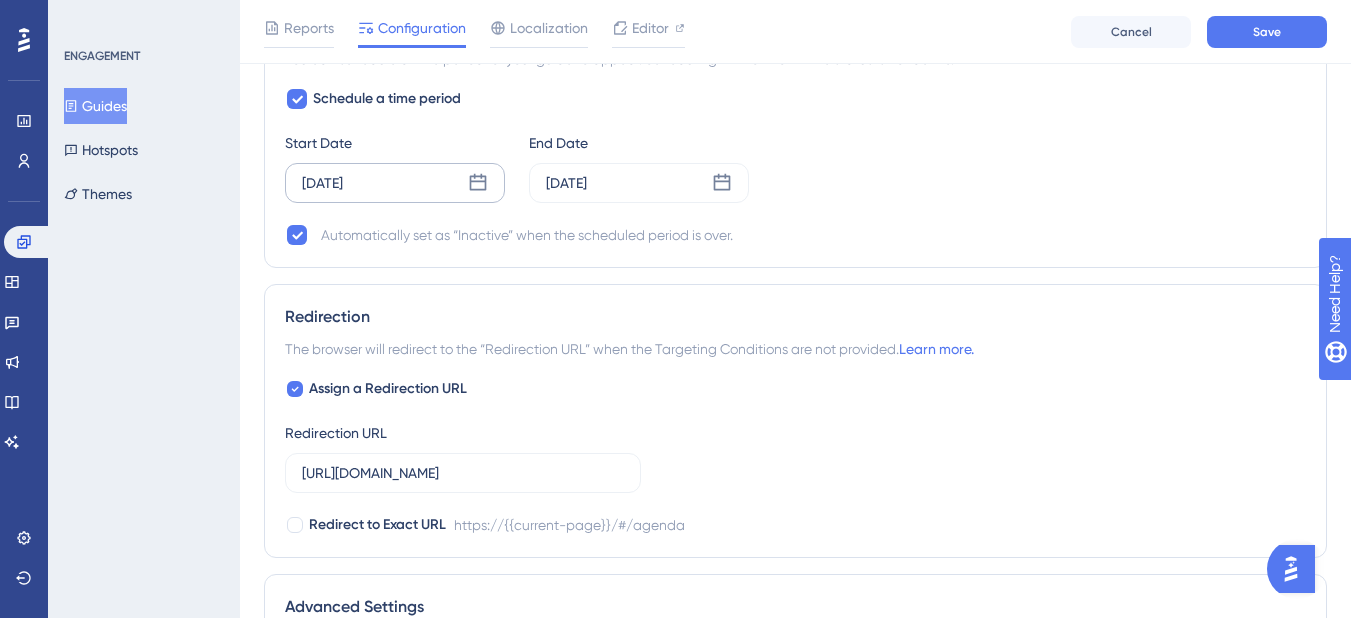 scroll, scrollTop: 1409, scrollLeft: 0, axis: vertical 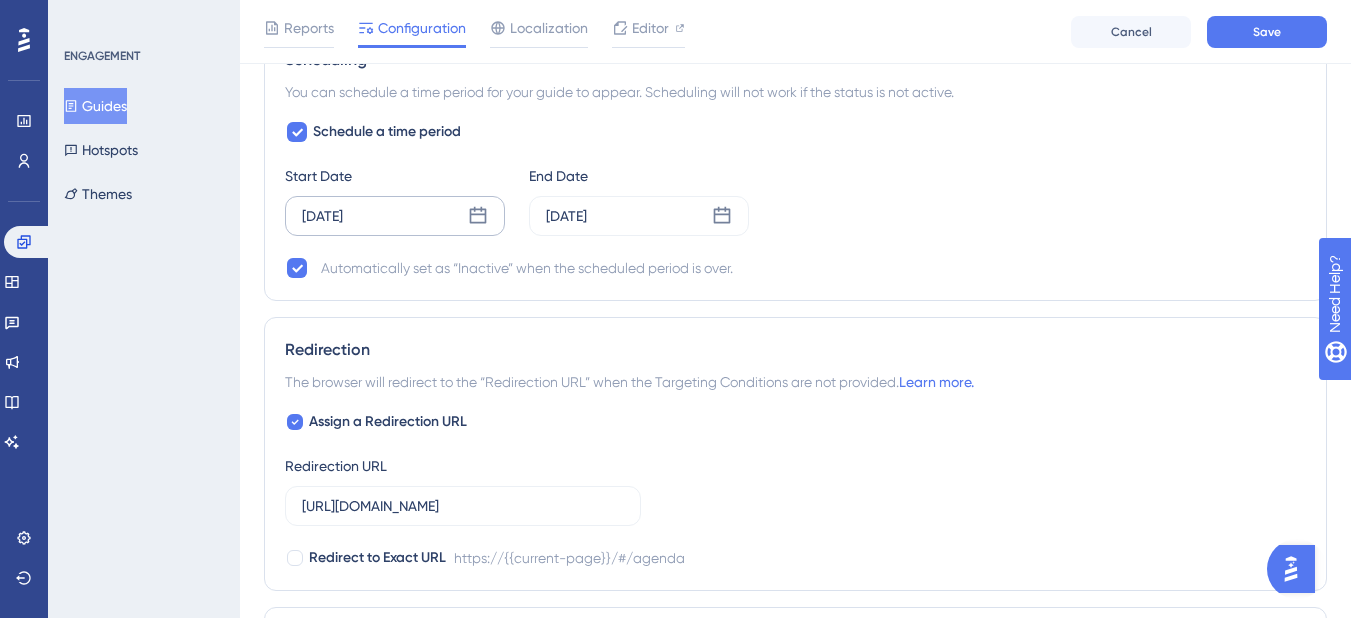 click on "[DATE]" at bounding box center (395, 216) 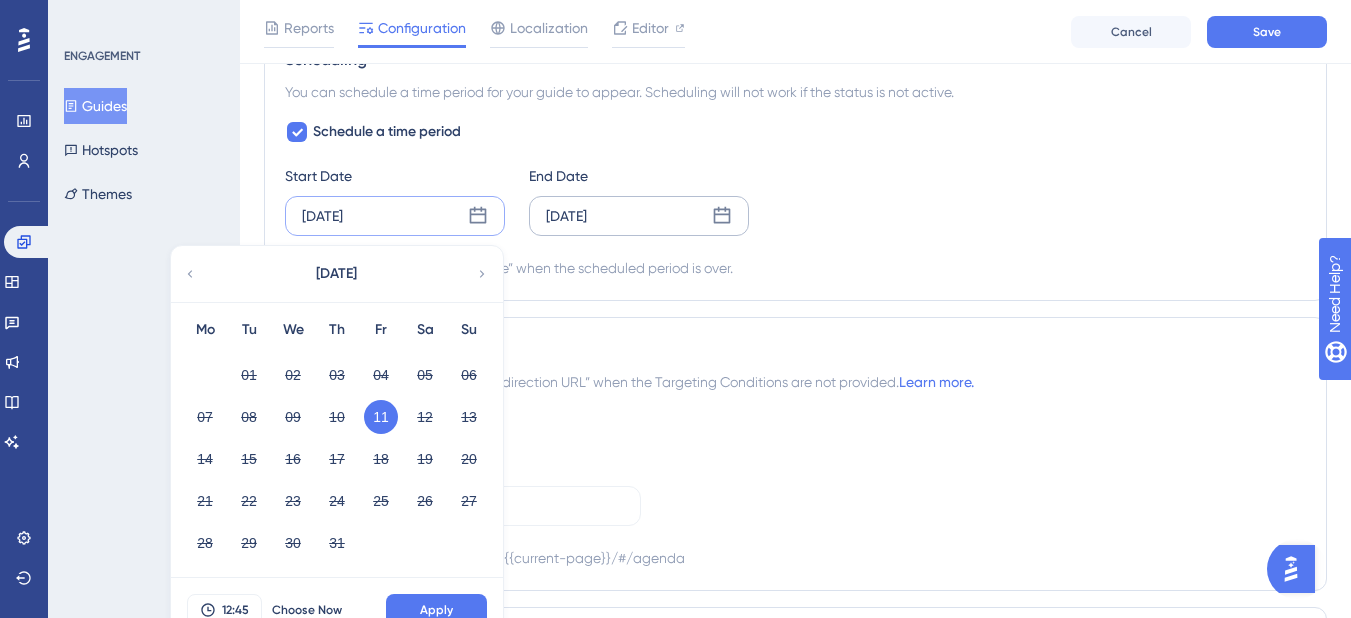 click on "[DATE]" at bounding box center (639, 216) 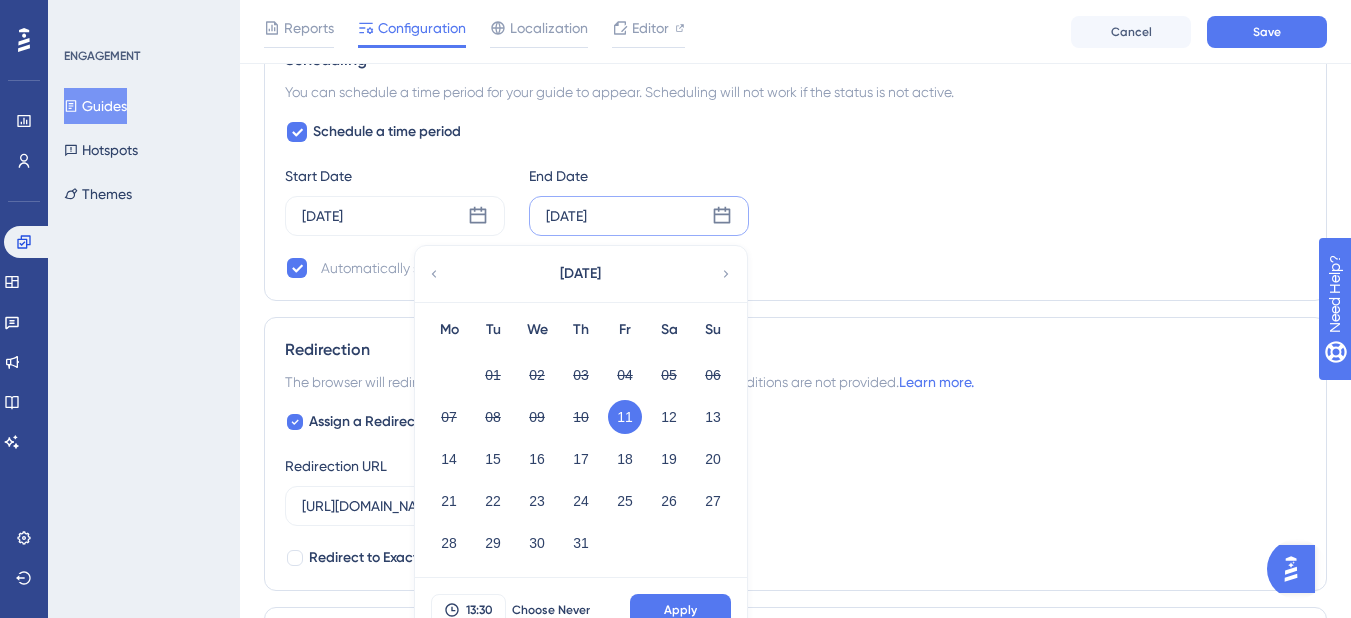 click on "Scheduling You can schedule a time period for your guide to appear.
Scheduling will not work if the status is not active. Schedule a time period Start Date [DATE] End Date [DATE] [DATE] Mo Tu We Th Fr Sa Su 01 02 03 04 05 06 07 08 09 10 11 12 13 14 15 16 17 18 19 20 21 22 23 24 25 26 27 28 29 30 31 13:30 Choose Never Apply Automatically set as “Inactive” when the scheduled period is over." at bounding box center [795, 164] 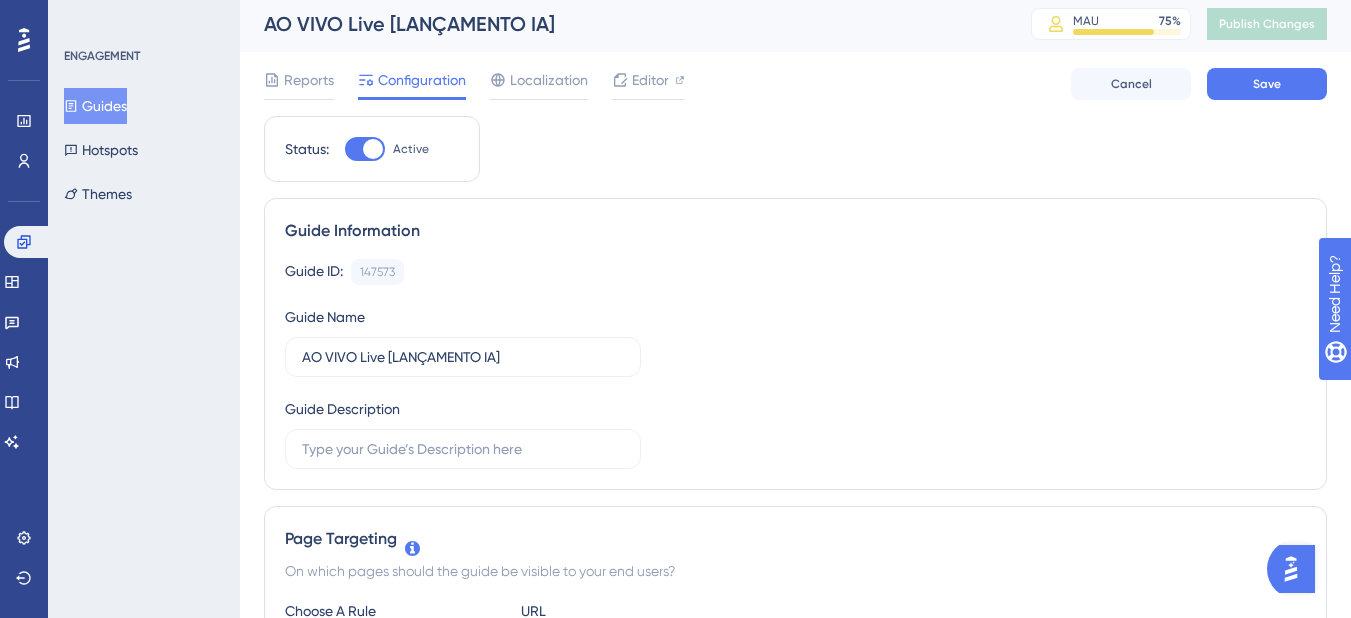 scroll, scrollTop: 0, scrollLeft: 0, axis: both 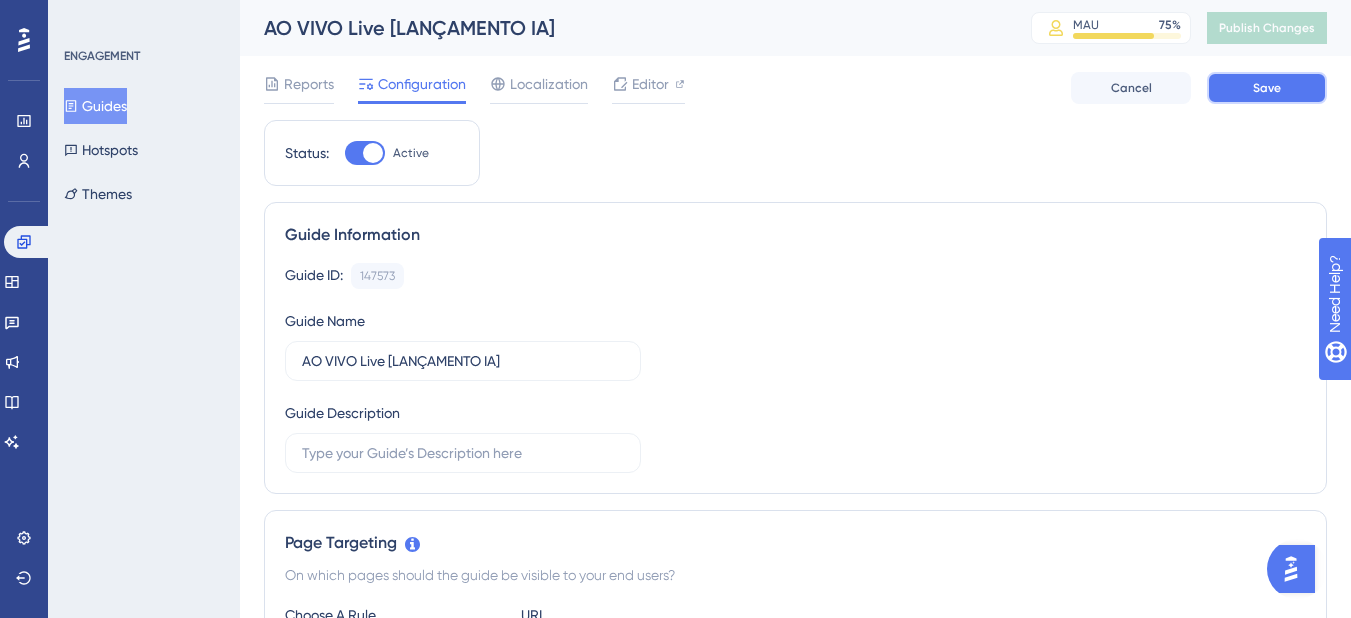 click on "Save" at bounding box center [1267, 88] 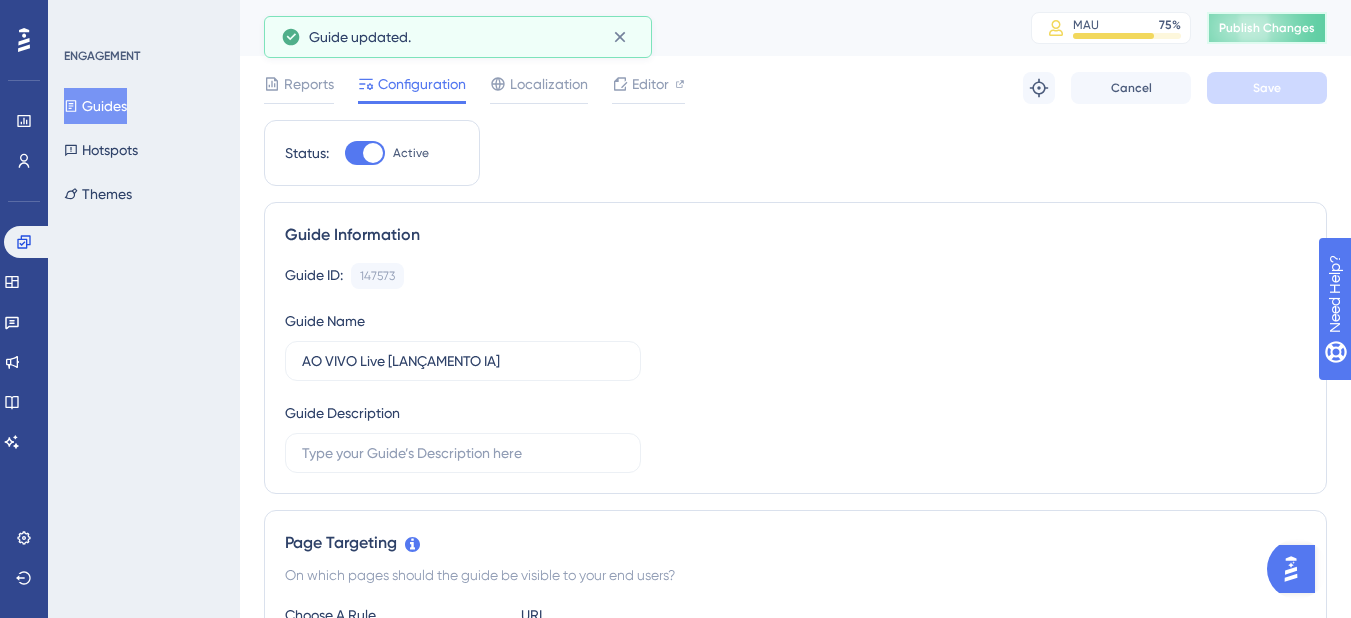 click on "Publish Changes" at bounding box center (1267, 28) 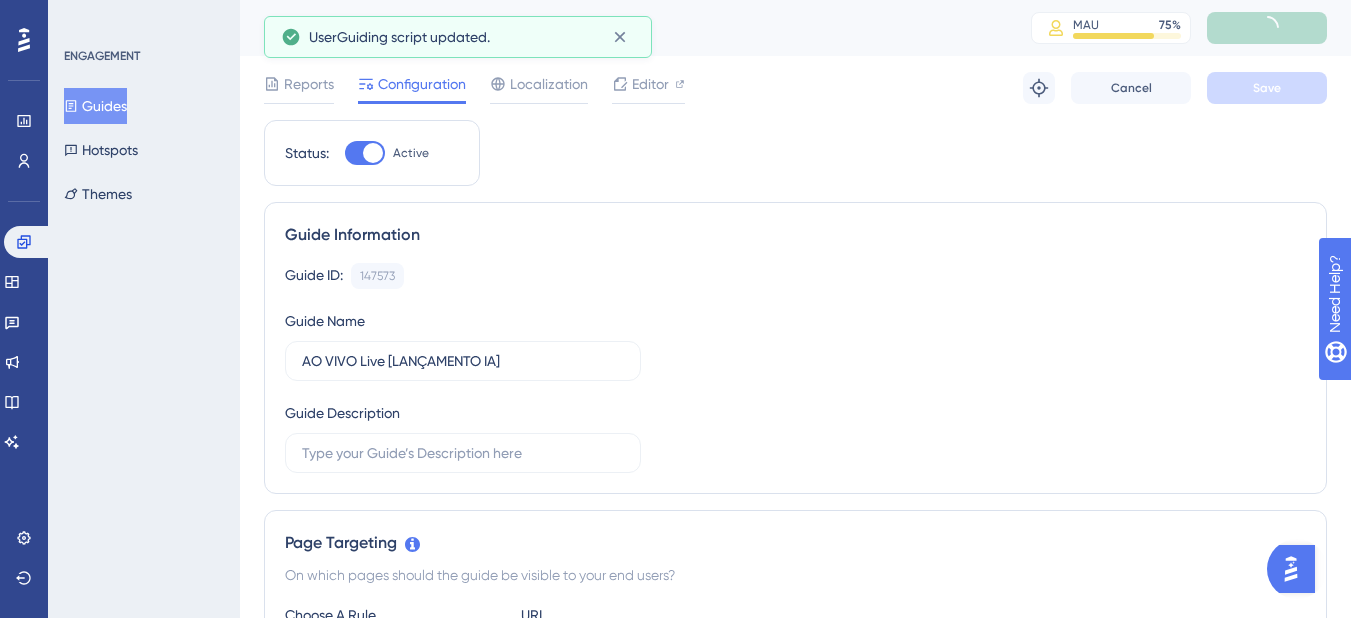 click on "Guides" at bounding box center (95, 106) 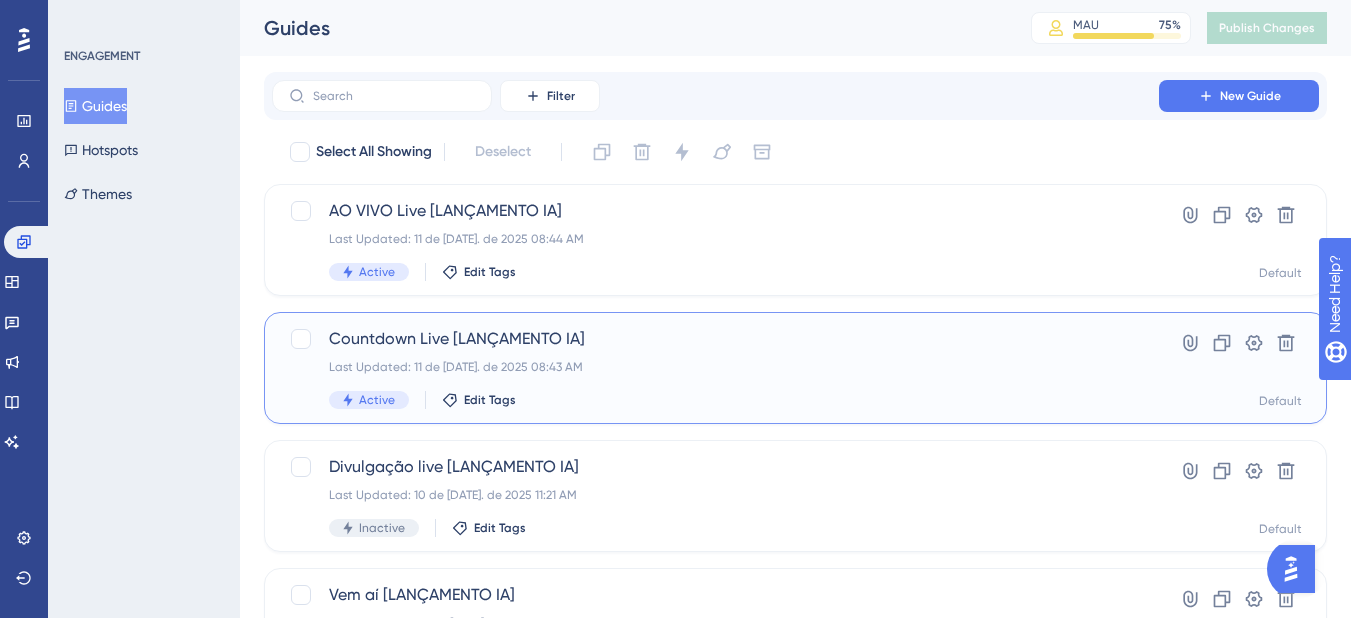 click on "Countdown Live [LANÇAMENTO IA]" at bounding box center (715, 339) 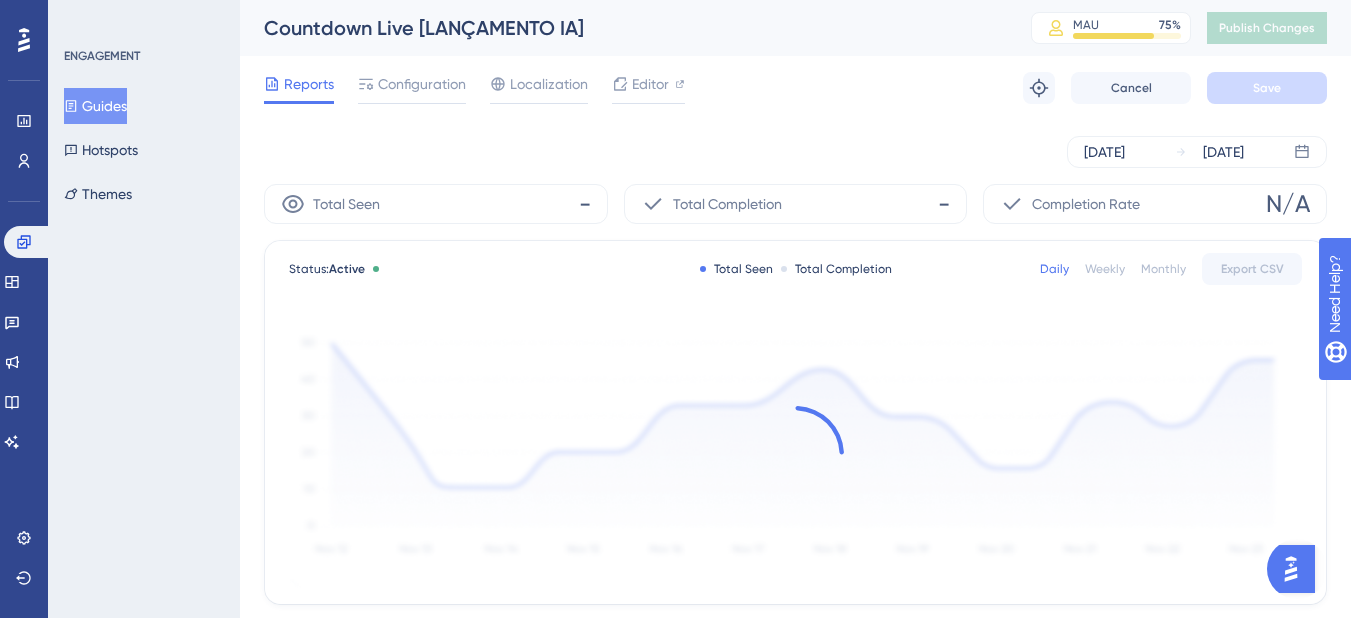 click on "Reports Configuration Localization Editor Troubleshoot Cancel Save" at bounding box center (795, 88) 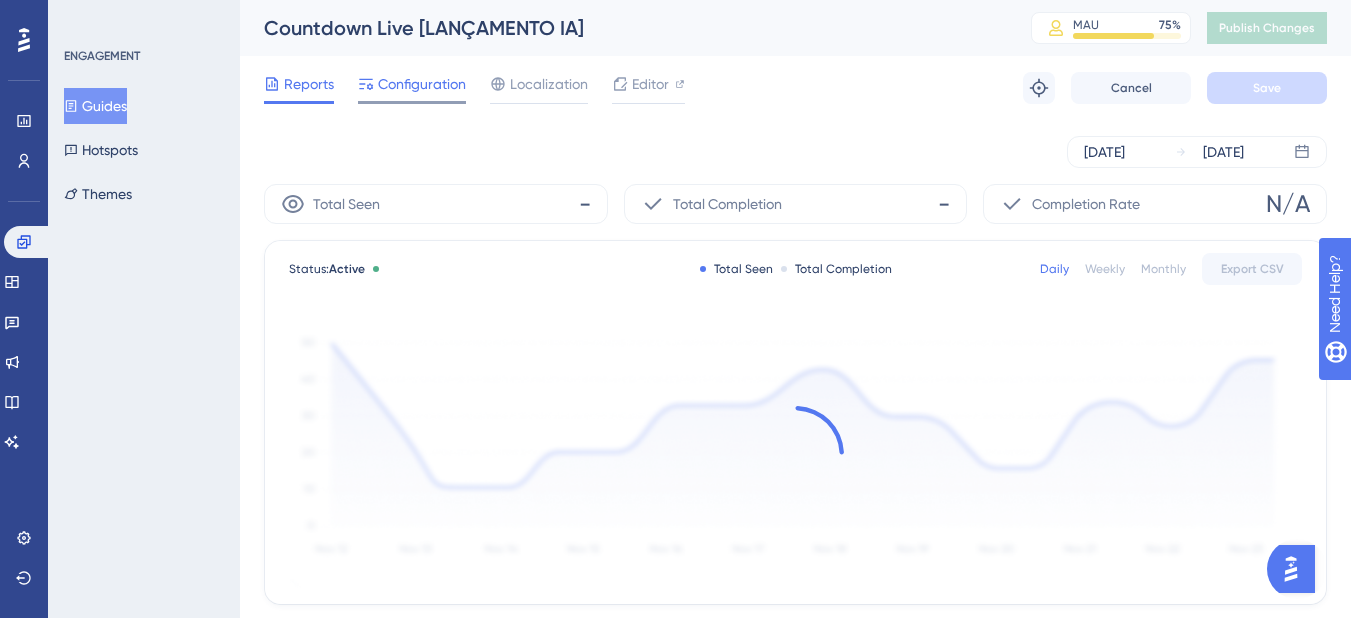 click on "Configuration" at bounding box center (412, 88) 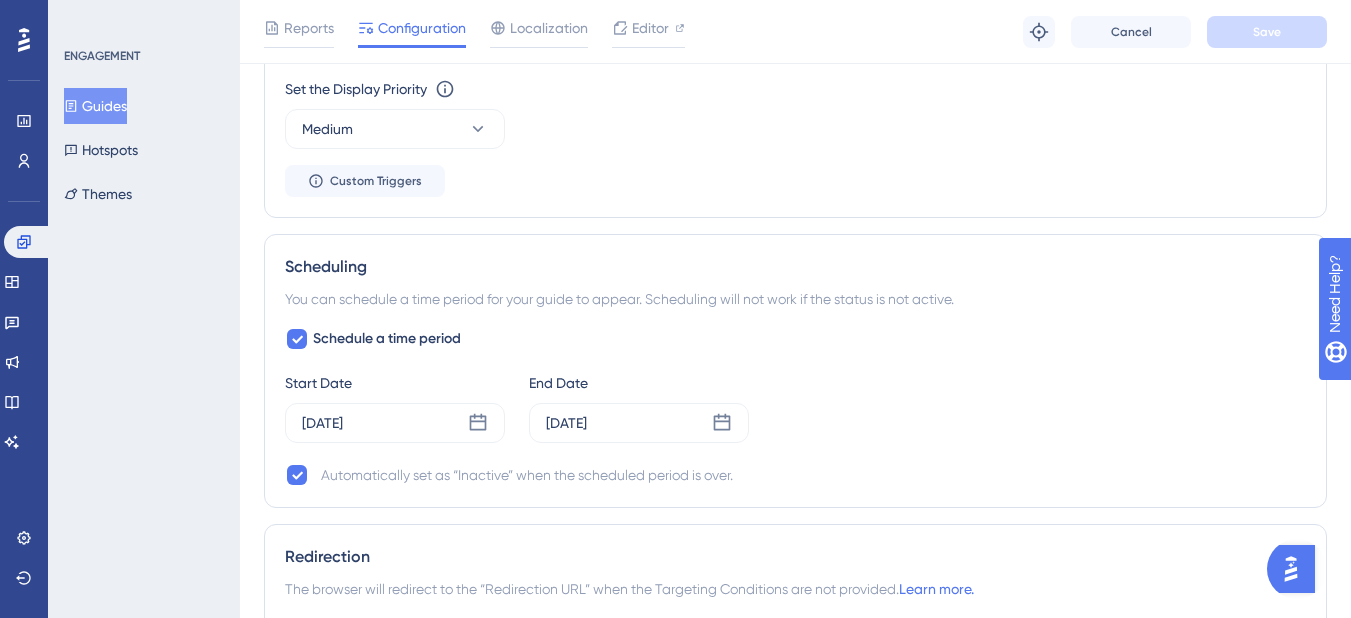 scroll, scrollTop: 1600, scrollLeft: 0, axis: vertical 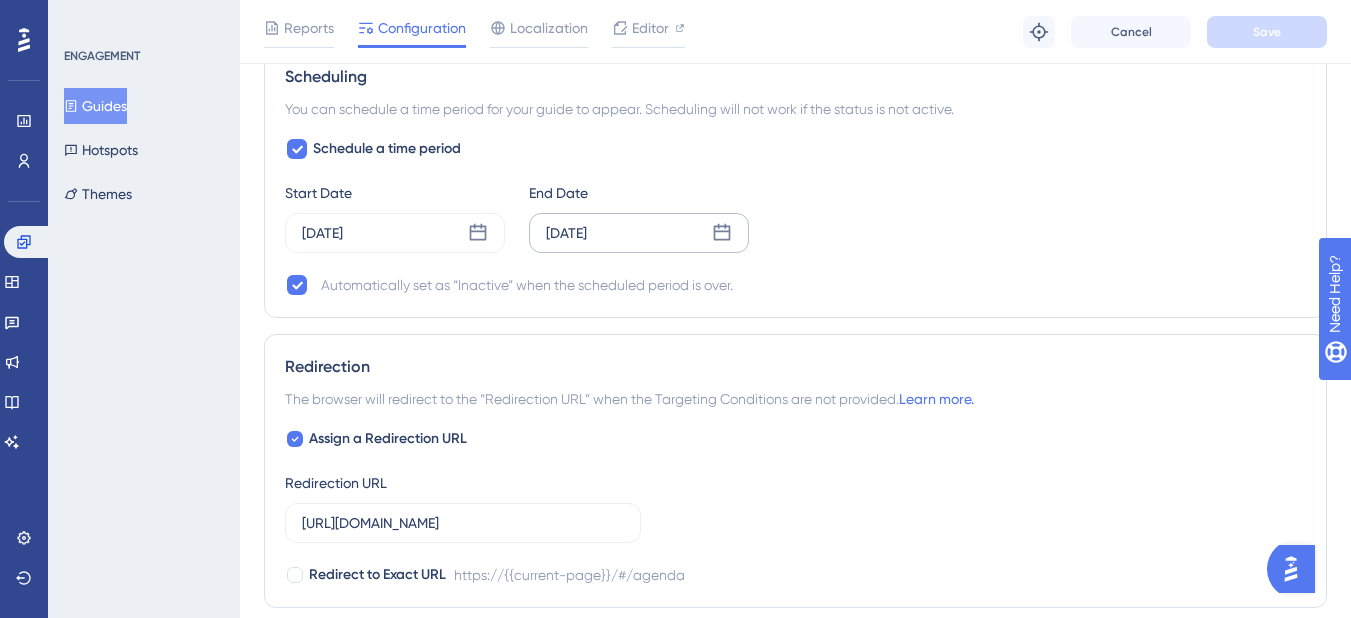 click on "[DATE]" at bounding box center [566, 233] 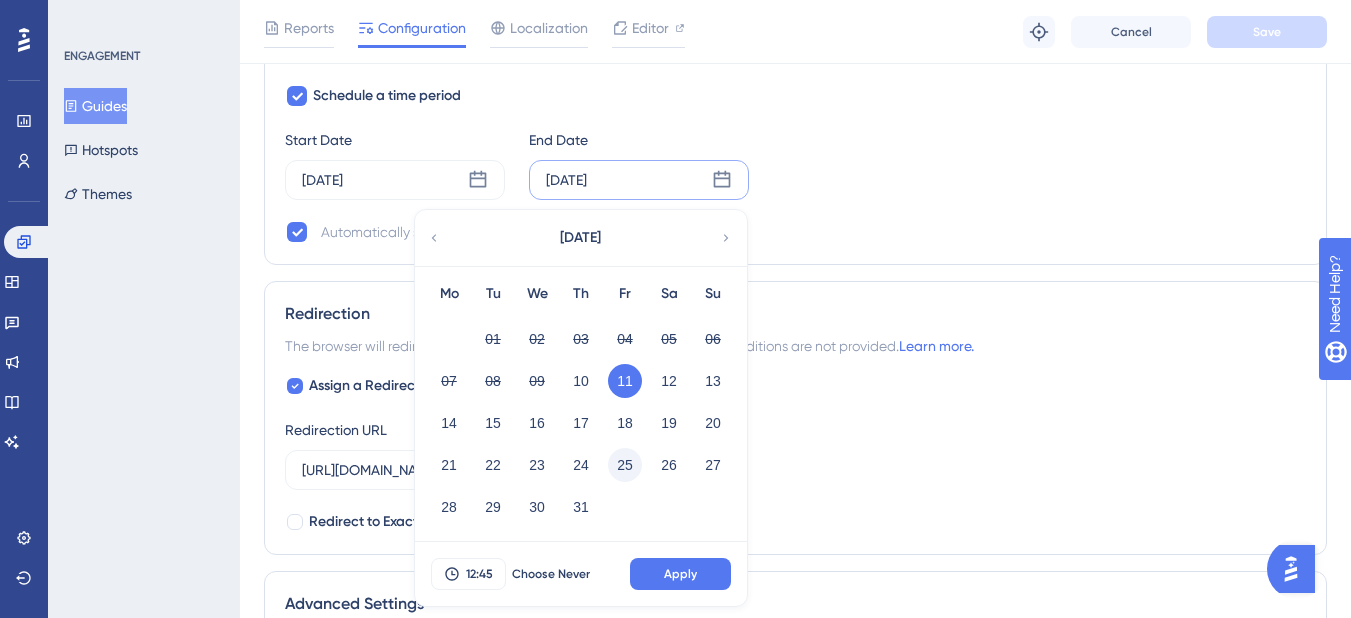 scroll, scrollTop: 1700, scrollLeft: 0, axis: vertical 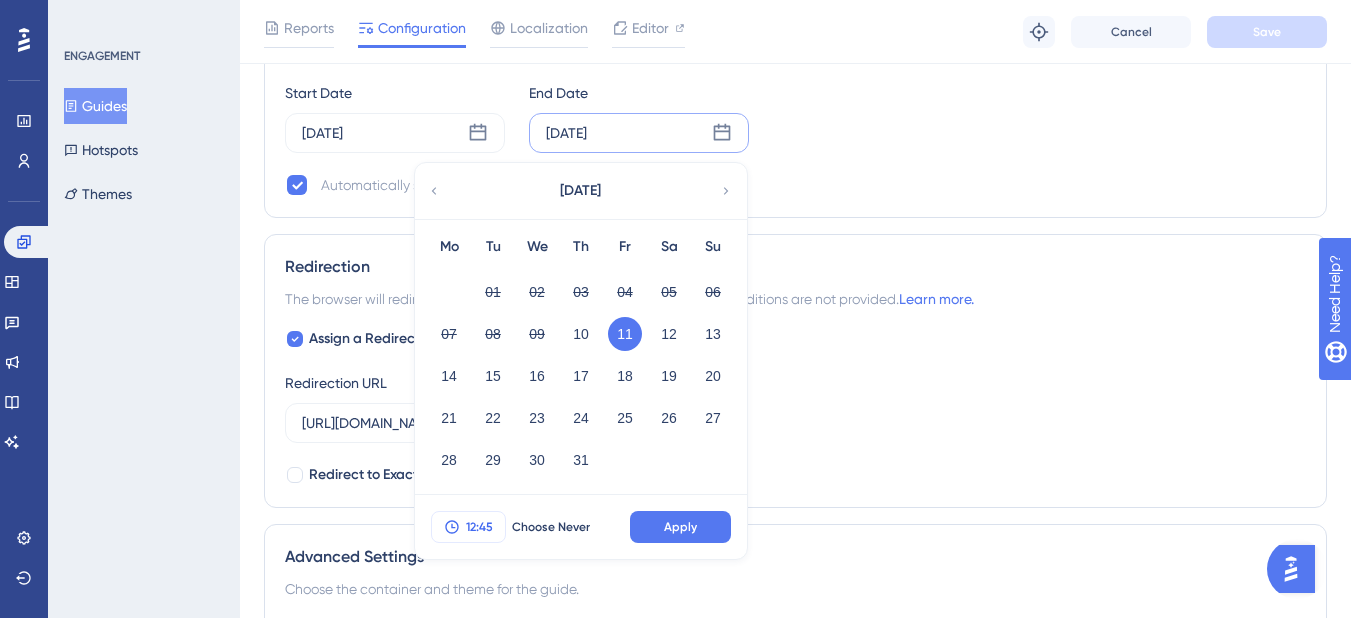 click on "12:45" at bounding box center [479, 527] 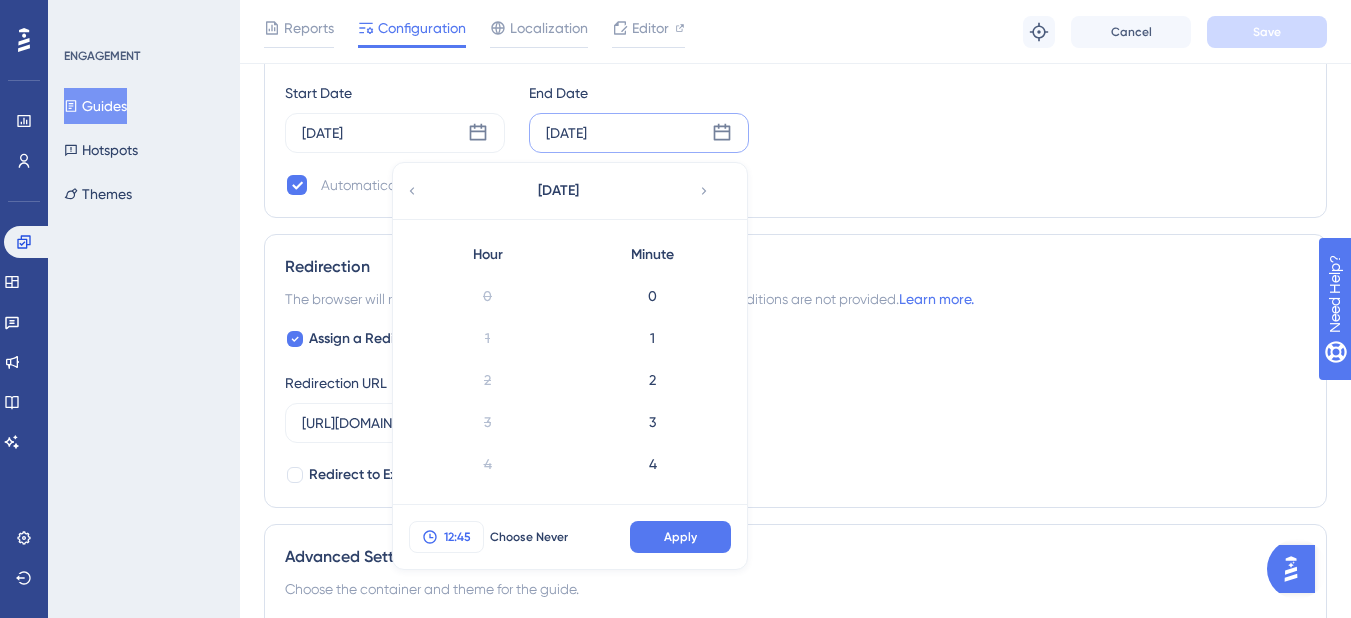 scroll, scrollTop: 1773, scrollLeft: 0, axis: vertical 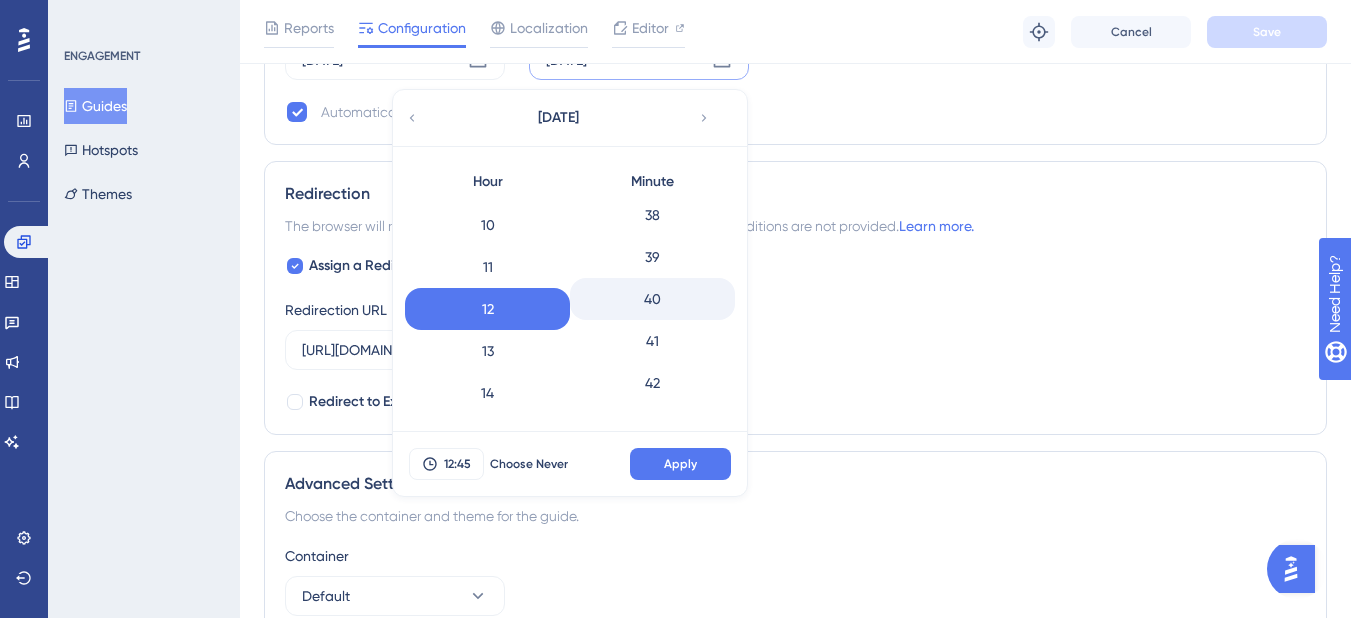 click on "40" at bounding box center [652, 299] 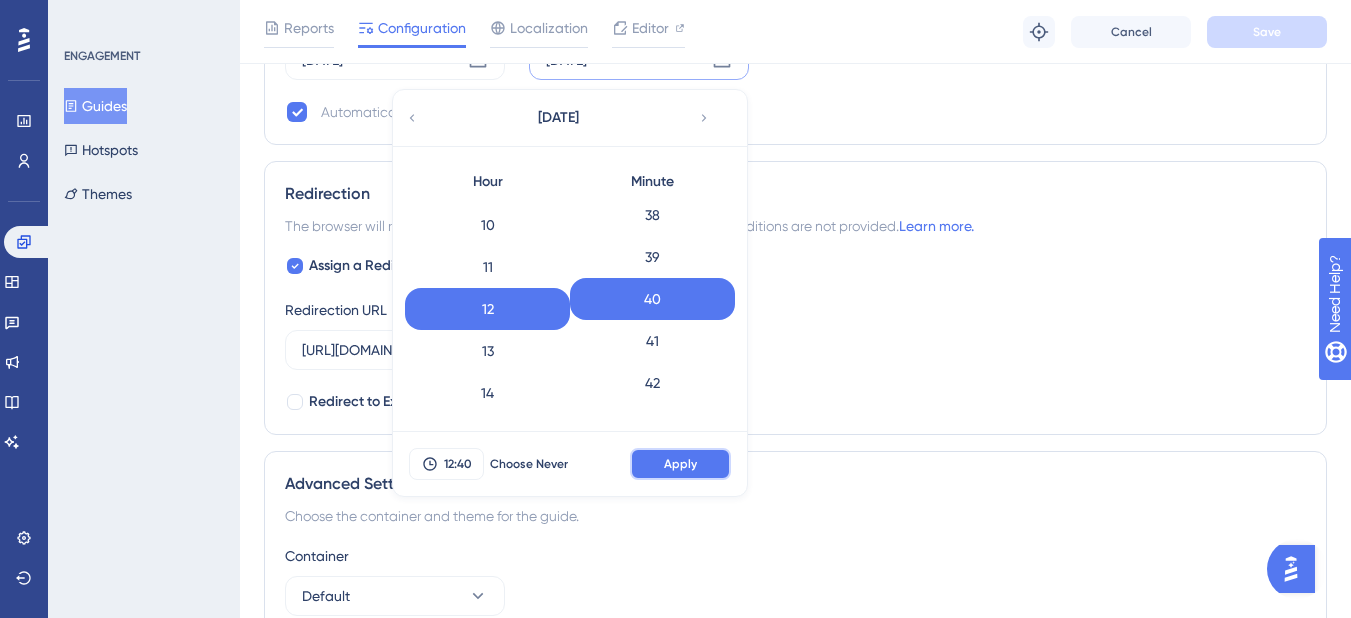 click on "Apply" at bounding box center (680, 464) 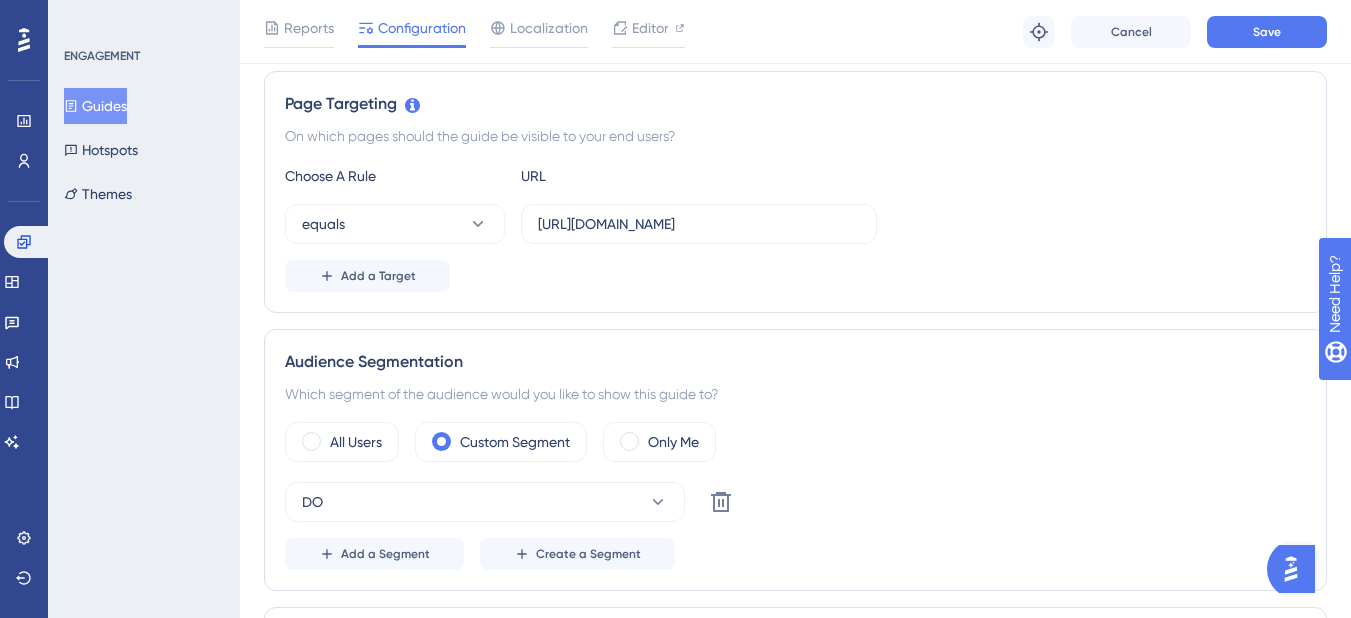 scroll, scrollTop: 0, scrollLeft: 0, axis: both 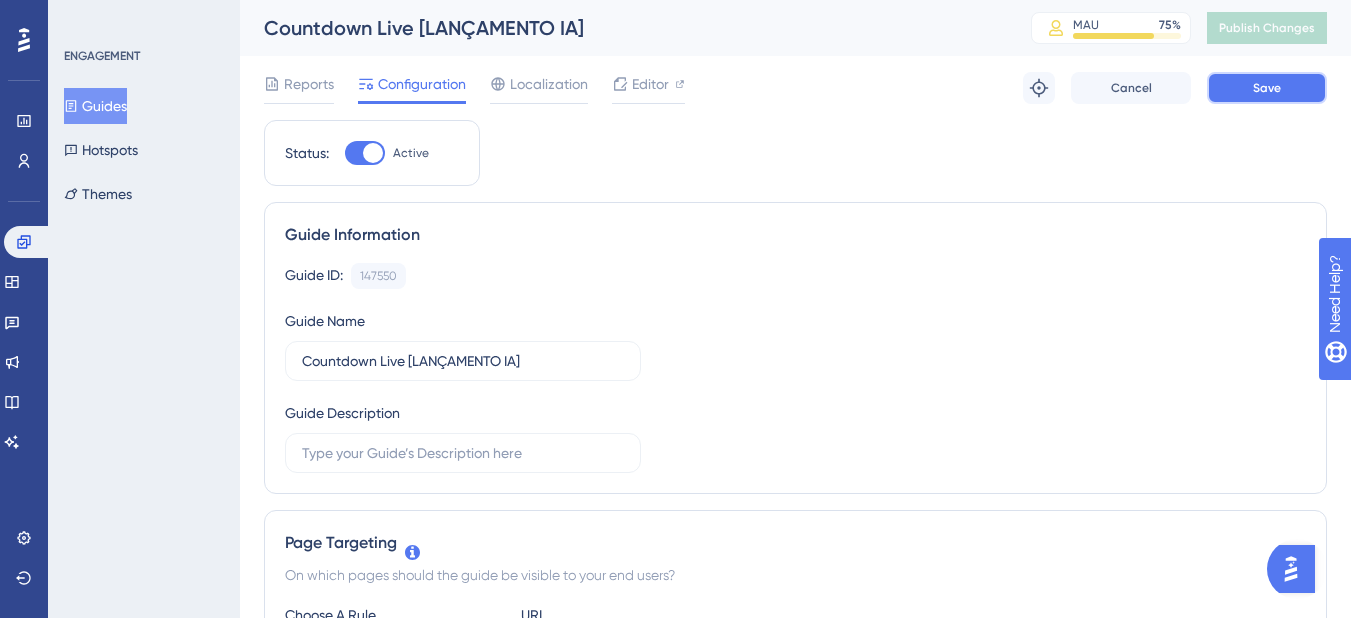 click on "Save" at bounding box center (1267, 88) 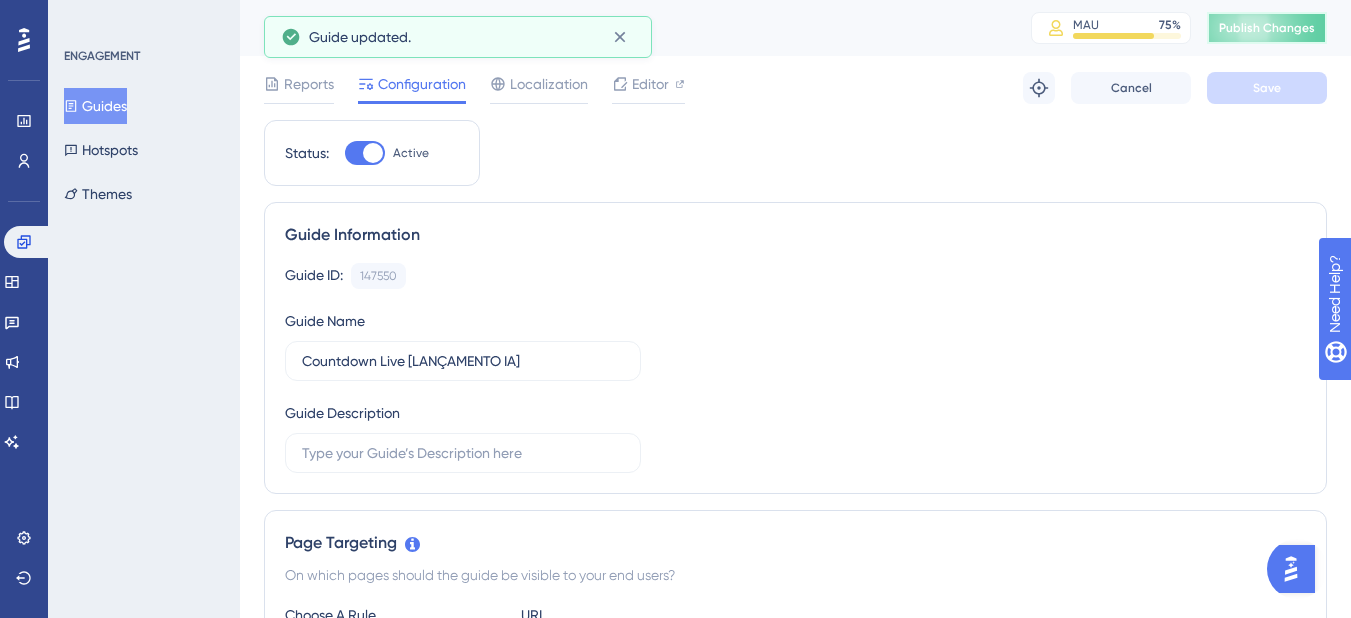 click on "Publish Changes" at bounding box center (1267, 28) 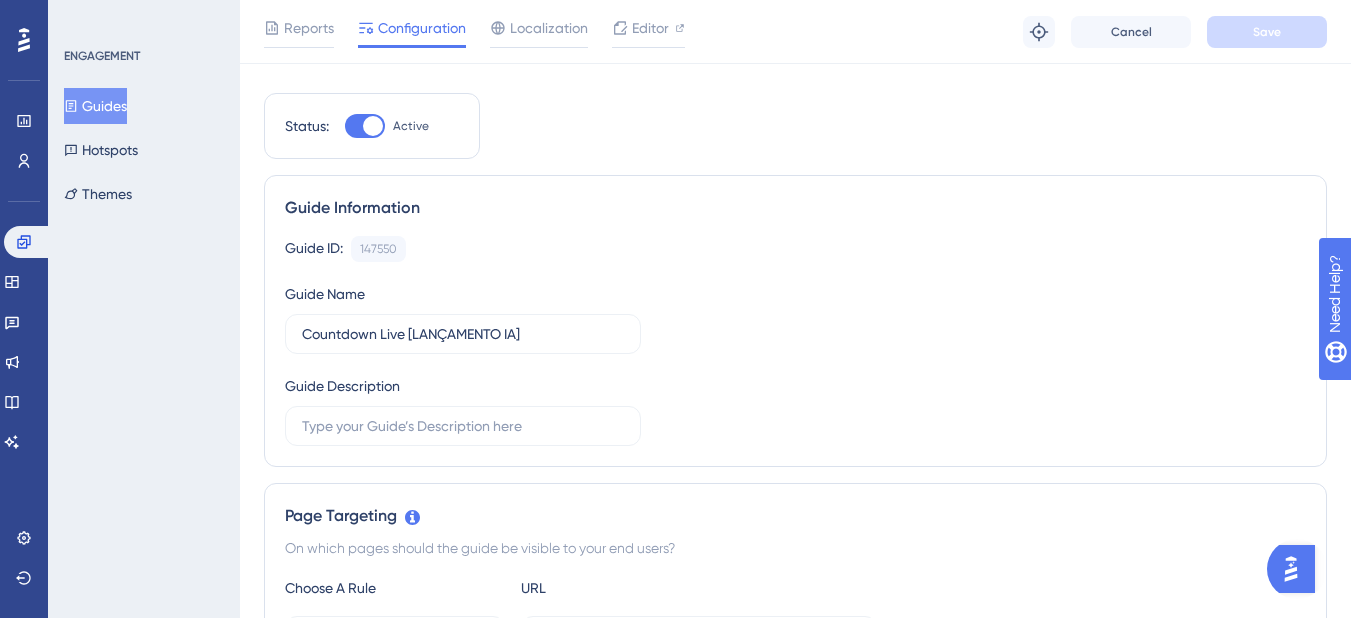 scroll, scrollTop: 0, scrollLeft: 0, axis: both 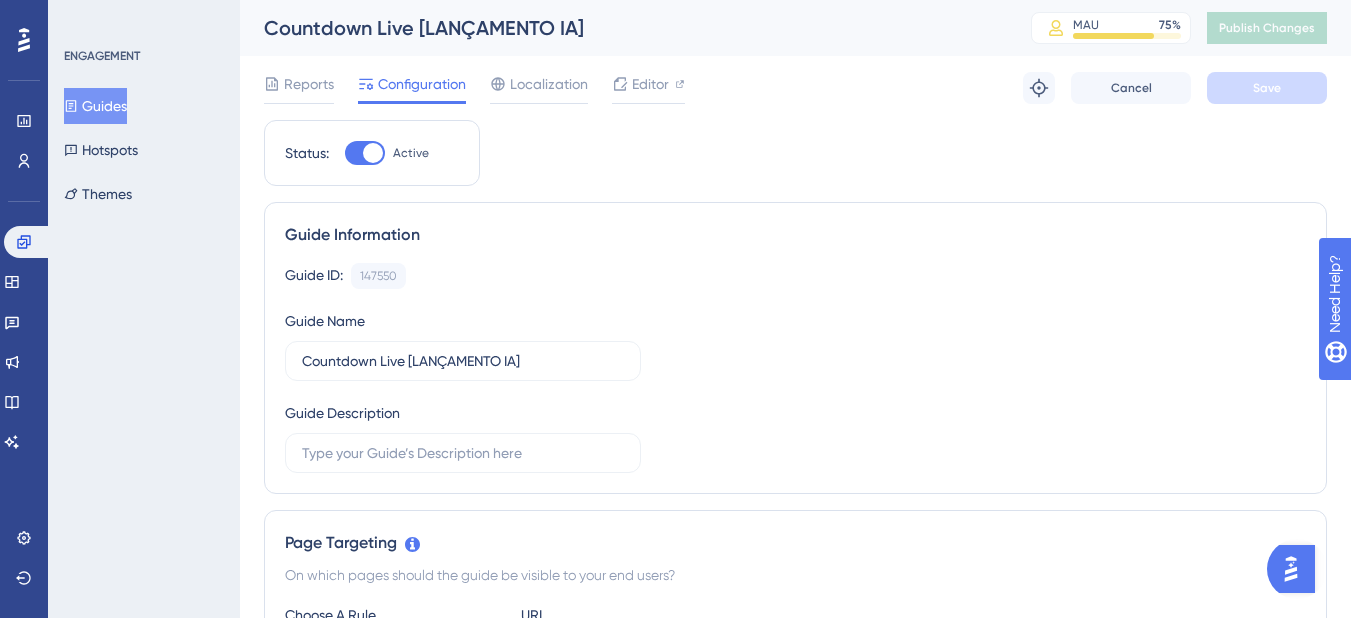 click on "Guides" at bounding box center (95, 106) 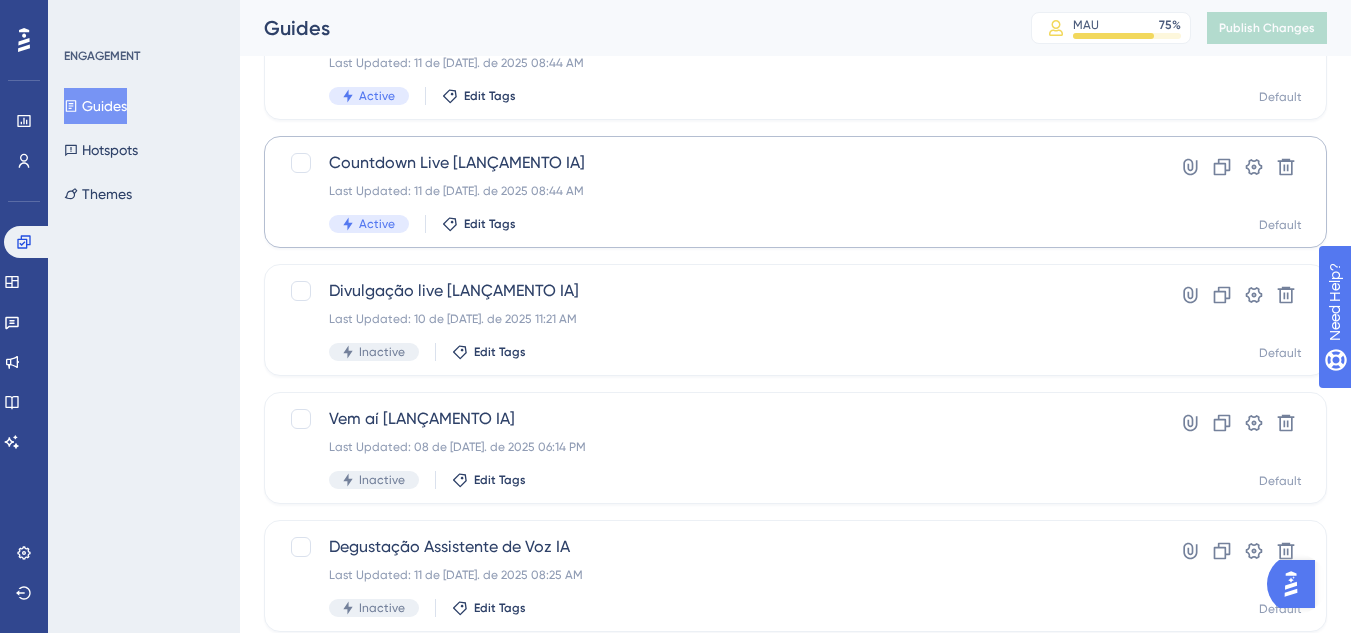 scroll, scrollTop: 100, scrollLeft: 0, axis: vertical 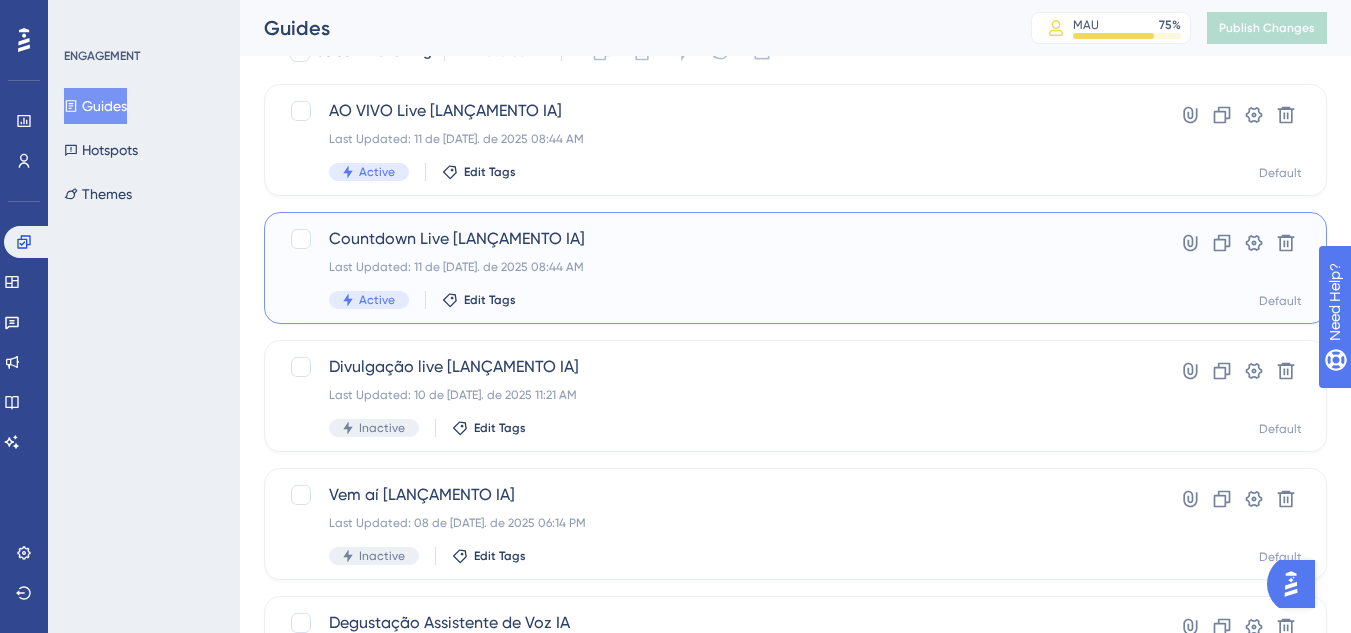 click on "Countdown Live [LANÇAMENTO IA] Last Updated: 11 de [DATE]. de 2025 08:44 AM Active Edit Tags" at bounding box center [715, 268] 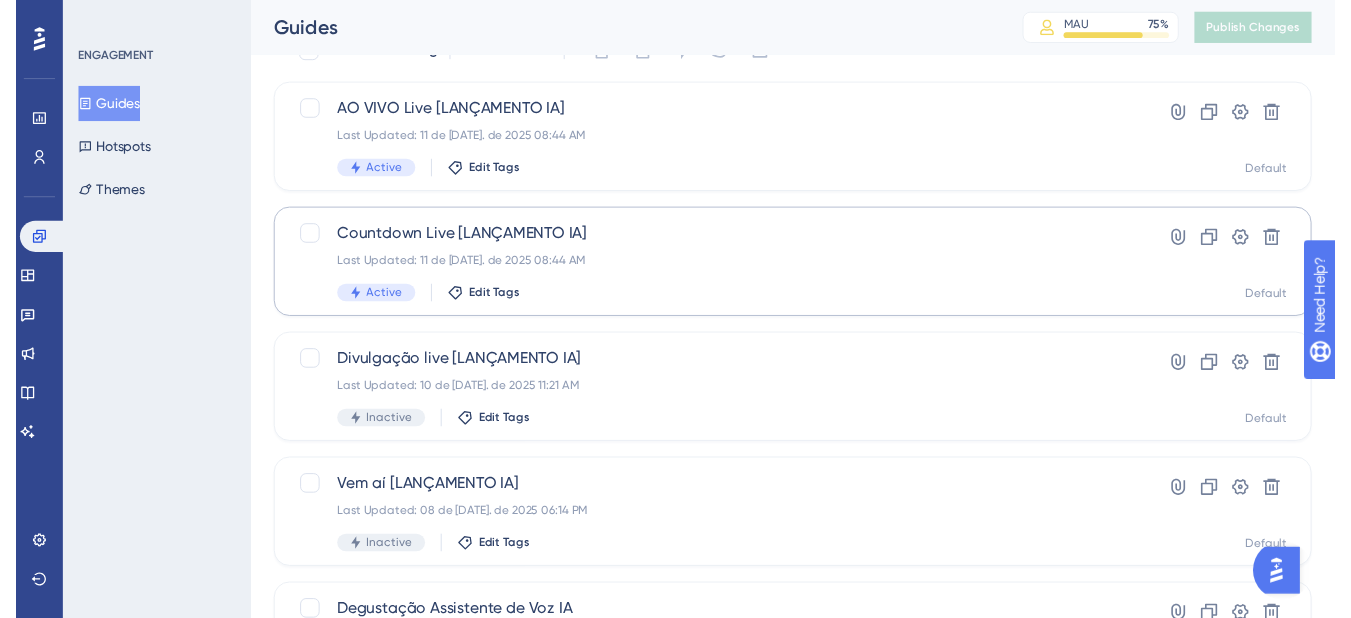 scroll, scrollTop: 0, scrollLeft: 0, axis: both 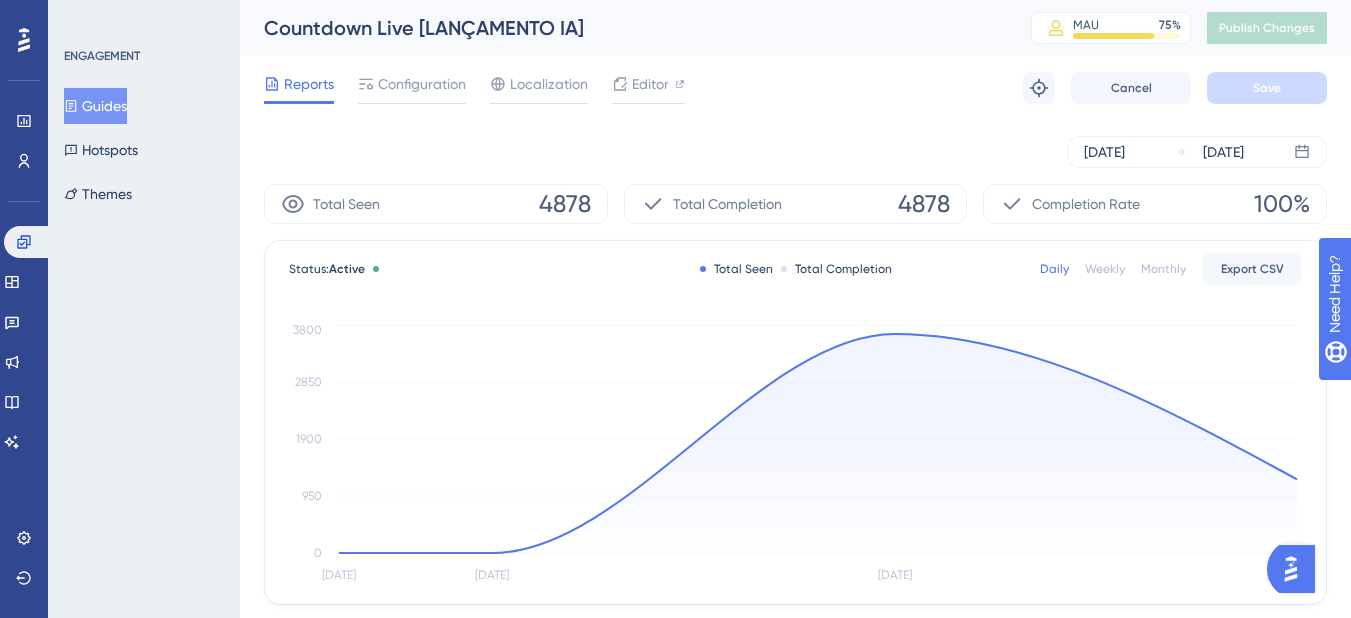 click on "Guides" at bounding box center (95, 106) 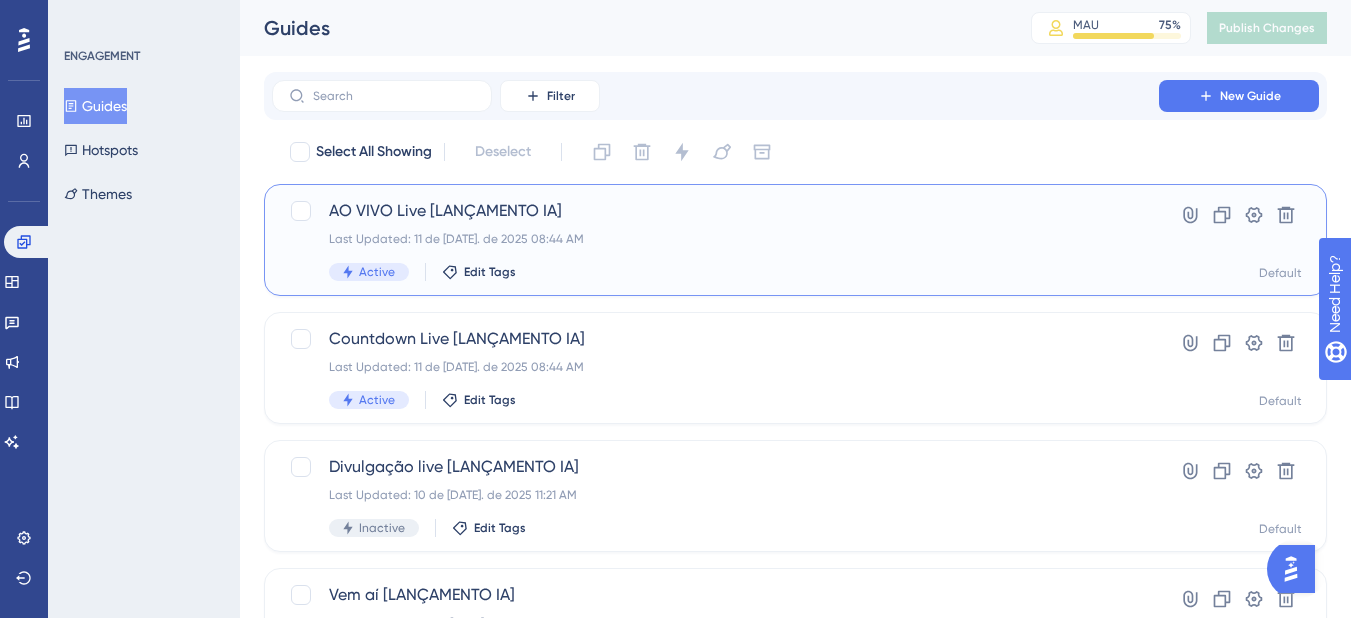 click on "Last Updated: 11 de [DATE]. de 2025 08:44 AM" at bounding box center (715, 239) 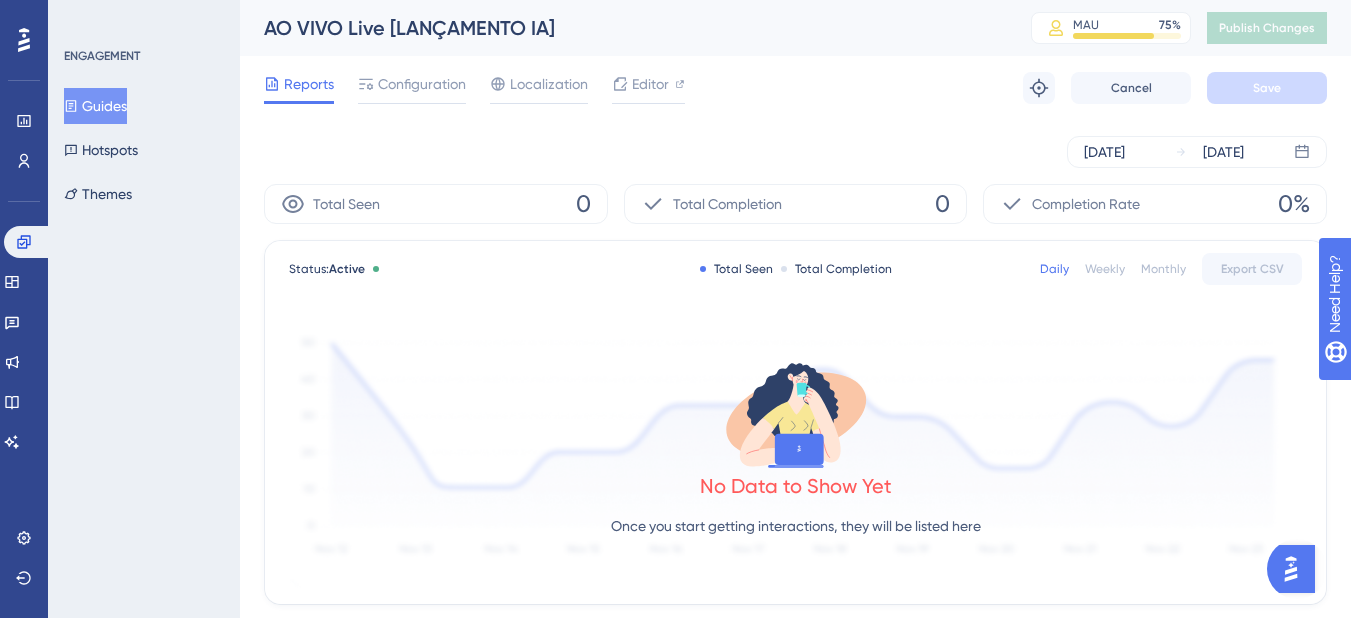 click on "Guides" at bounding box center [95, 106] 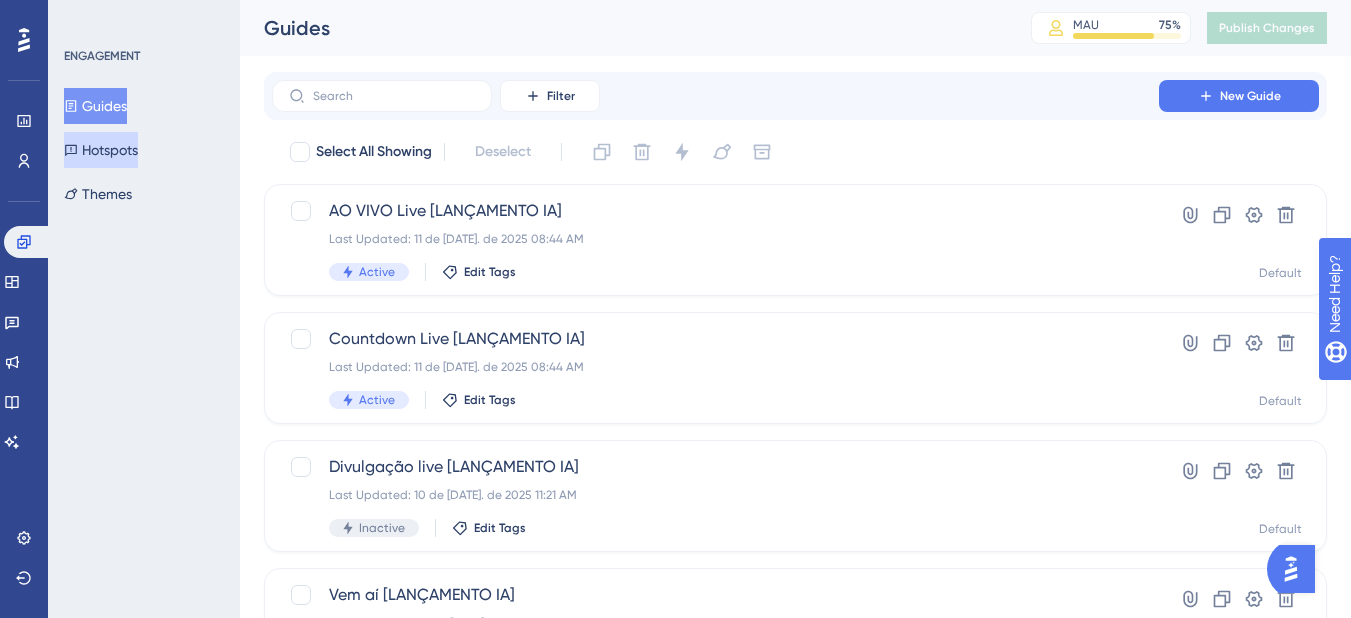 click on "Hotspots" at bounding box center (101, 150) 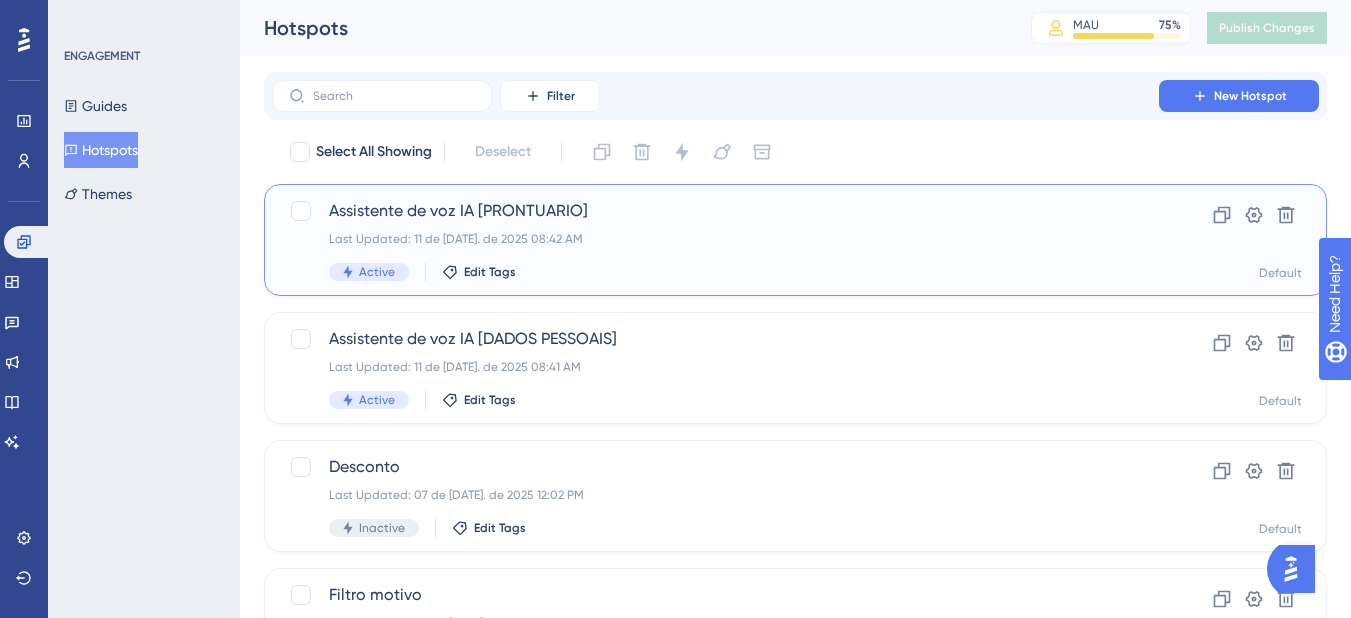 click on "Assistente de voz IA [PRONTUARIO] Last Updated: 11 de [DATE]. de 2025 08:42 AM Active Edit Tags" at bounding box center (715, 240) 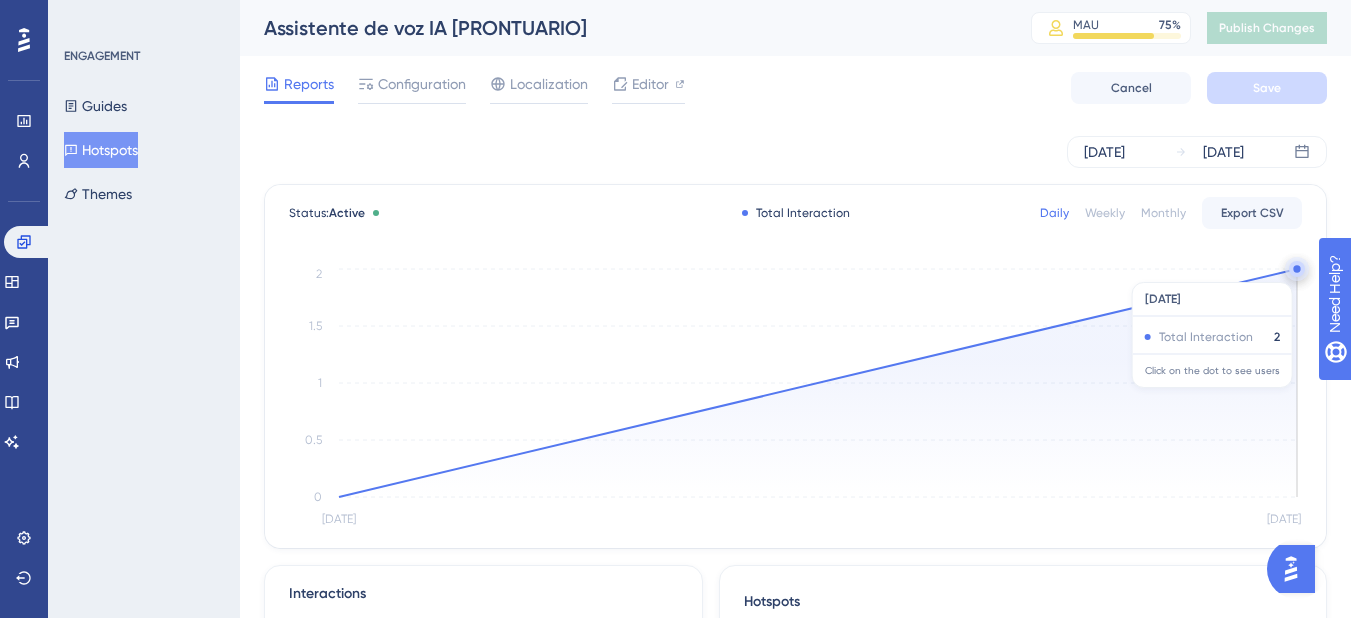 click 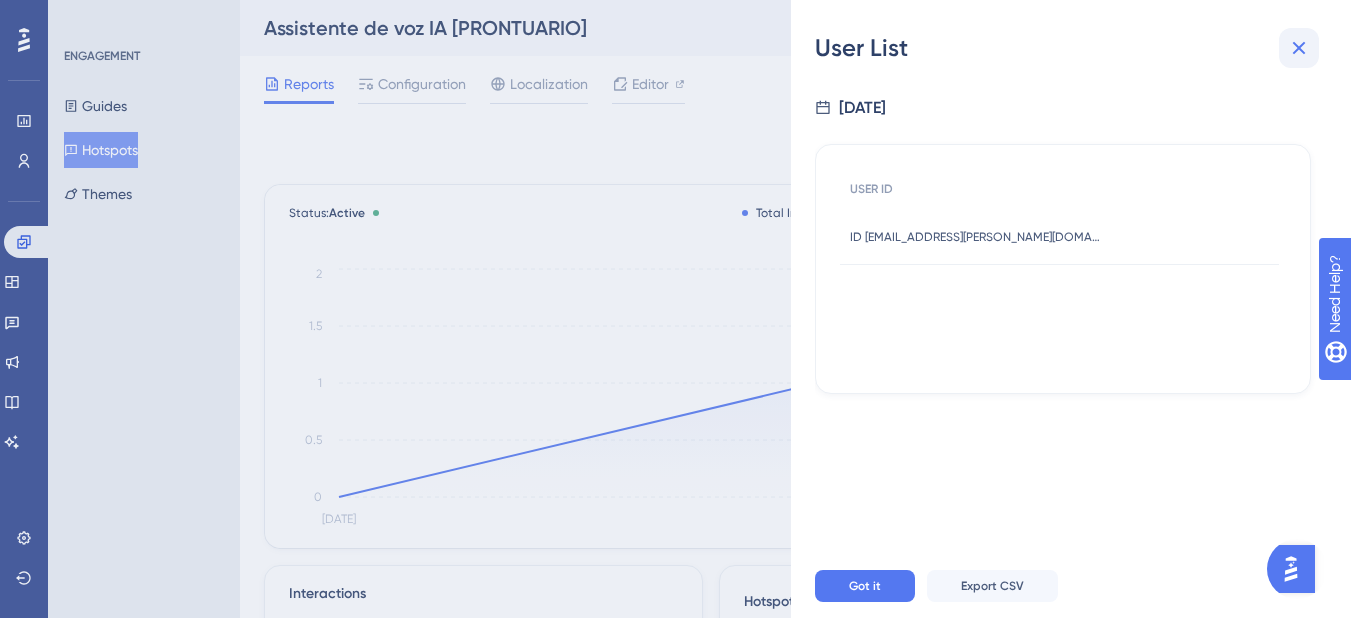 click 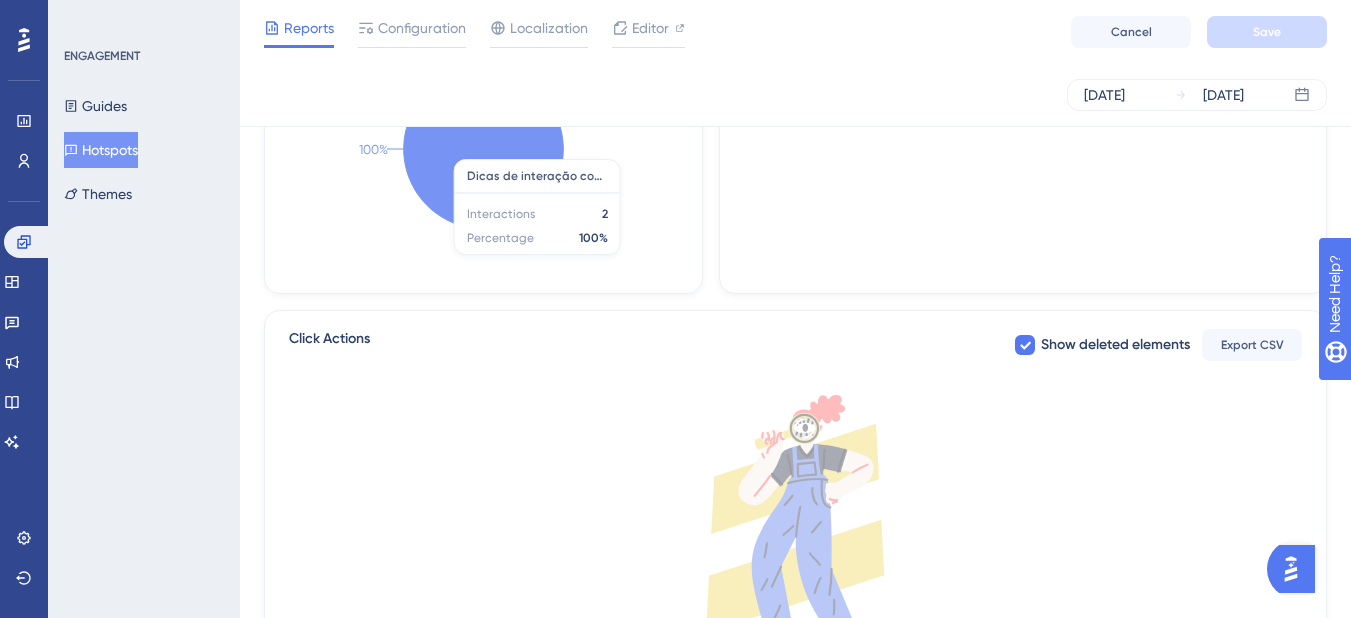 scroll, scrollTop: 798, scrollLeft: 0, axis: vertical 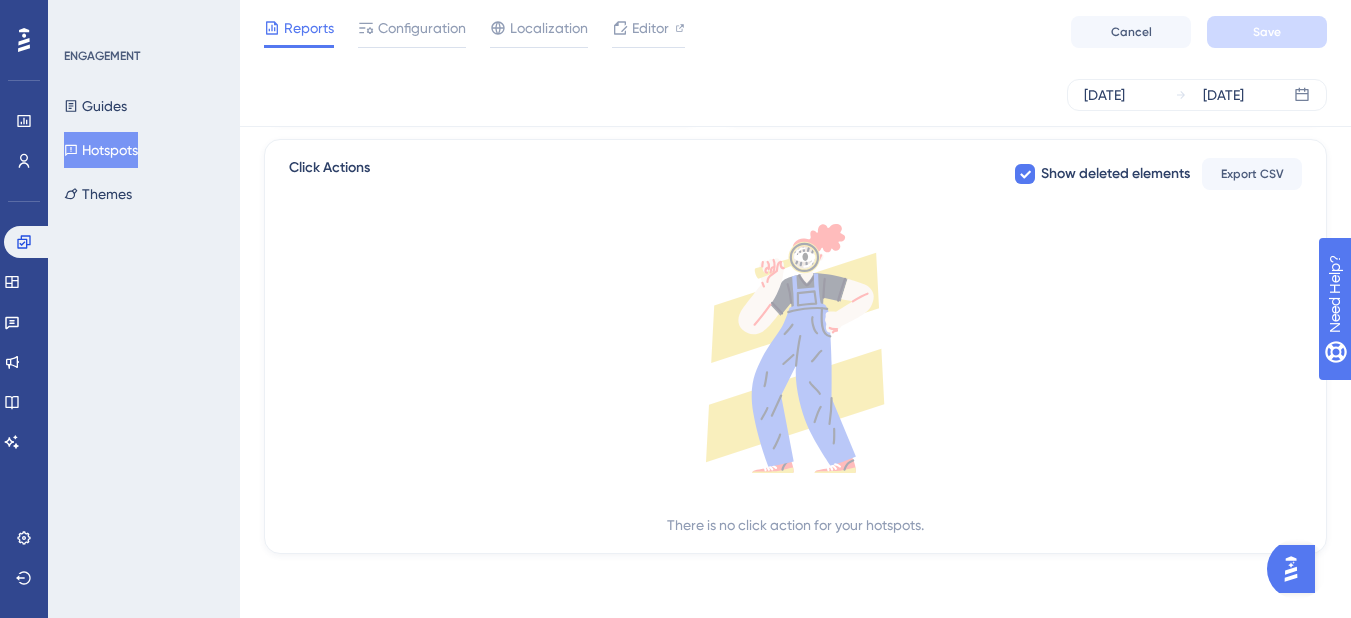 click on "Hotspots" at bounding box center (101, 150) 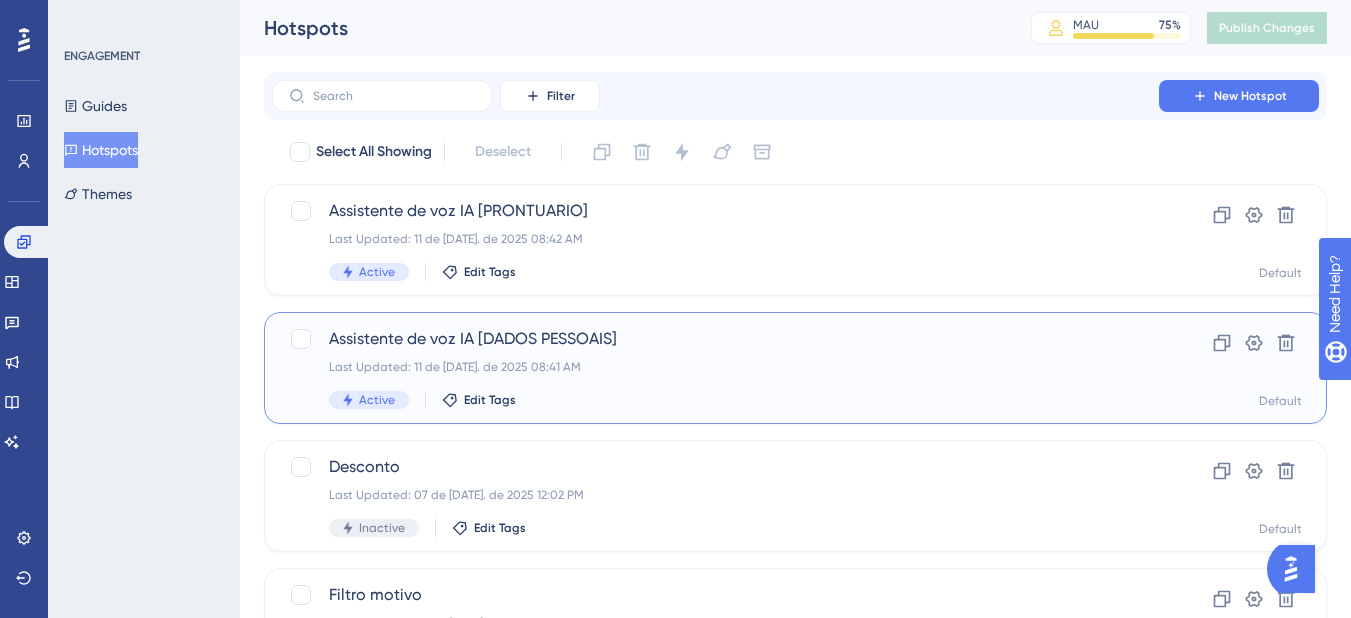 click on "Assistente de voz IA [DADOS PESSOAIS]" at bounding box center (715, 339) 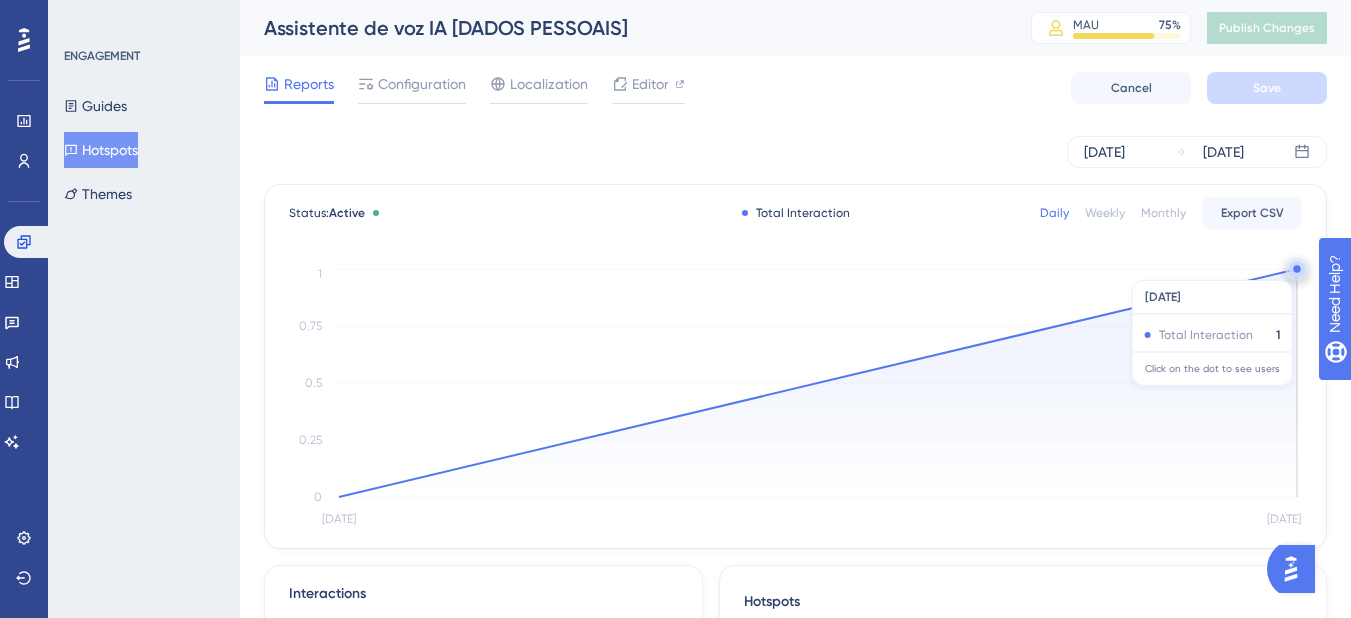 click 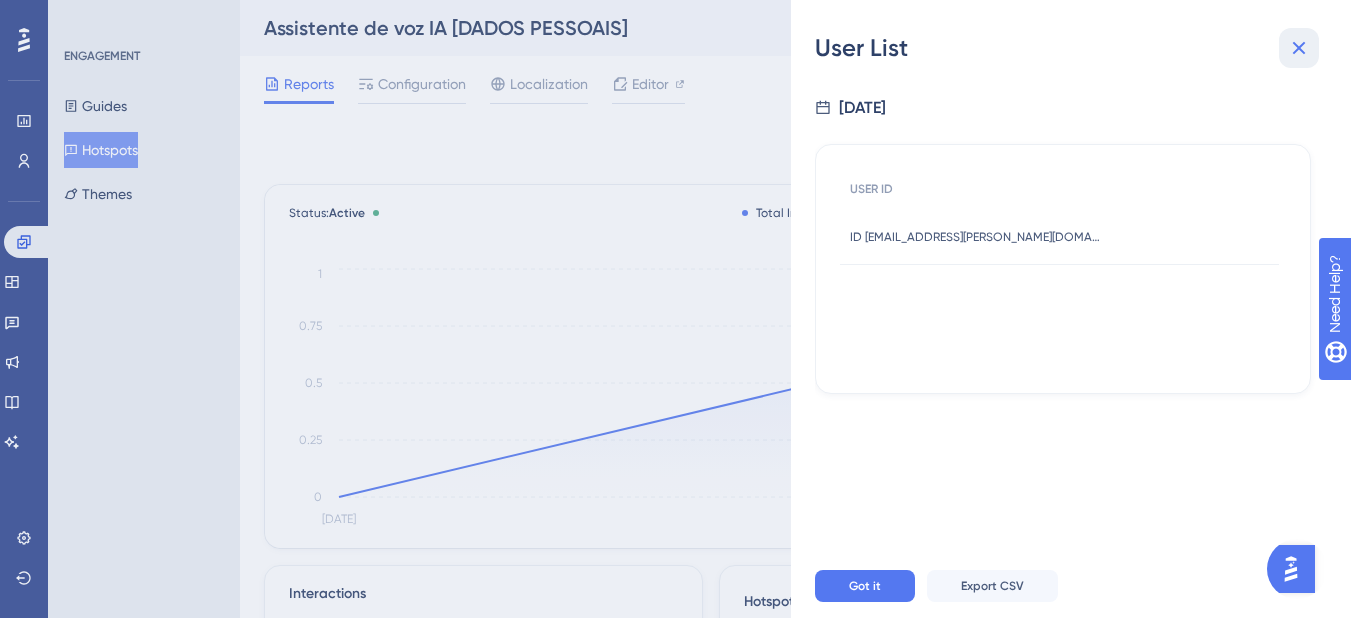 click 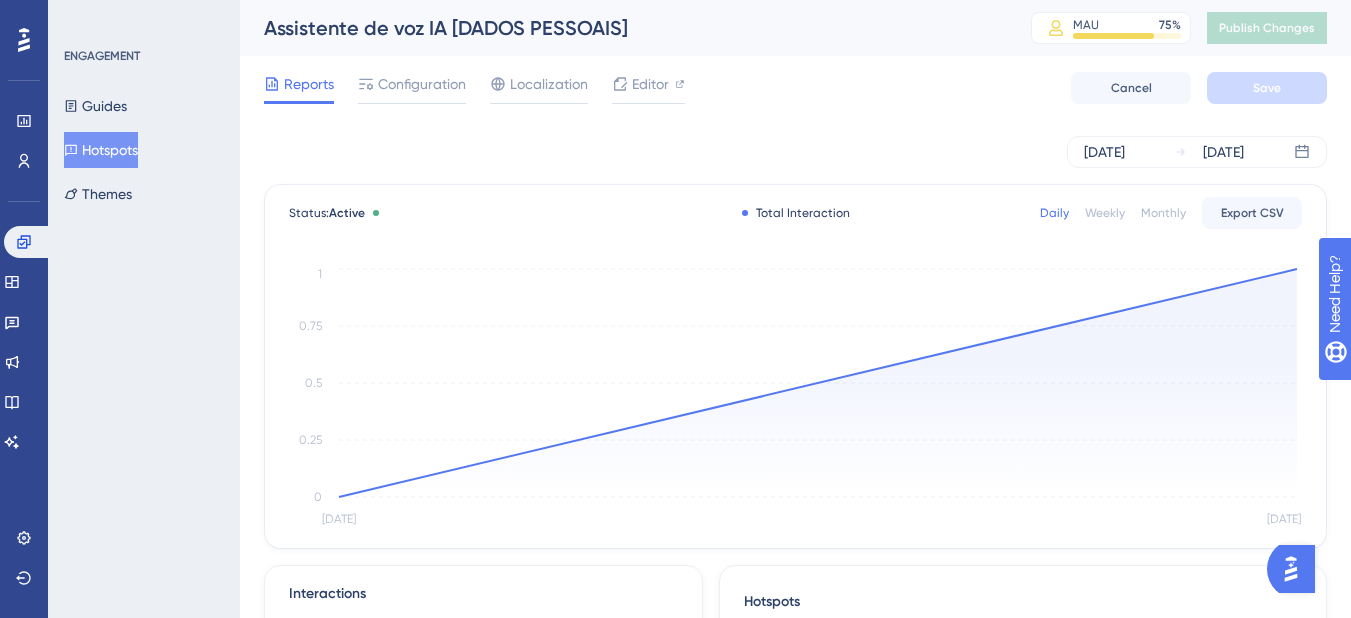 click on "Hotspots" at bounding box center [101, 150] 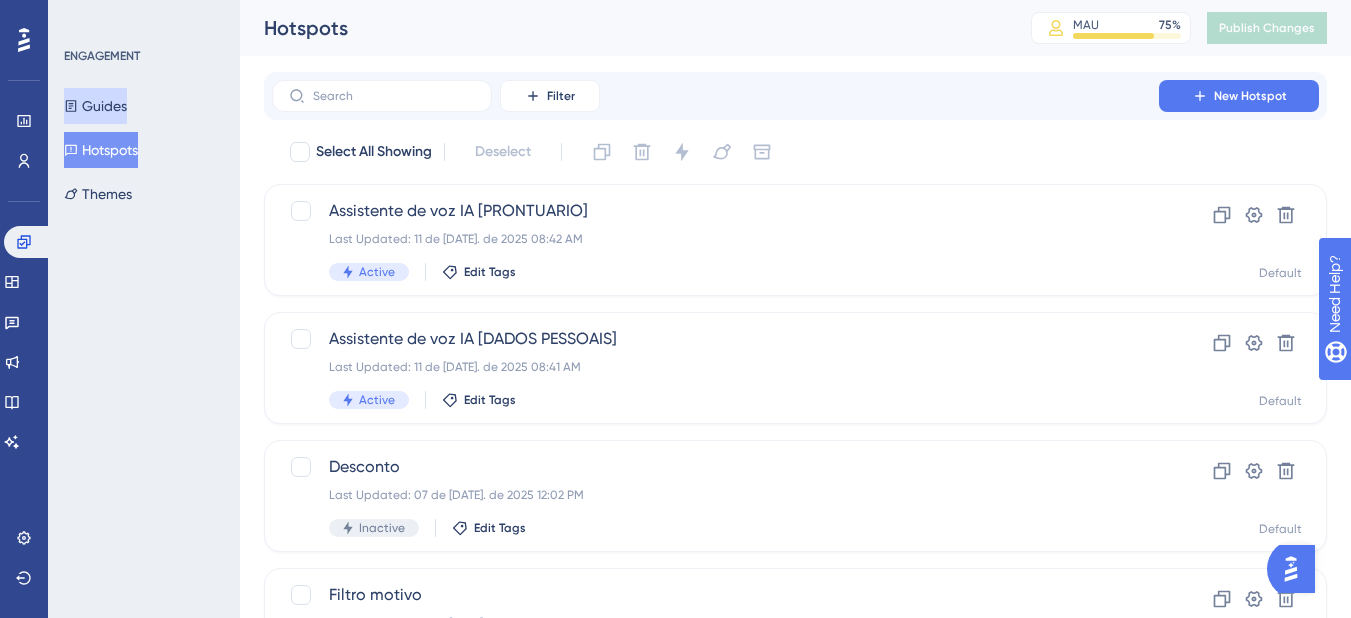 click on "Guides" at bounding box center (95, 106) 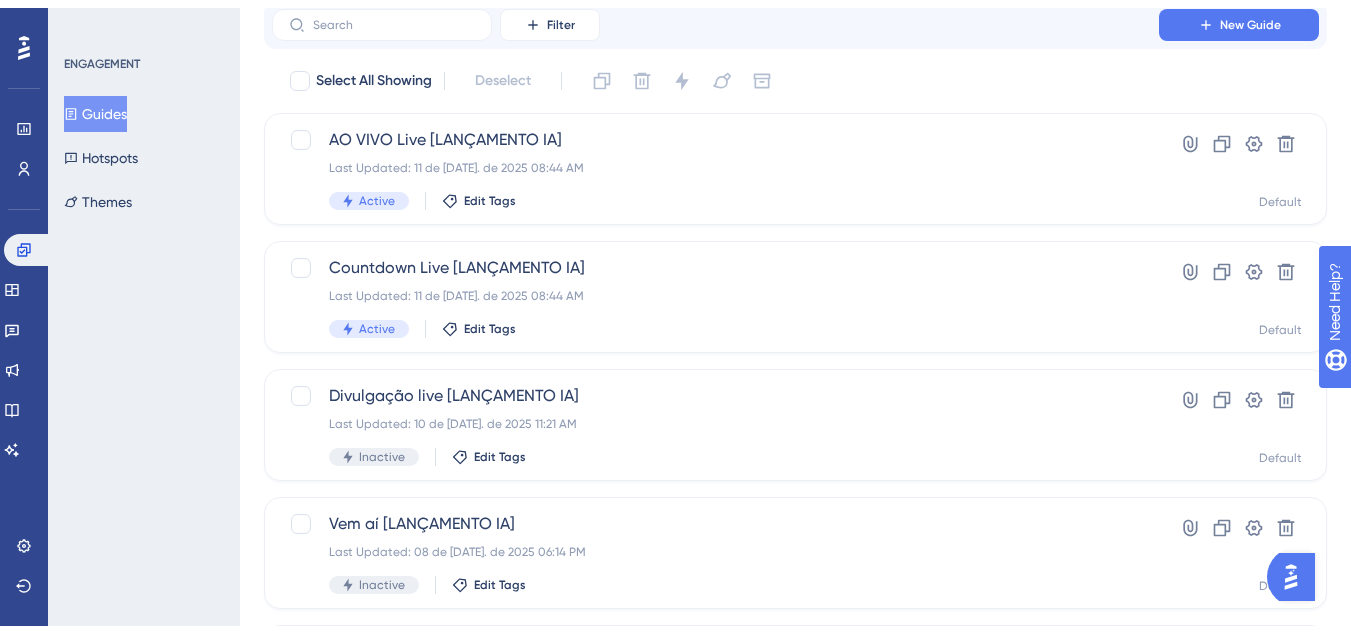 scroll, scrollTop: 200, scrollLeft: 0, axis: vertical 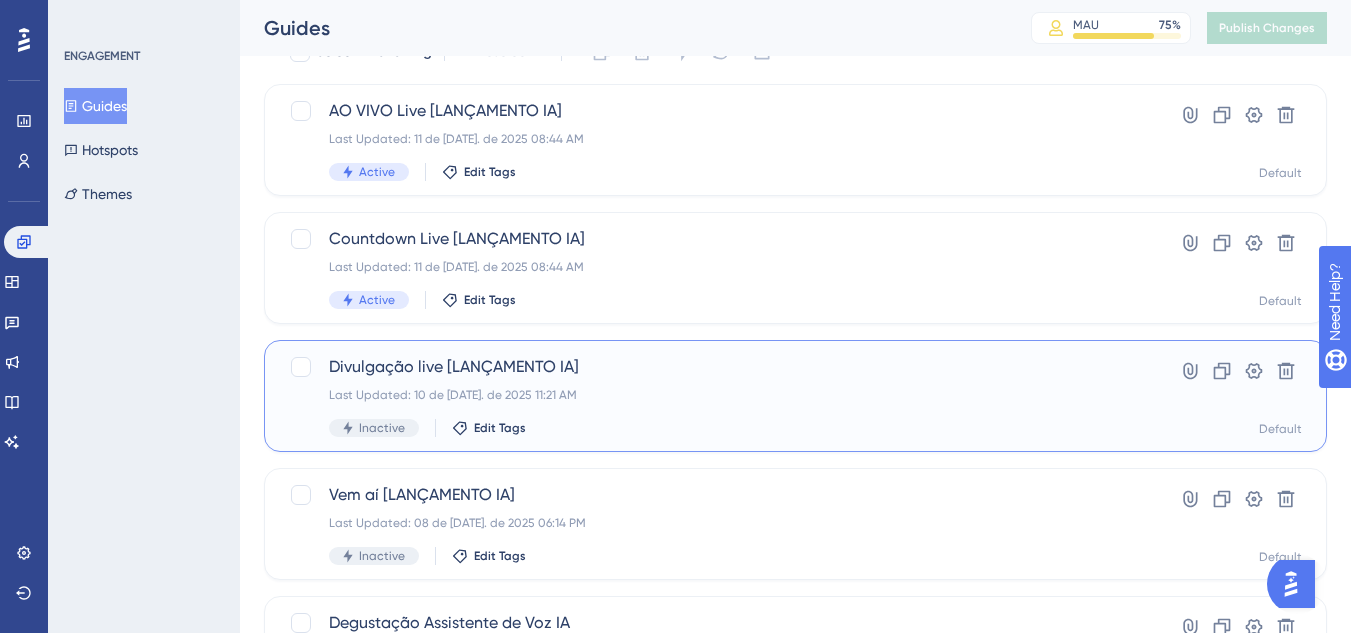 click on "Divulgação live [LANÇAMENTO IA]" at bounding box center [715, 367] 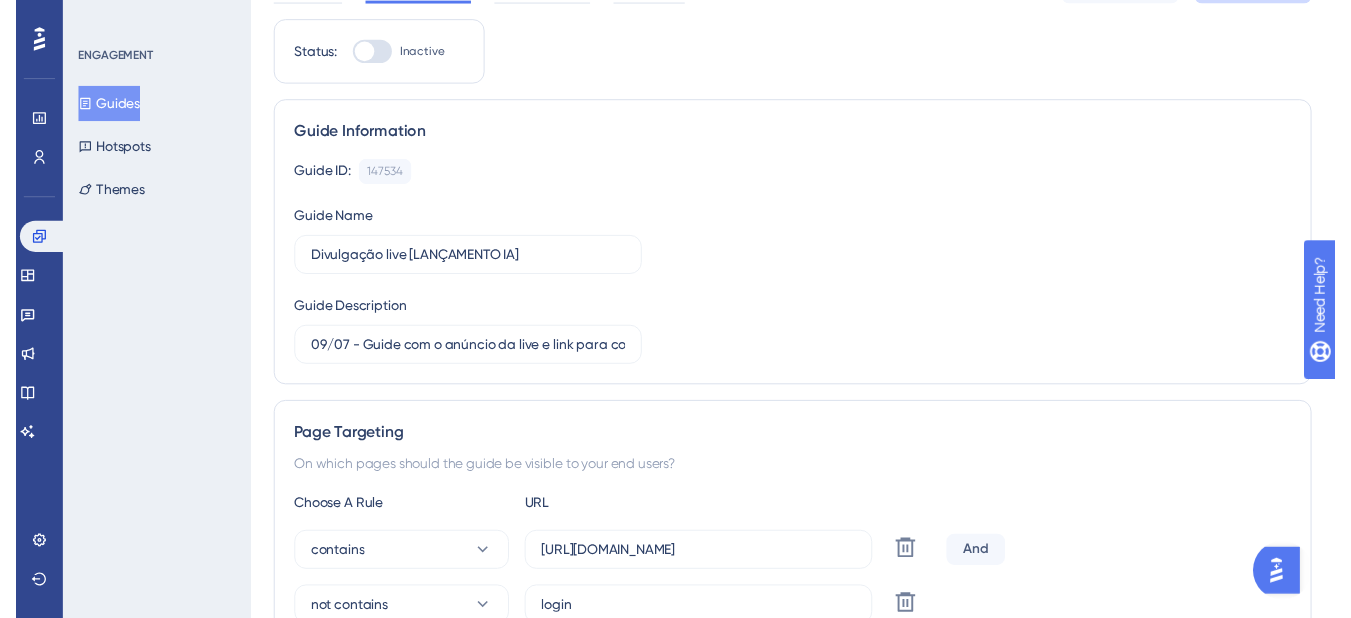 scroll, scrollTop: 0, scrollLeft: 0, axis: both 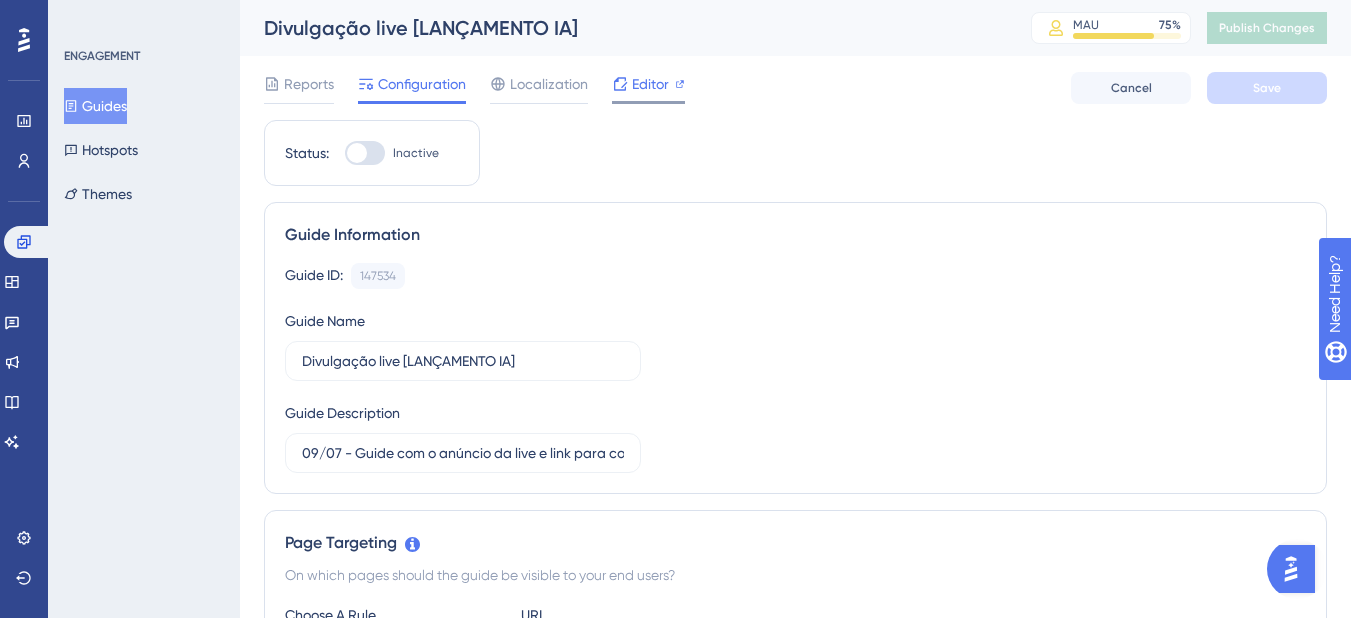 click on "Editor" at bounding box center [650, 84] 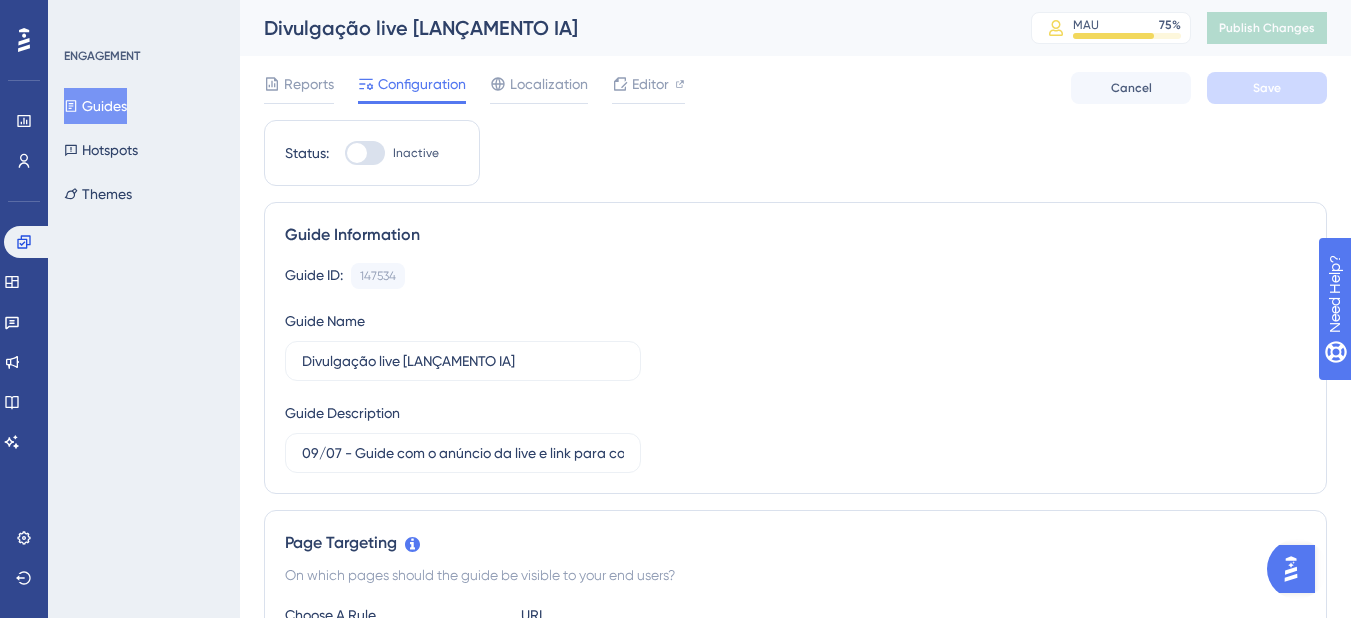 click on "Guides" at bounding box center [95, 106] 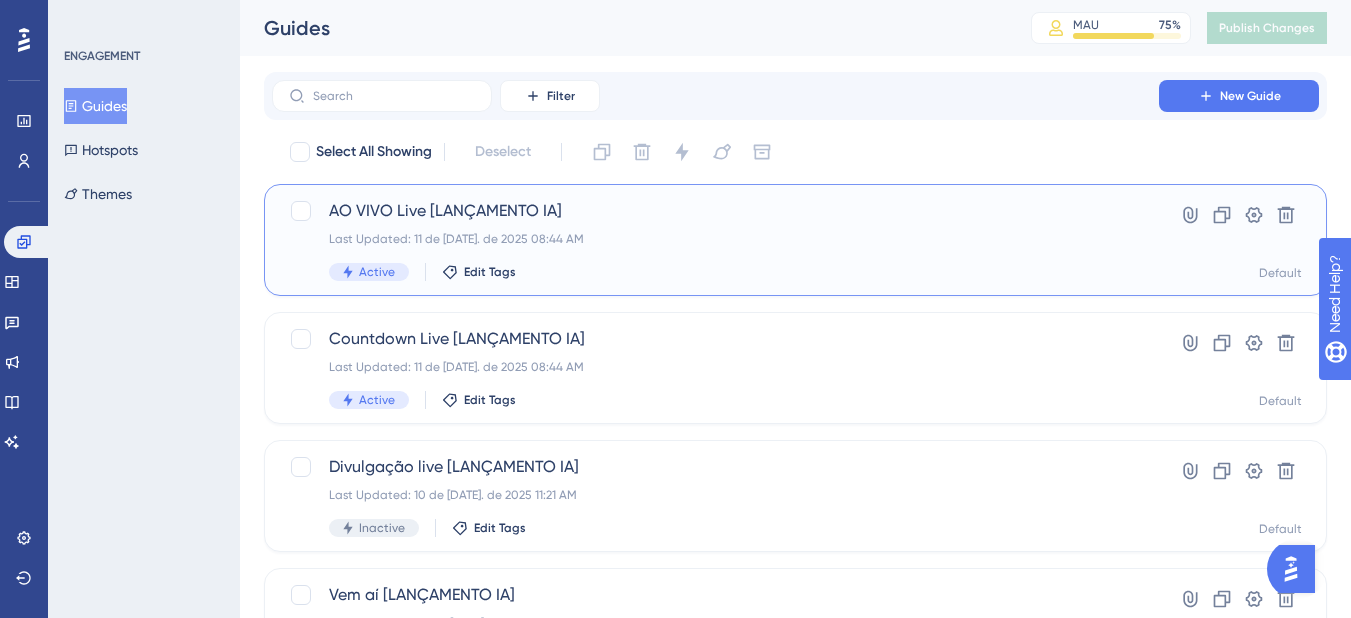 click on "AO VIVO Live [LANÇAMENTO IA] Last Updated: 11 de [DATE]. de 2025 08:44 AM Active Edit Tags" at bounding box center [715, 240] 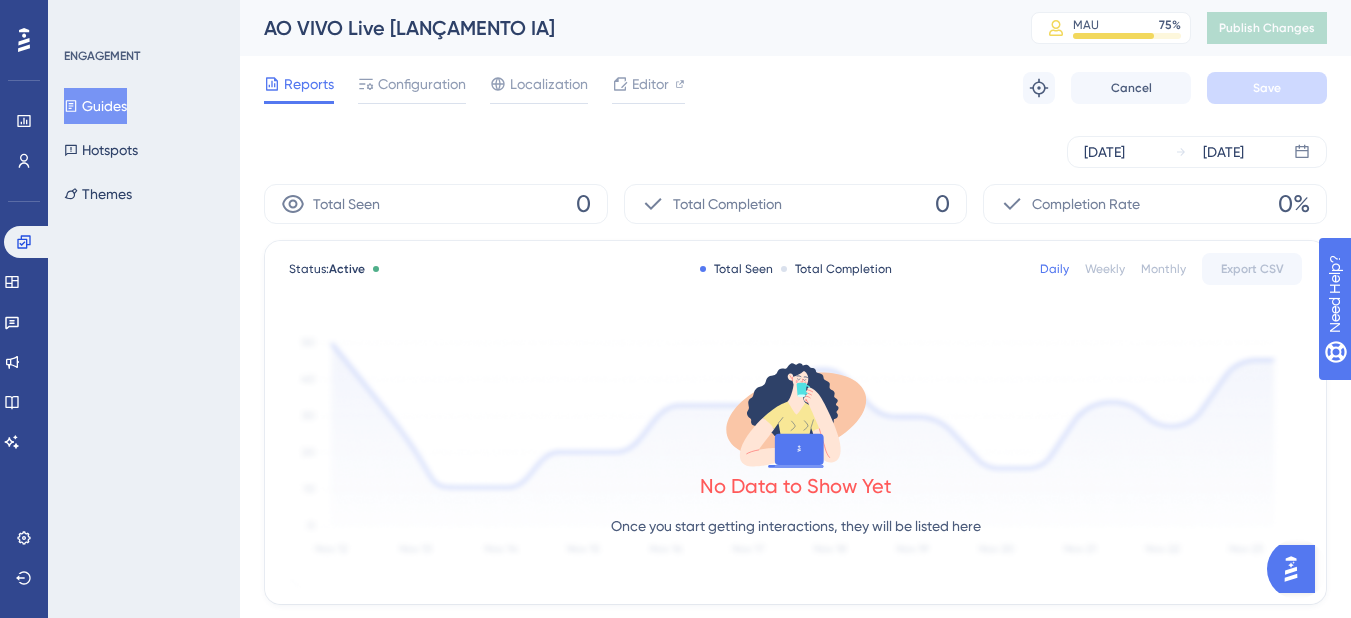 click on "Guides" at bounding box center [95, 106] 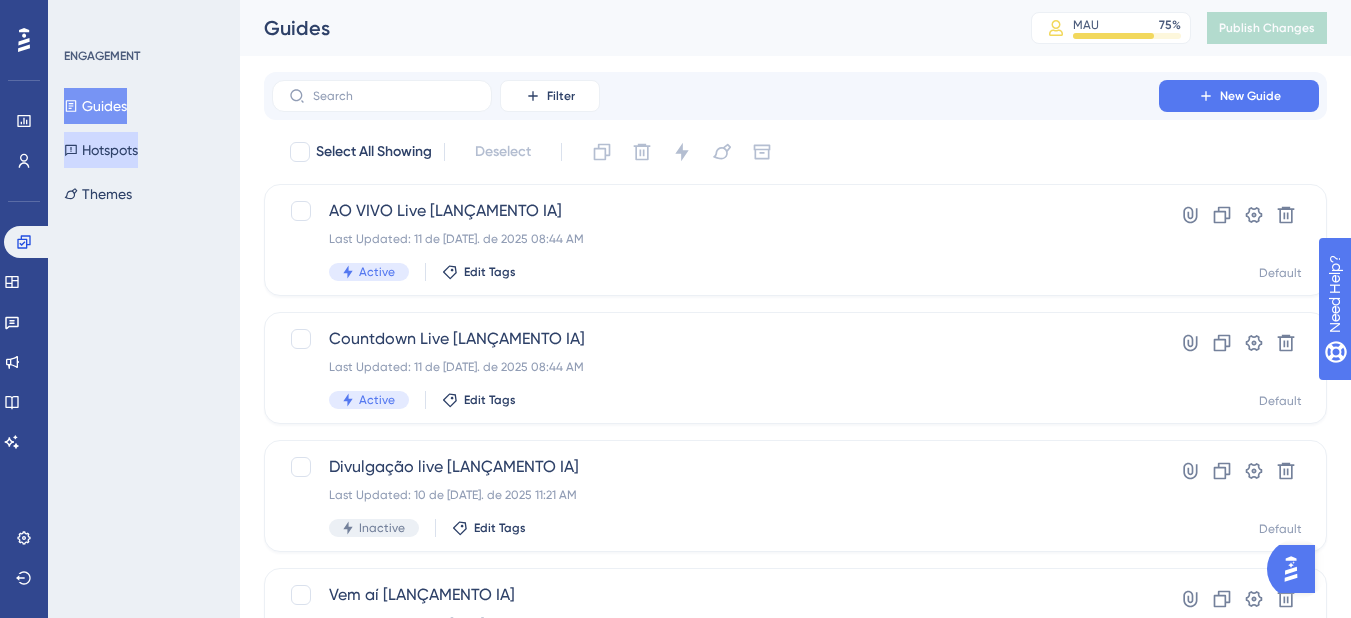 click on "Hotspots" at bounding box center (101, 150) 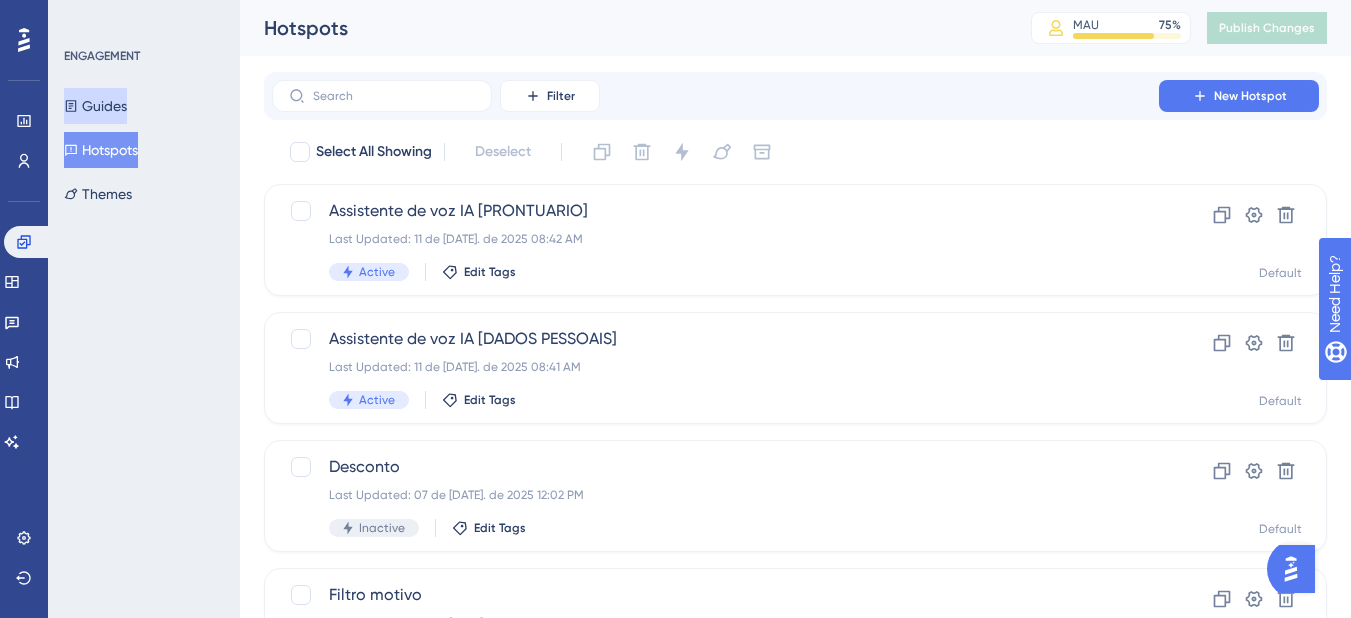 click on "Guides" at bounding box center [95, 106] 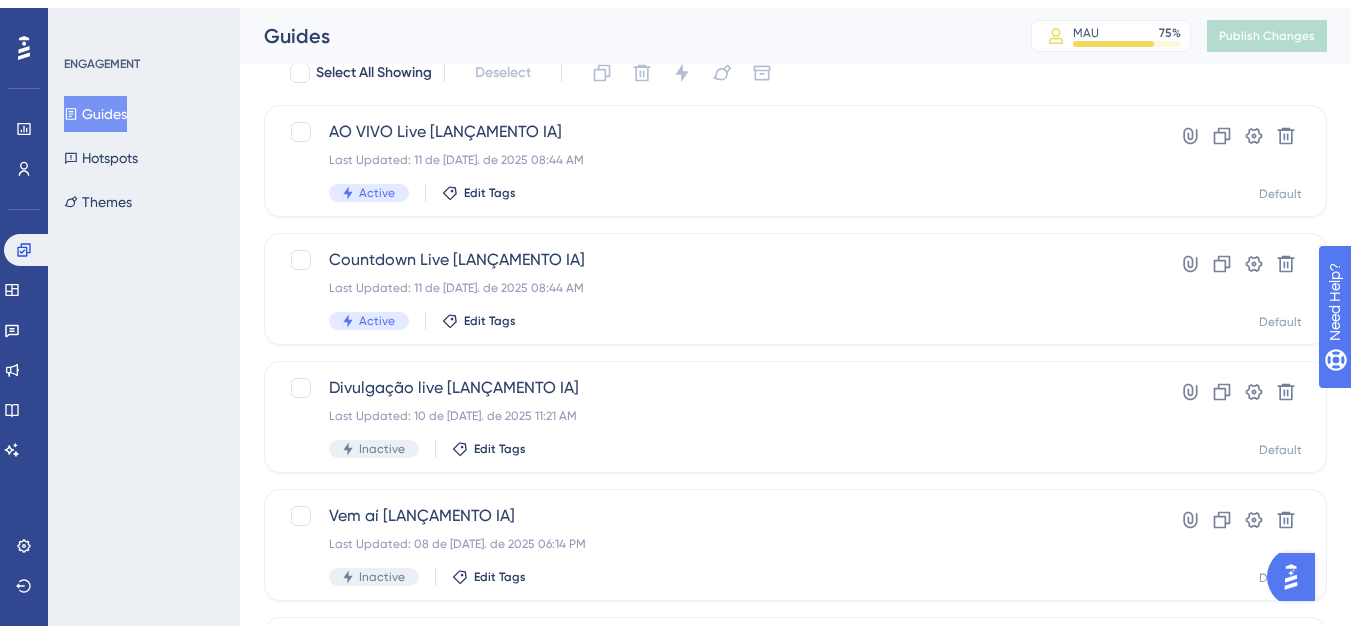 scroll, scrollTop: 200, scrollLeft: 0, axis: vertical 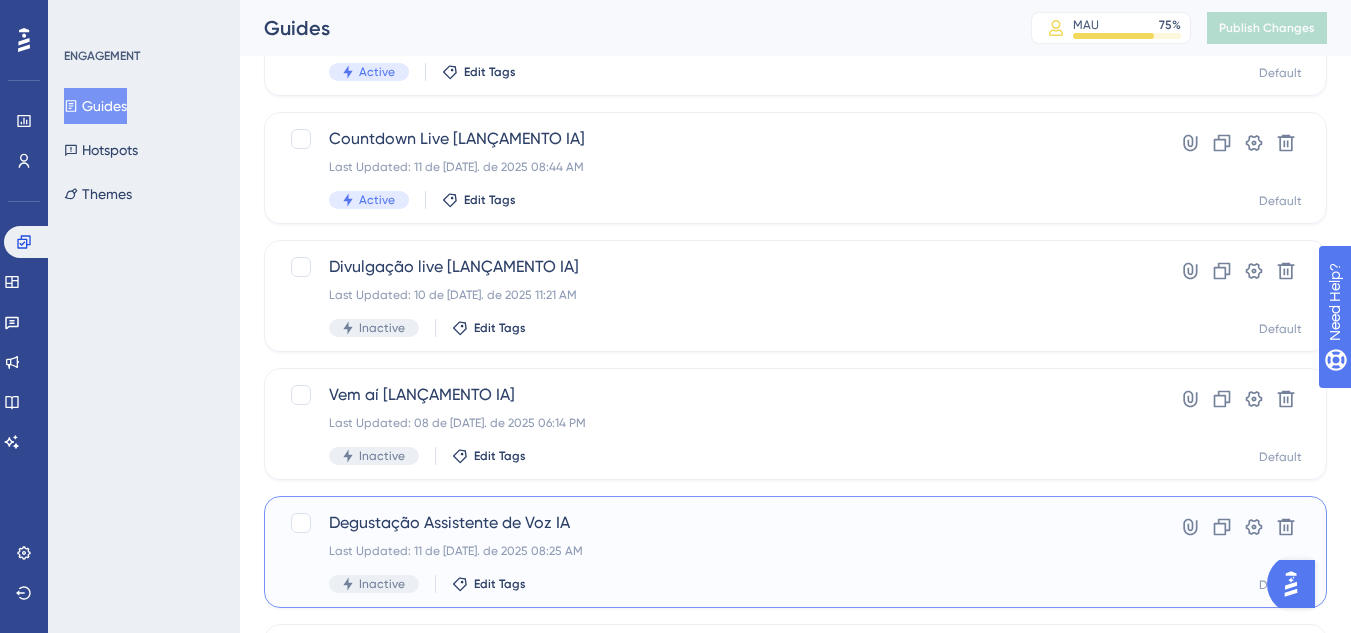 click on "Degustação Assistente de Voz IA" at bounding box center [715, 523] 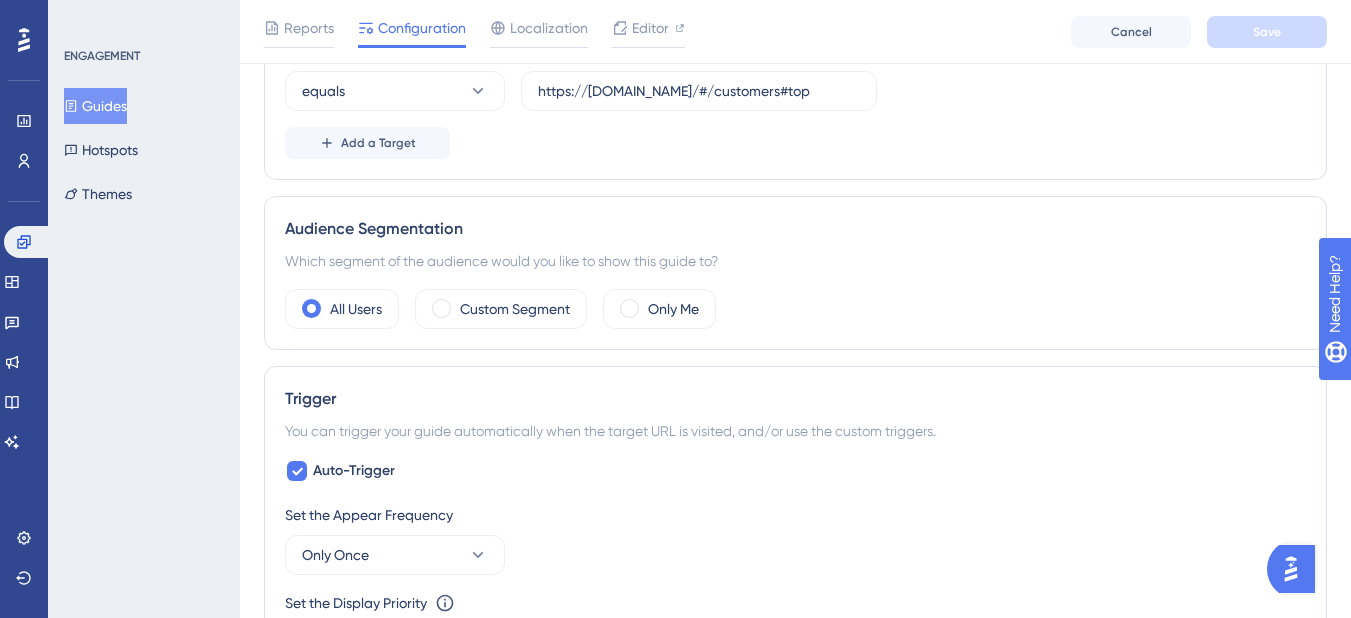 scroll, scrollTop: 600, scrollLeft: 0, axis: vertical 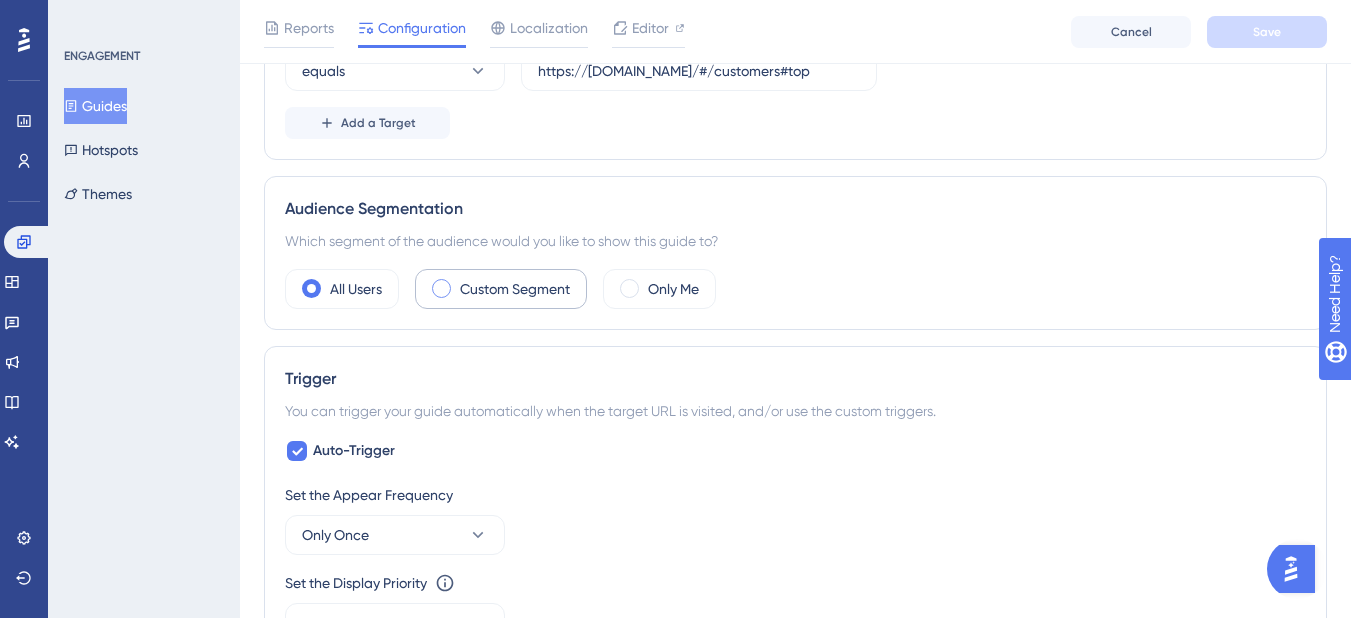 click on "Custom Segment" at bounding box center (501, 289) 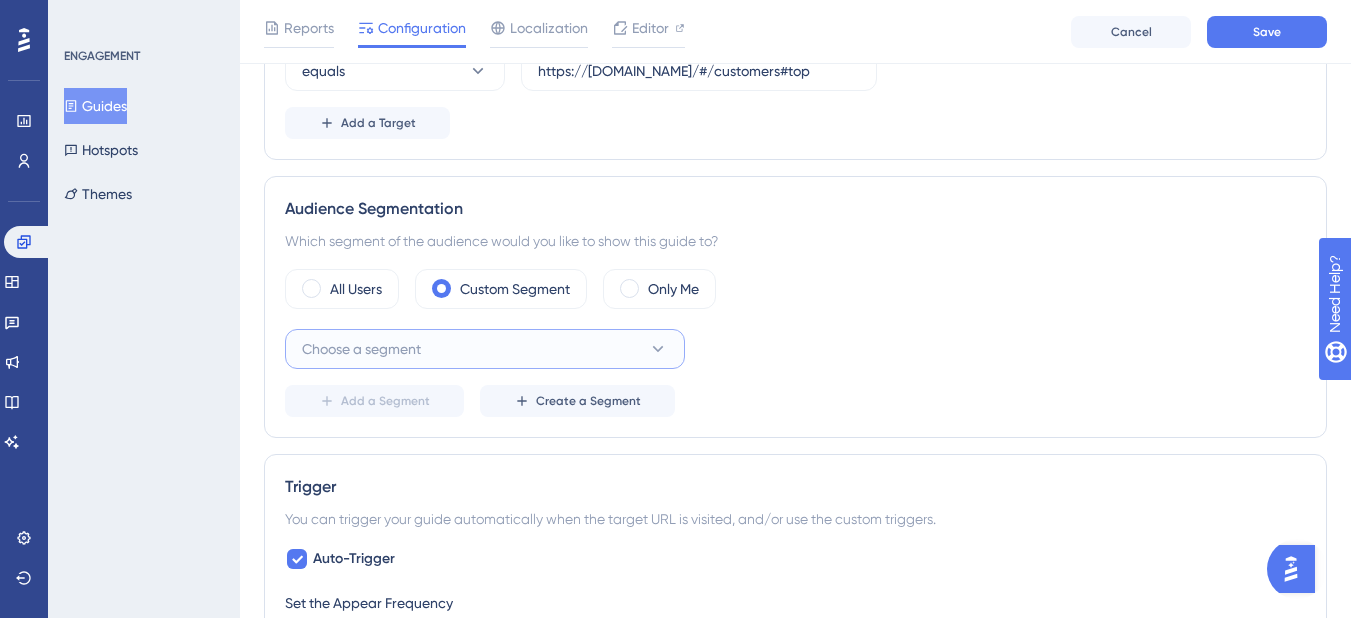 click on "Choose a segment" at bounding box center (485, 349) 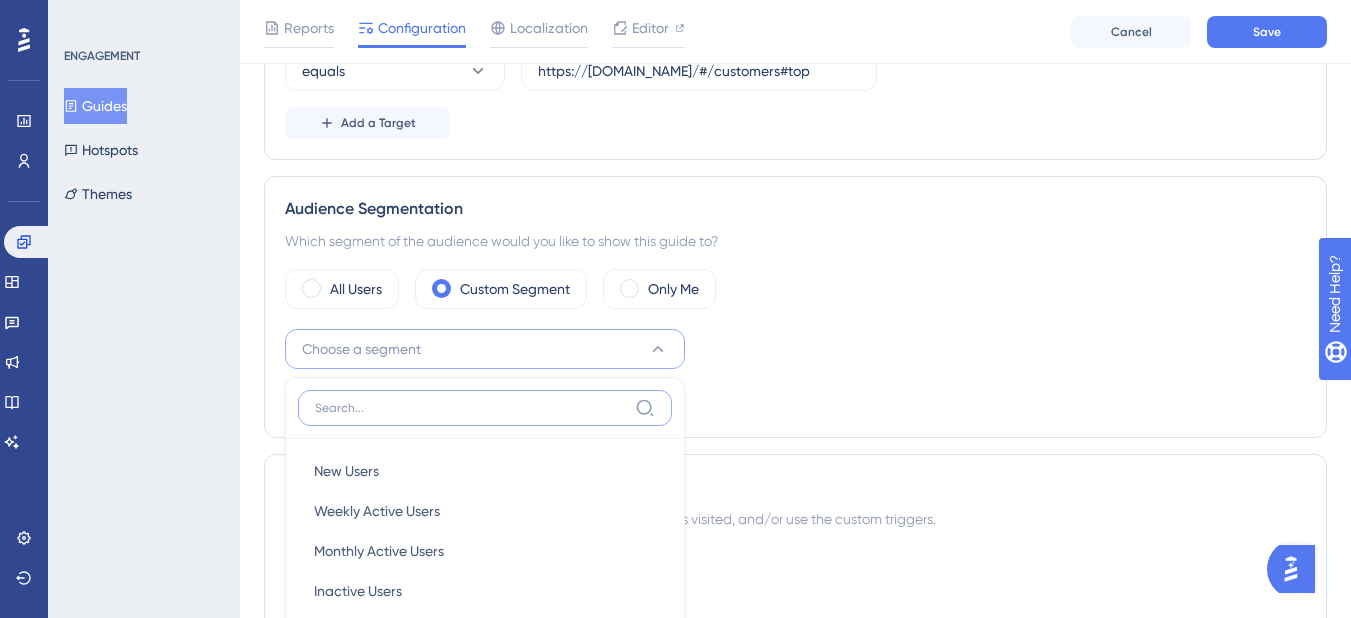 scroll, scrollTop: 829, scrollLeft: 0, axis: vertical 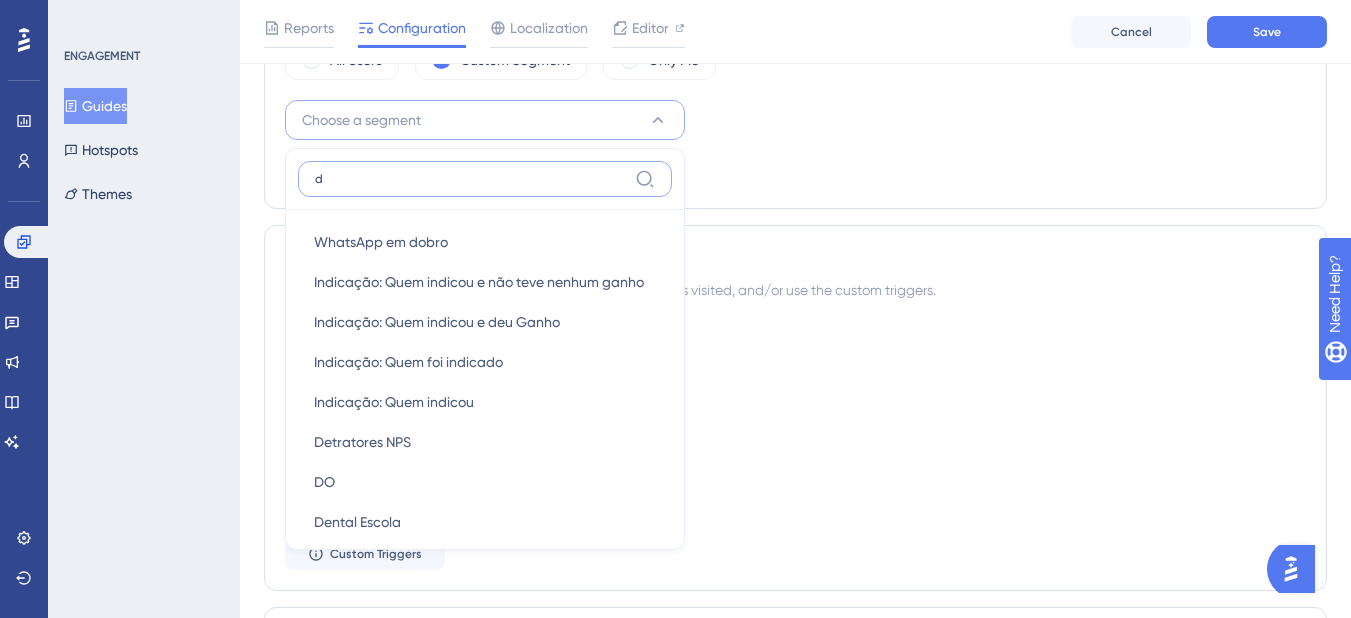 type on "do" 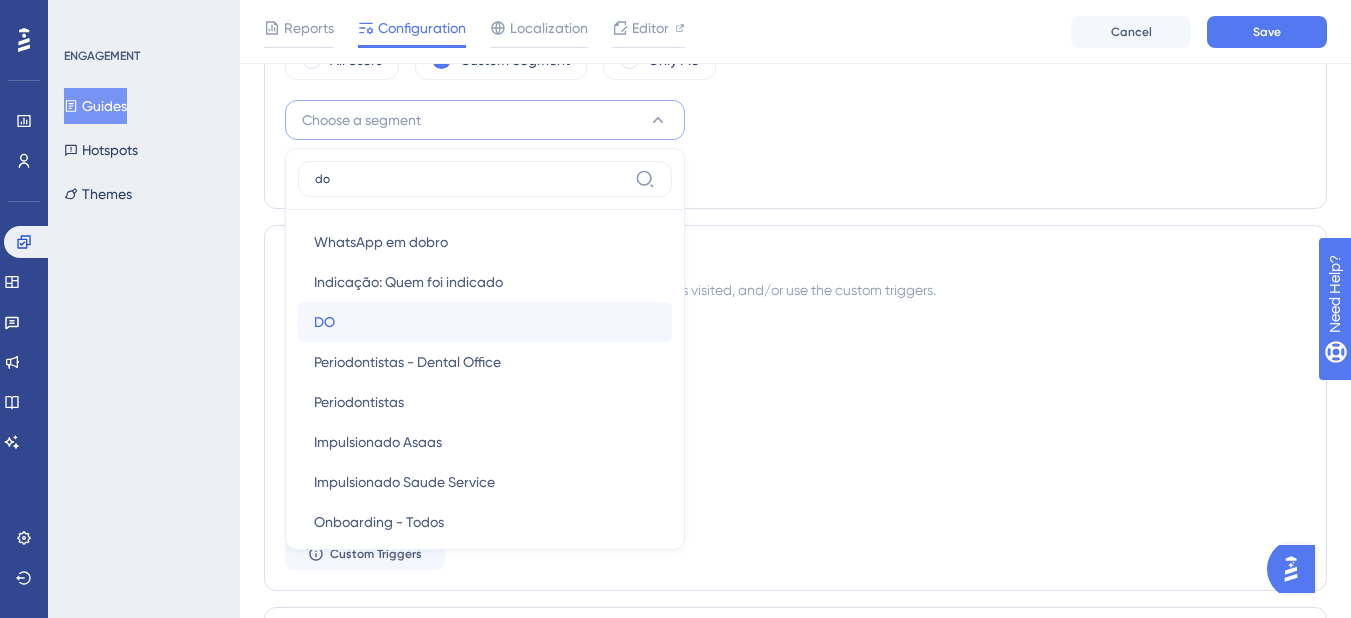 click on "DO DO" at bounding box center (485, 322) 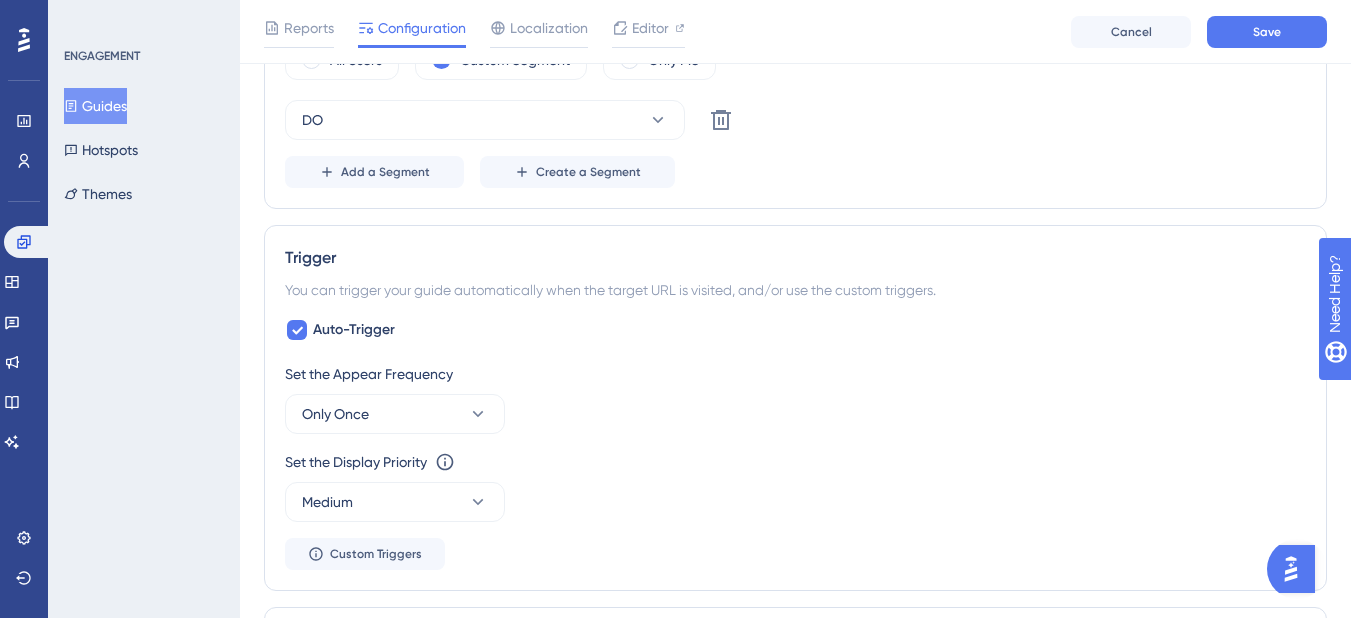 click on "Performance Users Engagement Widgets Feedback Product Updates Knowledge Base AI Assistant Settings Logout ENGAGEMENT Guides Hotspots Themes Degustação Assistente de Voz IA MAU 75 % Click to see add-on and upgrade options Publish Changes Reports Configuration Localization Editor Cancel Save Status: Inactive Guide Information Guide ID: 147451 Copy Guide Name Degustação Assistente de Voz IA Guide Description 11/07: Guide de degustação Page Targeting
On which pages should the guide be visible to your end users?
Choose A Rule URL equals https://[DOMAIN_NAME]/#/customers#top Add a Target Audience Segmentation Which segment of the audience would you like to show this guide to? All Users Custom Segment Only Me DO Delete Add a Segment Create a Segment Trigger You can trigger your guide automatically when the target URL is visited,
and/or use the custom triggers. Auto-Trigger Set the Appear Frequency Only Once Set the Display Priority Medium Custom Triggers Scheduling Schedule a time period" at bounding box center [795, 274] 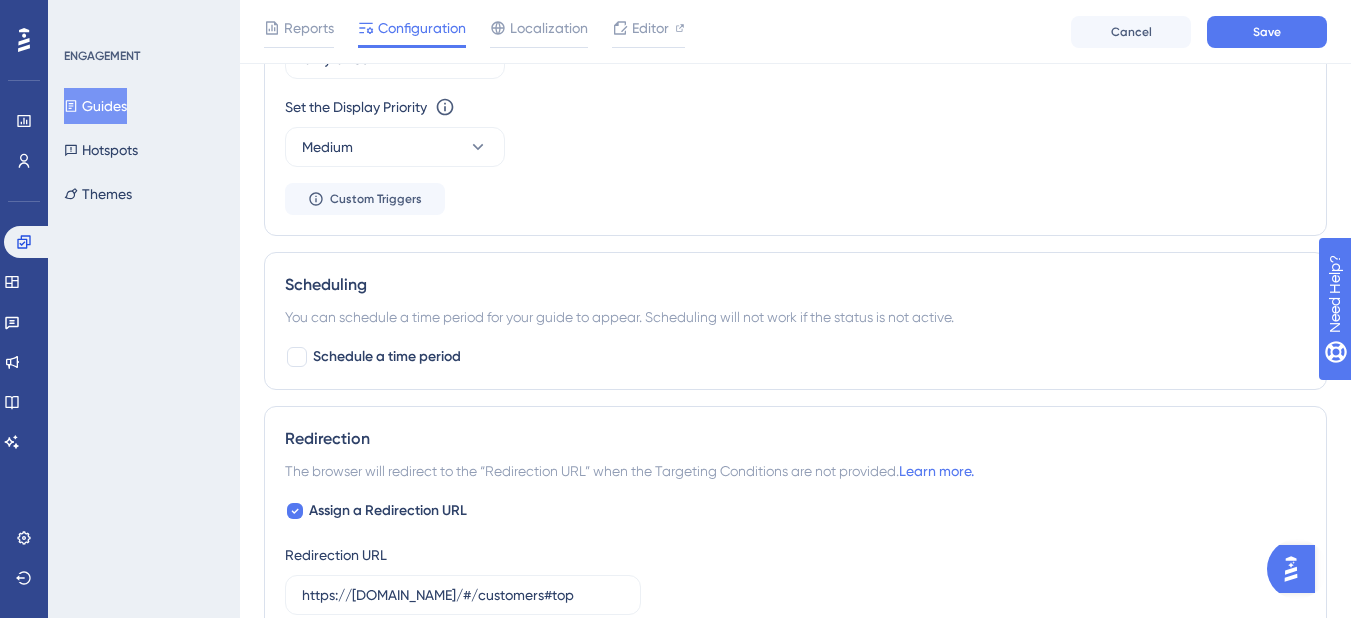 scroll, scrollTop: 1229, scrollLeft: 0, axis: vertical 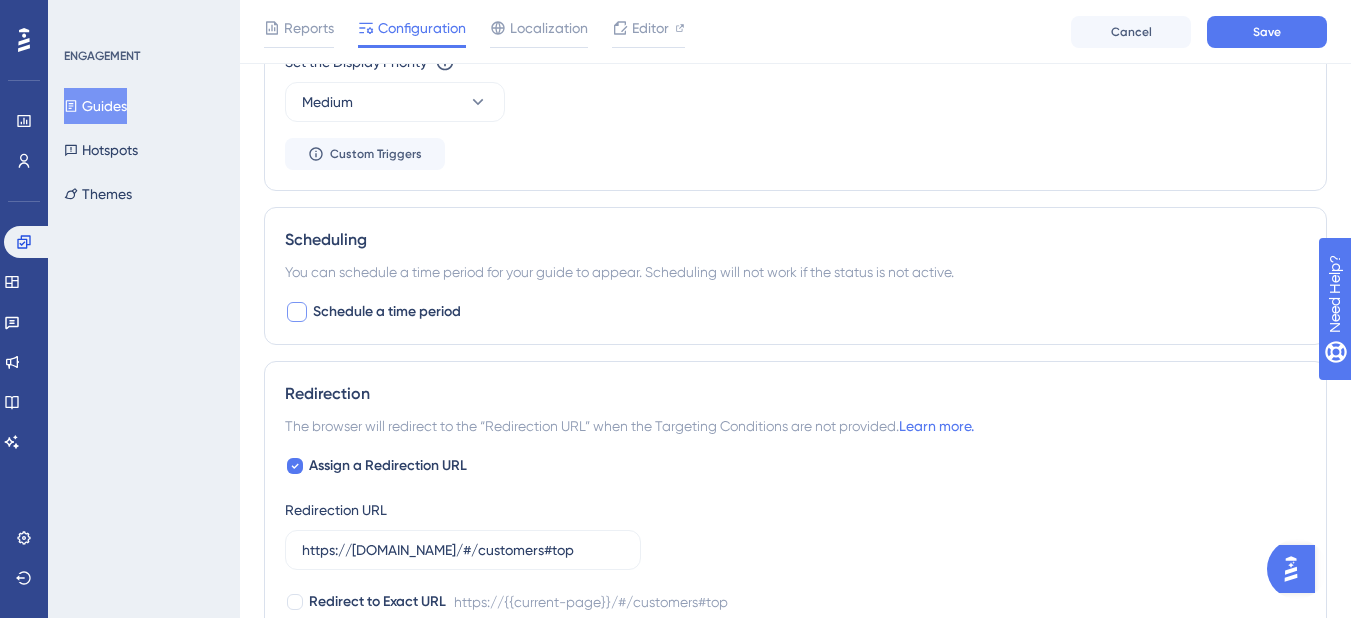 click on "Schedule a time period" at bounding box center [387, 312] 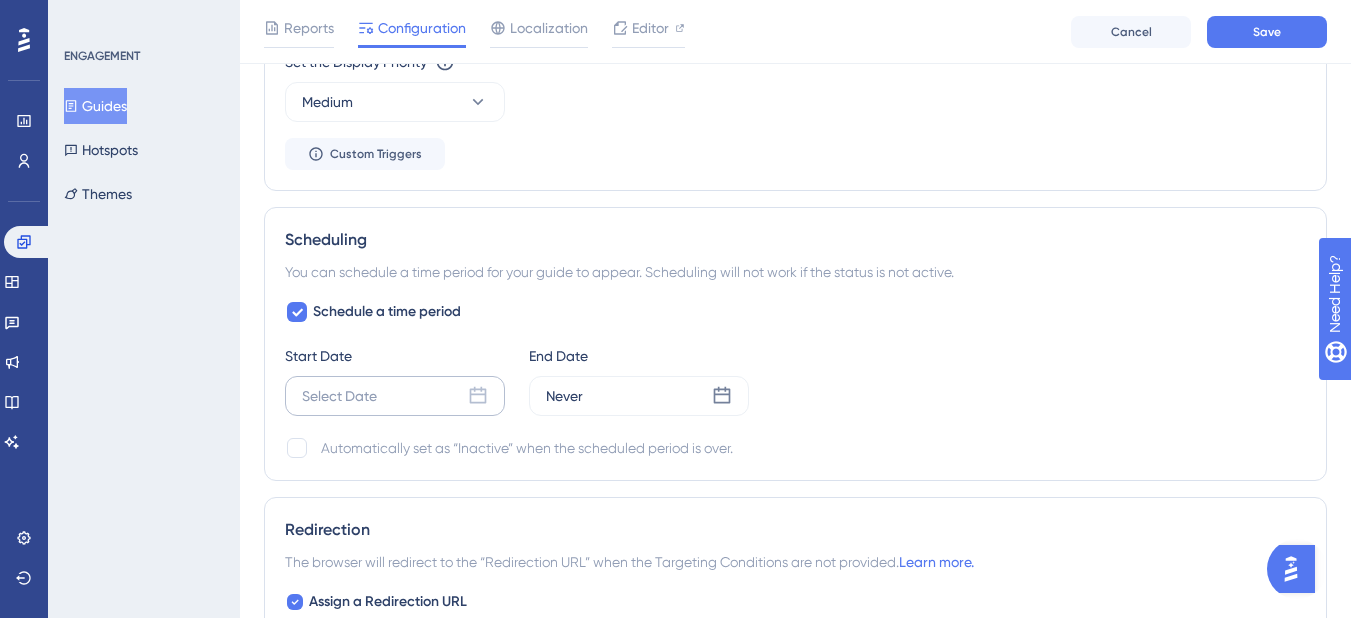 click on "Select Date" at bounding box center (339, 396) 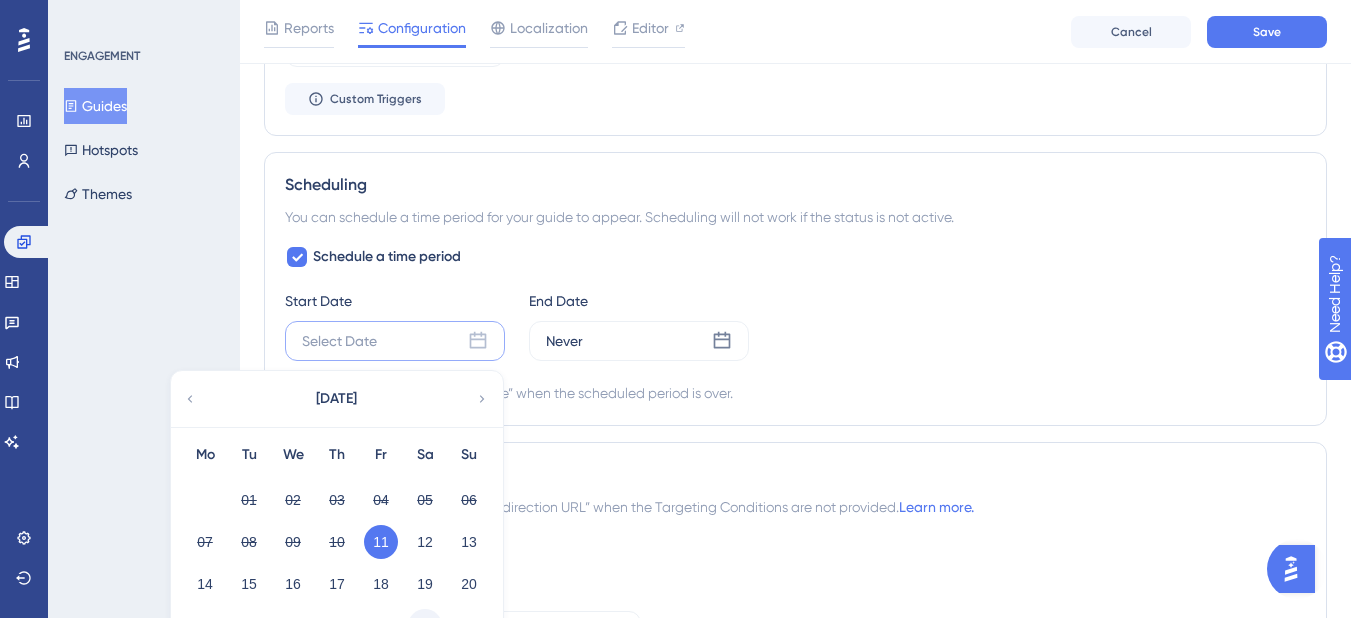 scroll, scrollTop: 1529, scrollLeft: 0, axis: vertical 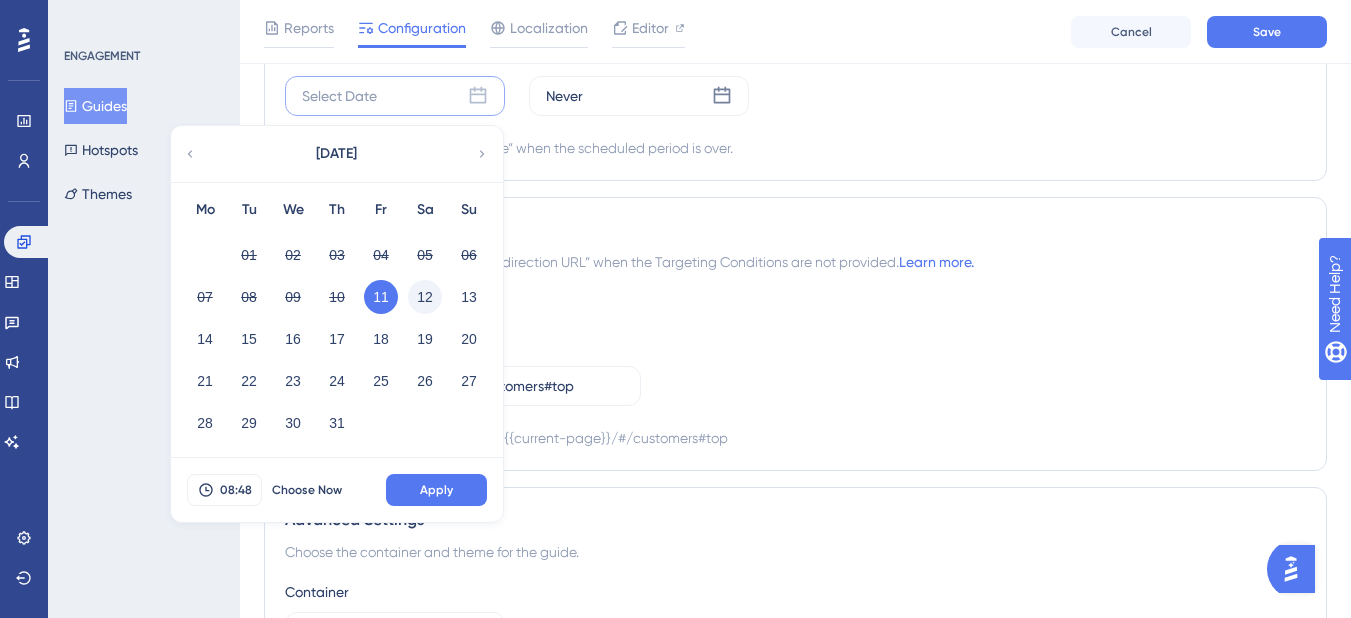 click on "12" at bounding box center [425, 297] 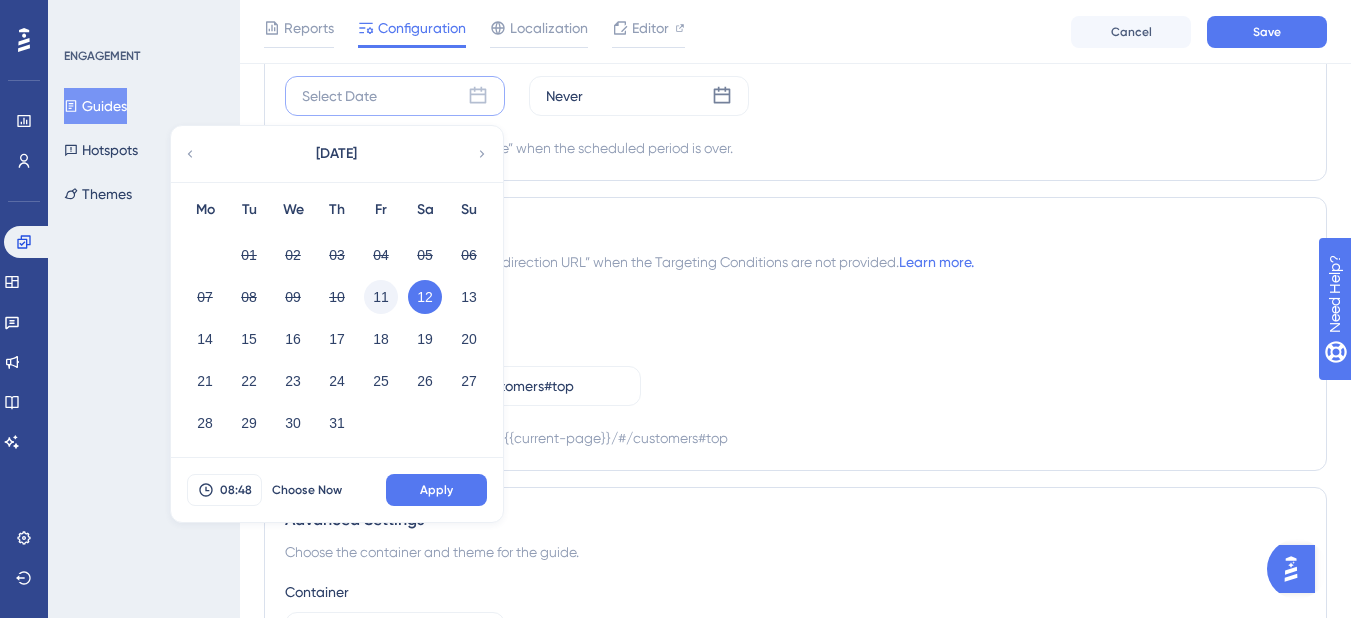 click on "11" at bounding box center (381, 297) 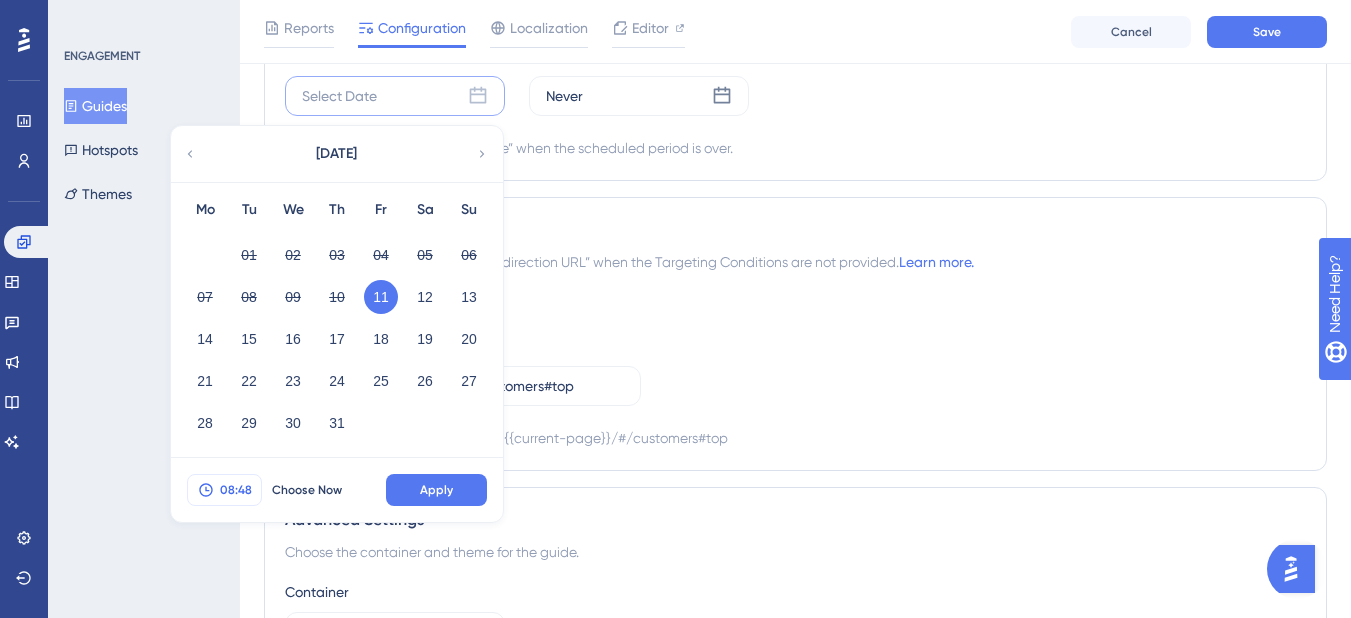 click on "08:48" at bounding box center (236, 490) 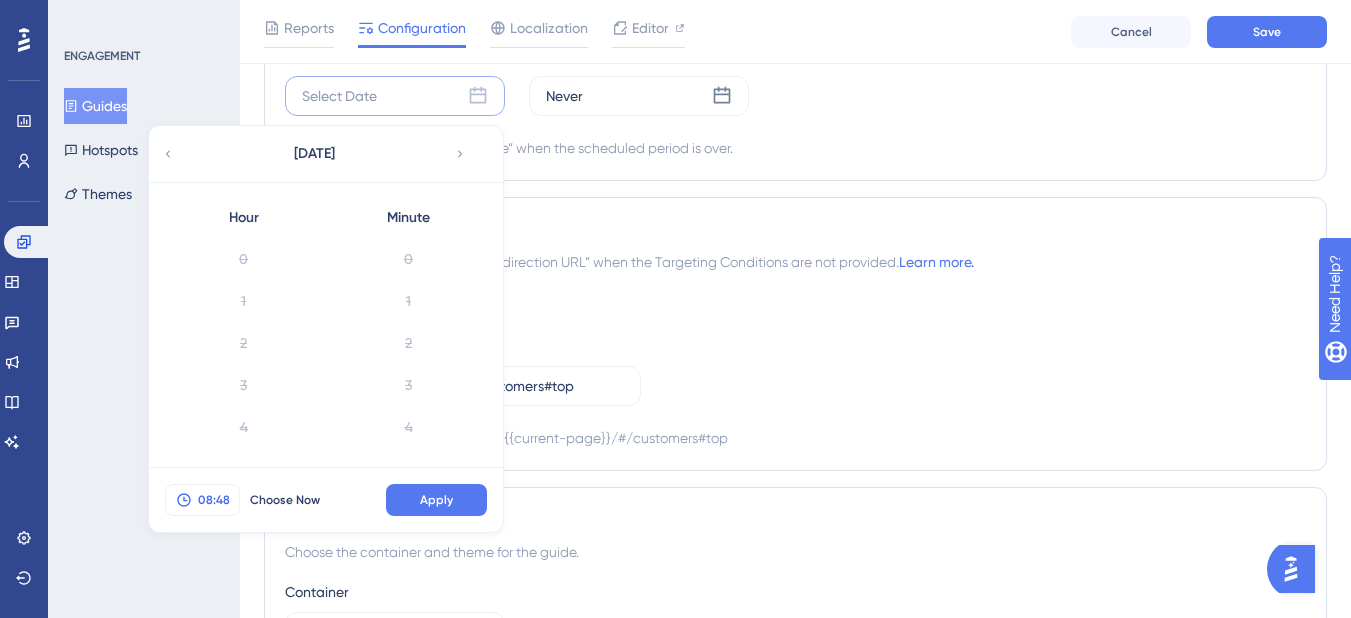 scroll, scrollTop: 1565, scrollLeft: 0, axis: vertical 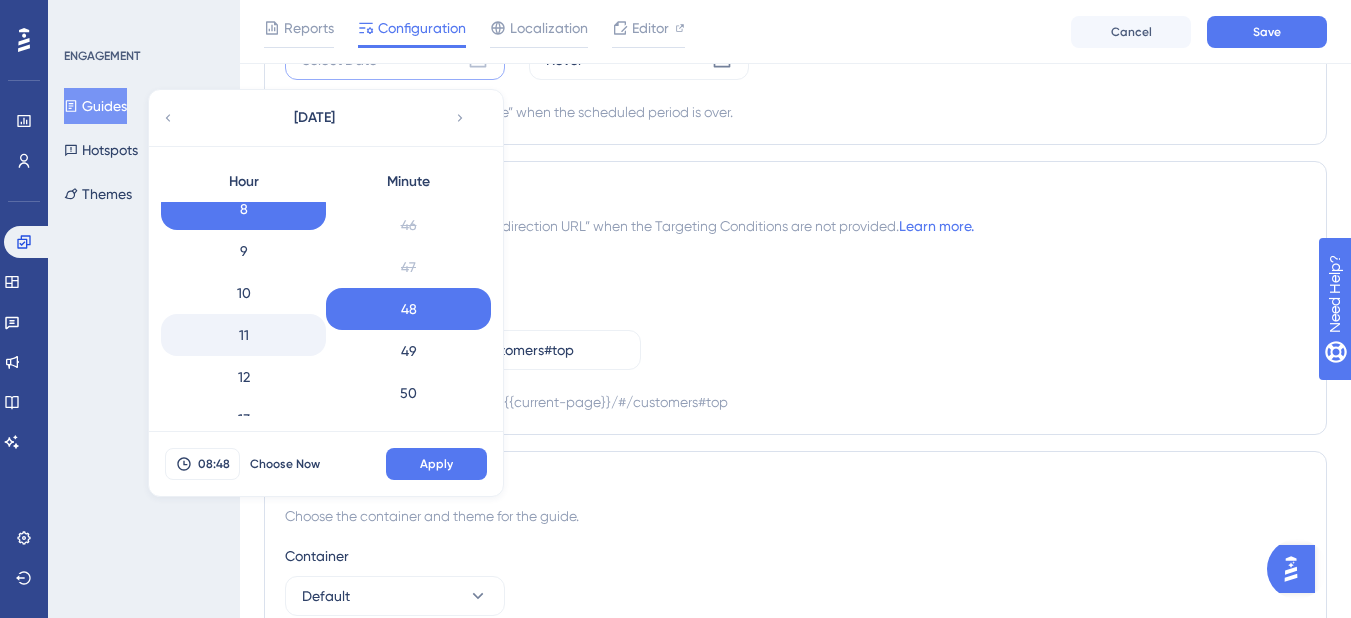 click on "11" at bounding box center [243, 335] 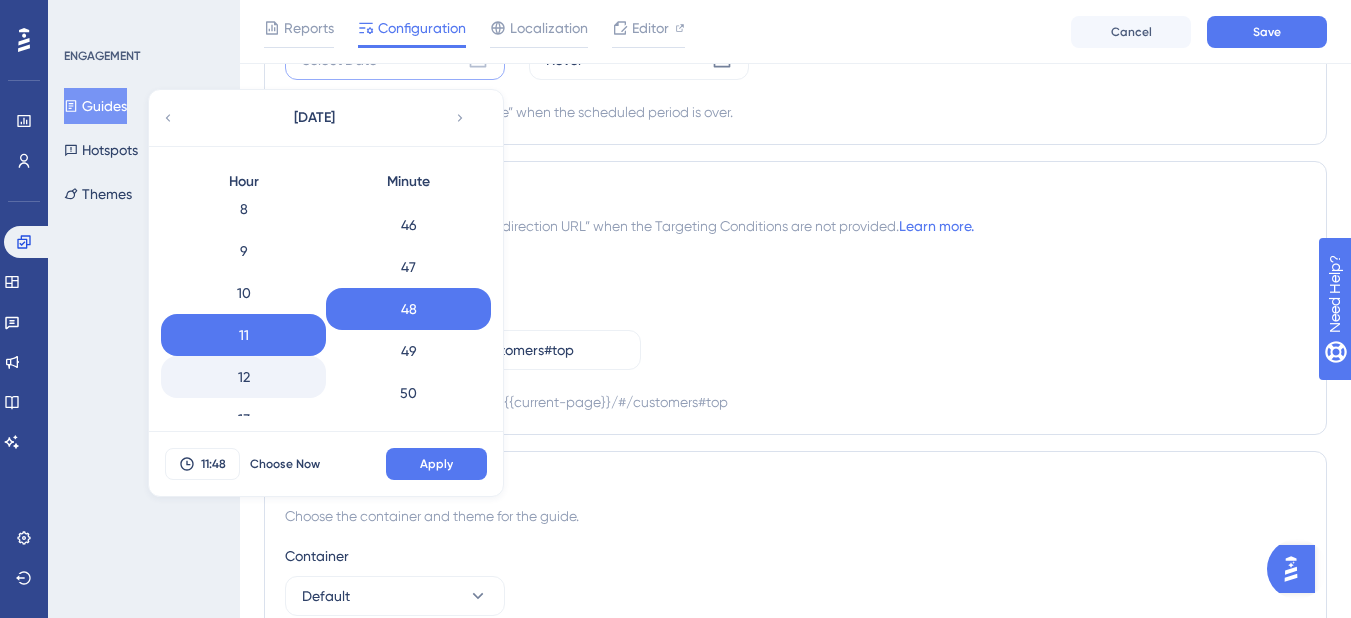 click on "12" at bounding box center (243, 377) 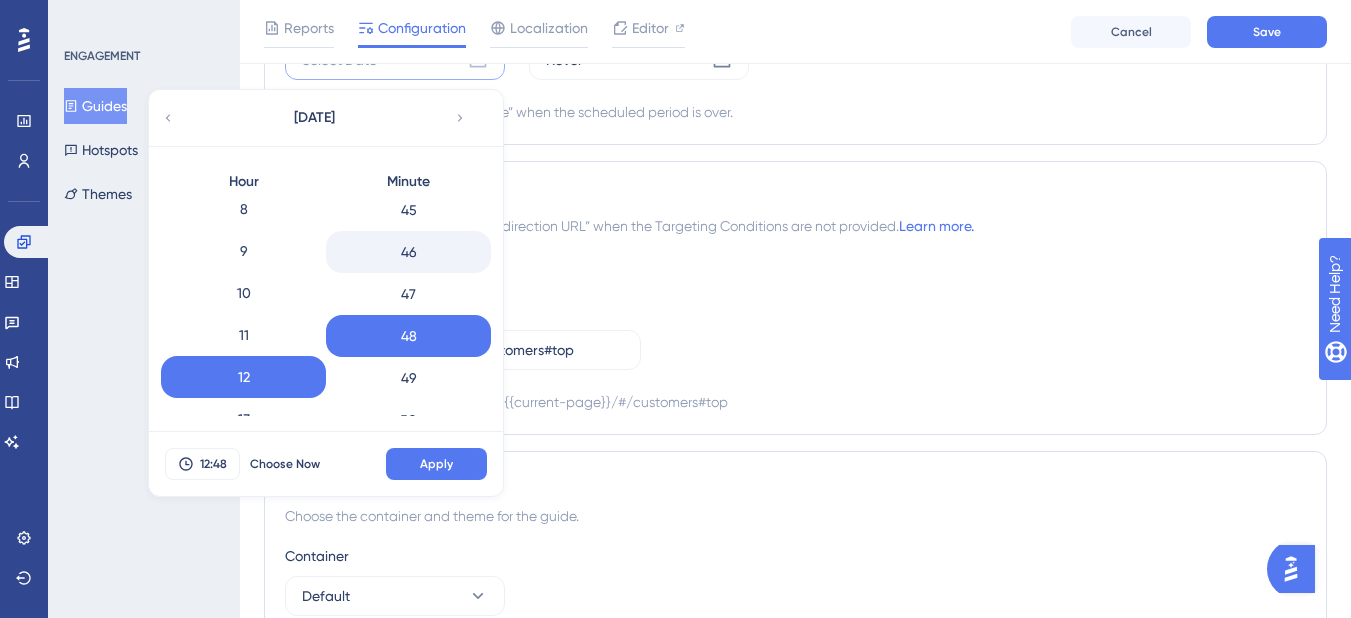 scroll, scrollTop: 2030, scrollLeft: 0, axis: vertical 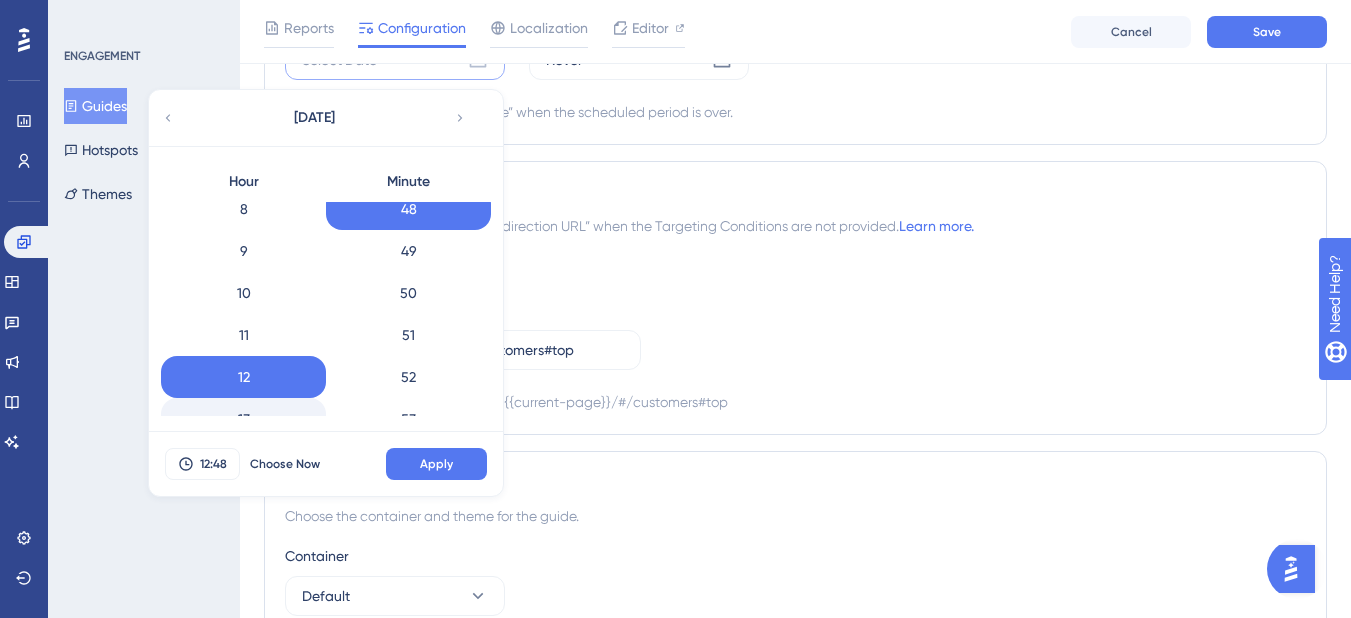 click on "13" at bounding box center [243, 419] 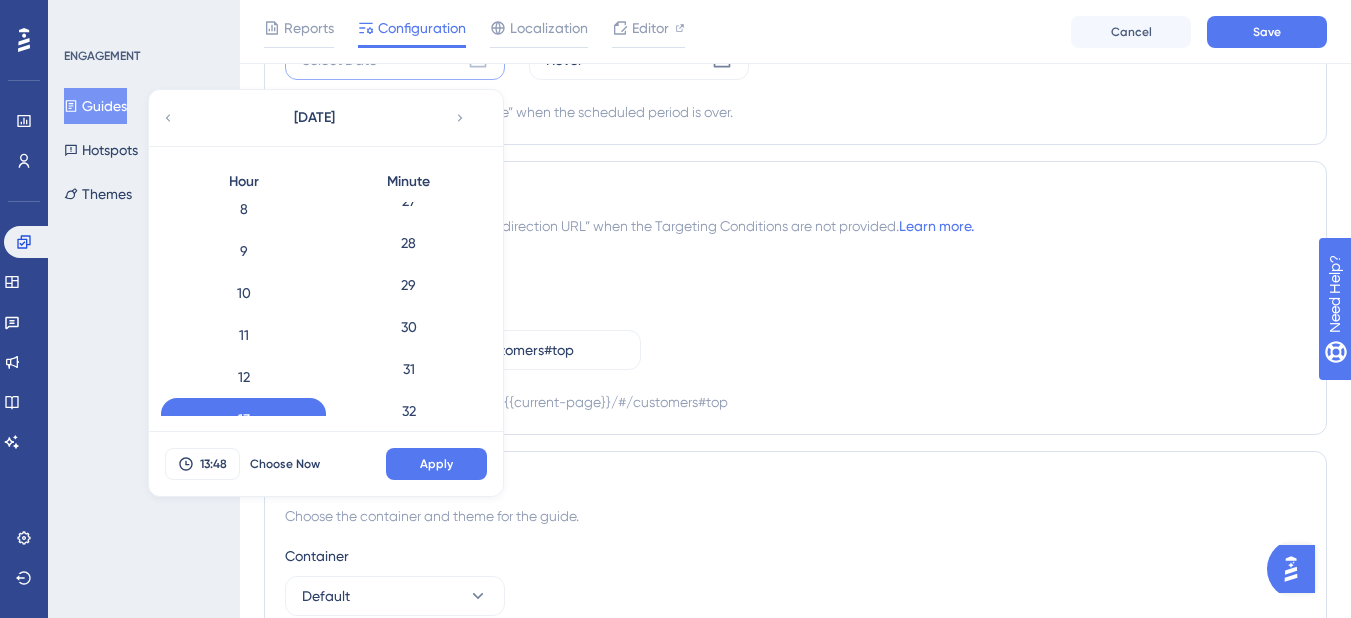 scroll, scrollTop: 1106, scrollLeft: 0, axis: vertical 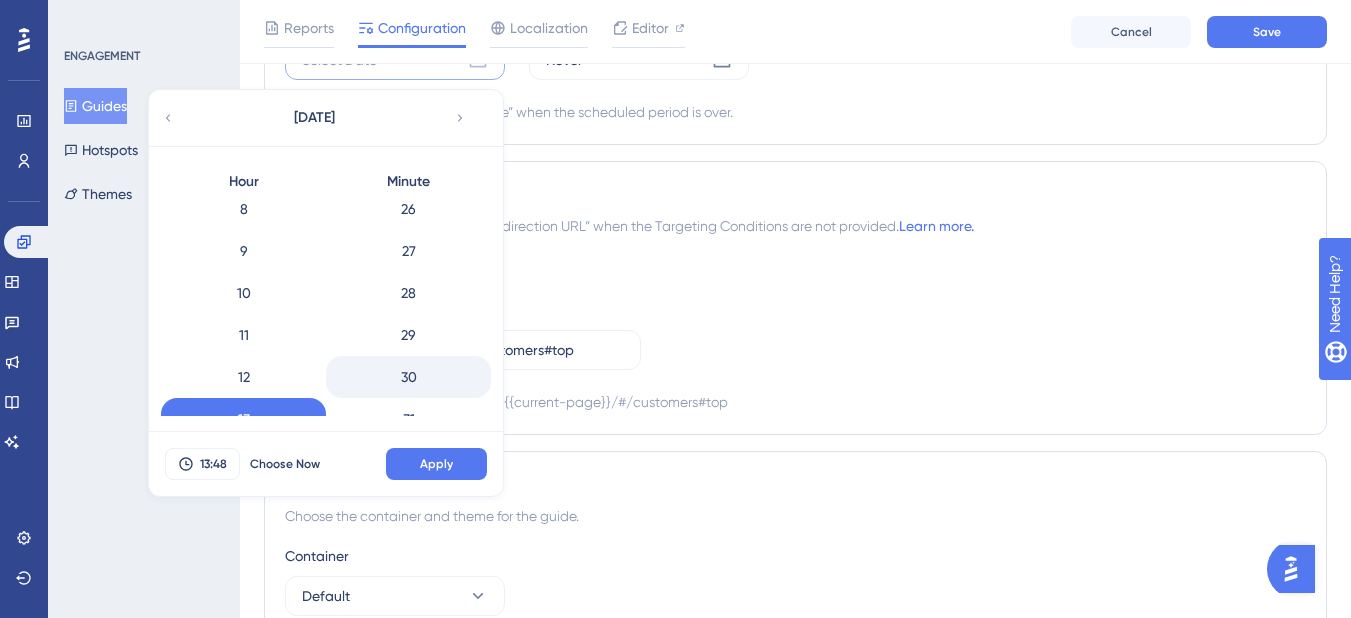 click on "30" at bounding box center (408, 377) 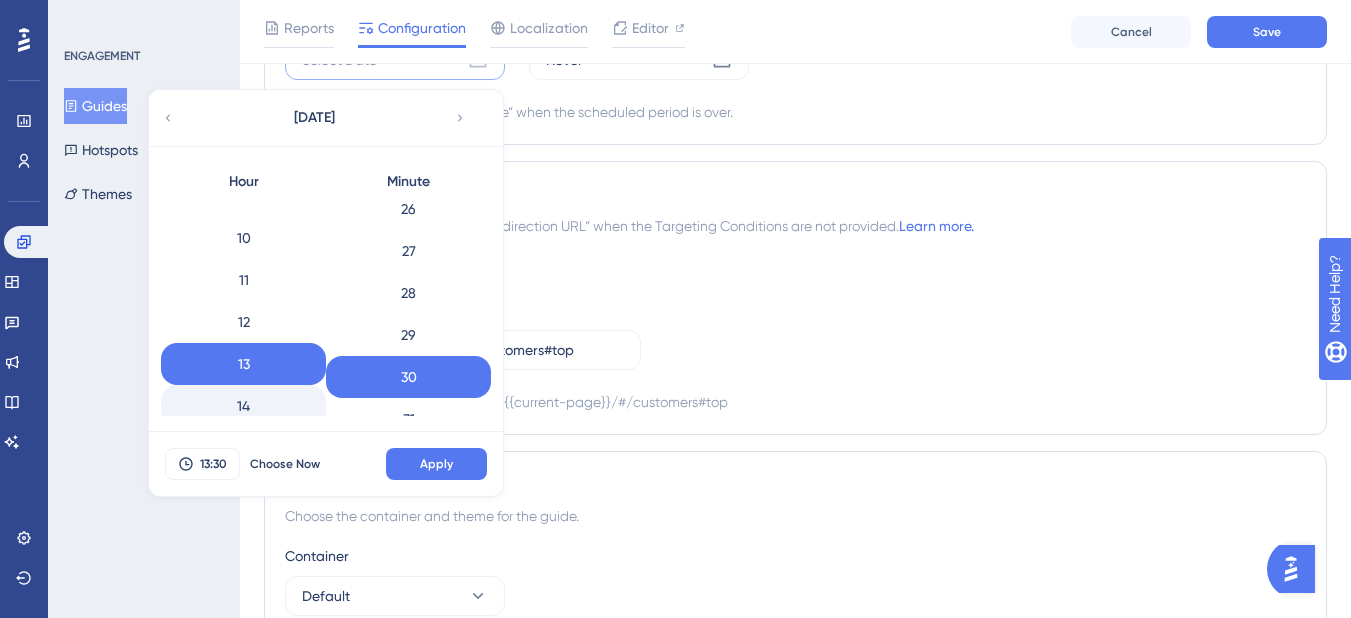 scroll, scrollTop: 450, scrollLeft: 0, axis: vertical 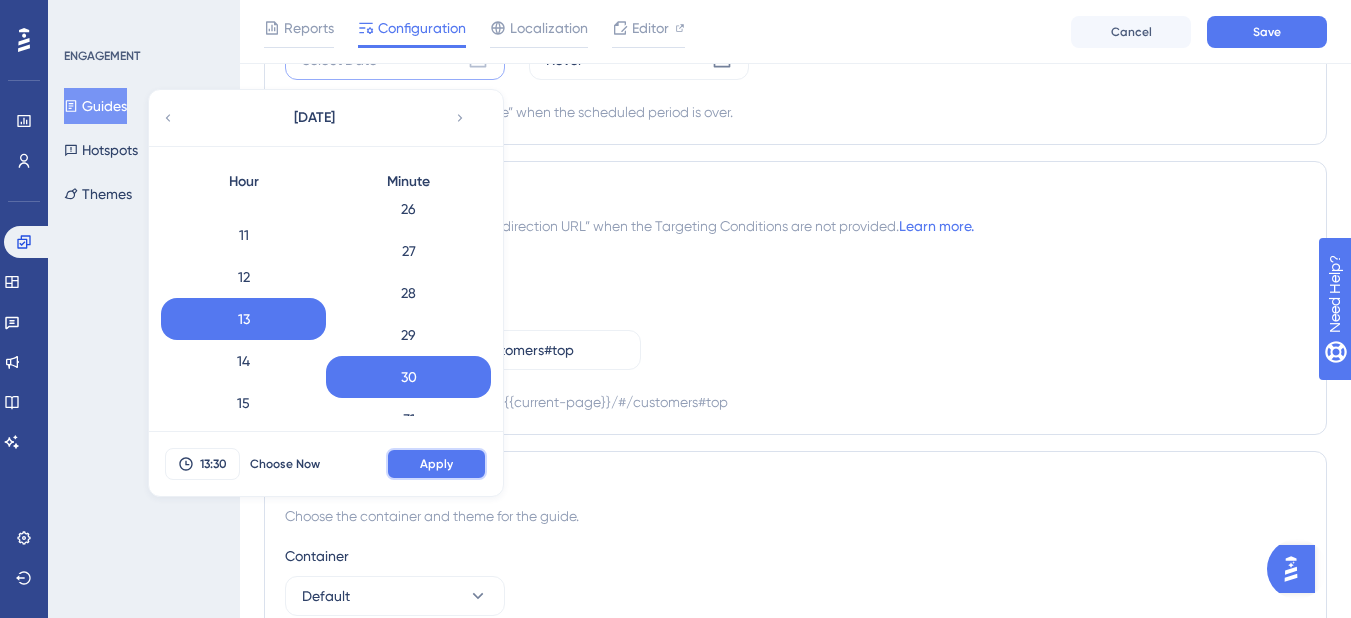 click on "Apply" at bounding box center (436, 464) 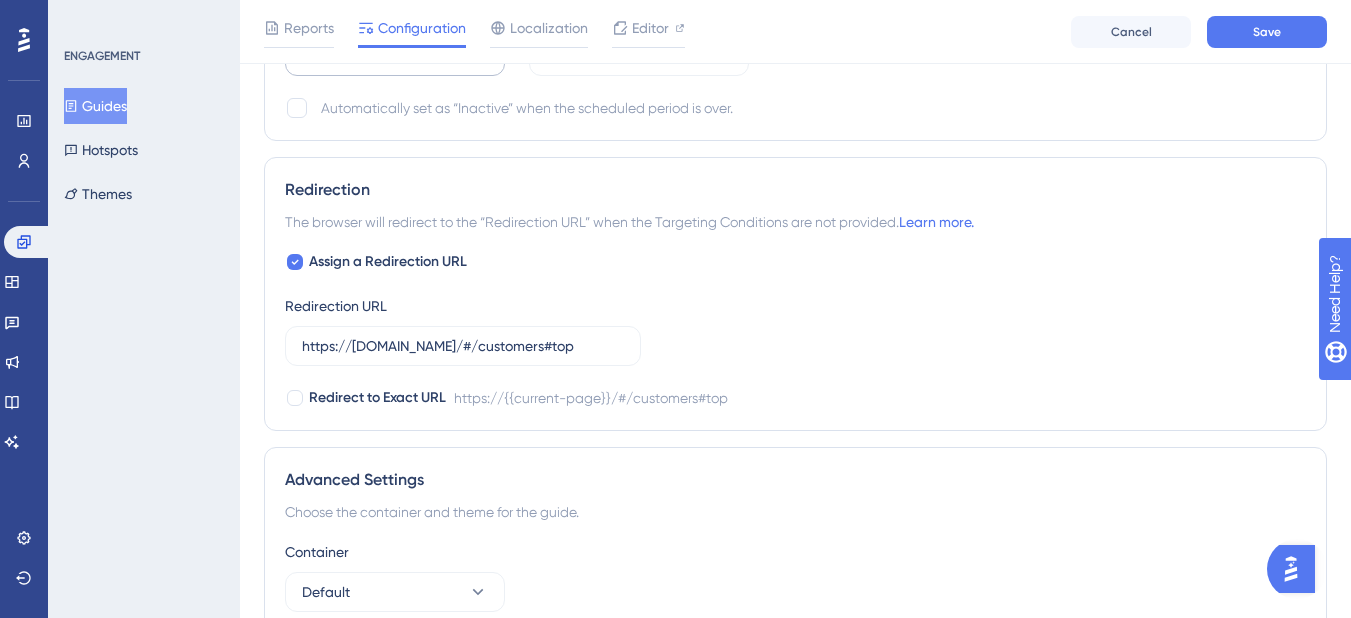 scroll, scrollTop: 1356, scrollLeft: 0, axis: vertical 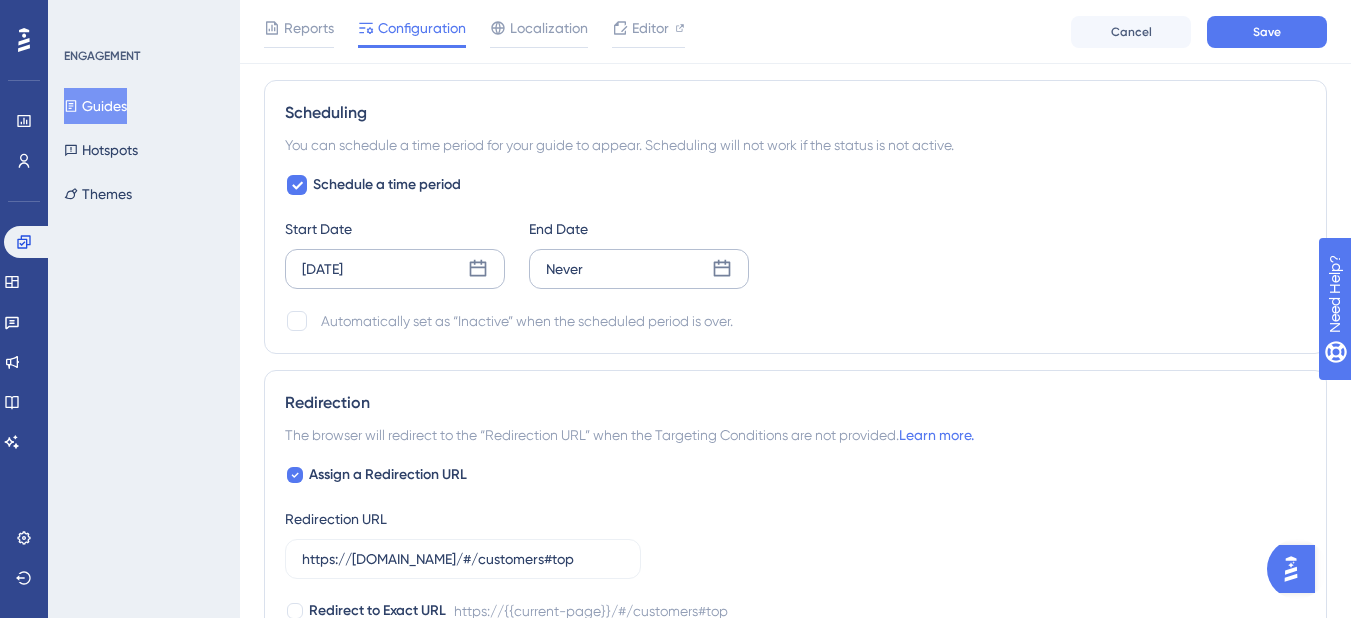 click on "Never" at bounding box center (639, 269) 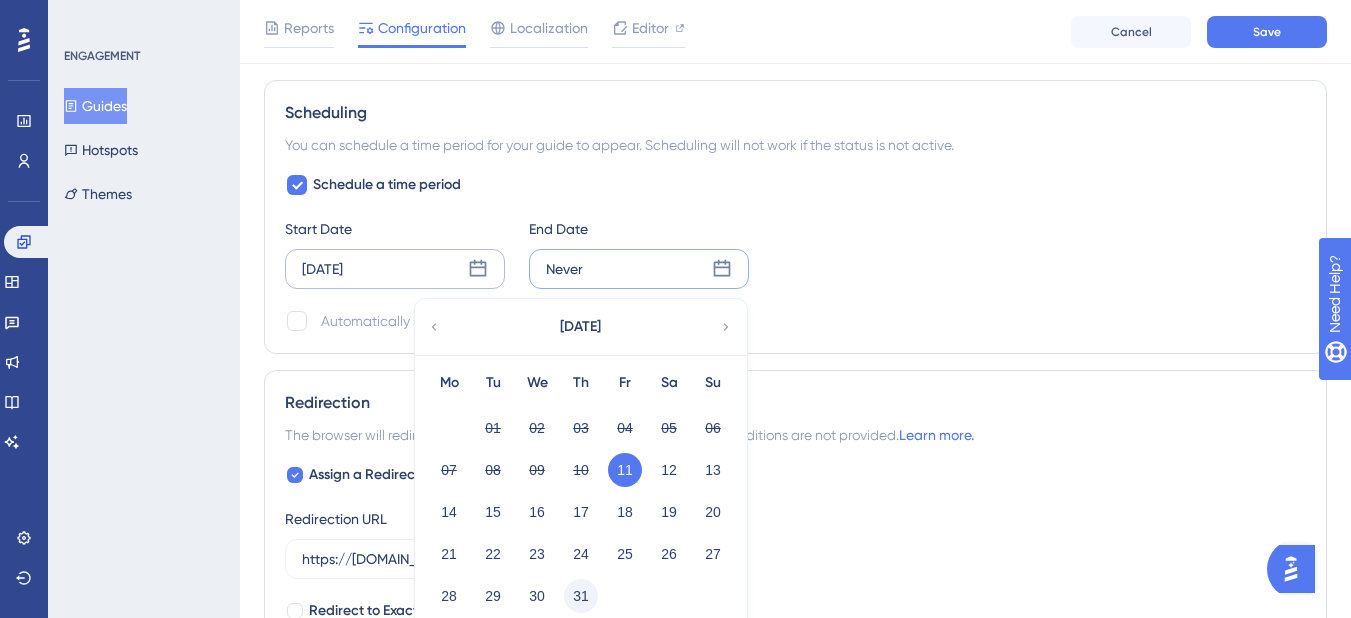 click on "31" at bounding box center (581, 596) 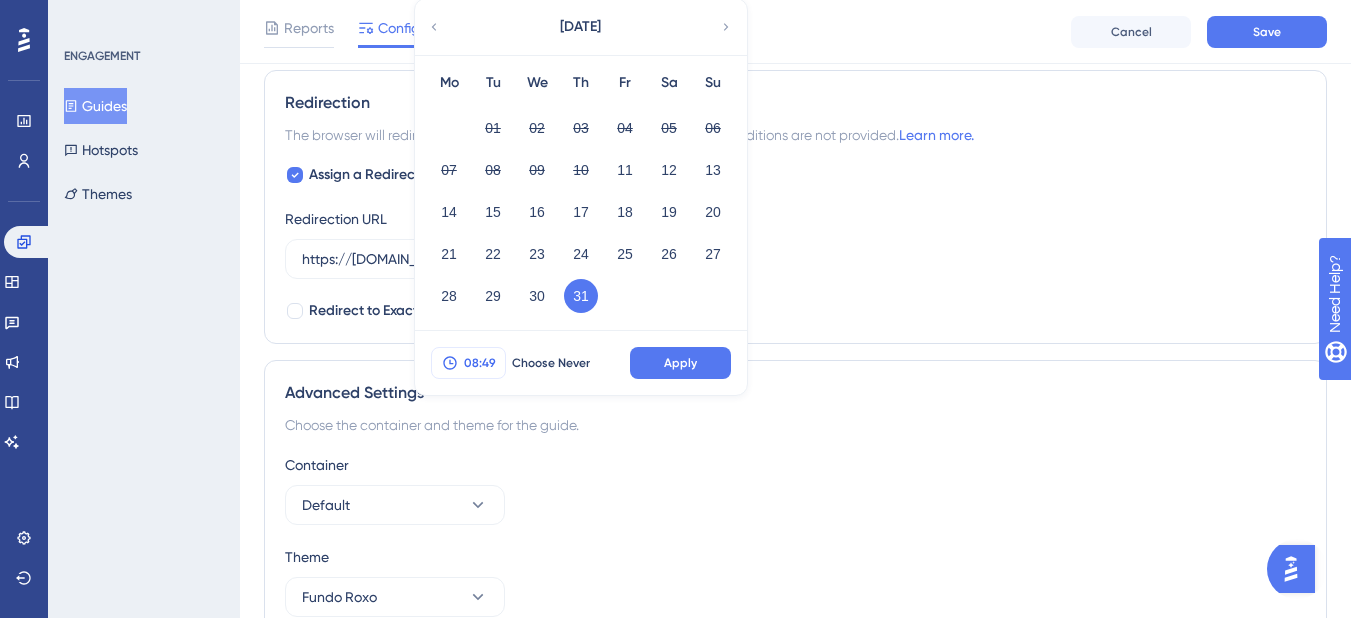click on "08:49" at bounding box center [480, 363] 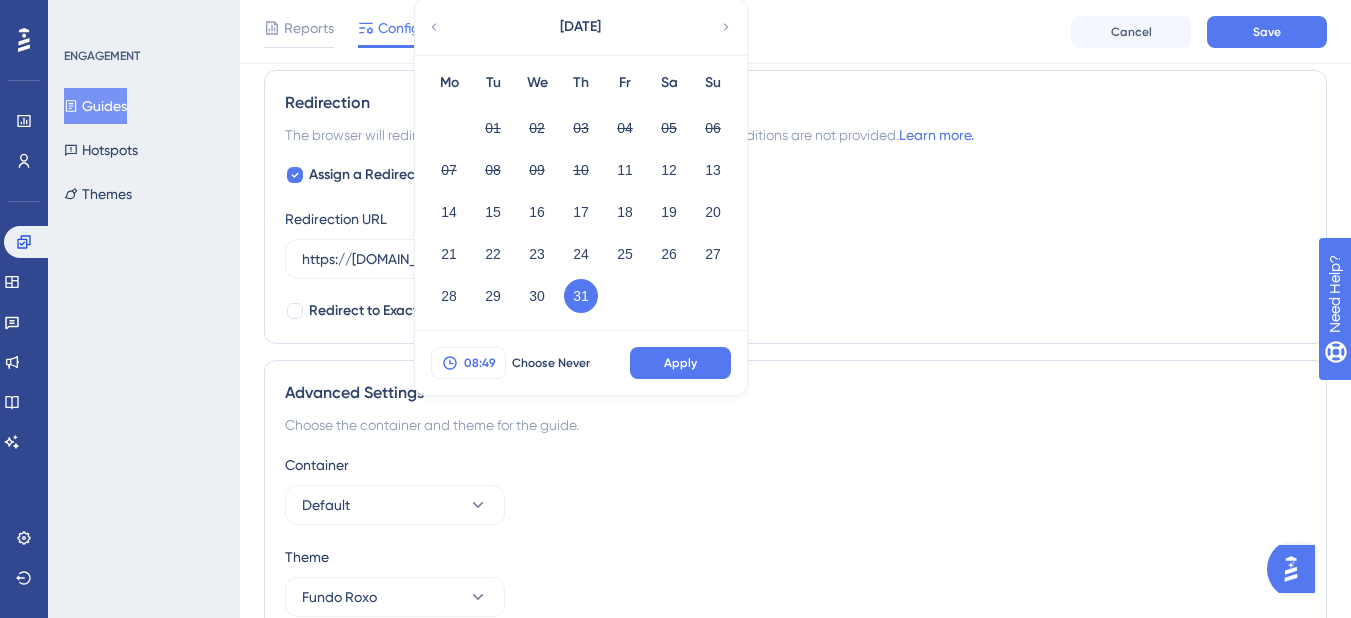 scroll, scrollTop: 1565, scrollLeft: 0, axis: vertical 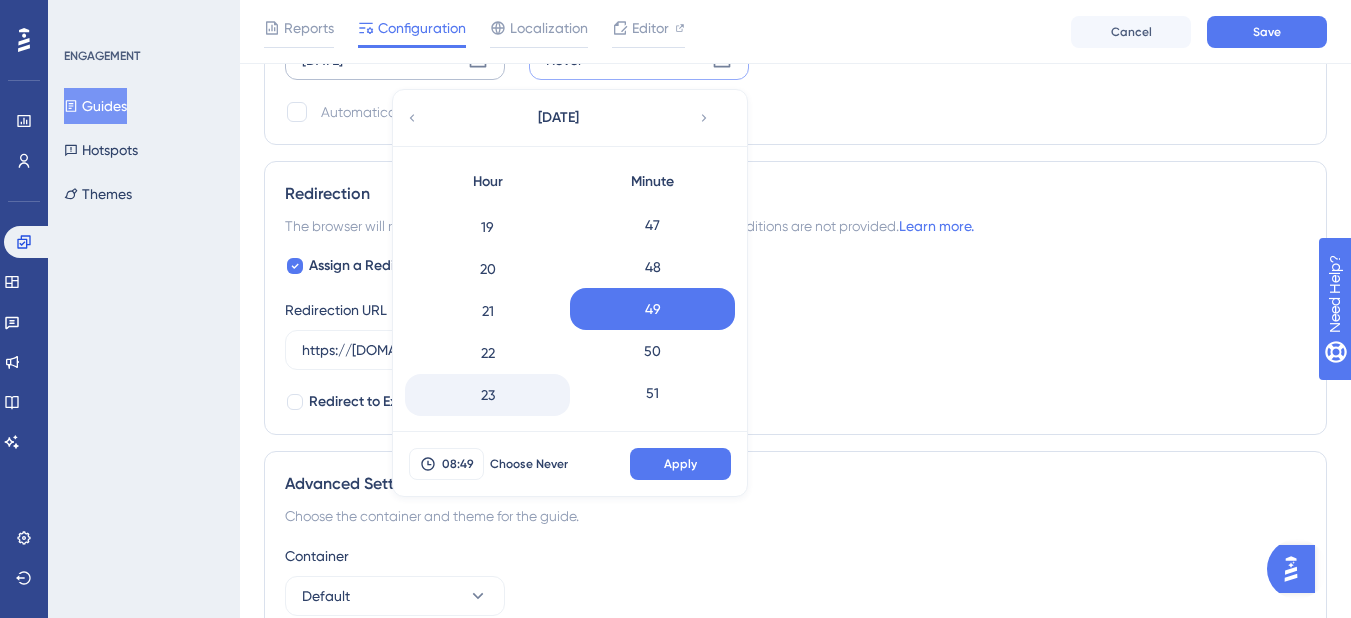 click on "23" at bounding box center (487, 395) 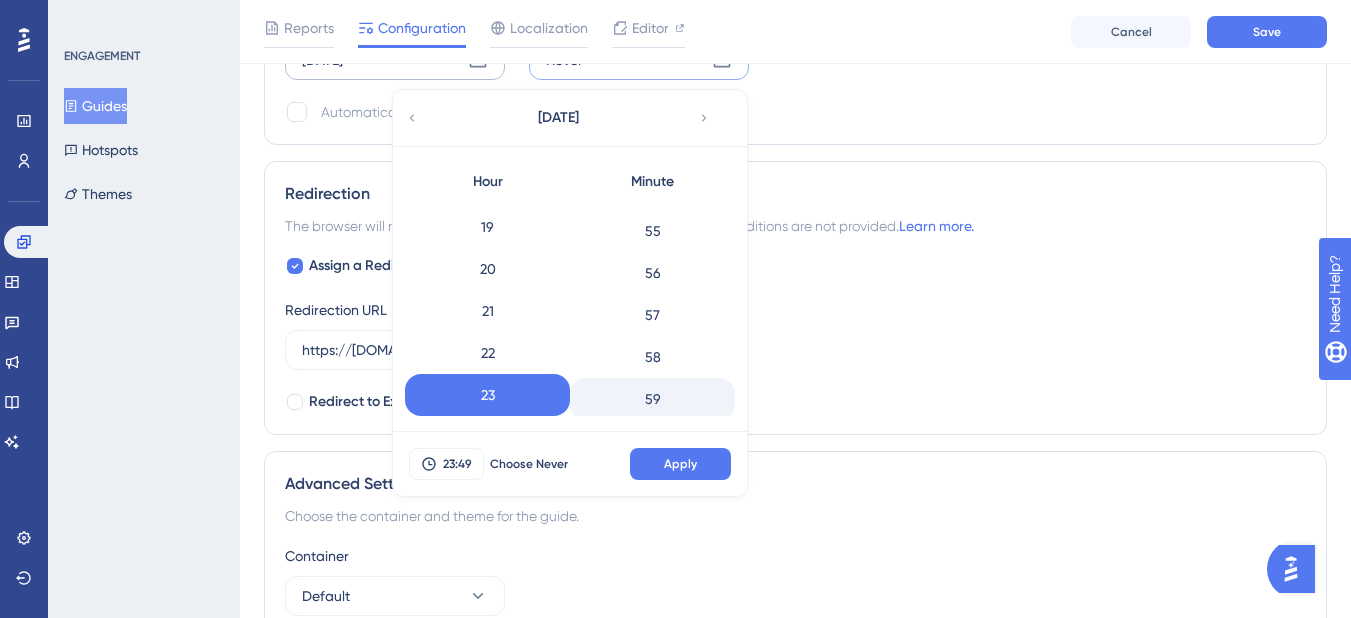 scroll, scrollTop: 2306, scrollLeft: 0, axis: vertical 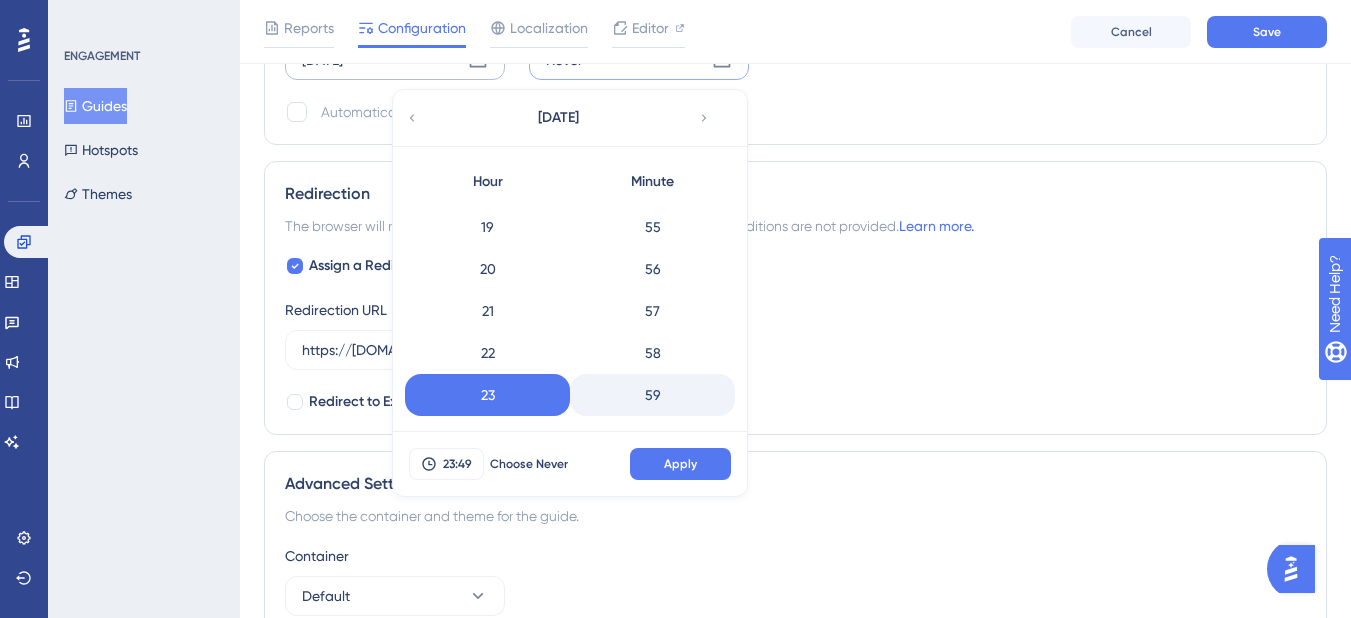 click on "59" at bounding box center [652, 395] 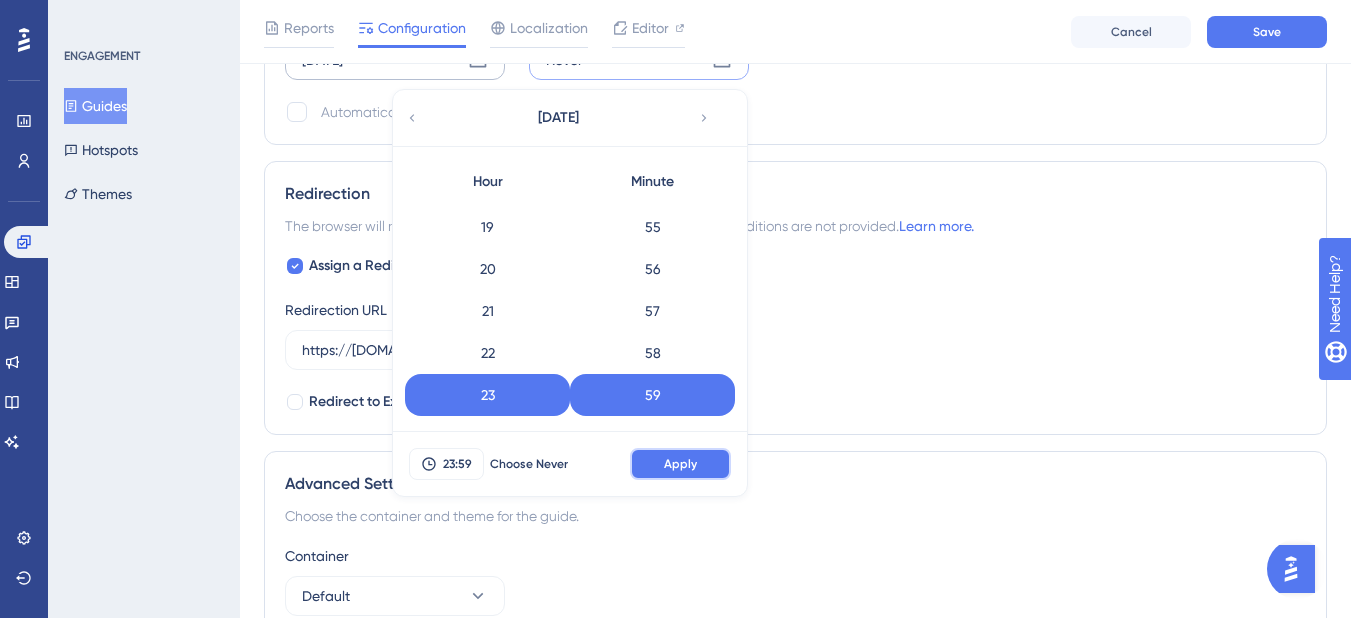 click on "Apply" at bounding box center (680, 464) 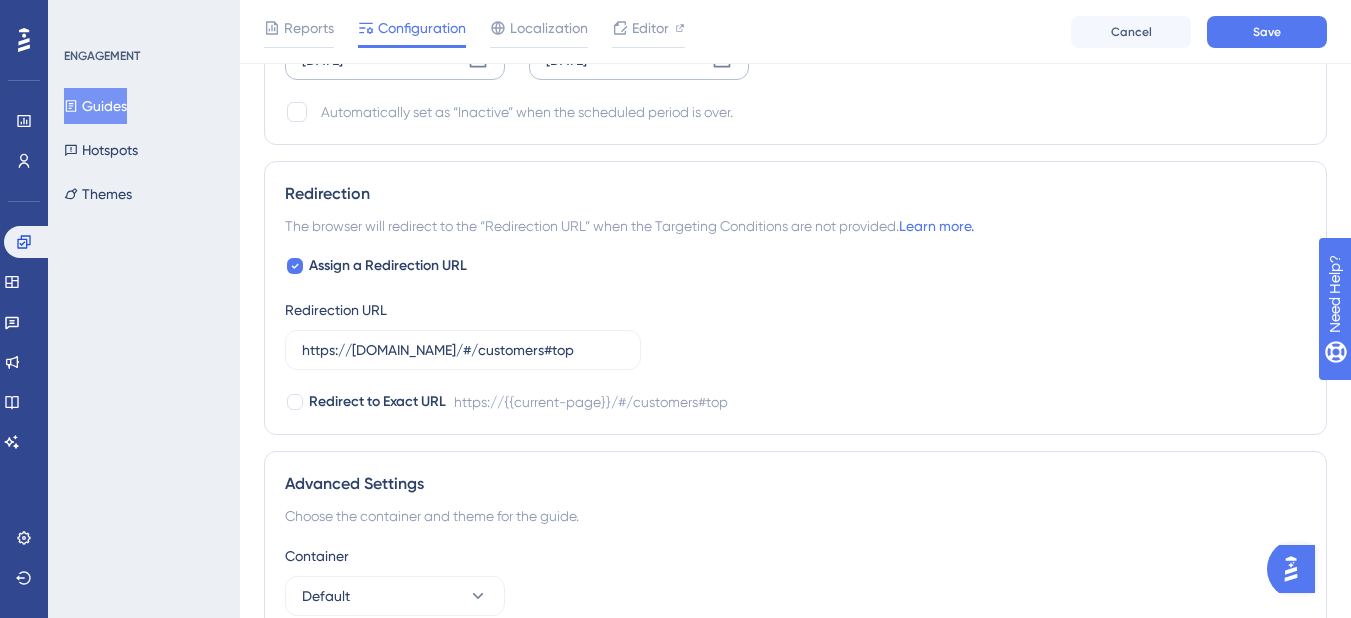 click on "Performance Users Engagement Widgets Feedback Product Updates Knowledge Base AI Assistant Settings Logout ENGAGEMENT Guides Hotspots Themes Degustação Assistente de Voz IA MAU 75 % Click to see add-on and upgrade options Publish Changes Reports Configuration Localization Editor Cancel Save Status: Inactive Guide Information Guide ID: 147451 Copy Guide Name Degustação Assistente de Voz IA Guide Description 11/07: Guide de degustação Page Targeting
On which pages should the guide be visible to your end users?
Choose A Rule URL equals https://[DOMAIN_NAME]/#/customers#top Add a Target Audience Segmentation Which segment of the audience would you like to show this guide to? All Users Custom Segment Only Me DO Delete Add a Segment Create a Segment Trigger You can trigger your guide automatically when the target URL is visited,
and/or use the custom triggers. Auto-Trigger Set the Appear Frequency Only Once Set the Display Priority Medium Custom Triggers Scheduling Schedule a time period" at bounding box center (795, -394) 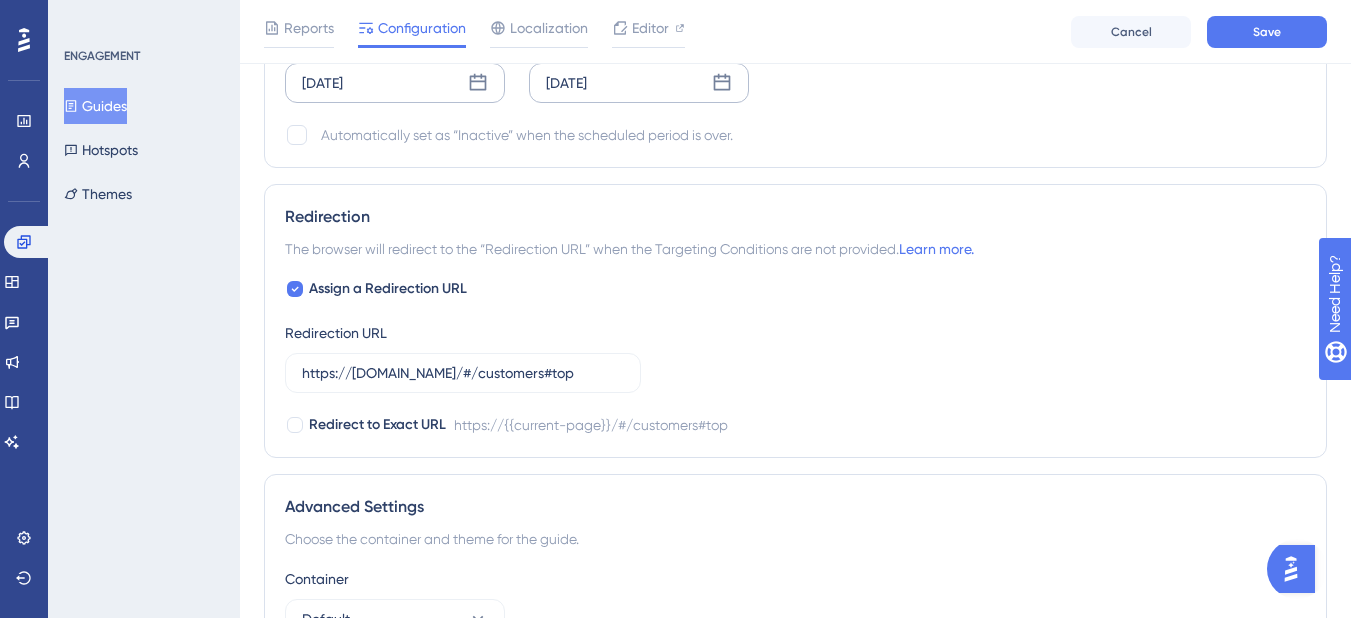 scroll, scrollTop: 1365, scrollLeft: 0, axis: vertical 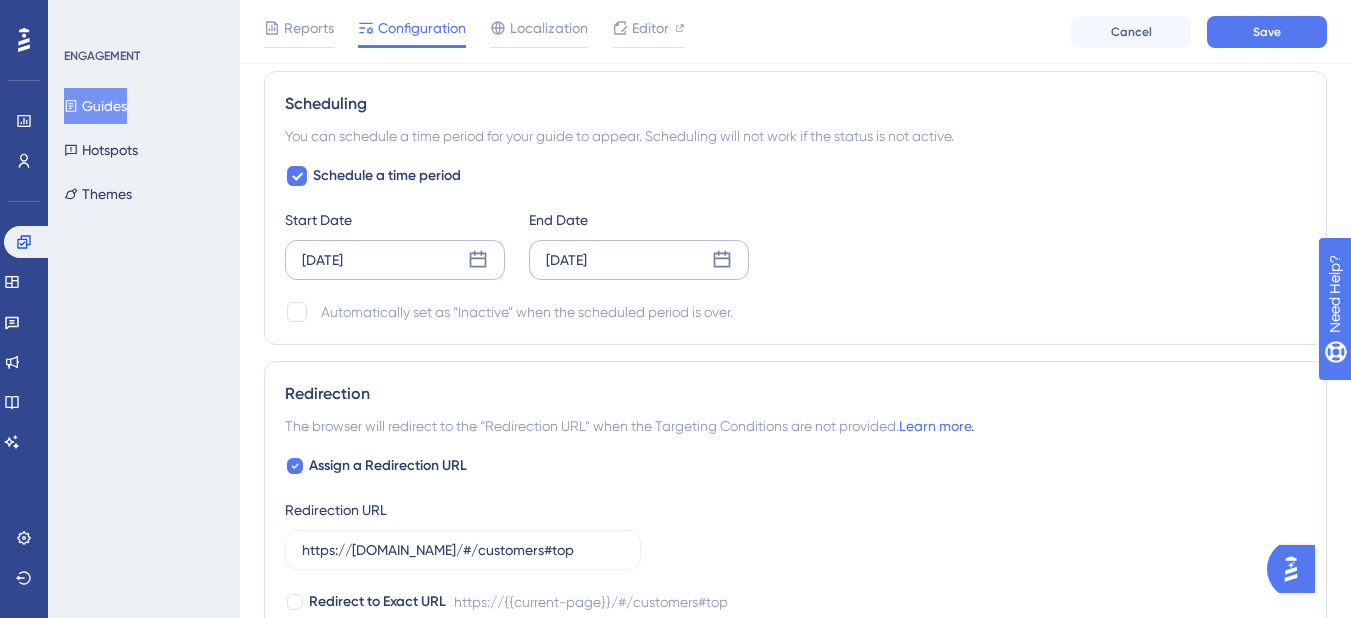 click on "[DATE]" at bounding box center (395, 260) 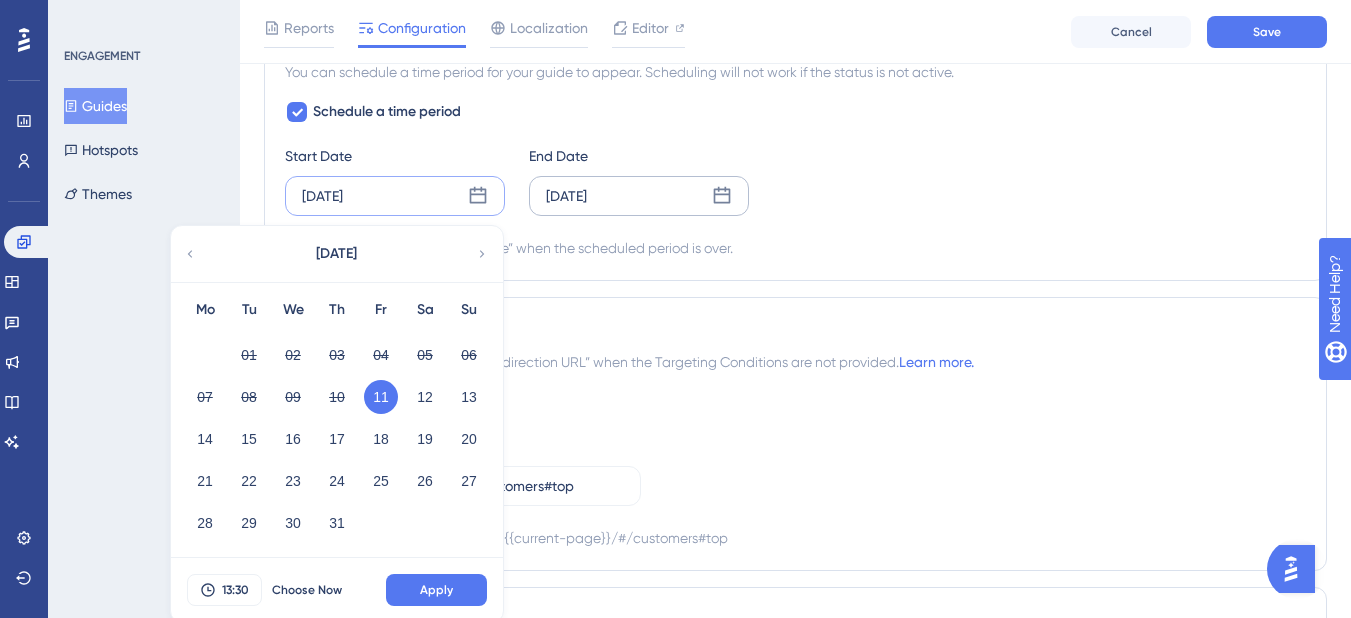 scroll, scrollTop: 1465, scrollLeft: 0, axis: vertical 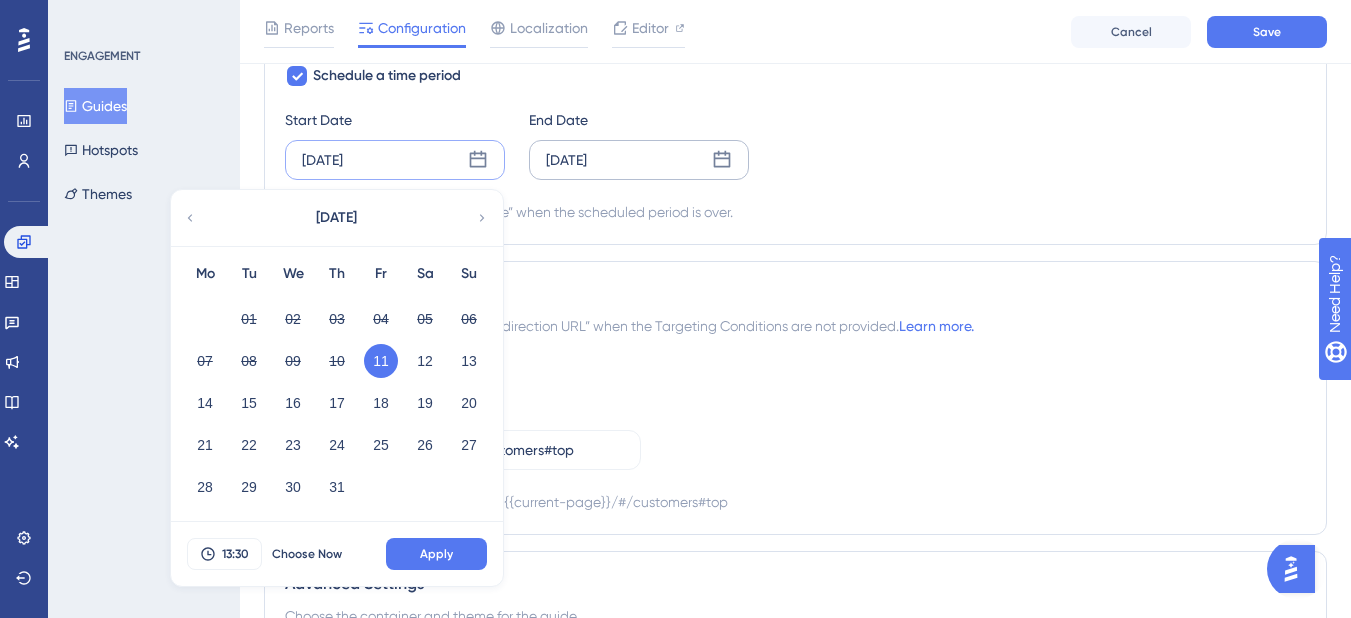 click on "[DATE]" at bounding box center [566, 160] 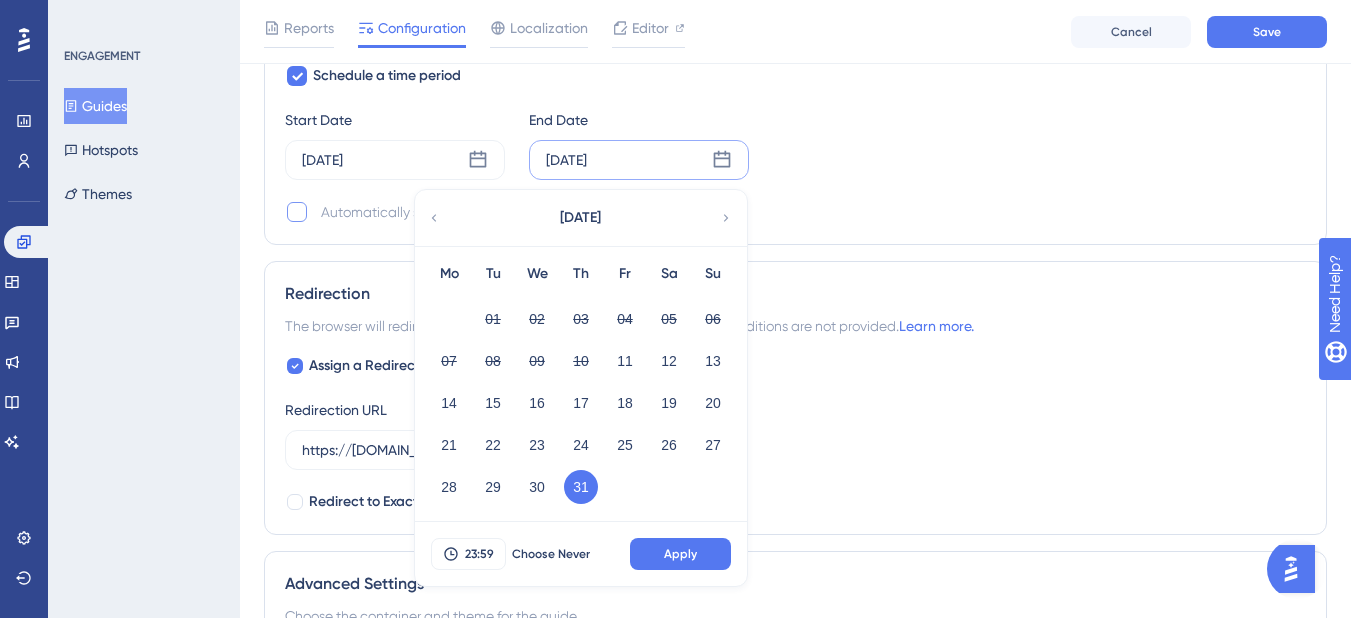 click at bounding box center [297, 212] 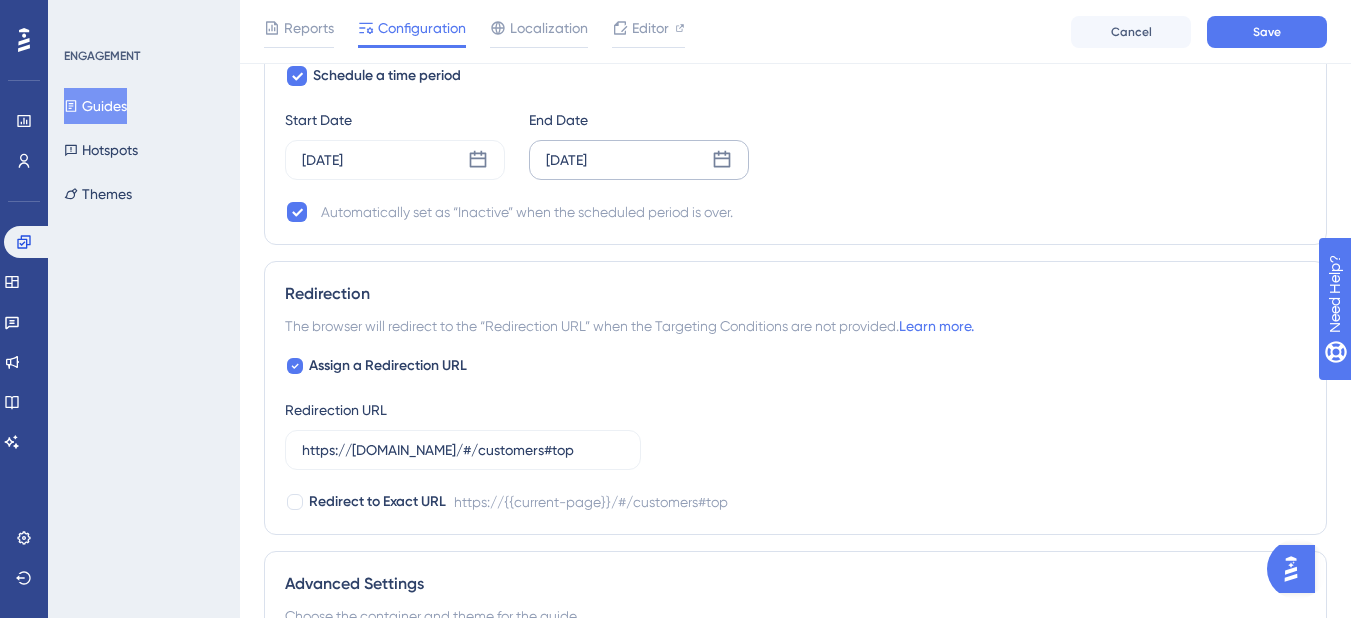 click on "[DATE]" at bounding box center [639, 160] 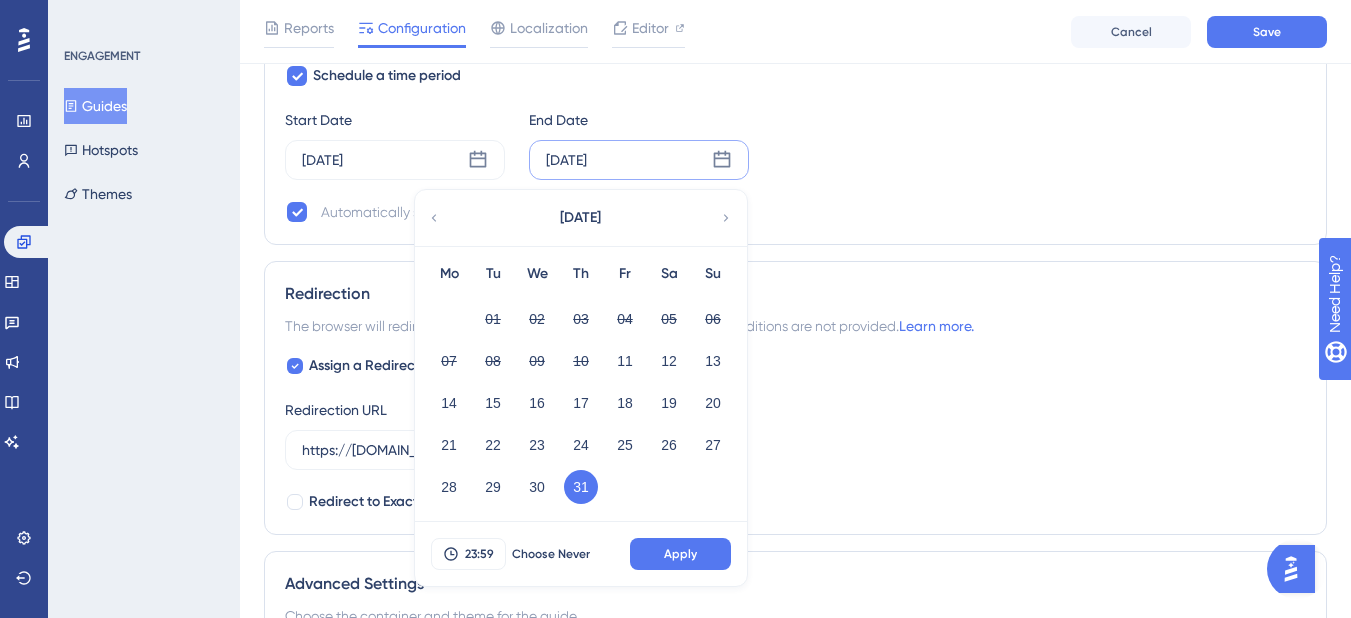 click on "Schedule a time period Start Date [DATE] End Date [DATE] [DATE] Mo Tu We Th Fr Sa Su 01 02 03 04 05 06 07 08 09 10 11 12 13 14 15 16 17 18 19 20 21 22 23 24 25 26 27 28 29 30 31 23:59 Choose Never Apply Automatically set as “Inactive” when the scheduled period is over." at bounding box center (795, 144) 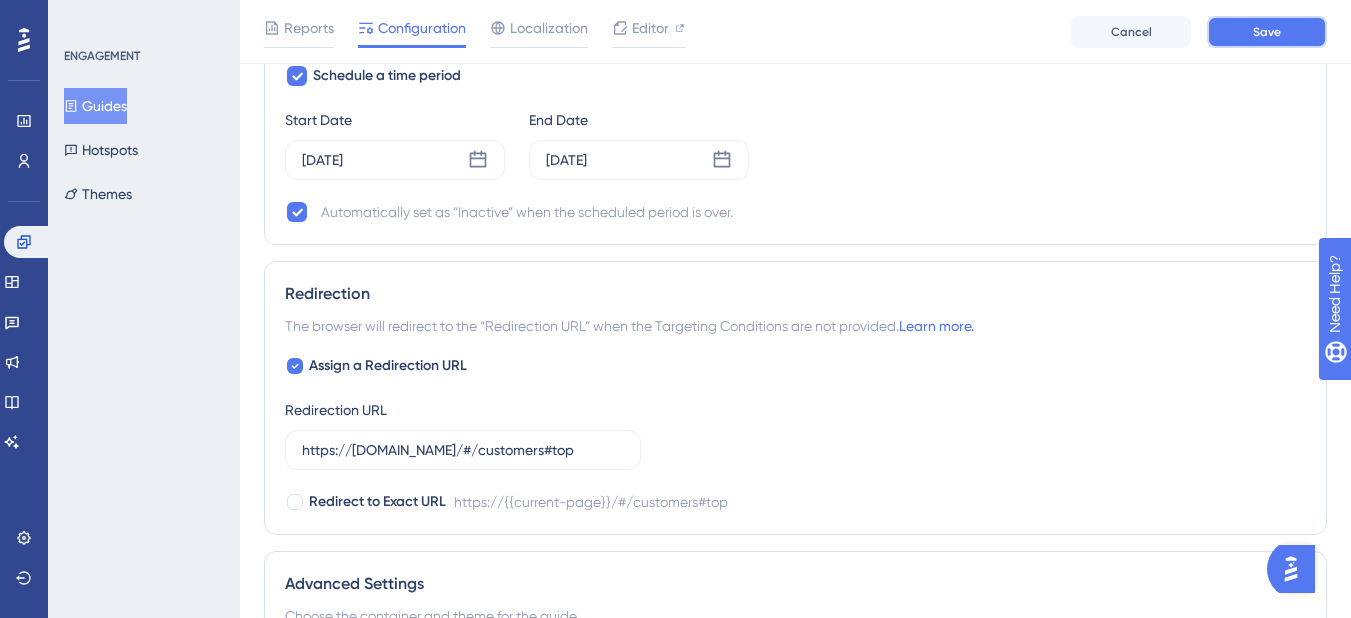click on "Save" at bounding box center (1267, 32) 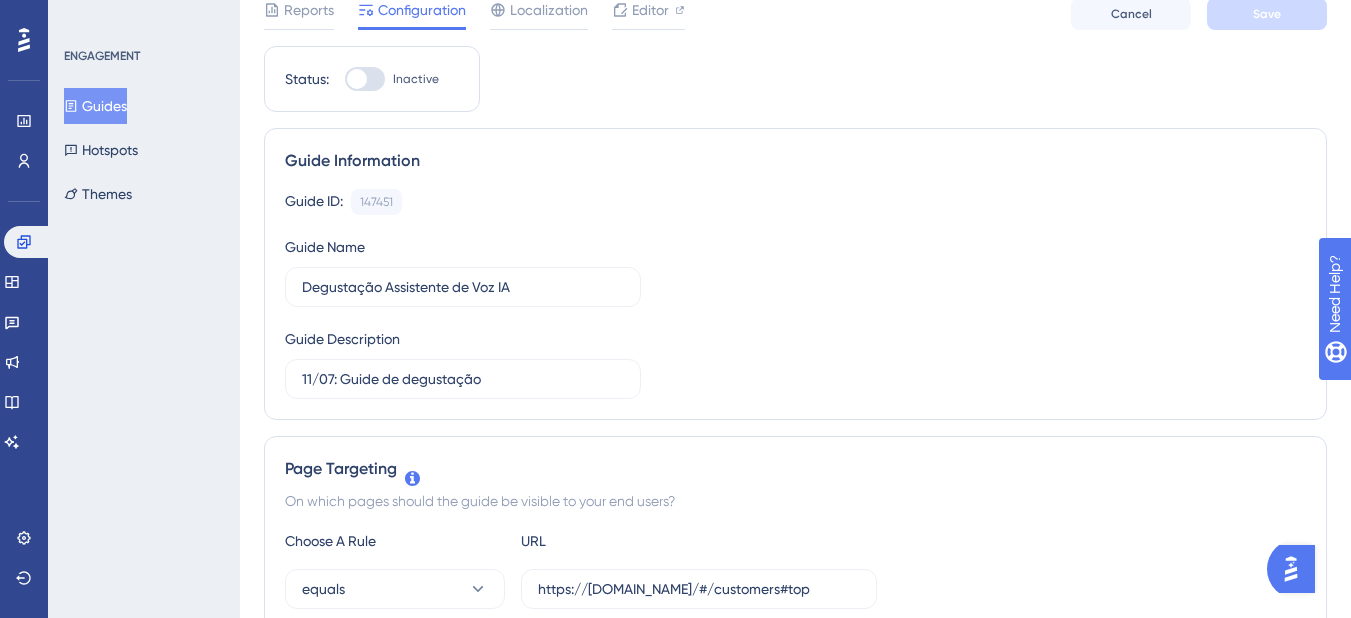 scroll, scrollTop: 0, scrollLeft: 0, axis: both 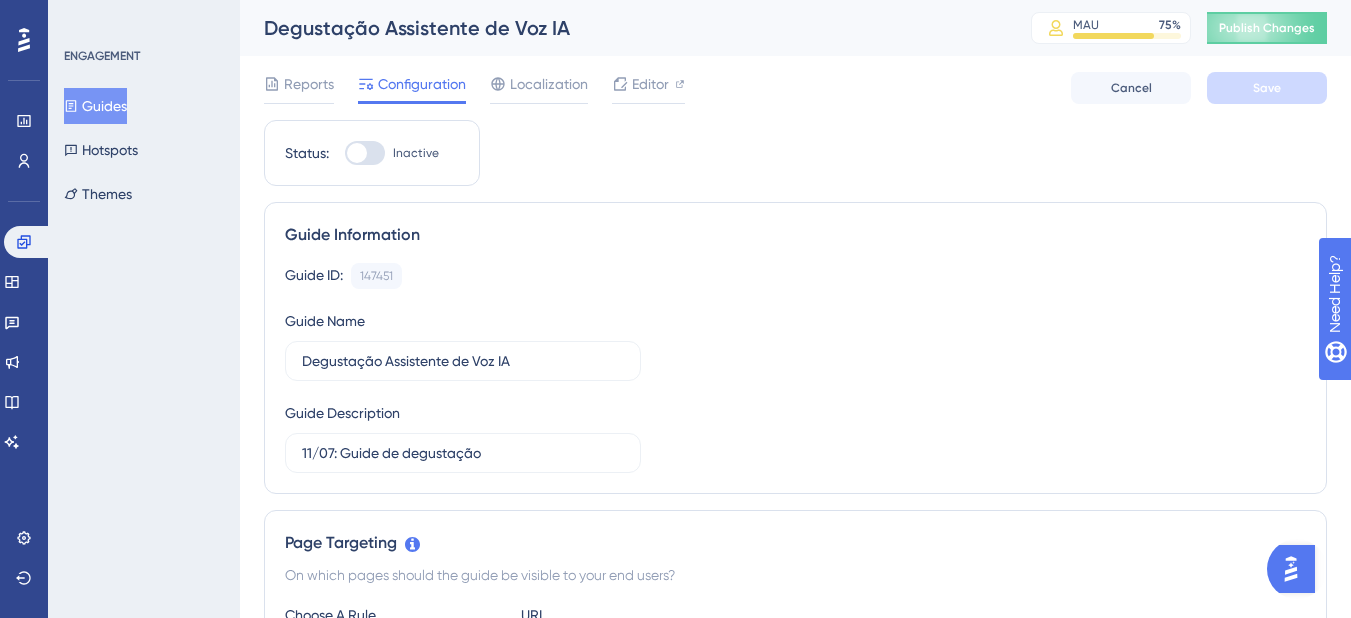 click on "Inactive" at bounding box center [392, 153] 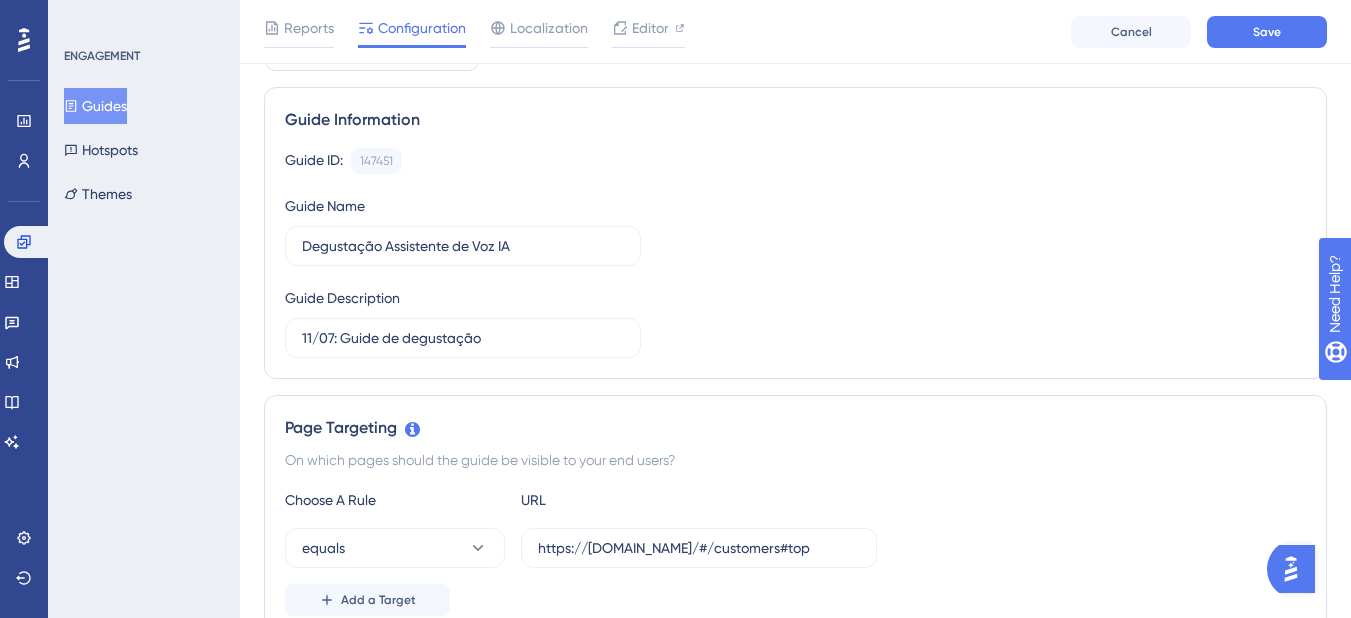scroll, scrollTop: 0, scrollLeft: 0, axis: both 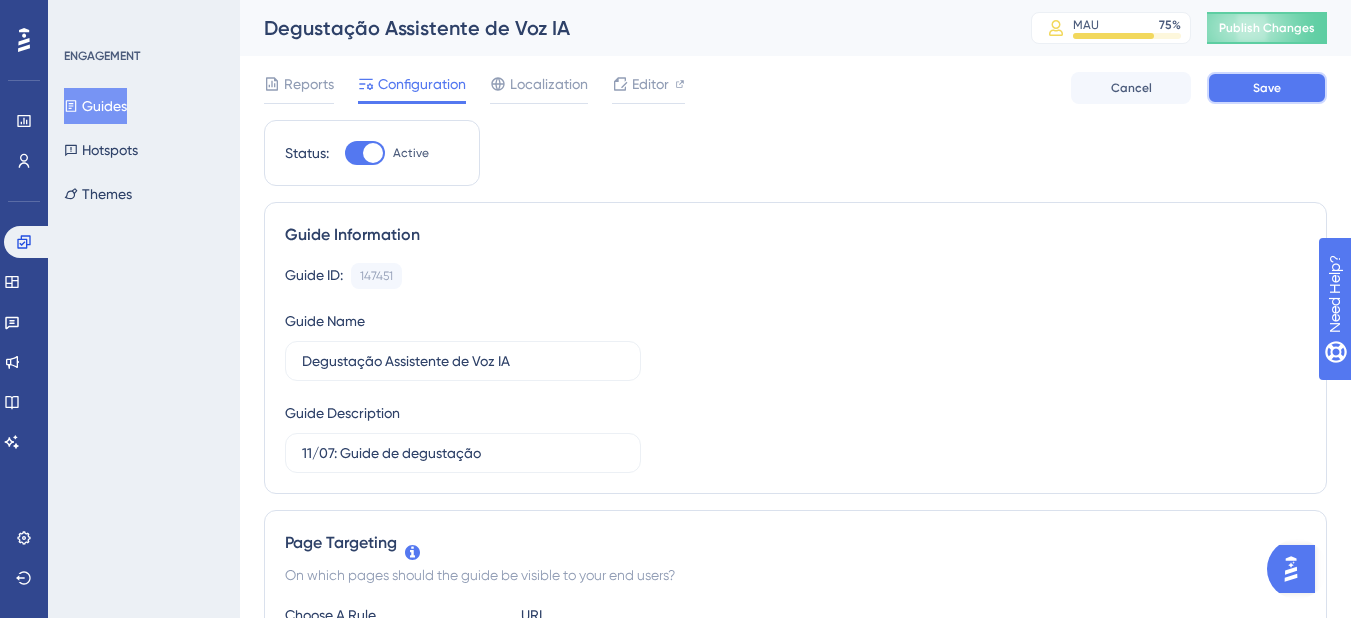 click on "Save" at bounding box center (1267, 88) 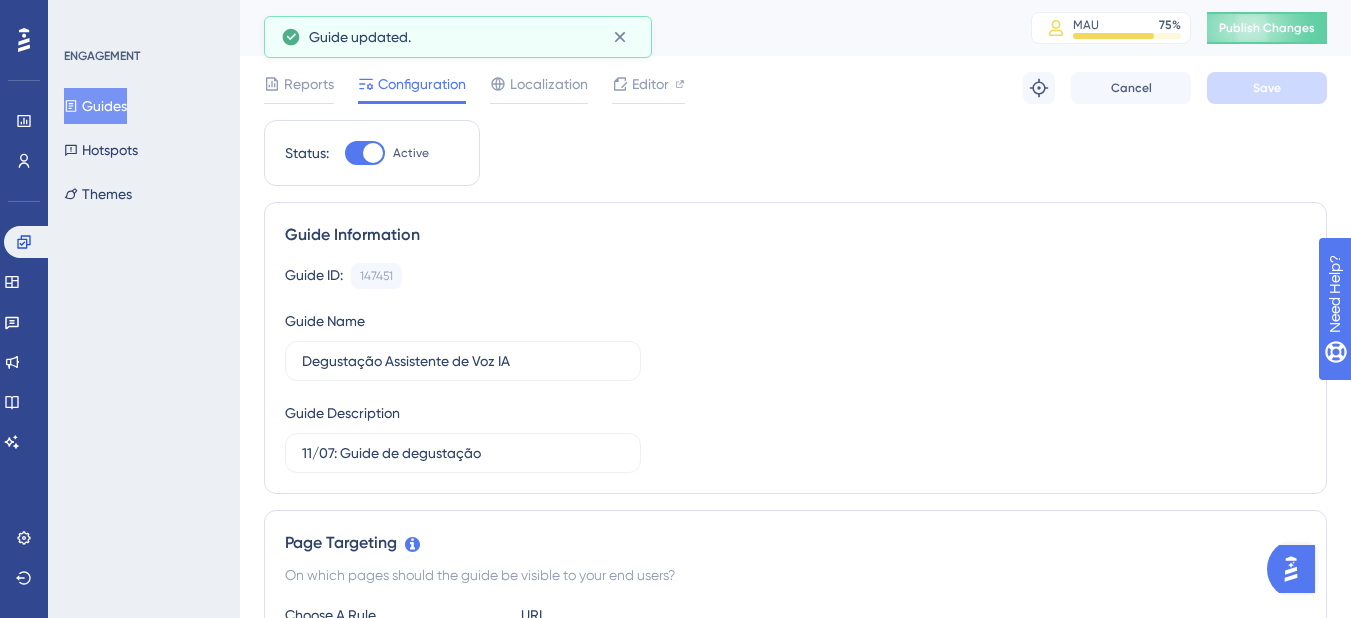 click on "Publish Changes" at bounding box center [1267, 28] 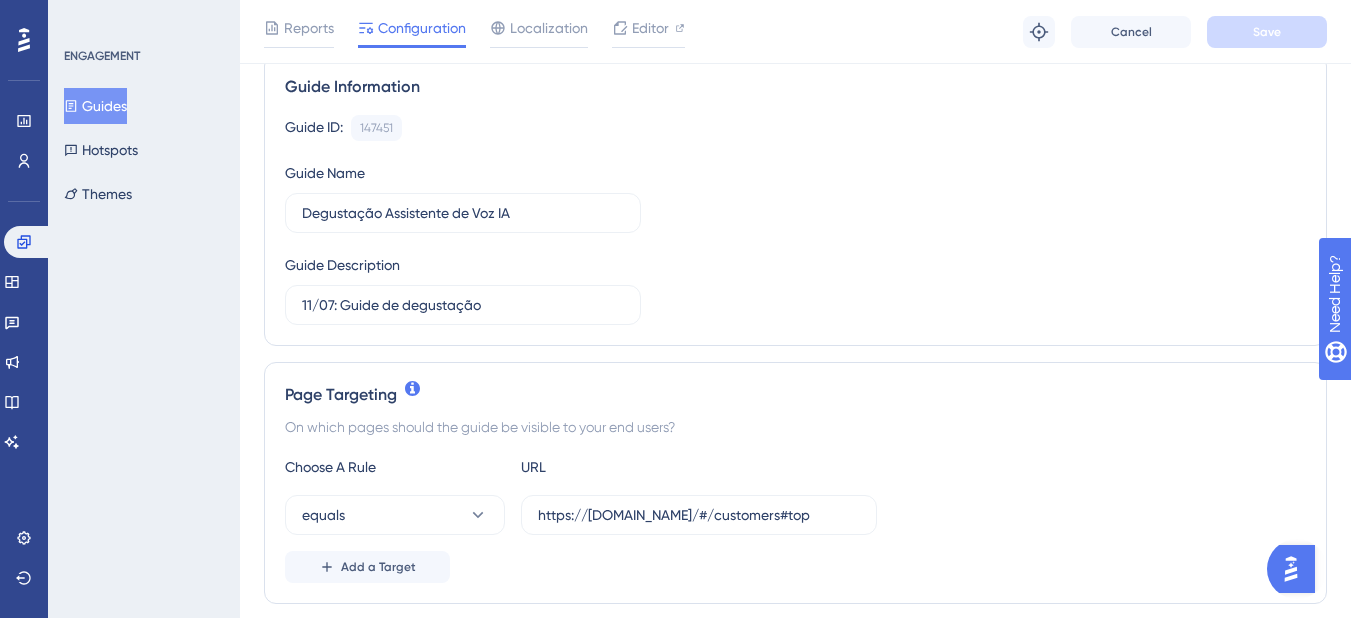 scroll, scrollTop: 0, scrollLeft: 0, axis: both 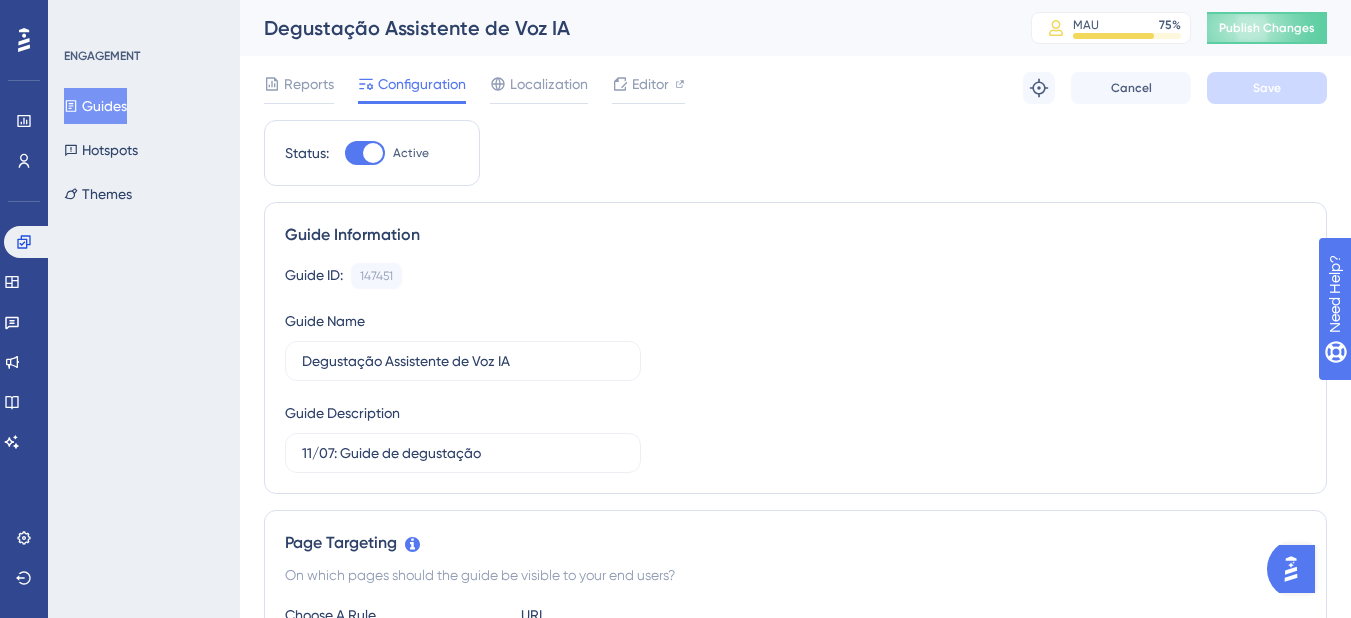 click on "Guides" at bounding box center (95, 106) 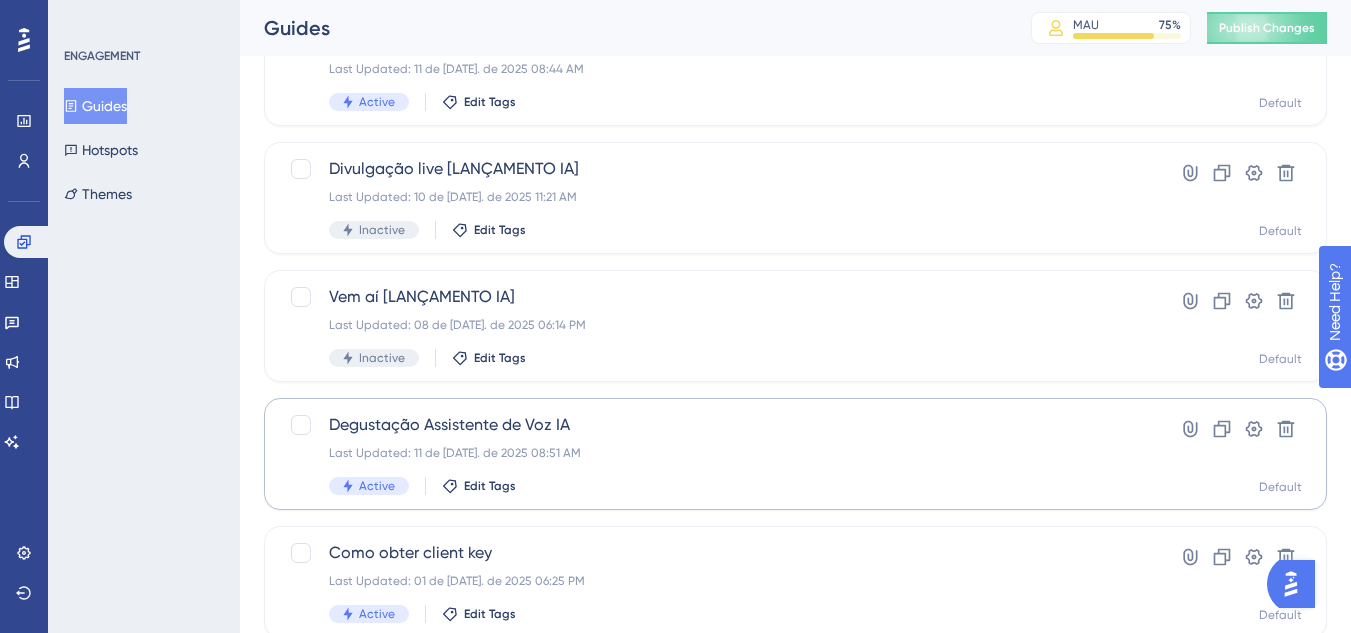 scroll, scrollTop: 300, scrollLeft: 0, axis: vertical 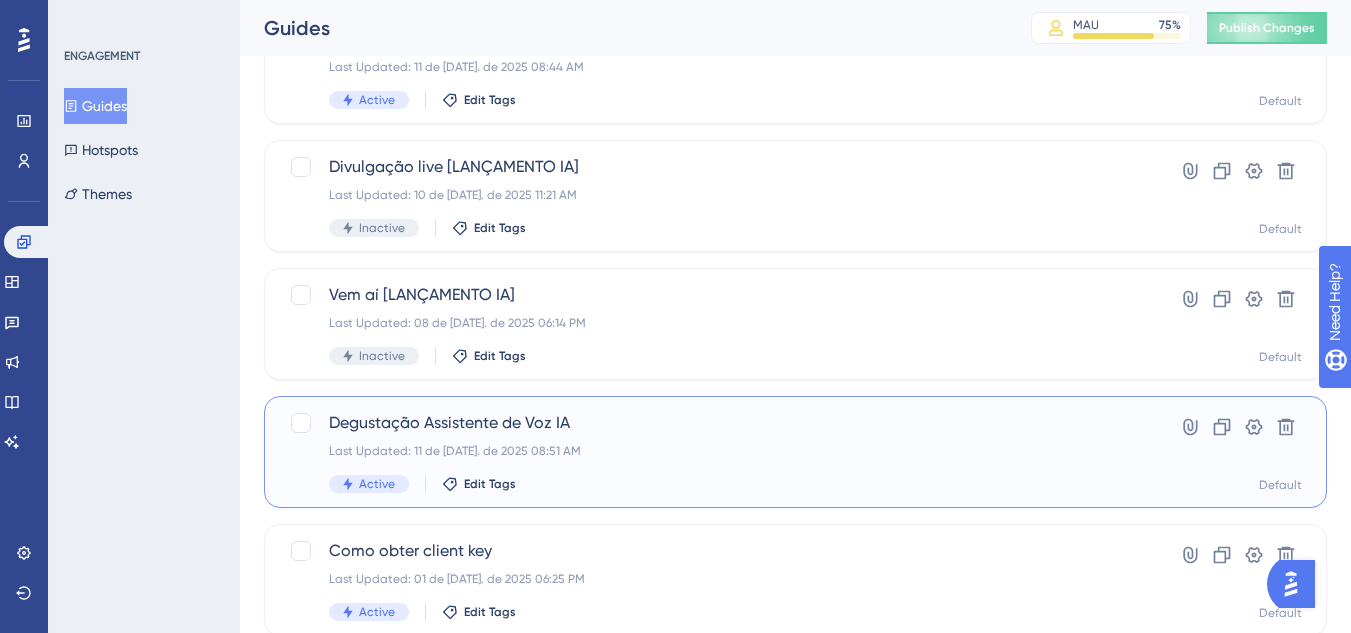 click on "Degustação Assistente de Voz IA Last Updated: 11 de [DATE]. de 2025 08:51 AM Active Edit Tags" at bounding box center [715, 452] 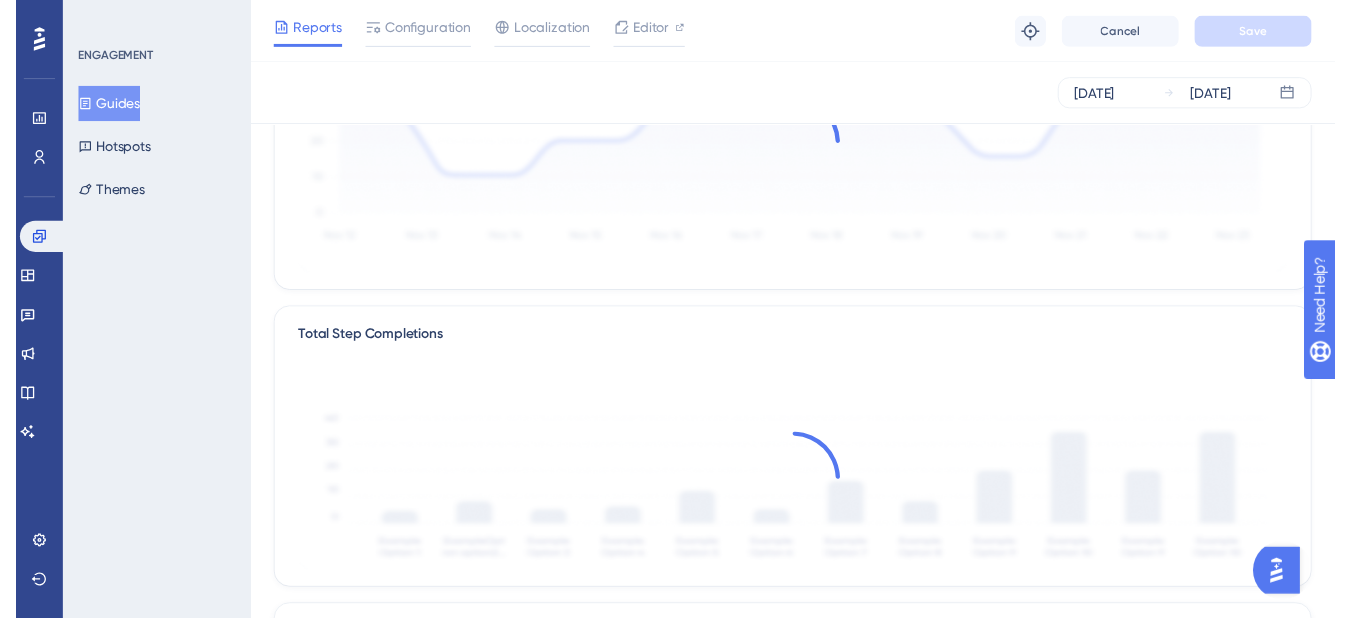 scroll, scrollTop: 0, scrollLeft: 0, axis: both 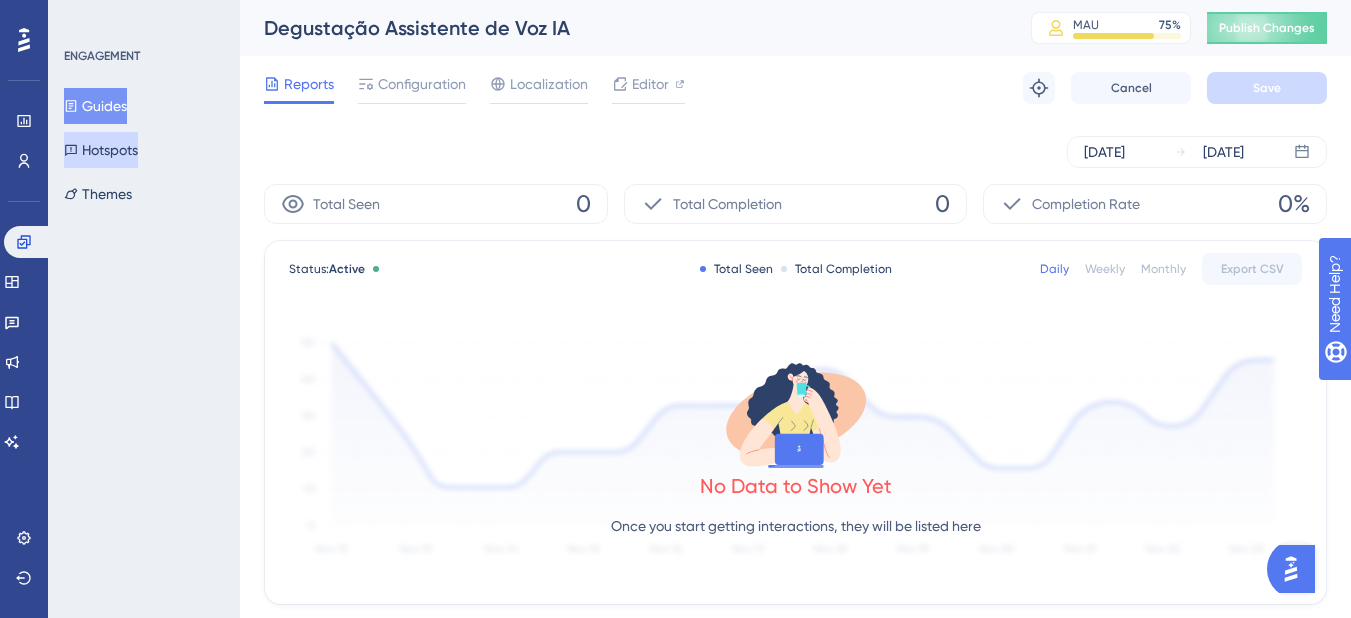 click on "Hotspots" at bounding box center (101, 150) 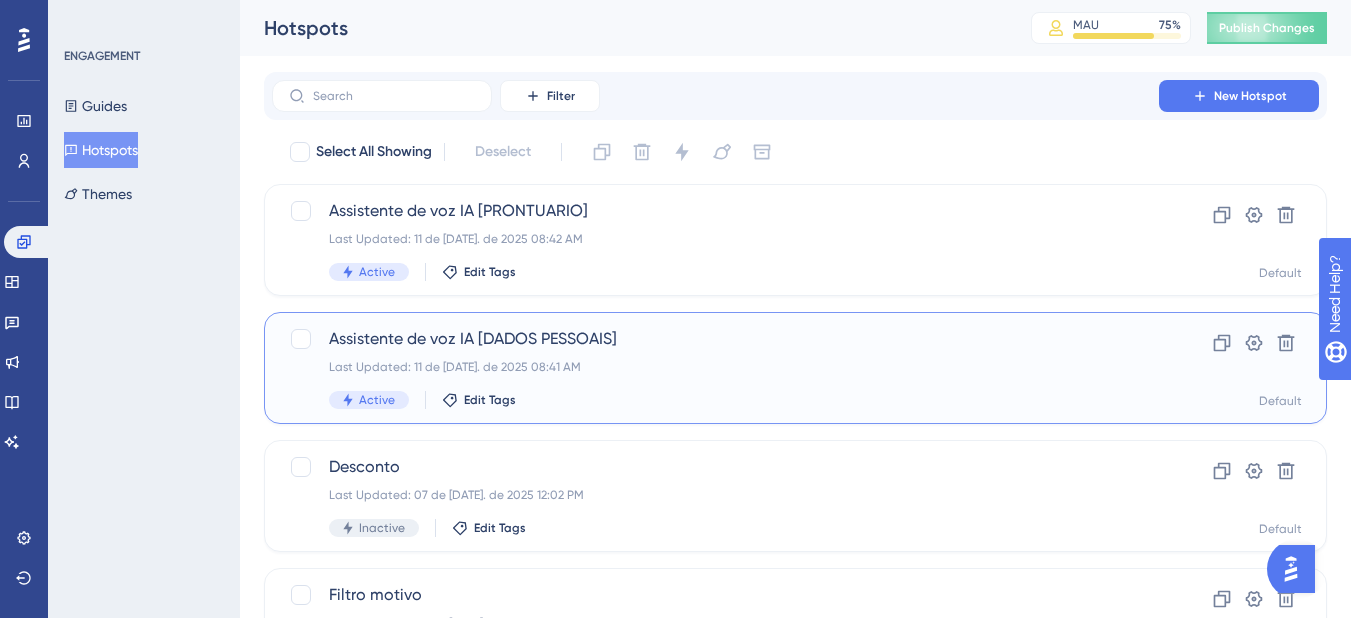 click on "Last Updated: 11 de [DATE]. de 2025 08:41 AM" at bounding box center (715, 367) 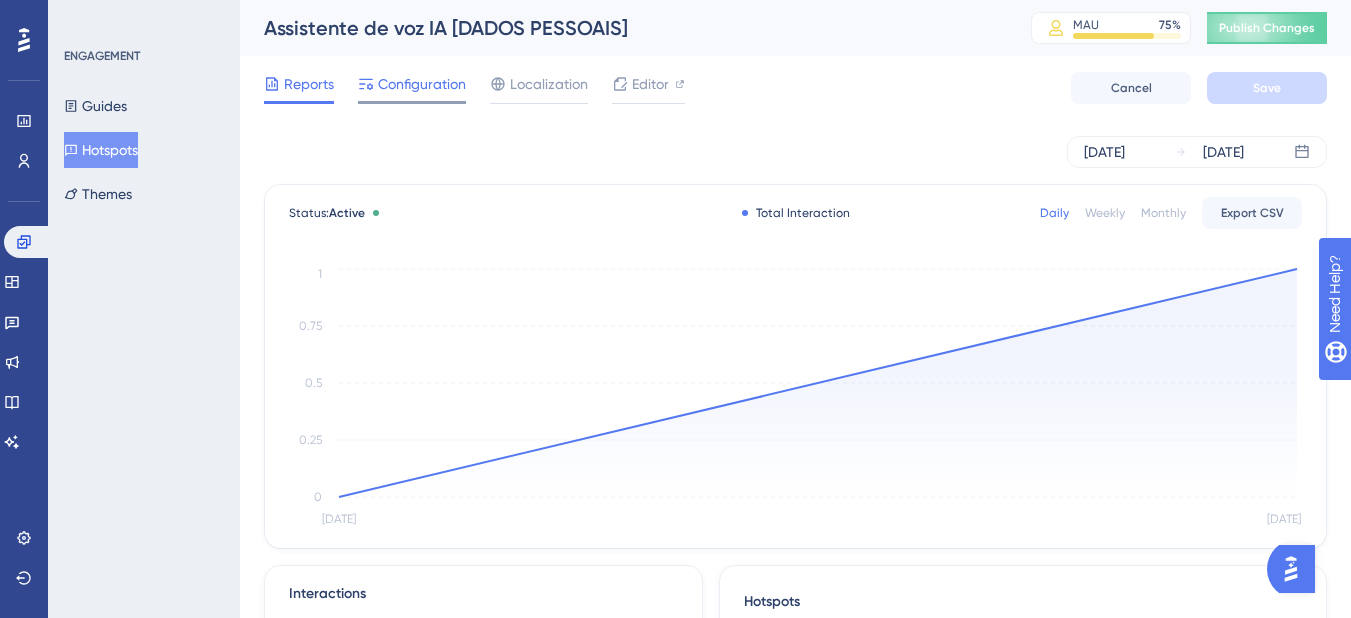 click on "Configuration" at bounding box center [422, 84] 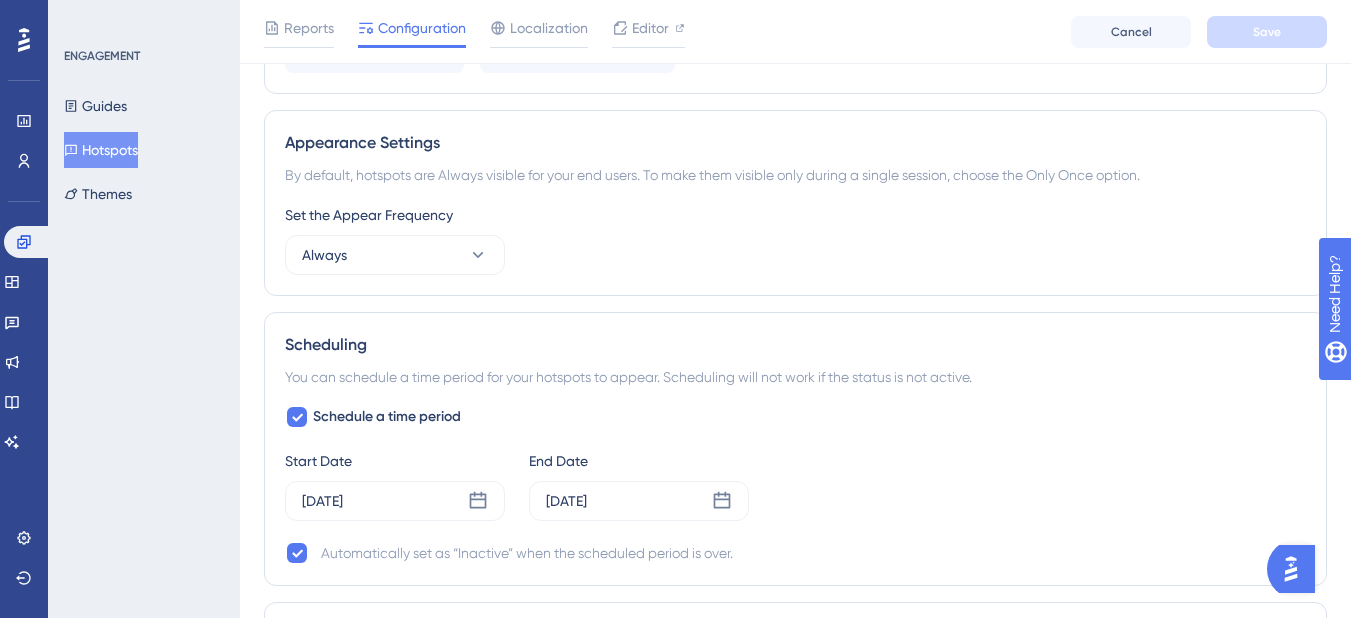 scroll, scrollTop: 1100, scrollLeft: 0, axis: vertical 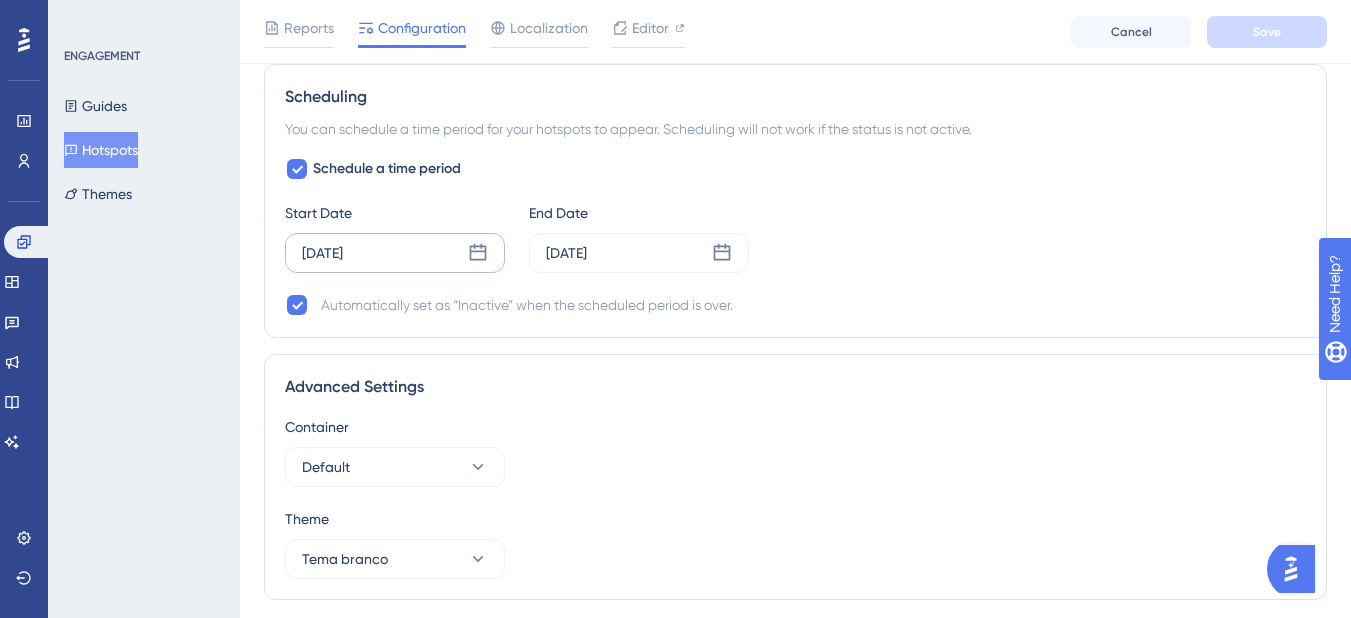 click on "[DATE]" at bounding box center [395, 253] 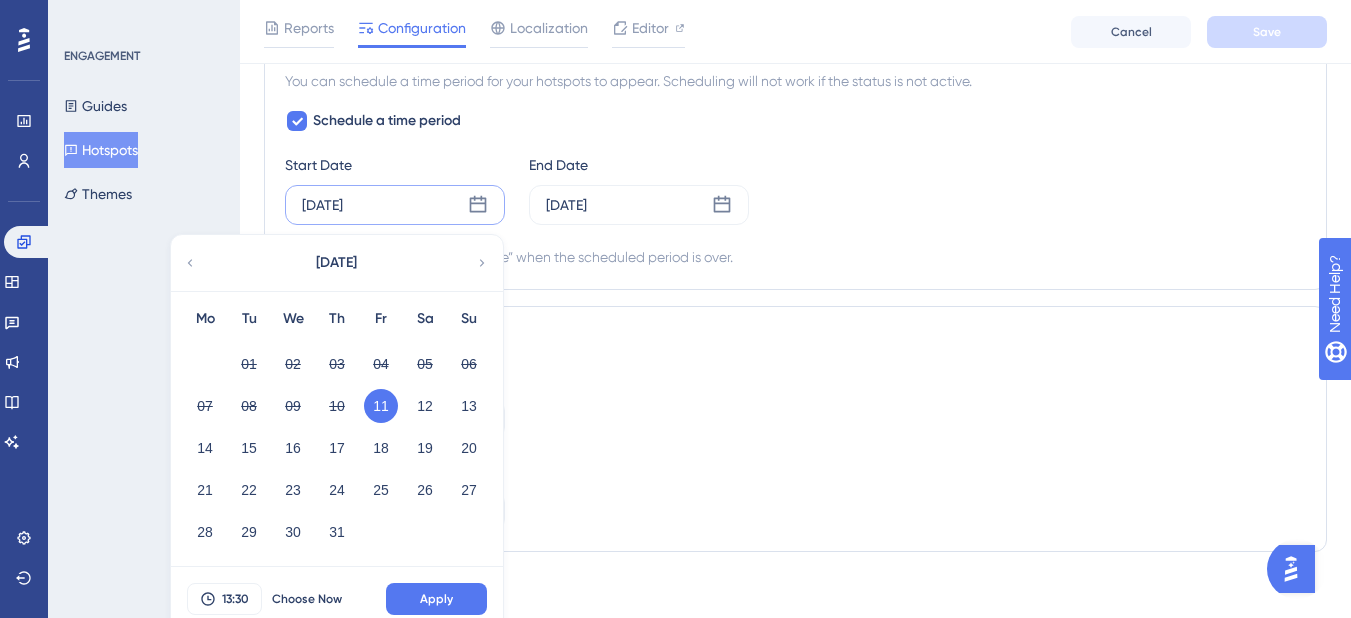 scroll, scrollTop: 1162, scrollLeft: 0, axis: vertical 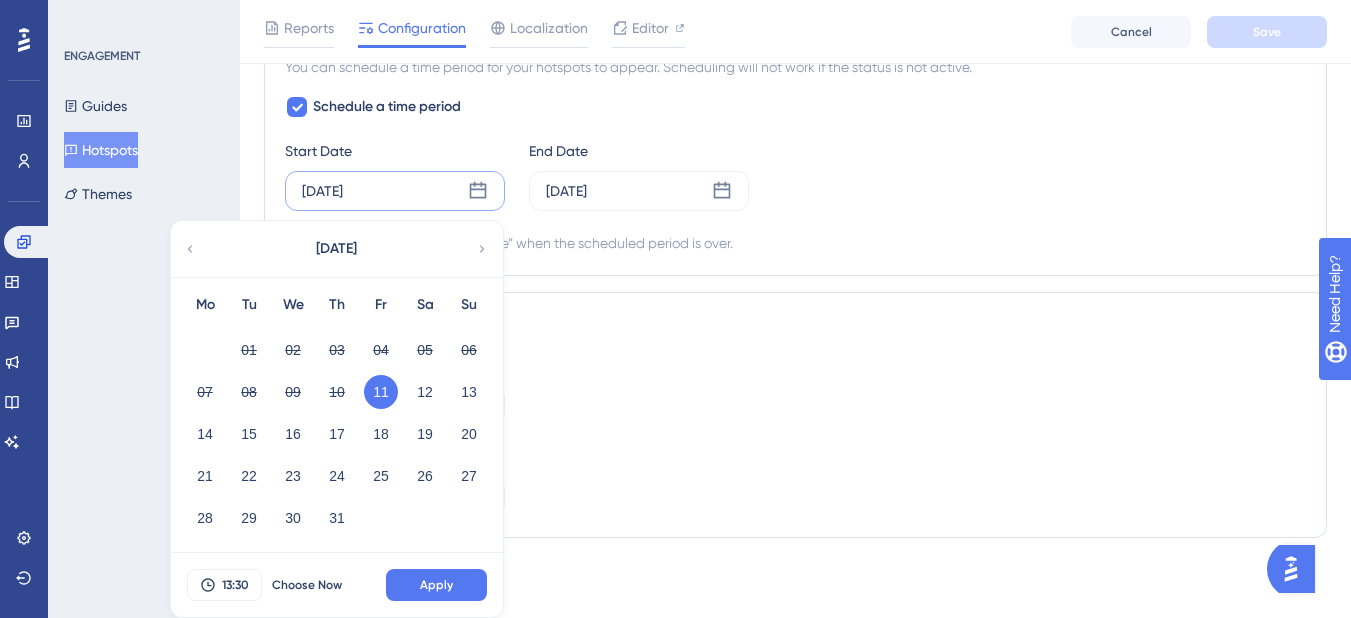 click on "Hotspots" at bounding box center [101, 150] 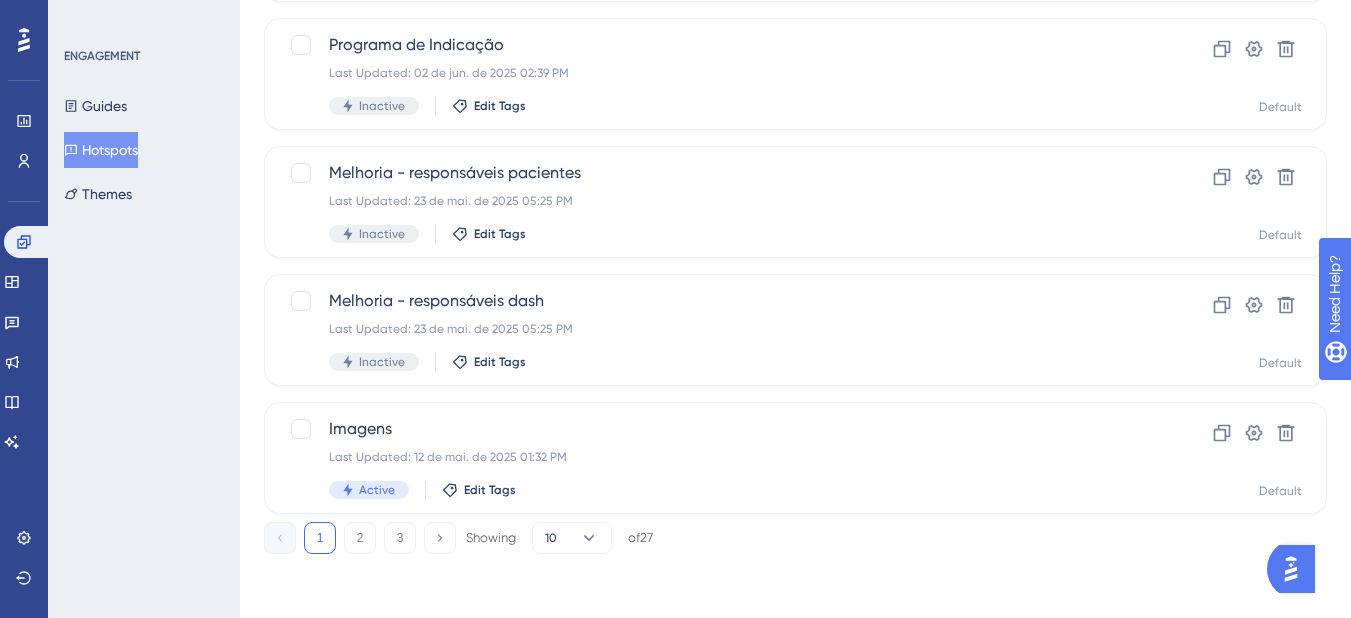 scroll, scrollTop: 0, scrollLeft: 0, axis: both 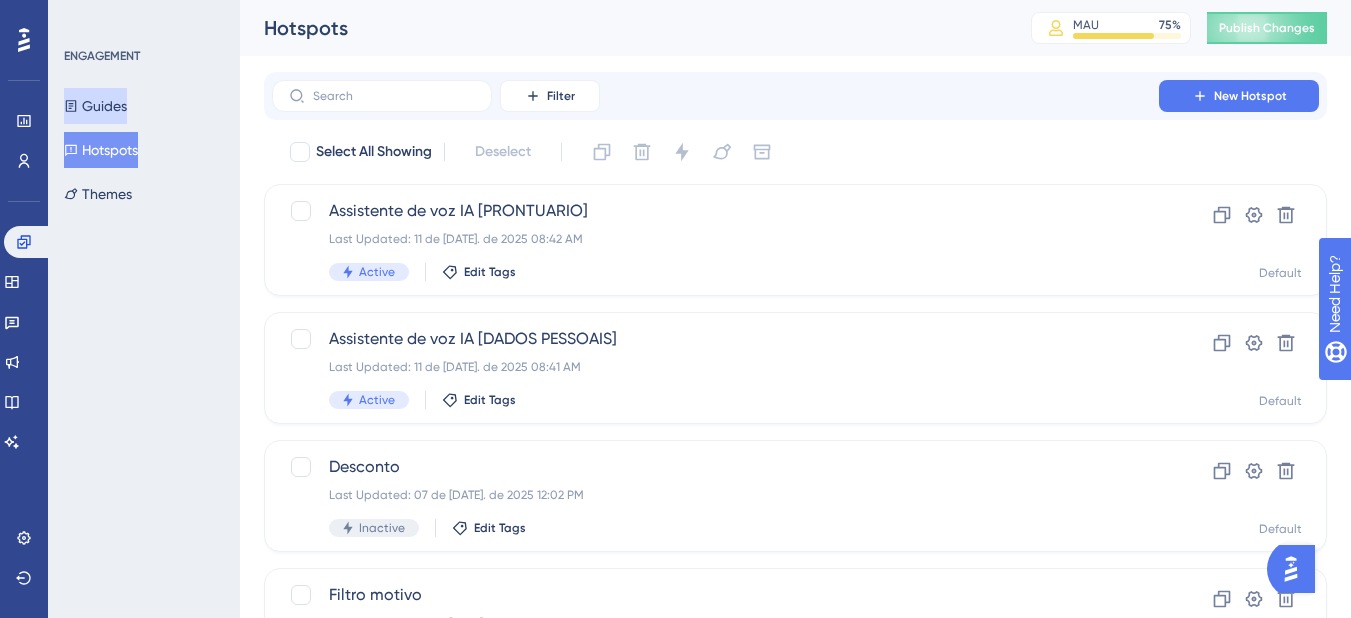 click on "Guides" at bounding box center [95, 106] 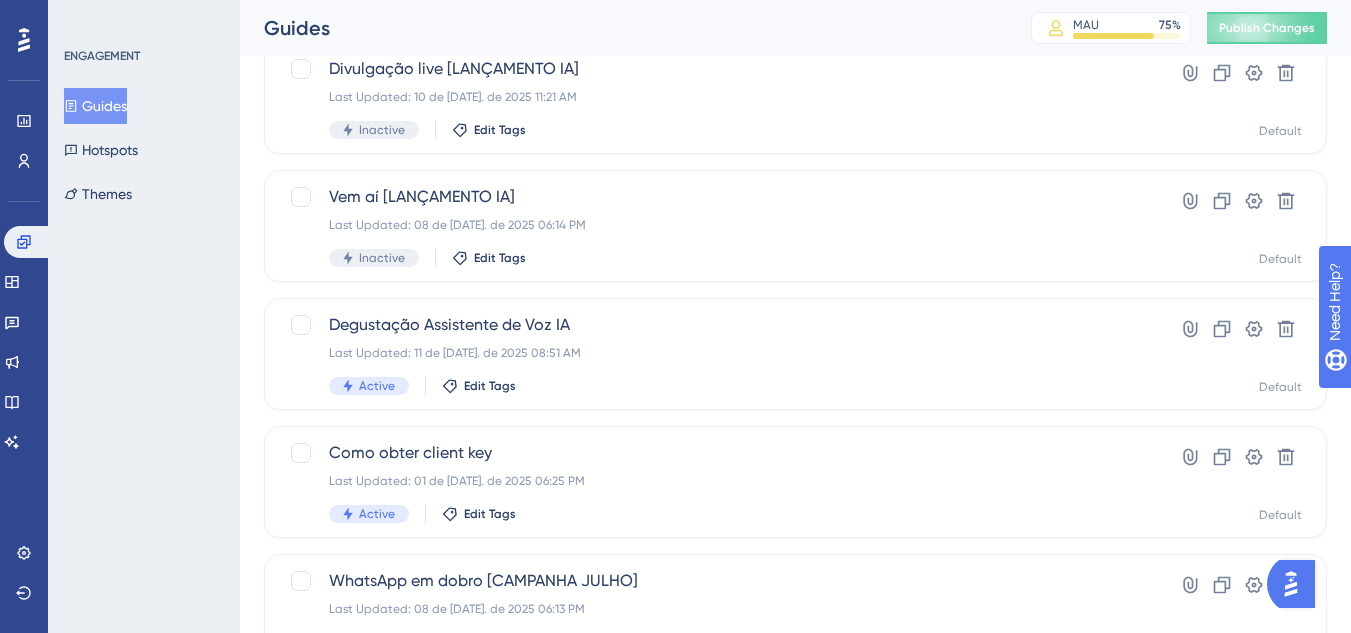 scroll, scrollTop: 400, scrollLeft: 0, axis: vertical 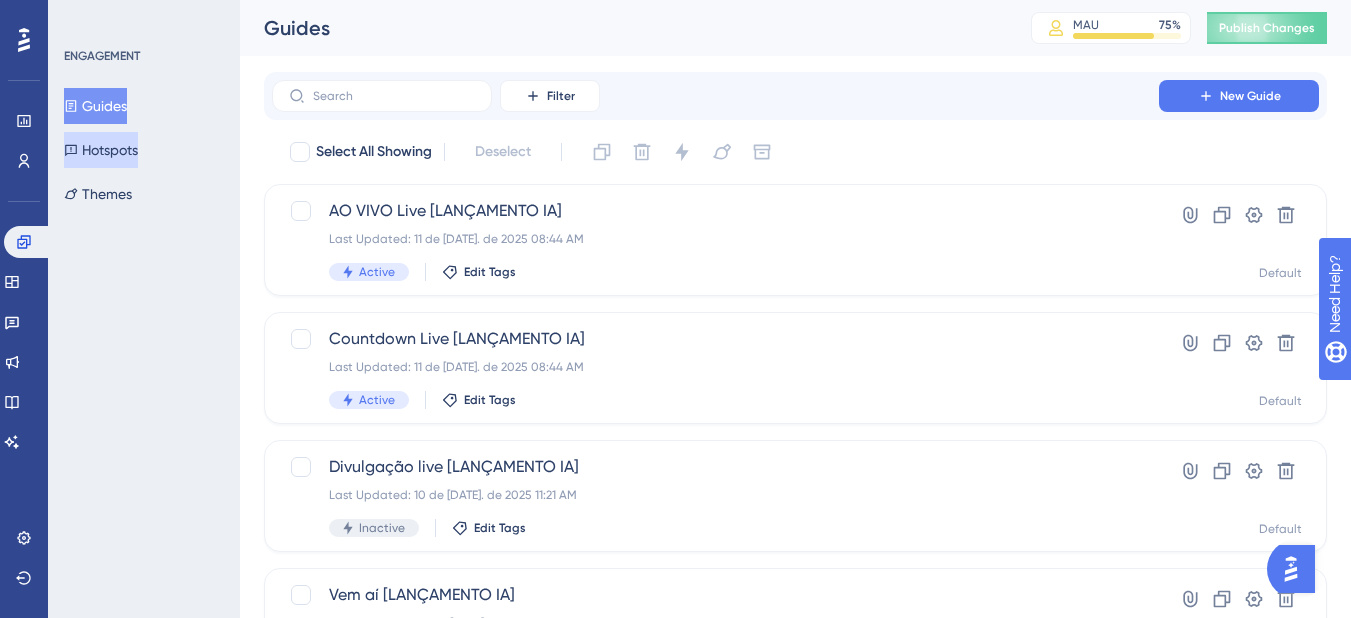 click on "Hotspots" at bounding box center [101, 150] 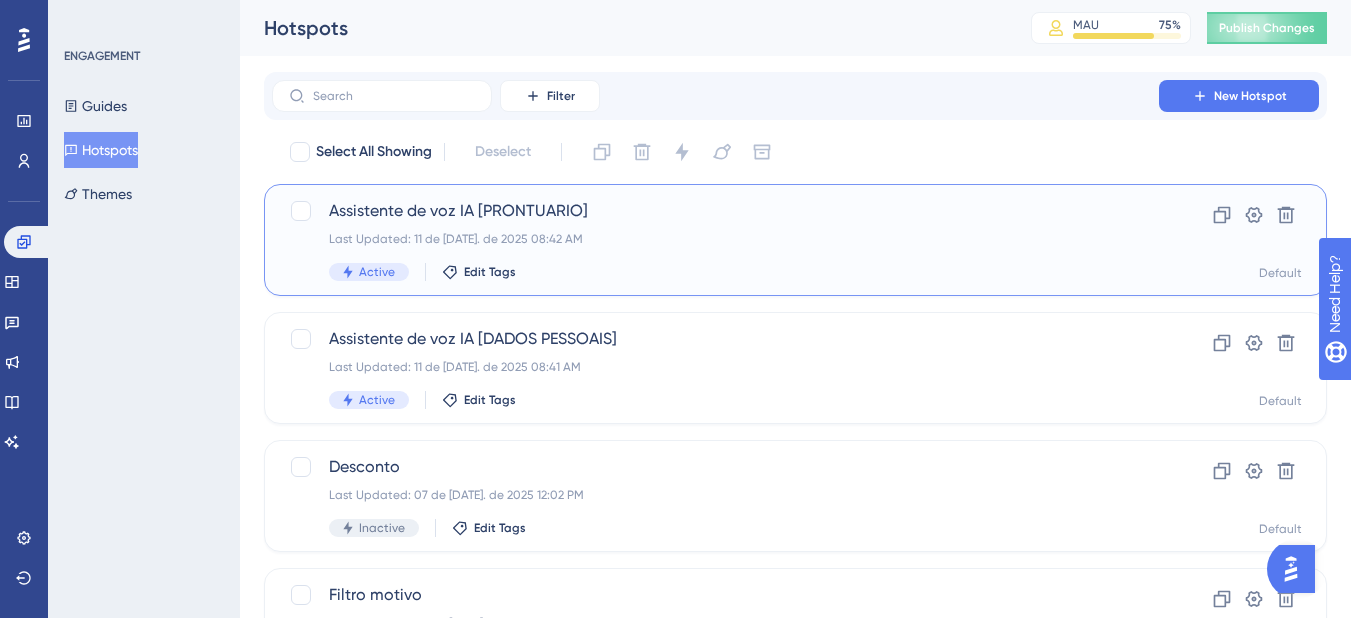 click on "Assistente de voz IA [PRONTUARIO] Last Updated: 11 de [DATE]. de 2025 08:42 AM Active Edit Tags" at bounding box center (715, 240) 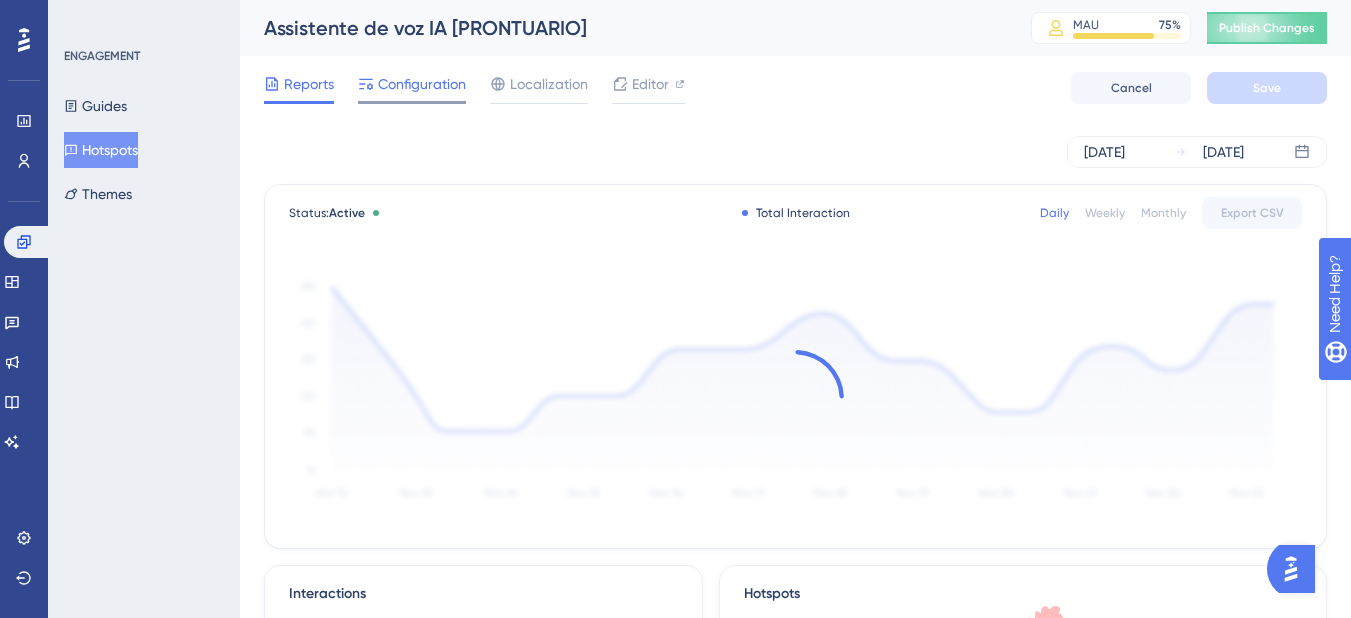 click on "Configuration" at bounding box center (422, 84) 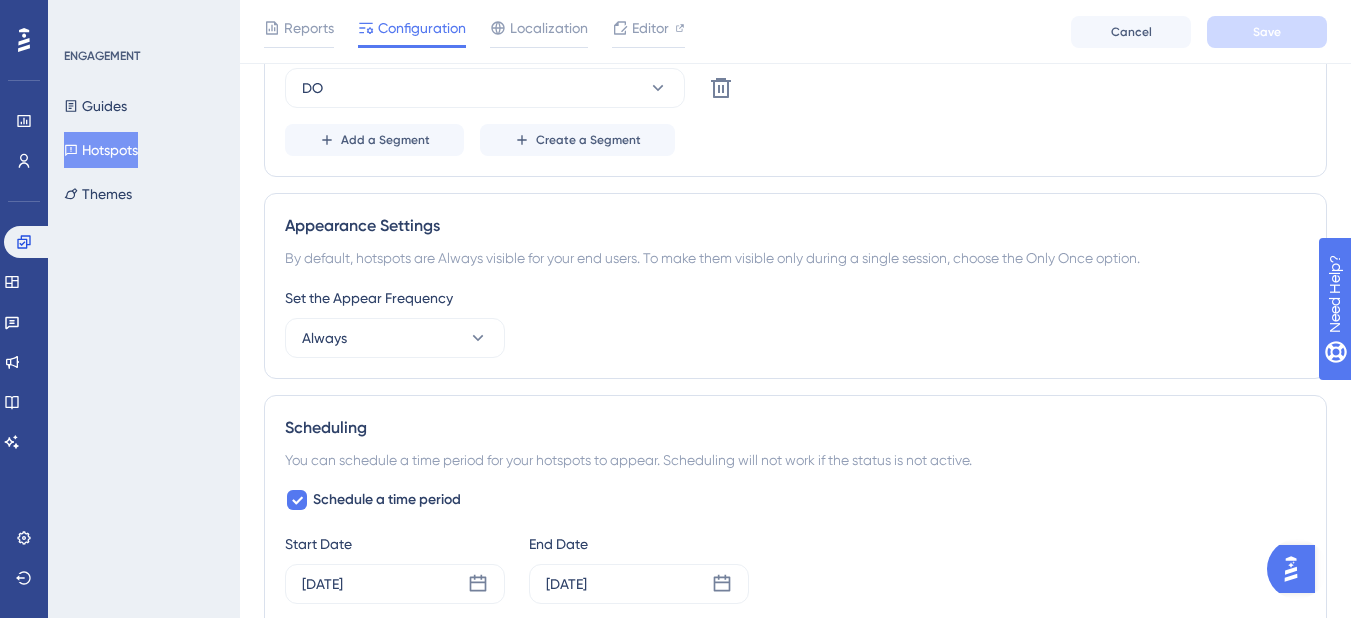 scroll, scrollTop: 900, scrollLeft: 0, axis: vertical 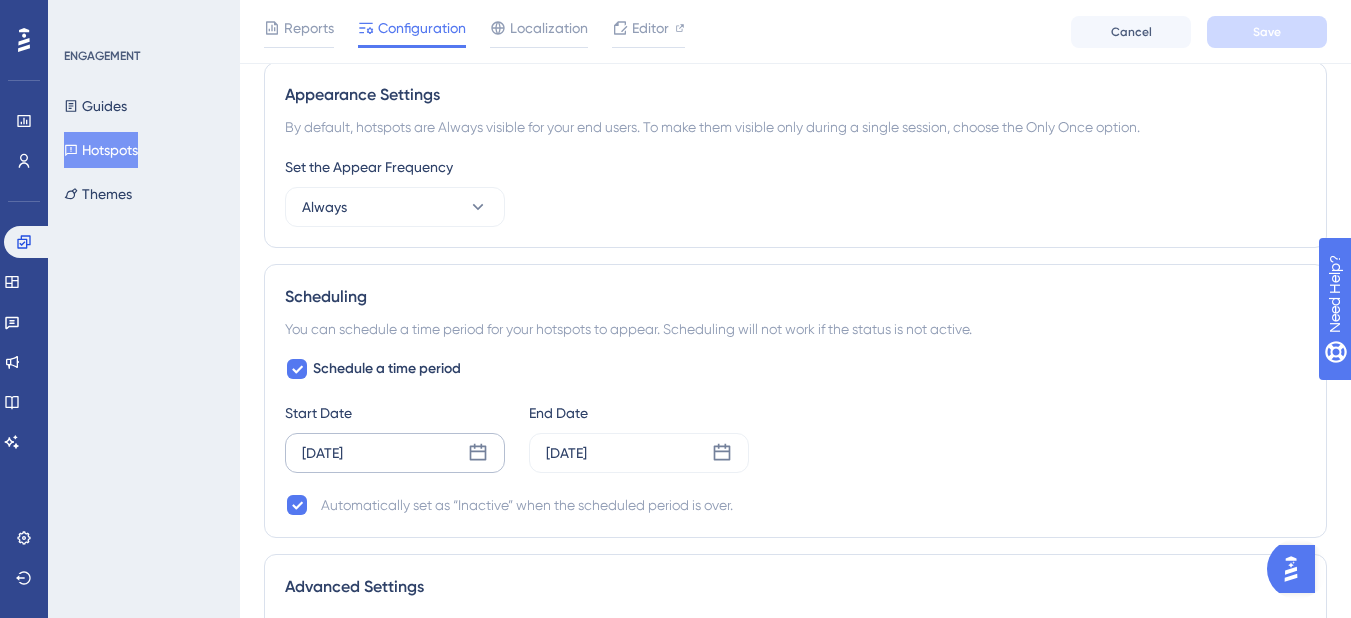 click on "[DATE]" at bounding box center [322, 453] 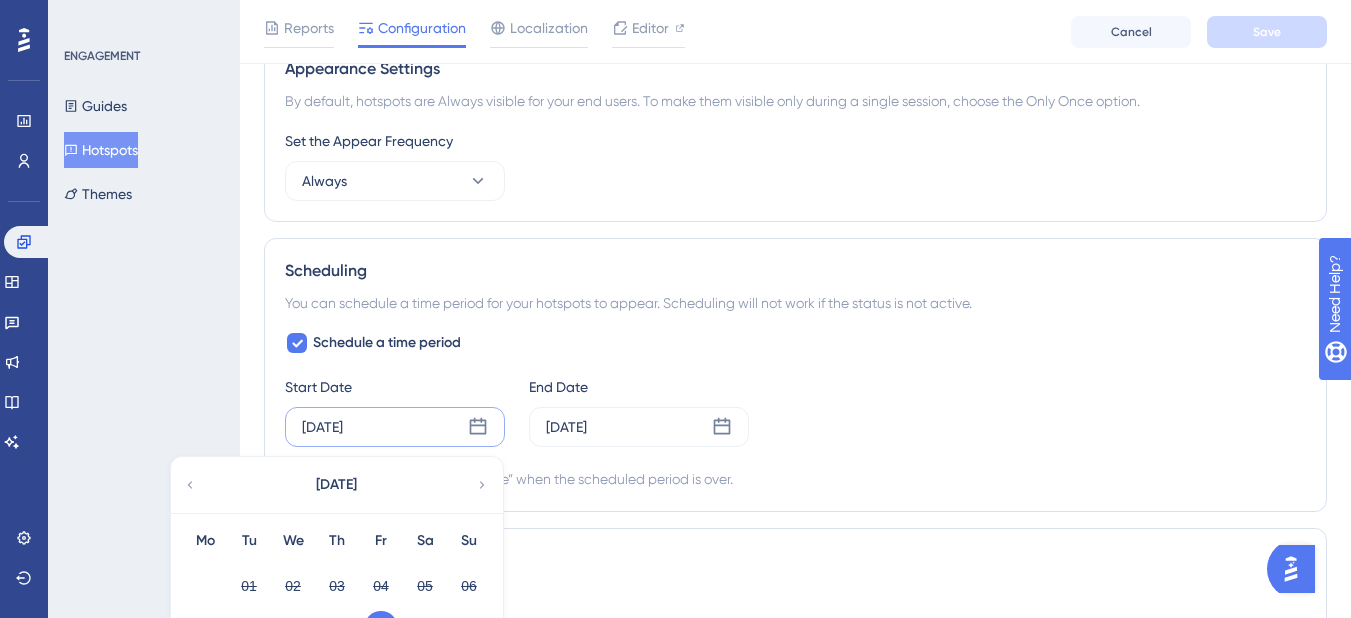 scroll, scrollTop: 1162, scrollLeft: 0, axis: vertical 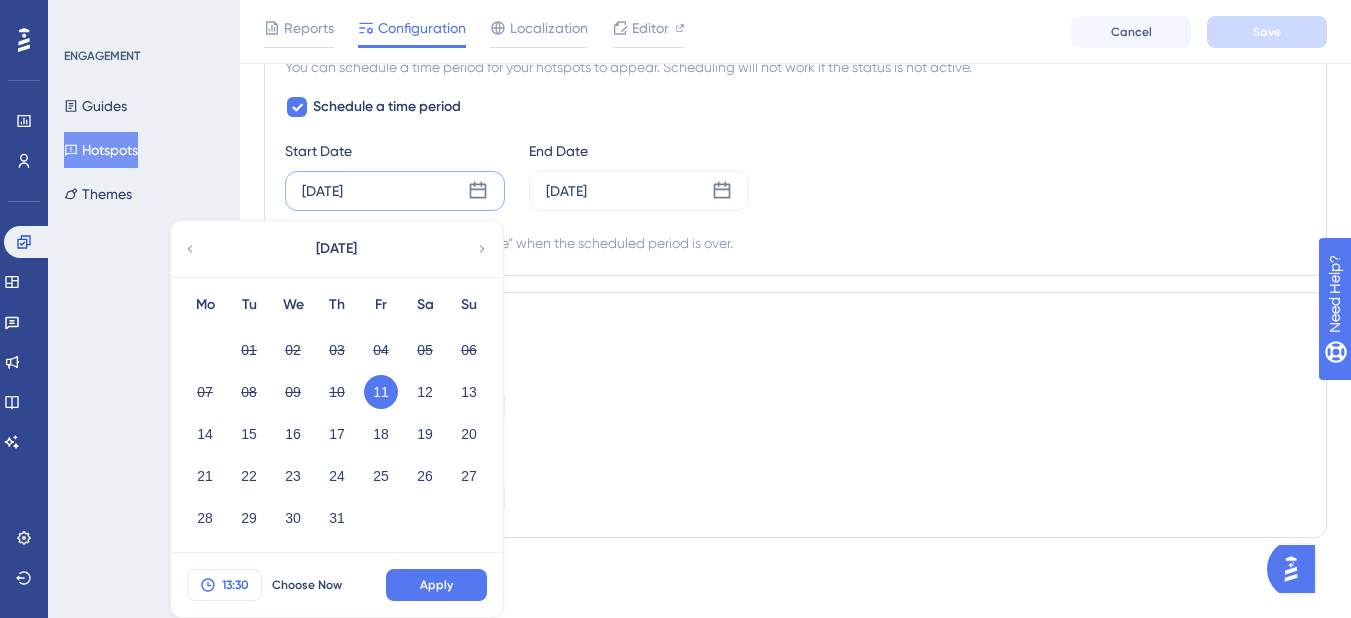 click on "13:30" at bounding box center [235, 585] 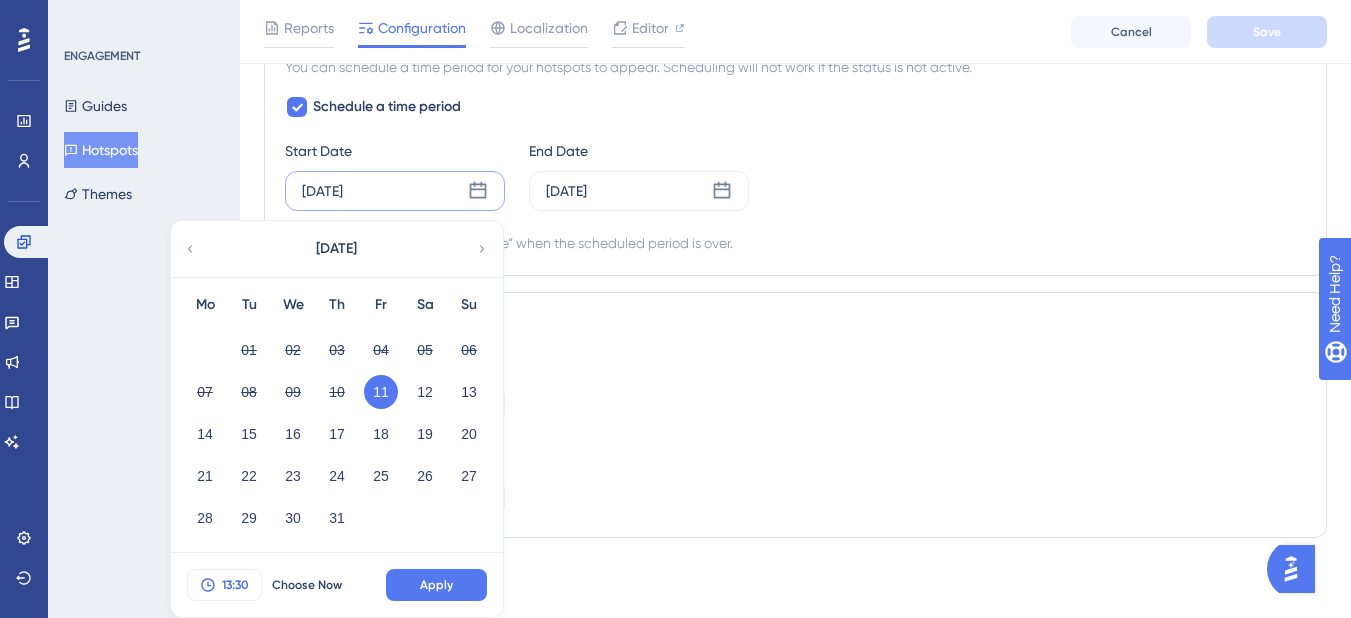 scroll, scrollTop: 1172, scrollLeft: 0, axis: vertical 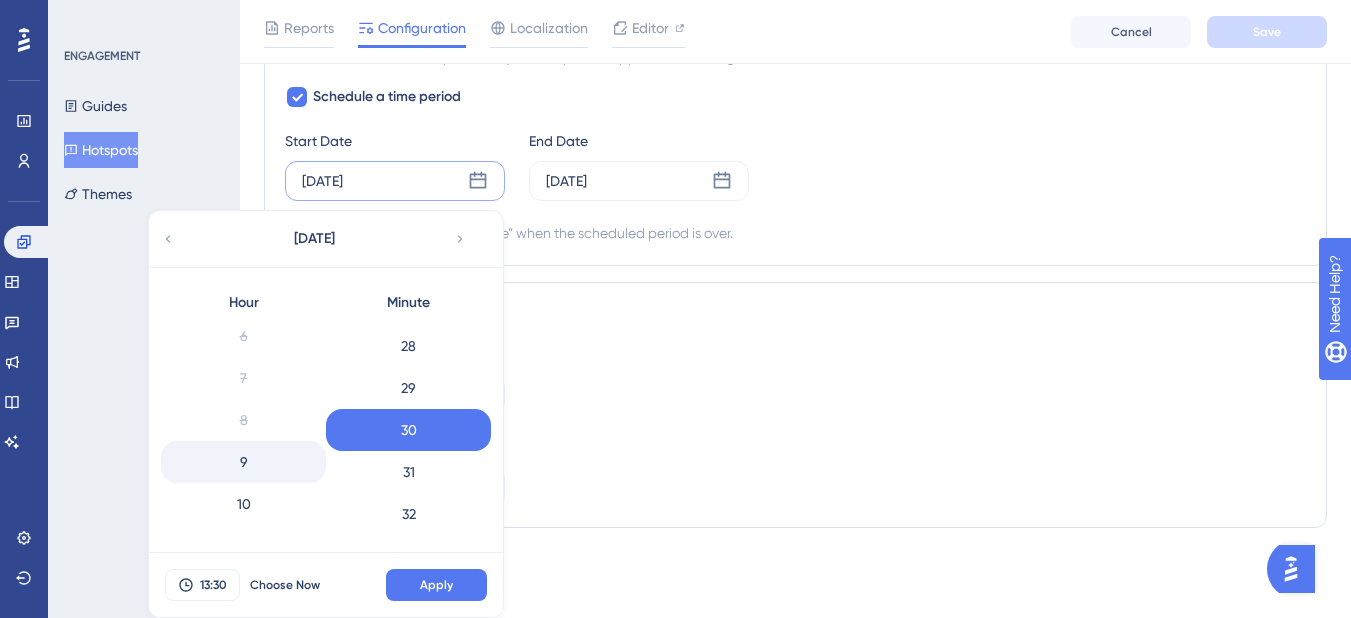 click on "9" at bounding box center [243, 462] 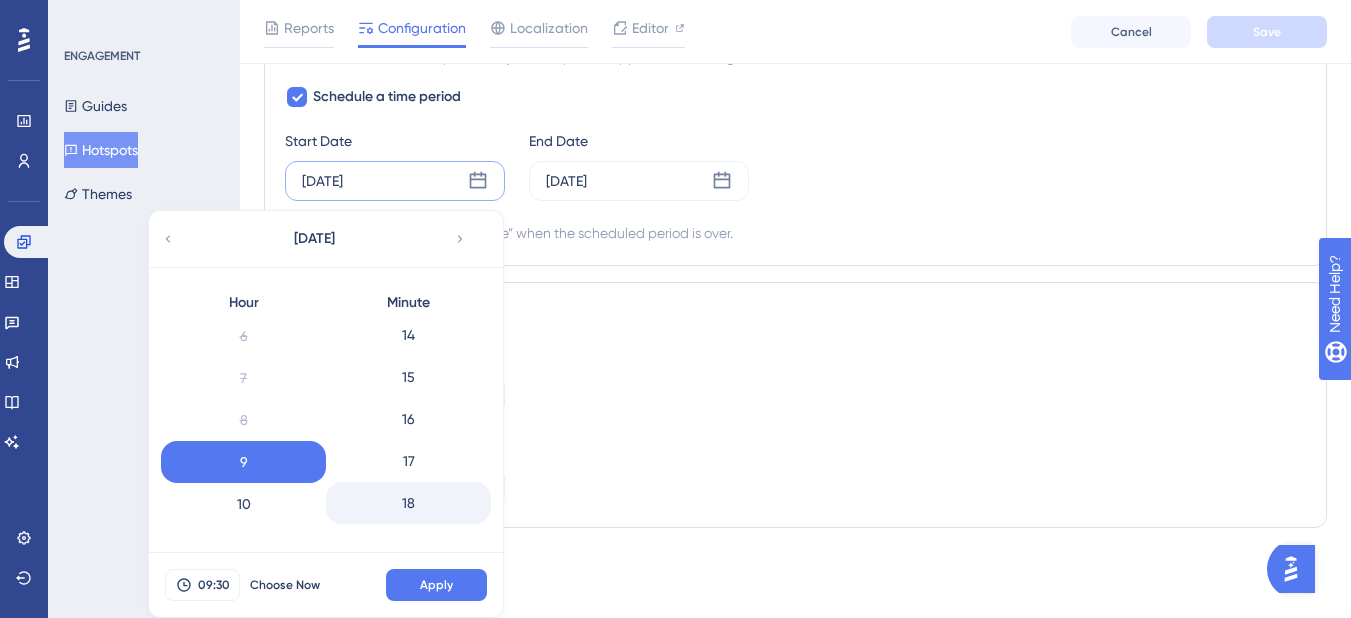 scroll, scrollTop: 574, scrollLeft: 0, axis: vertical 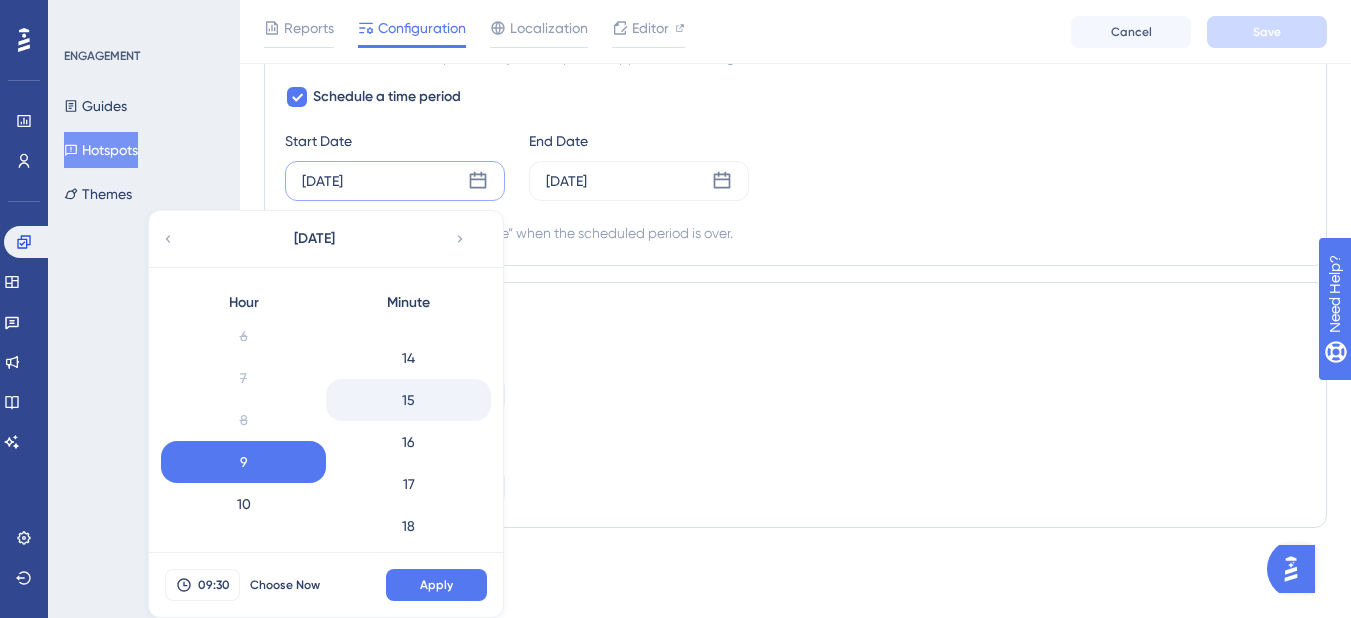 click on "15" at bounding box center [408, 400] 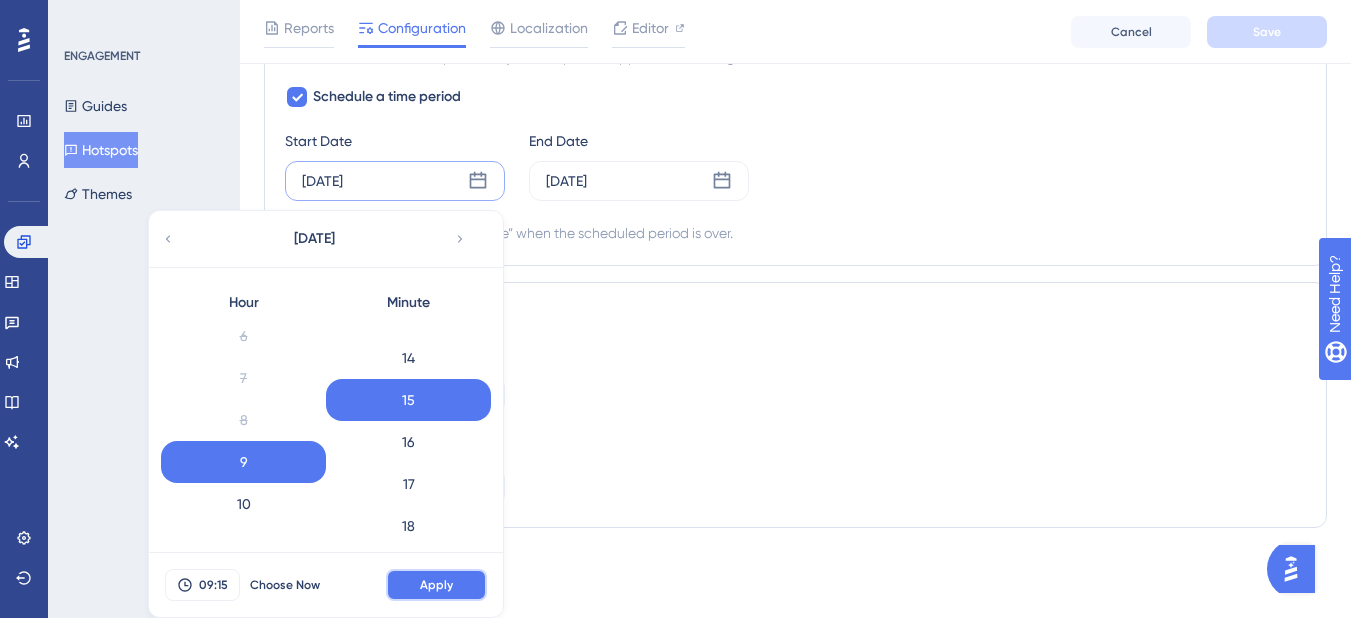 click on "Apply" at bounding box center [436, 585] 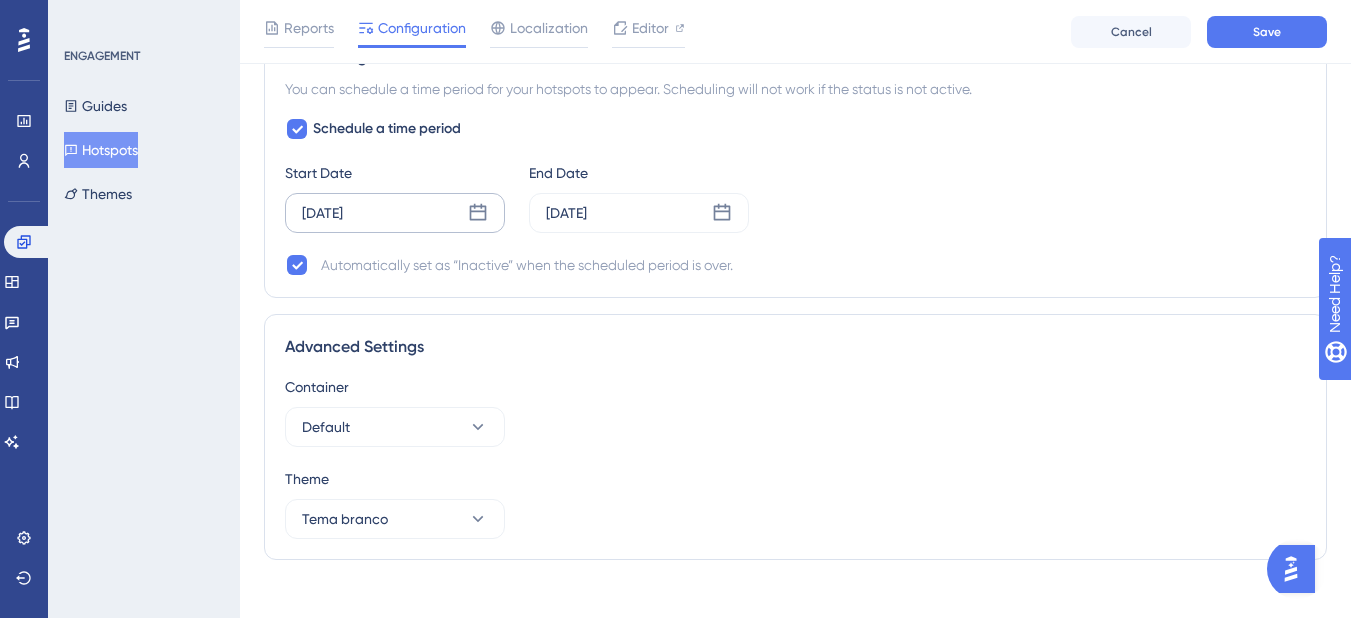 scroll, scrollTop: 1162, scrollLeft: 0, axis: vertical 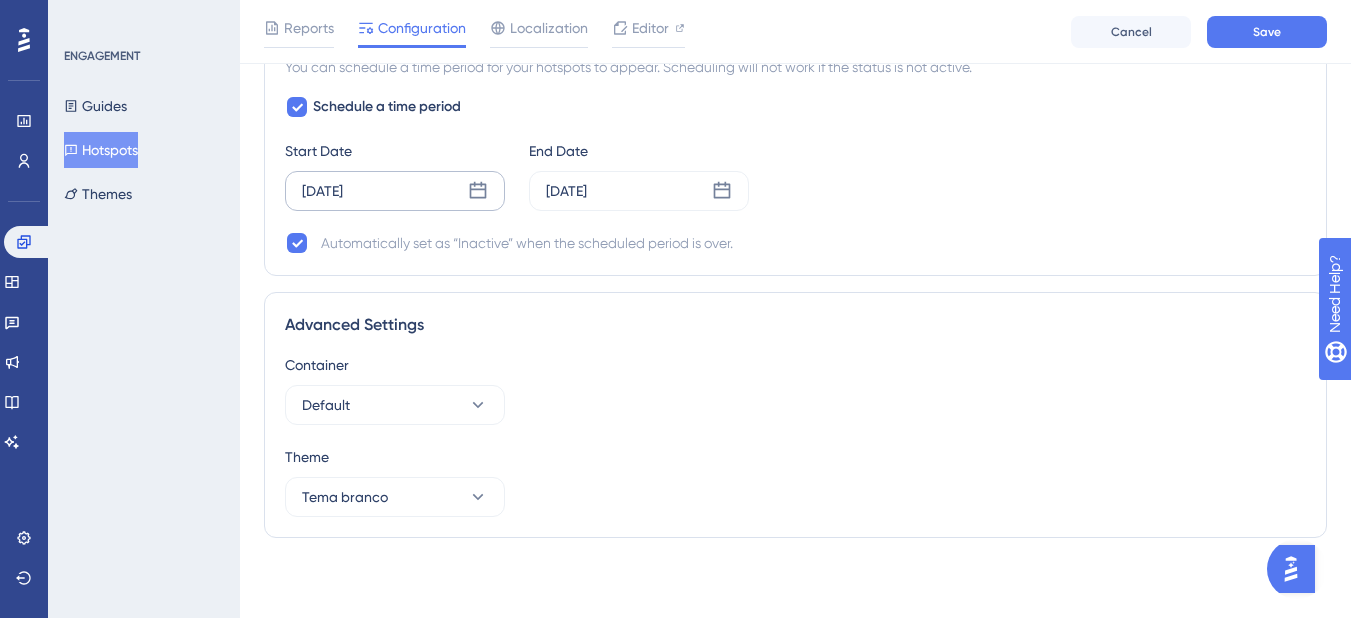 click on "[DATE]" at bounding box center [395, 191] 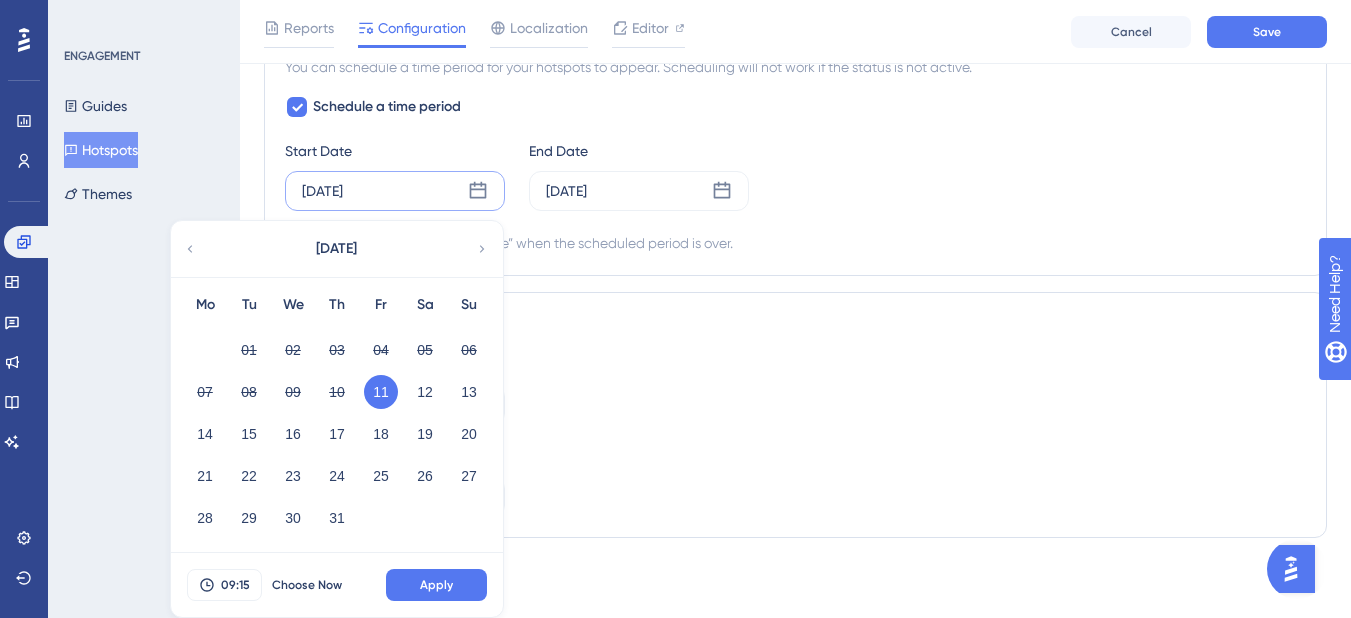 click on "Performance Users Engagement Widgets Feedback Product Updates Knowledge Base AI Assistant Settings Logout ENGAGEMENT Guides Hotspots Themes Assistente de voz IA [PRONTUARIO] MAU 75 % Click to see add-on and upgrade options Publish Changes Reports Configuration Localization Editor Cancel Save Status: Active Hotspot Information Hotspot ID: 22931 Copy Hotspot Group Name Assistente de voz IA [PRONTUARIO] Page Targeting
On which pages should the hotspot group be visible to your end users?
Choose A Rule URL equals https://[DOMAIN_NAME]/#/customers/medical_record#top Add a Target Audience Segmentation Which segment of the audience would you like to show this hotspot group to? All Users Custom Segment Only Me DO Delete Add a Segment Create a Segment Appearance Settings By default, hotspots are Always visible for your end users. To make them
visible only during a single session, choose the Only Once option. Set the Appear Frequency Always Scheduling Schedule a time period Start Date [DATE]" at bounding box center [795, -288] 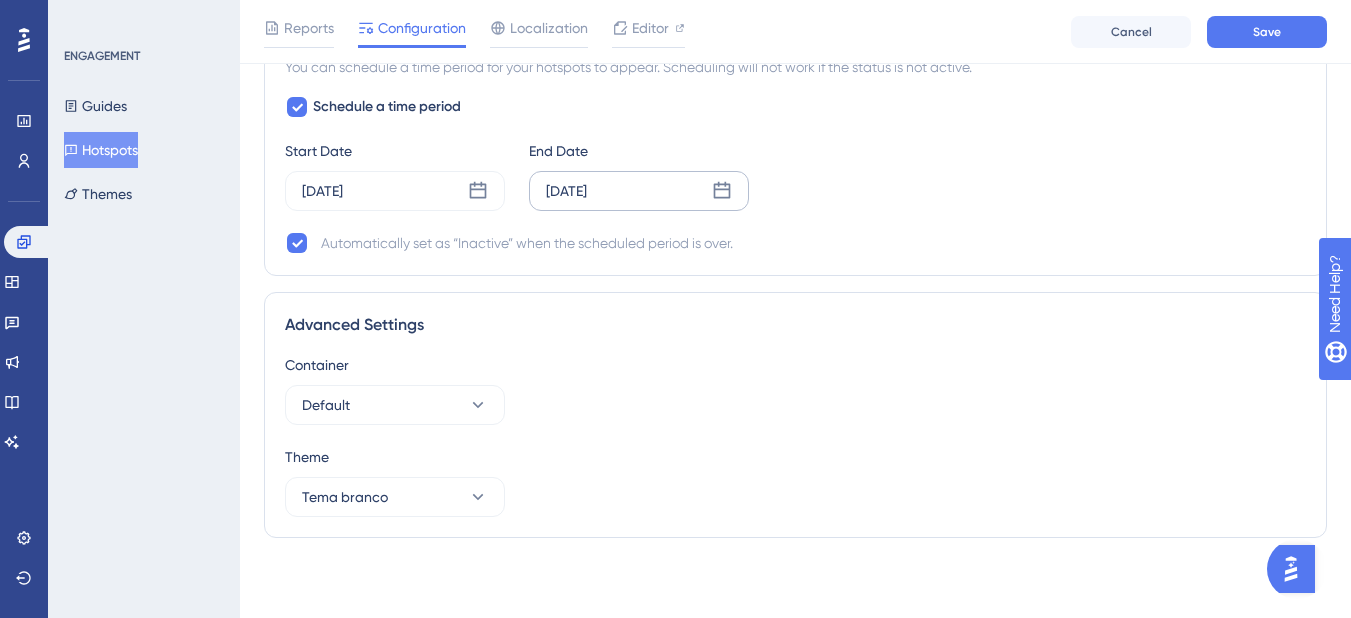 click on "[DATE]" at bounding box center (639, 191) 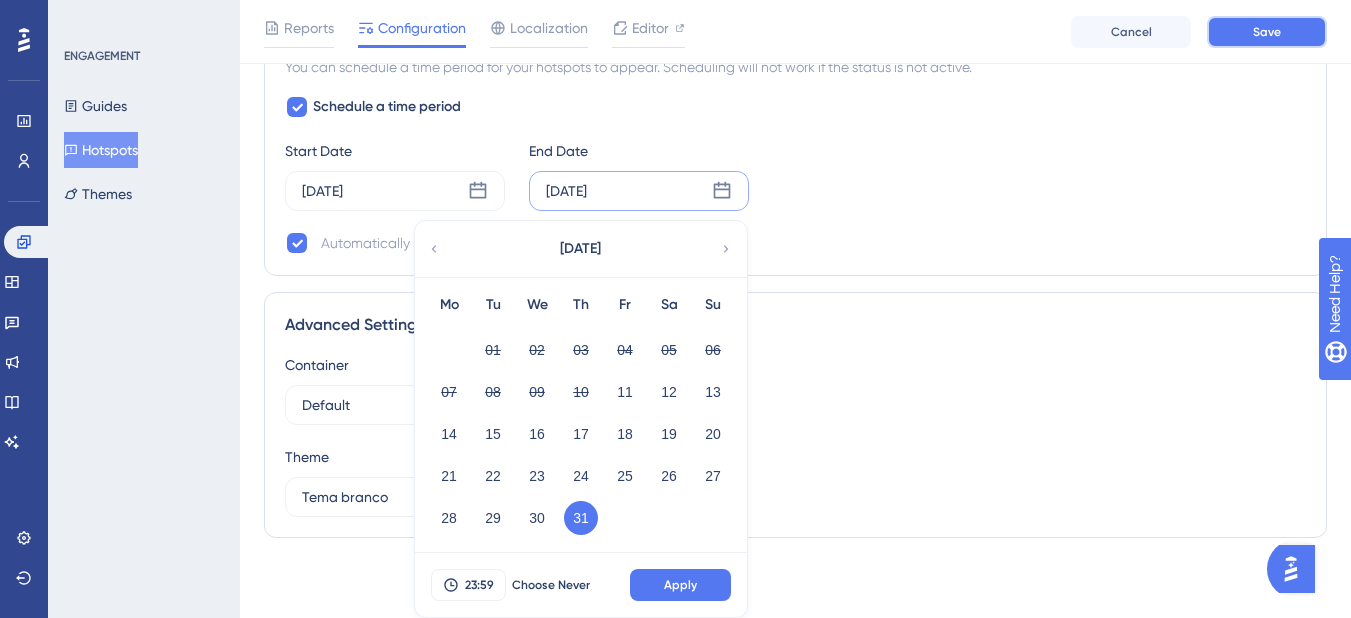 click on "Save" at bounding box center [1267, 32] 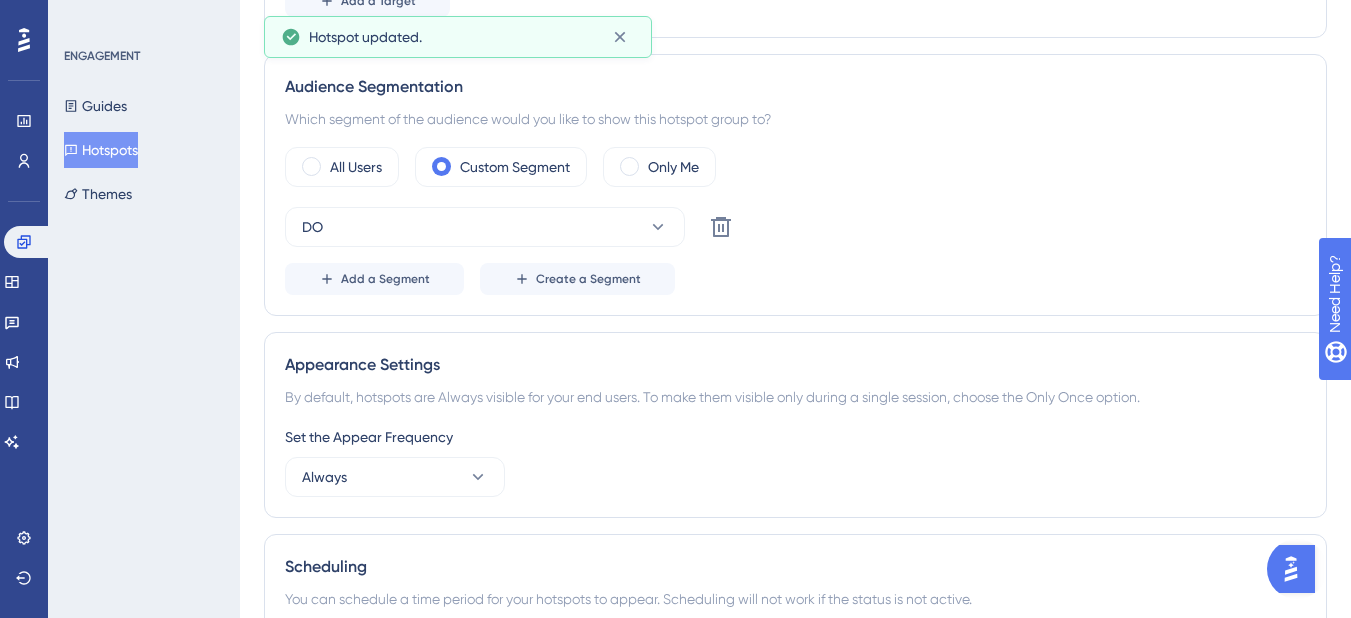 scroll, scrollTop: 0, scrollLeft: 0, axis: both 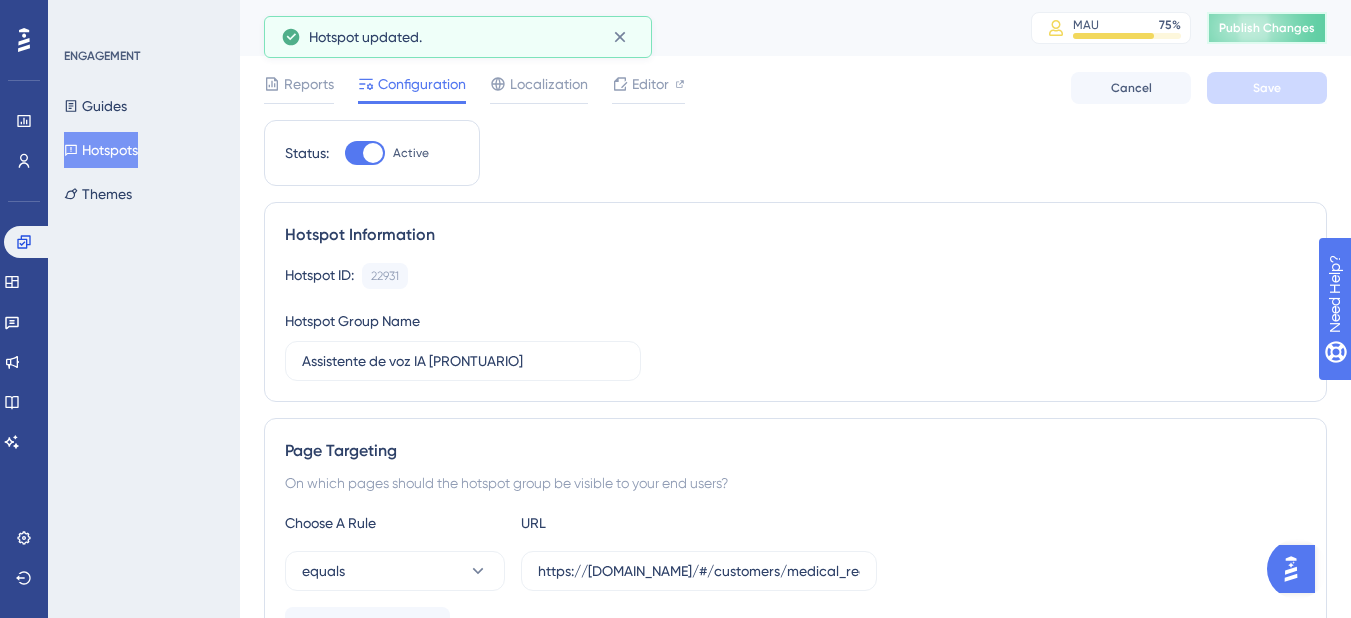 click on "Publish Changes" at bounding box center (1267, 28) 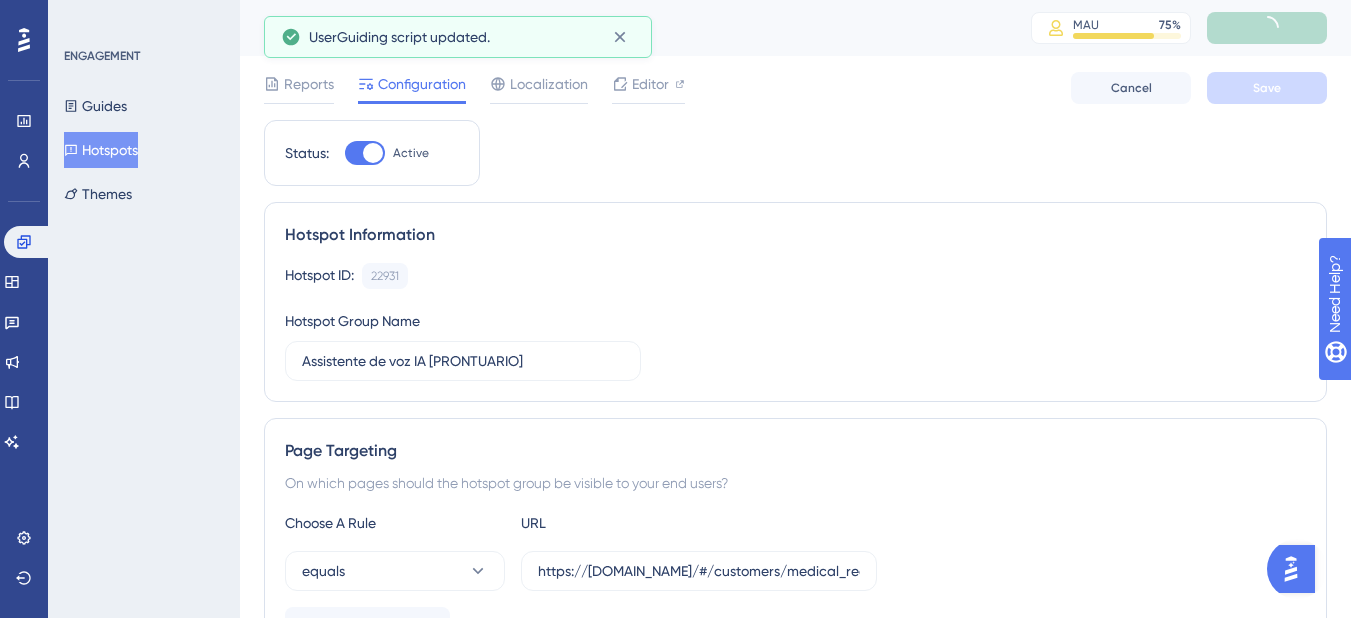 click on "Hotspots" at bounding box center [101, 150] 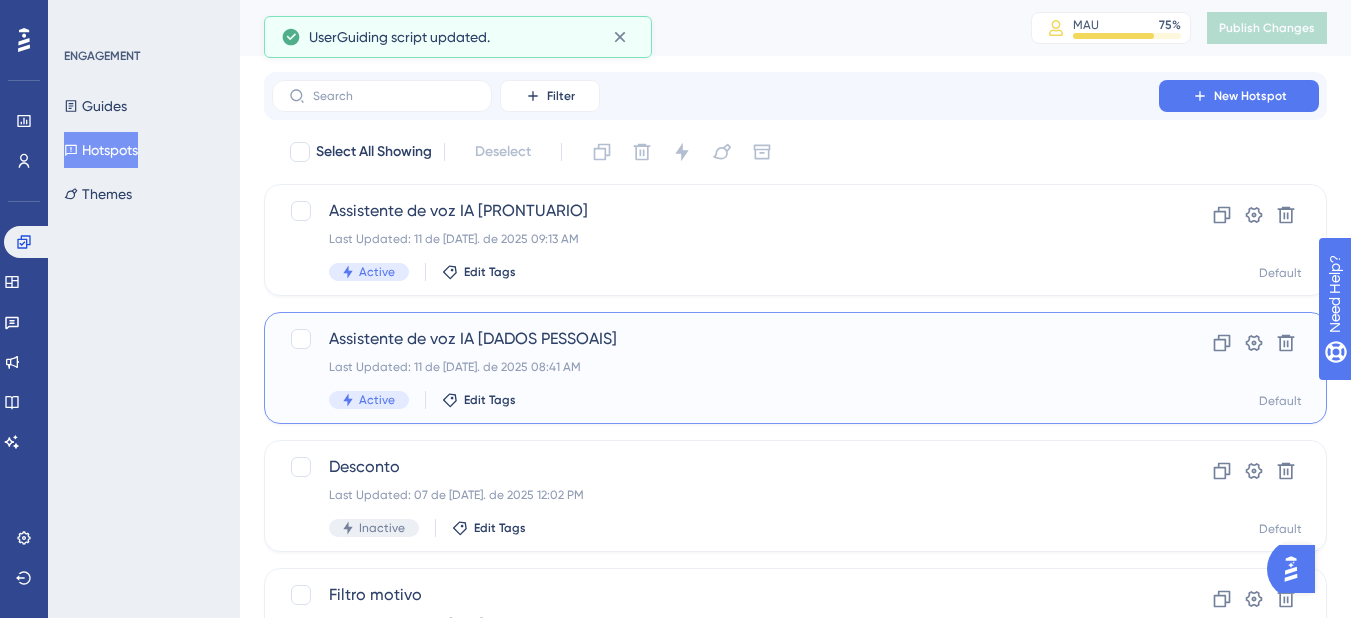 click on "Assistente de voz IA [DADOS PESSOAIS]" at bounding box center (715, 339) 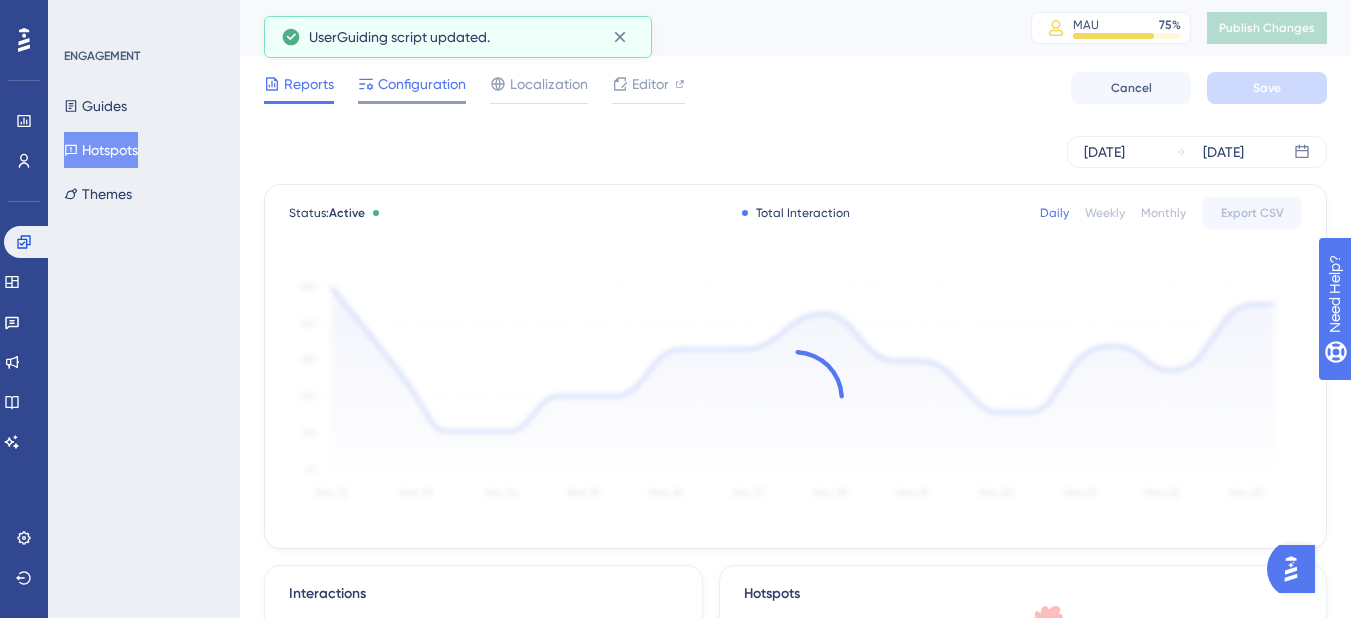 click on "Configuration" at bounding box center (422, 84) 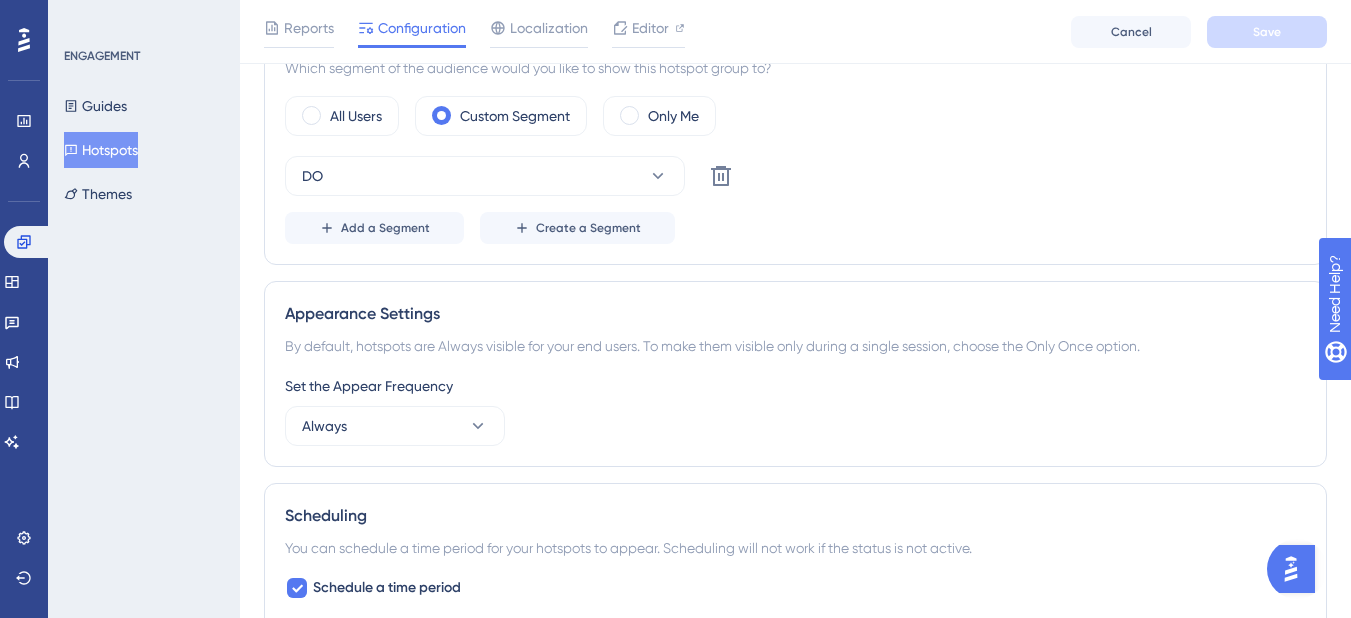 scroll, scrollTop: 900, scrollLeft: 0, axis: vertical 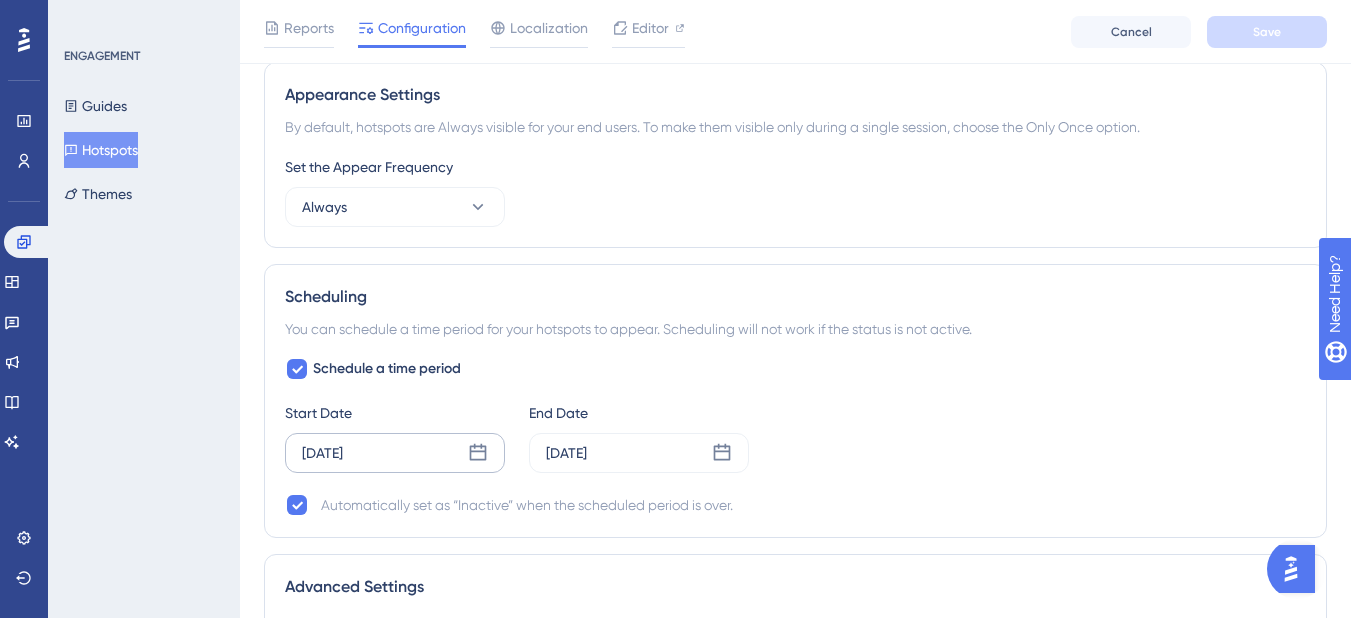 click on "[DATE]" at bounding box center (322, 453) 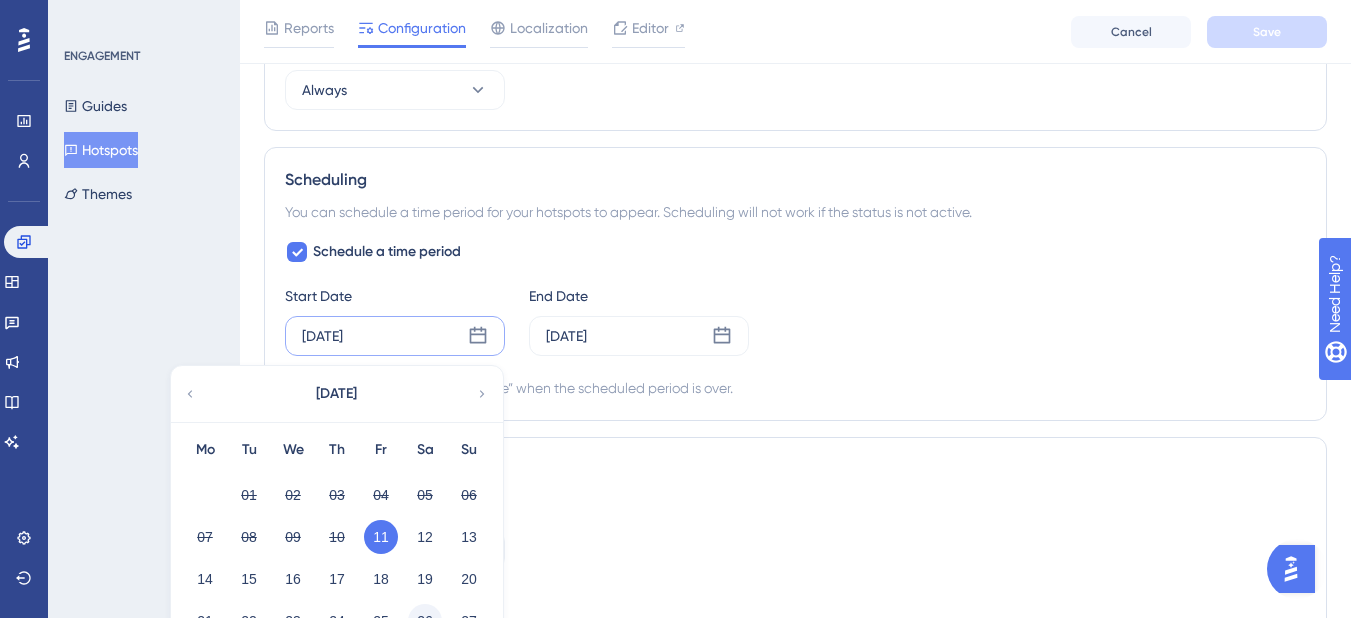 scroll, scrollTop: 1162, scrollLeft: 0, axis: vertical 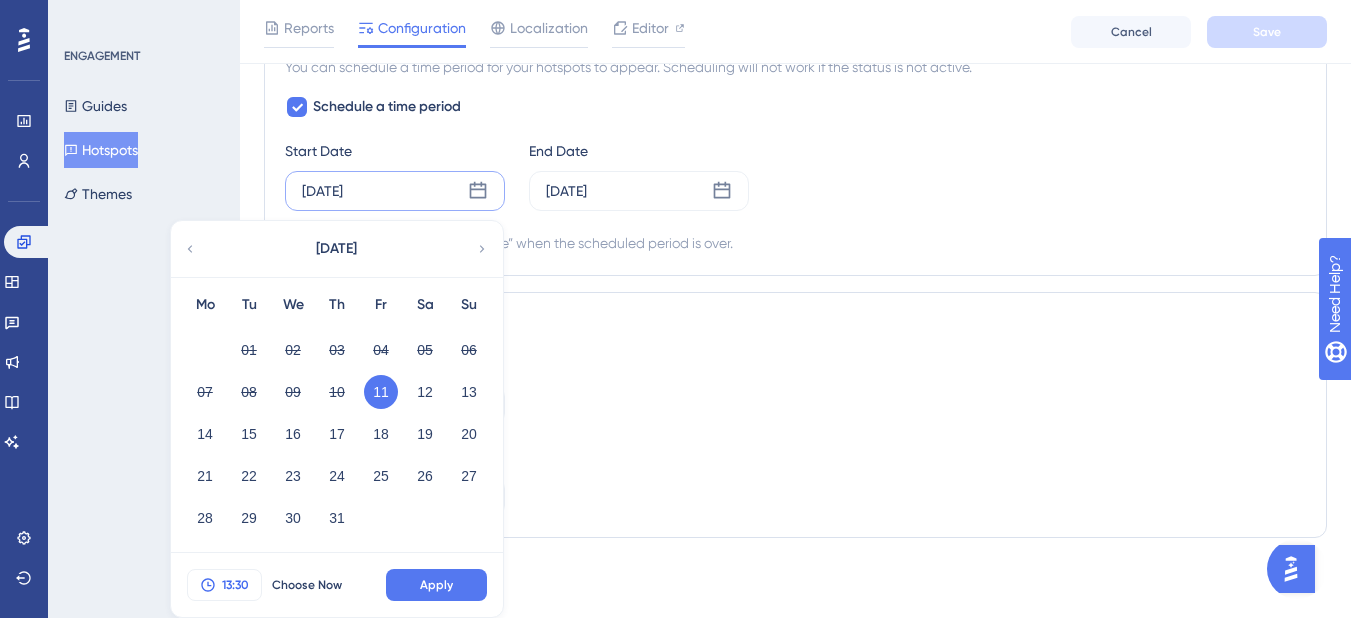 click on "13:30" at bounding box center (224, 585) 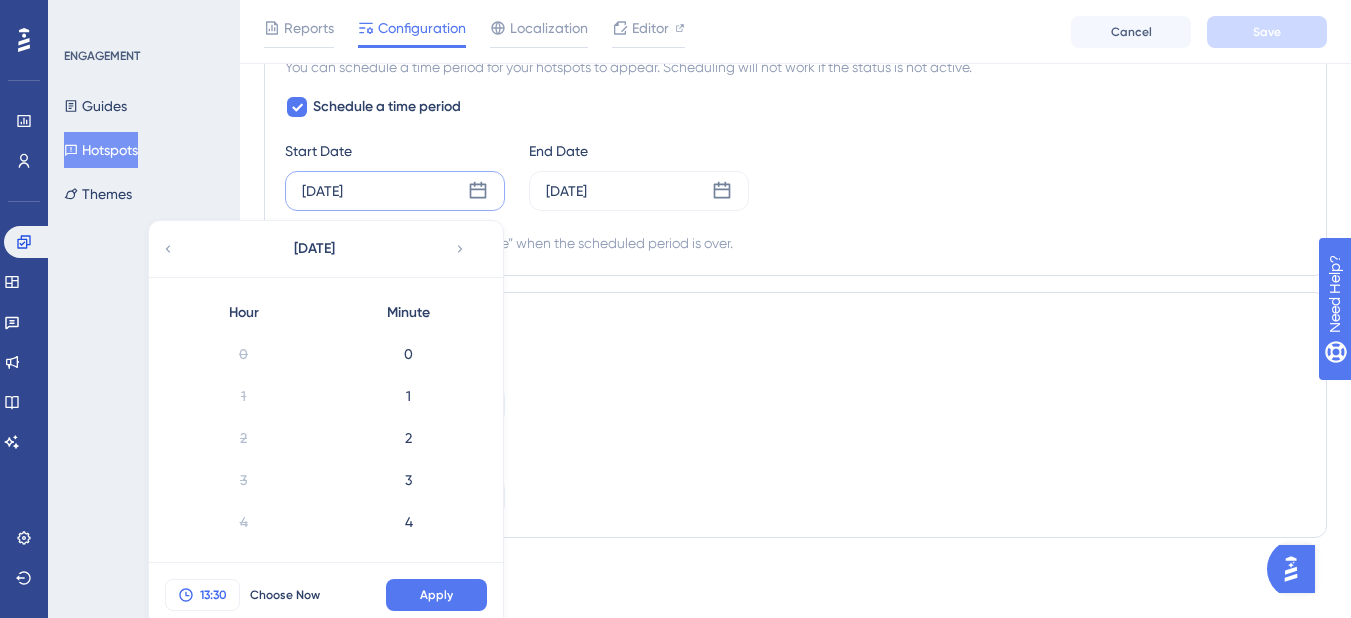 scroll, scrollTop: 1172, scrollLeft: 0, axis: vertical 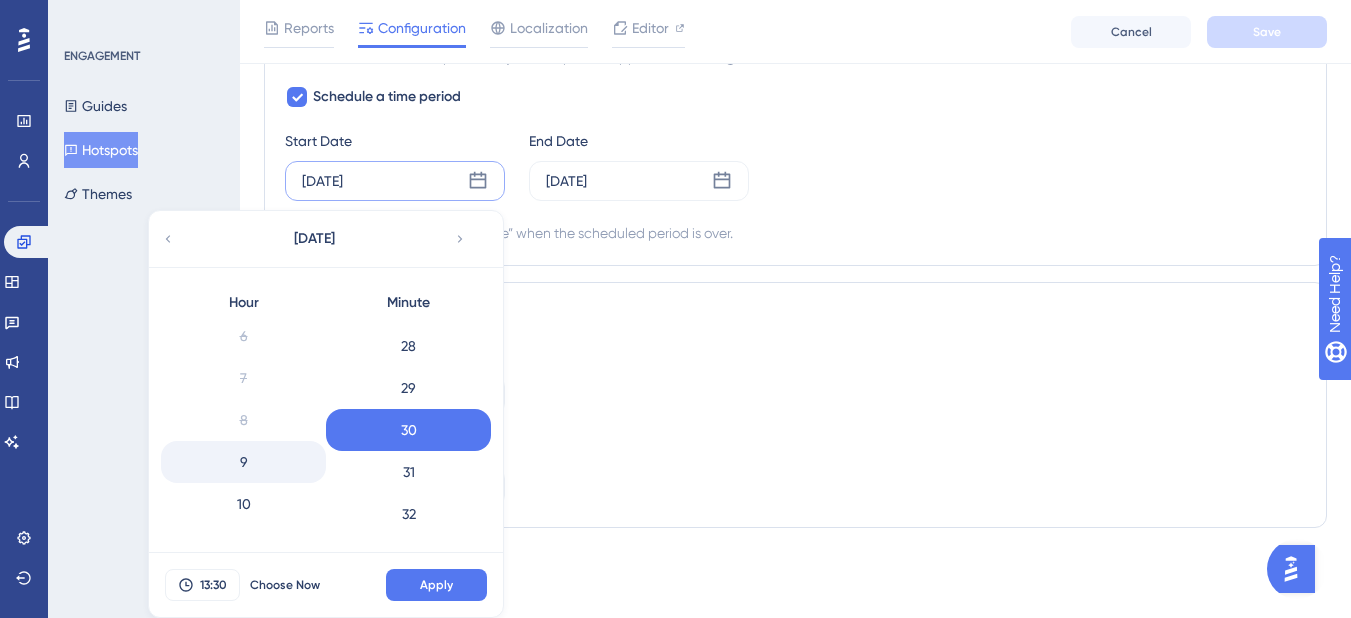 click on "9" at bounding box center (243, 462) 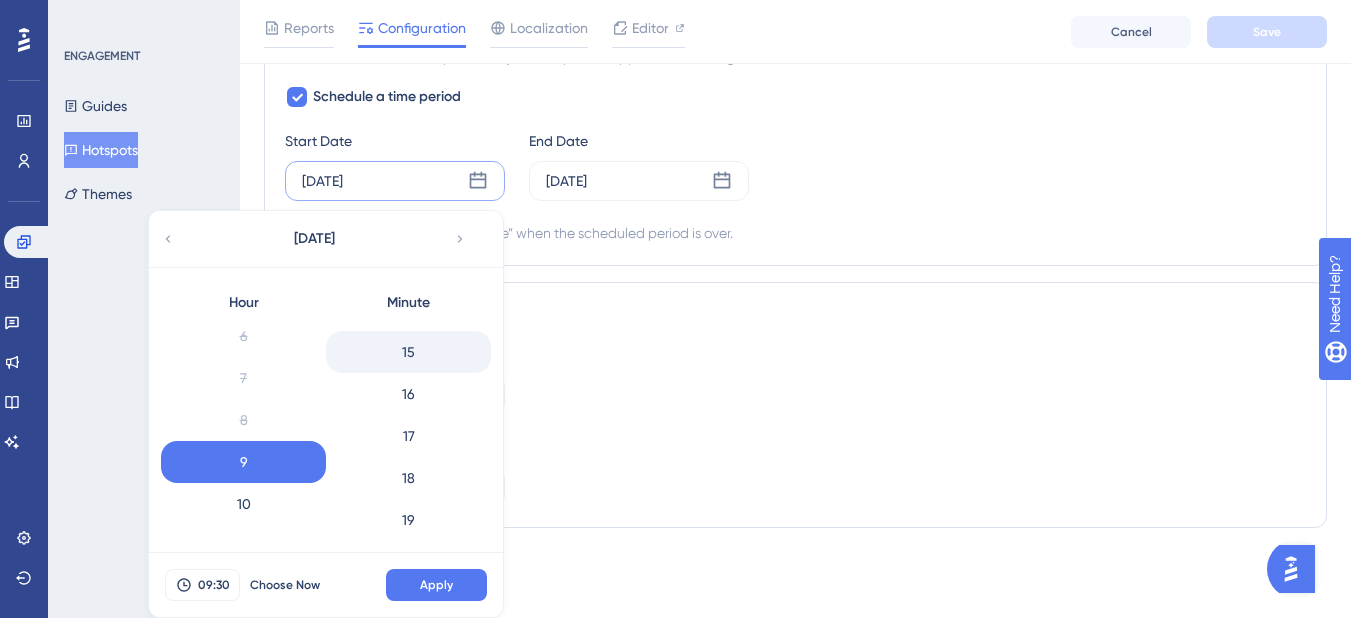 scroll, scrollTop: 574, scrollLeft: 0, axis: vertical 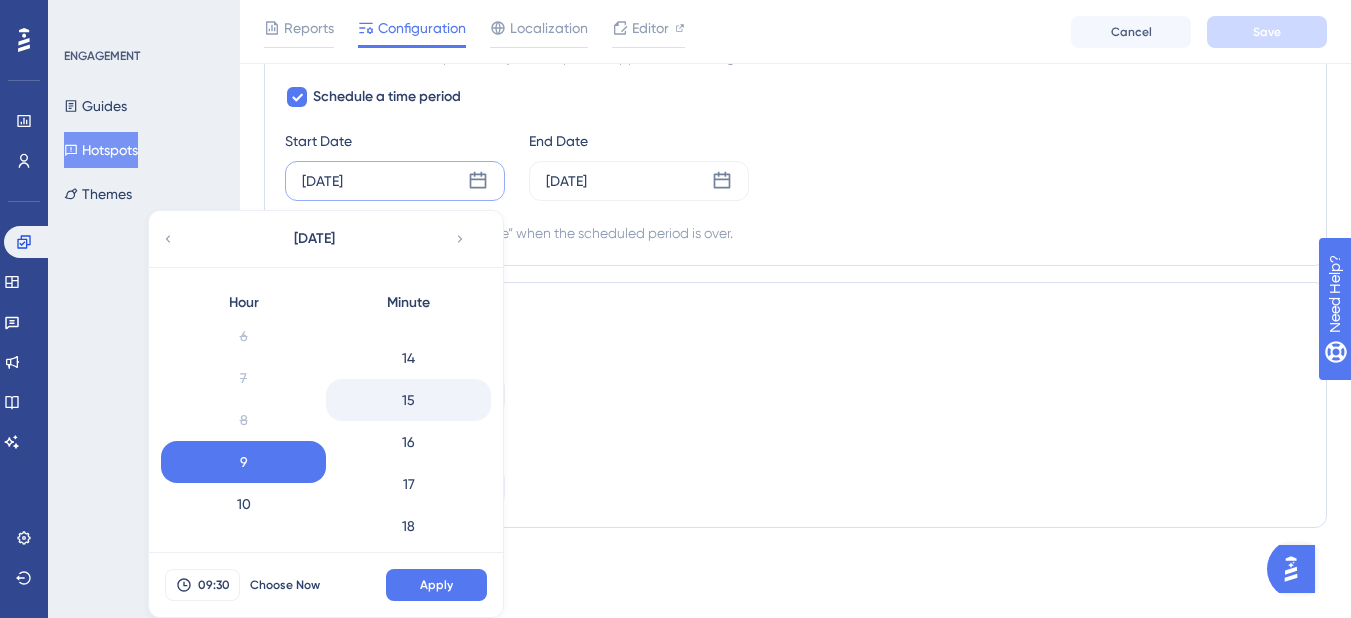 click on "15" at bounding box center (408, 400) 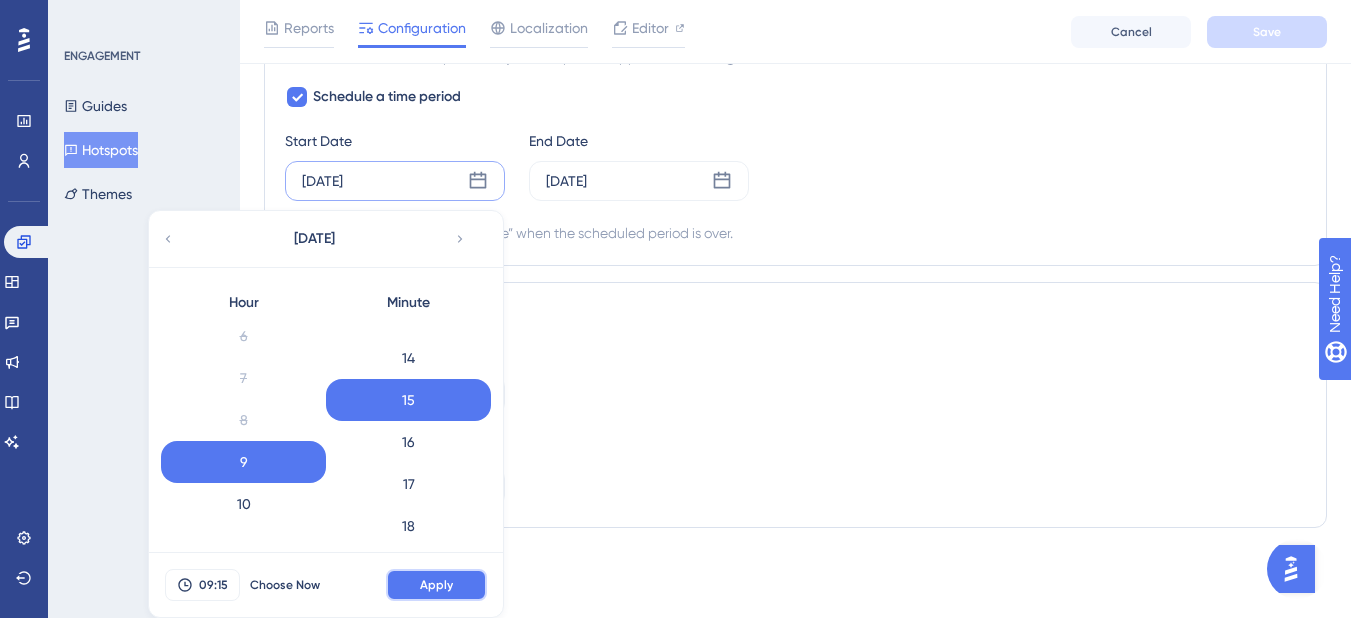 click on "Apply" at bounding box center [436, 585] 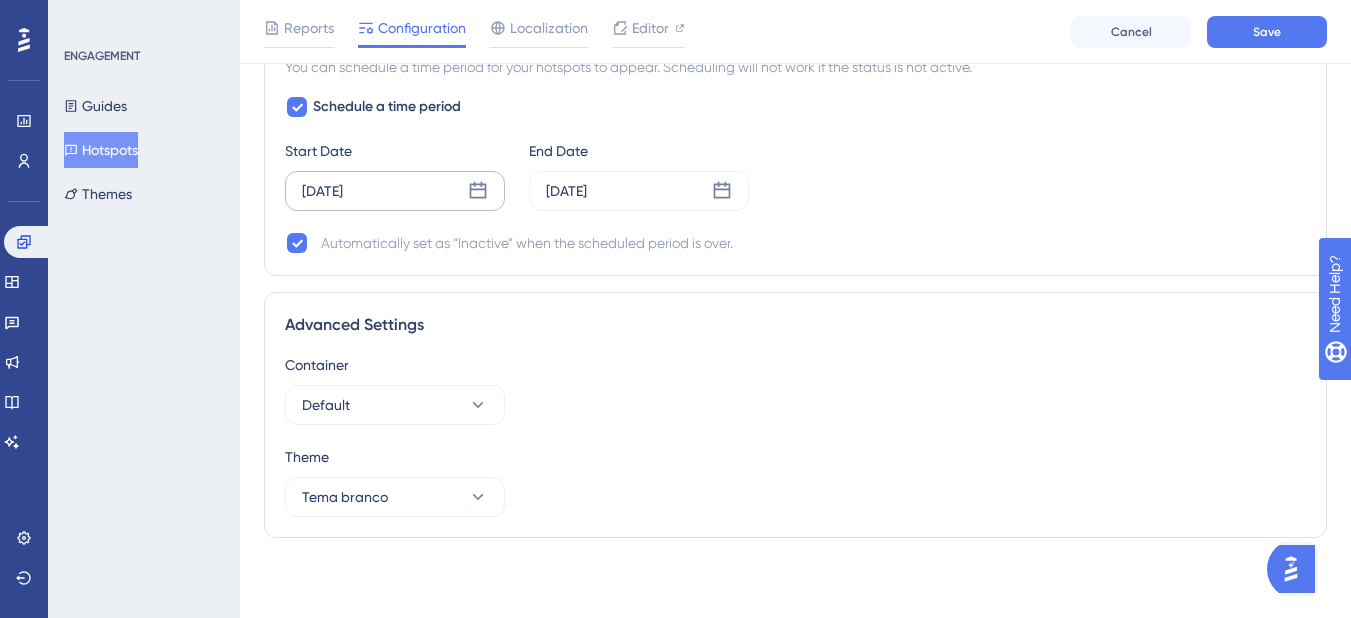 scroll, scrollTop: 1162, scrollLeft: 0, axis: vertical 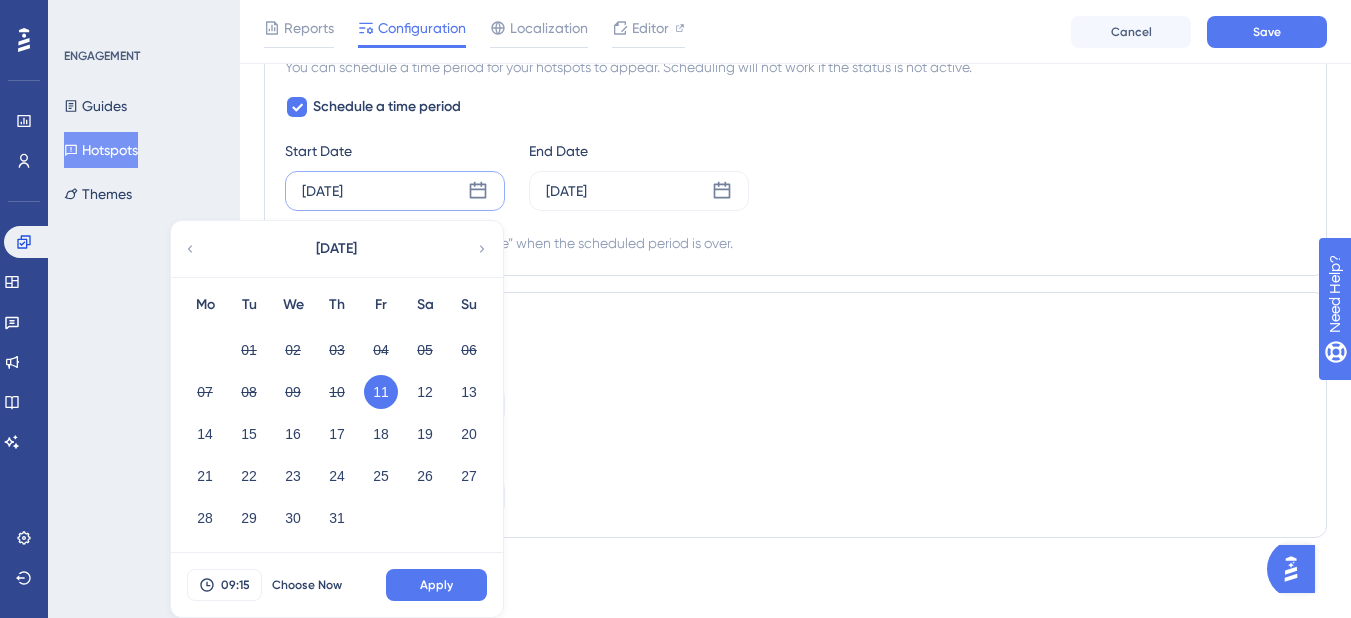 click on "Start Date [DATE] [DATE] Mo Tu We Th Fr Sa Su 01 02 03 04 05 06 07 08 09 10 11 12 13 14 15 16 17 18 19 20 21 22 23 24 25 26 27 28 29 30 31 09:15 Choose Now Apply End Date [DATE]" at bounding box center (795, 175) 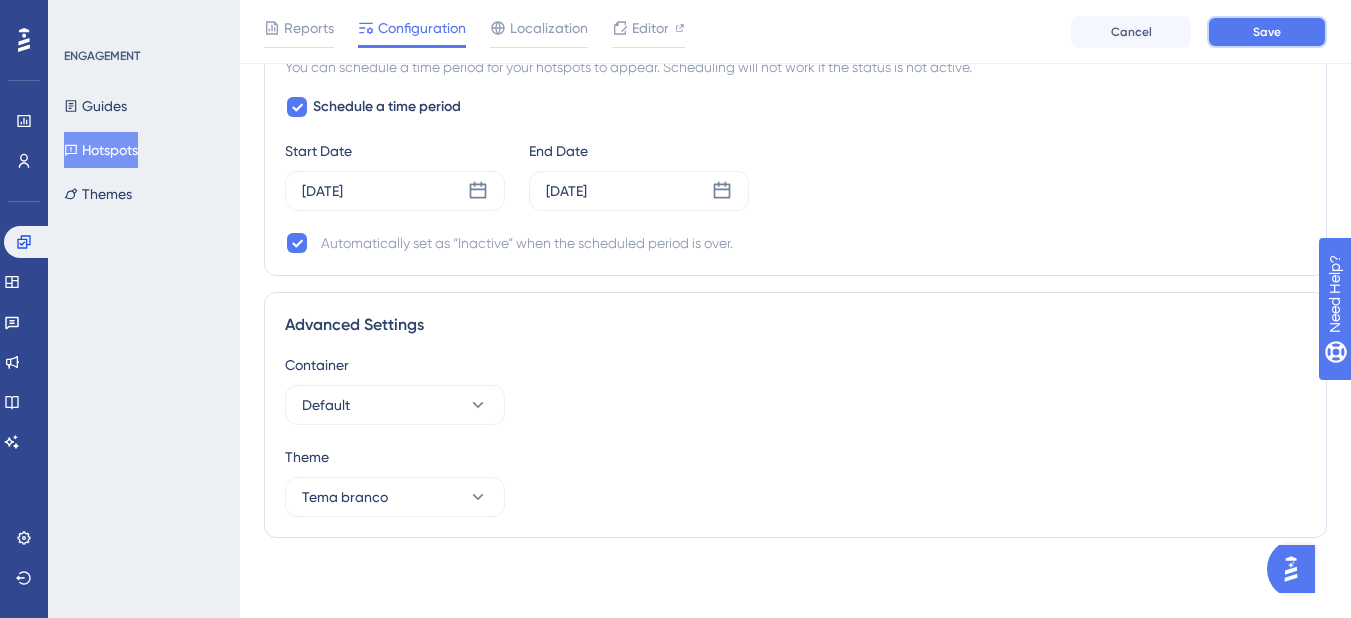 click on "Save" at bounding box center (1267, 32) 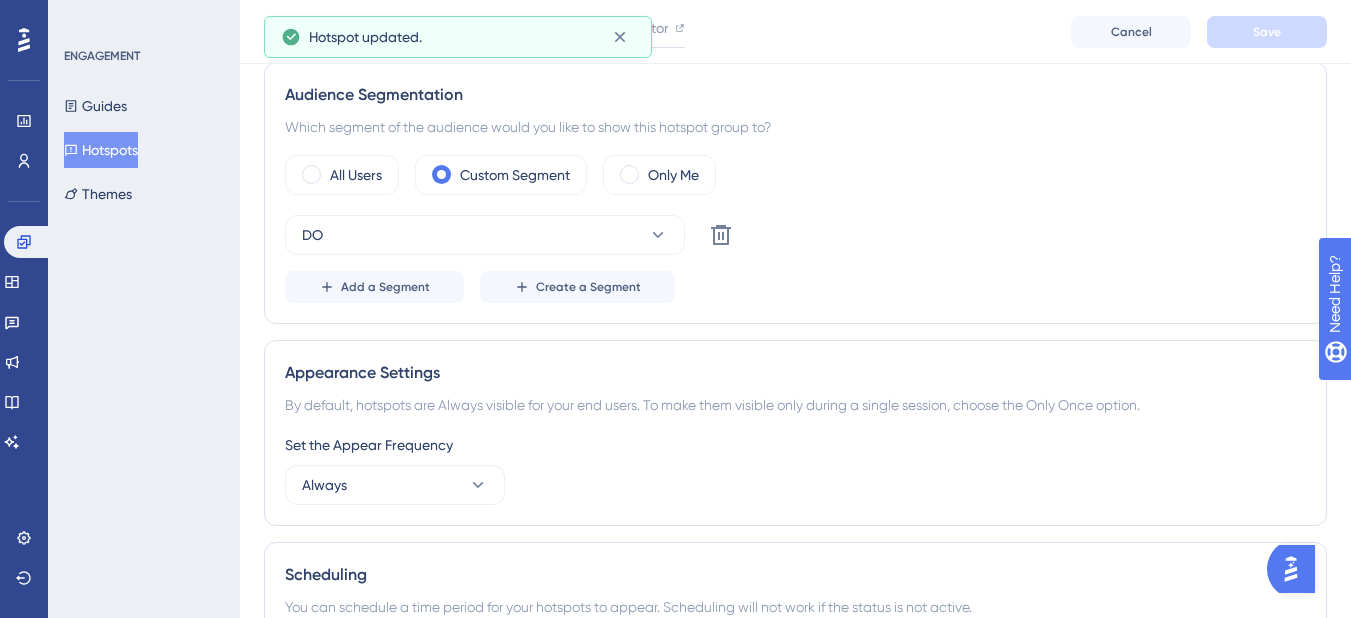 scroll, scrollTop: 0, scrollLeft: 0, axis: both 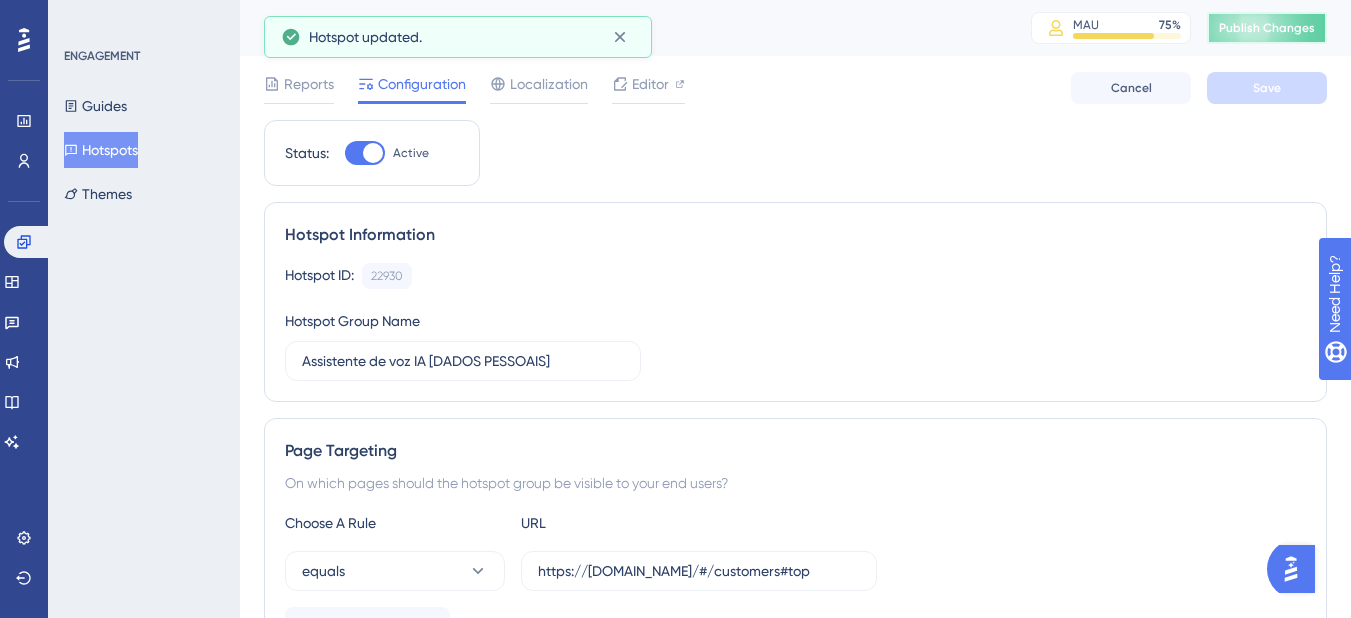 click on "Publish Changes" at bounding box center [1267, 28] 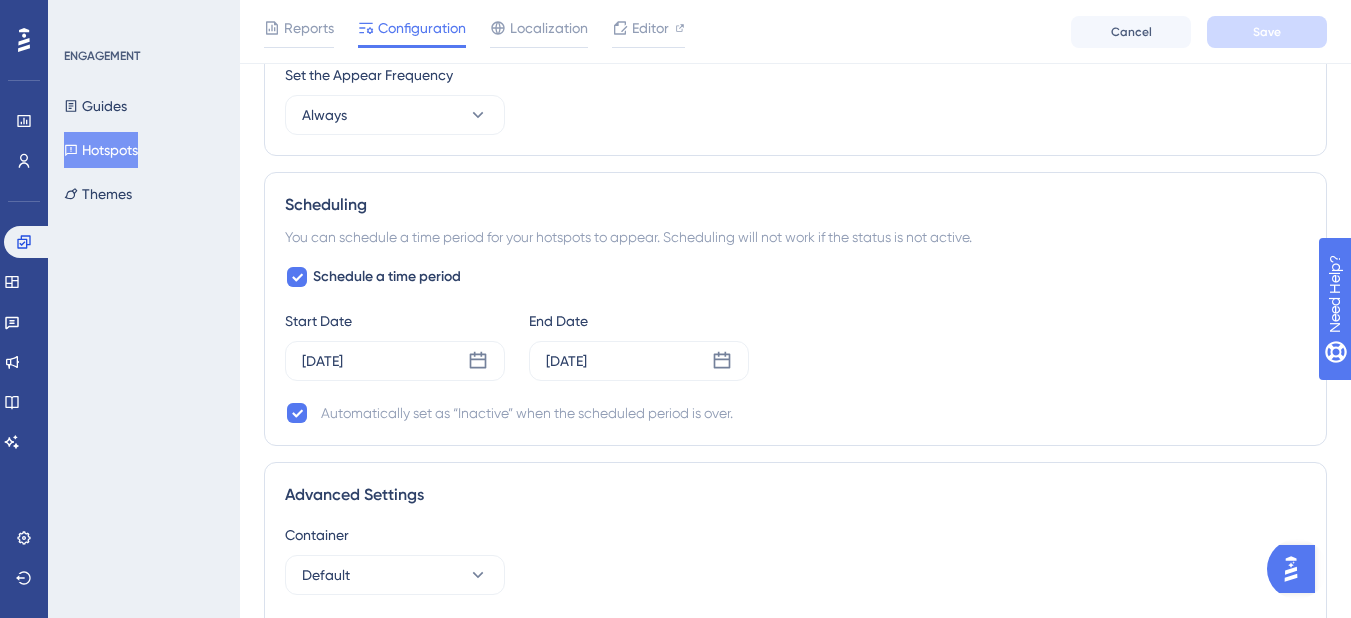 scroll, scrollTop: 1000, scrollLeft: 0, axis: vertical 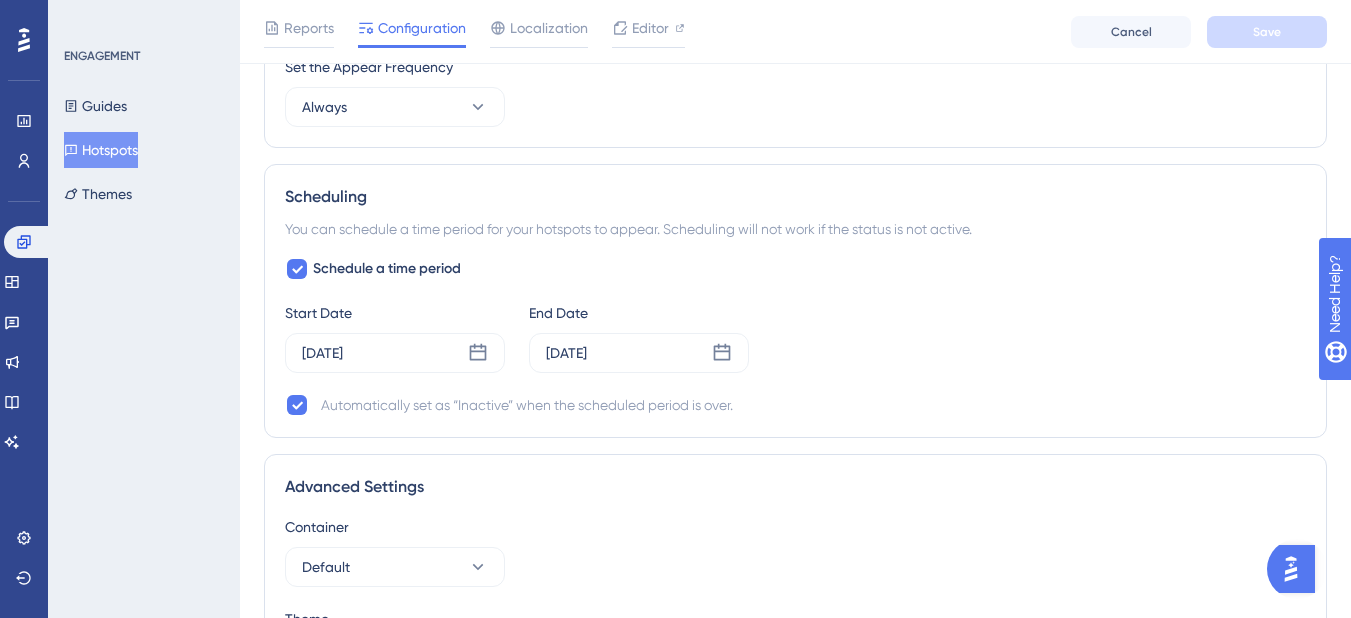 click on "Hotspots" at bounding box center [101, 150] 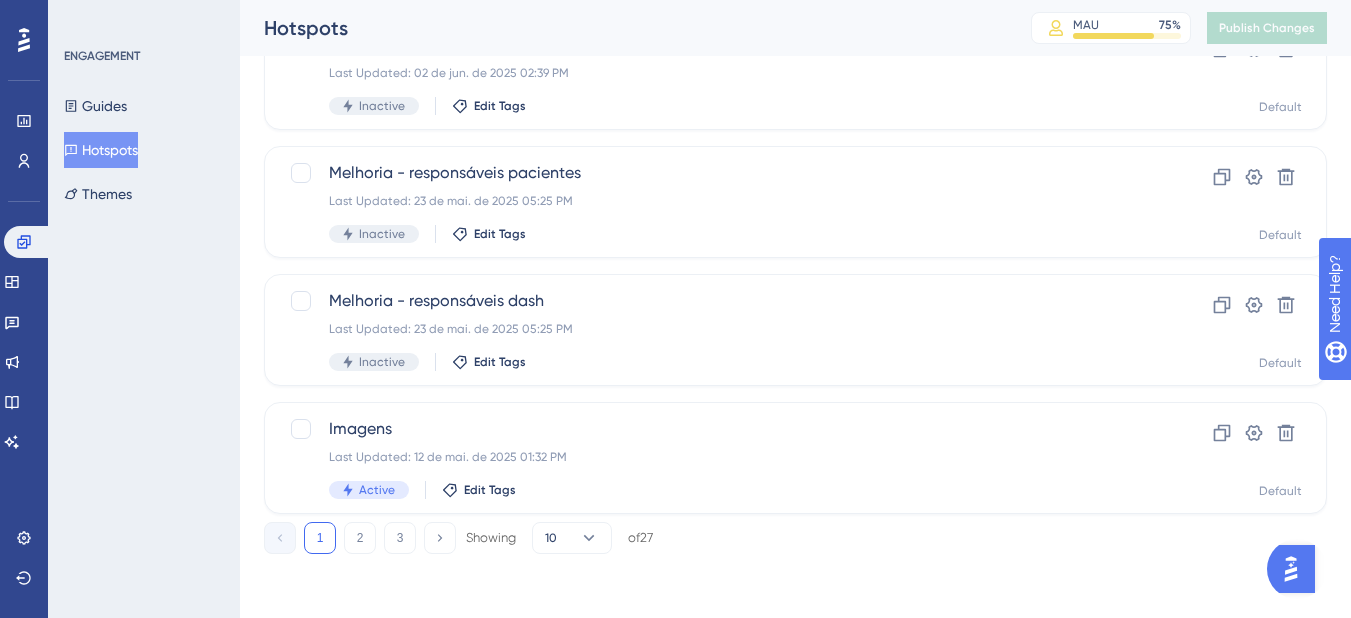 scroll, scrollTop: 0, scrollLeft: 0, axis: both 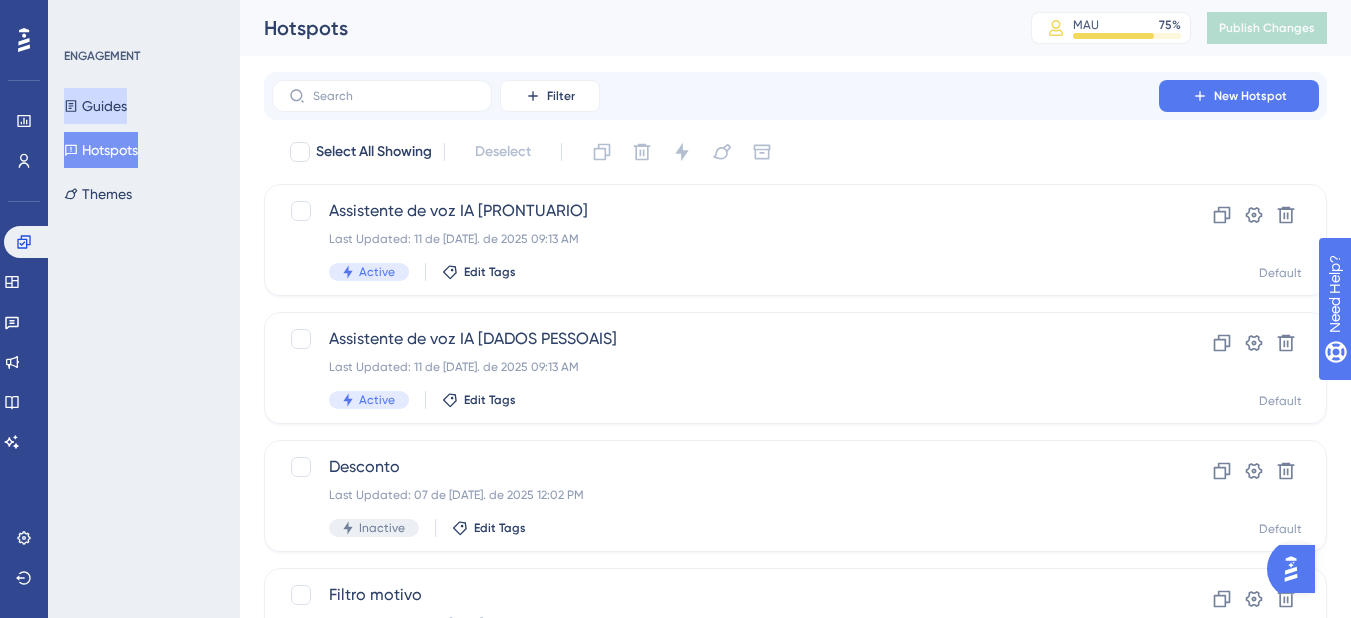 click on "Guides" at bounding box center (95, 106) 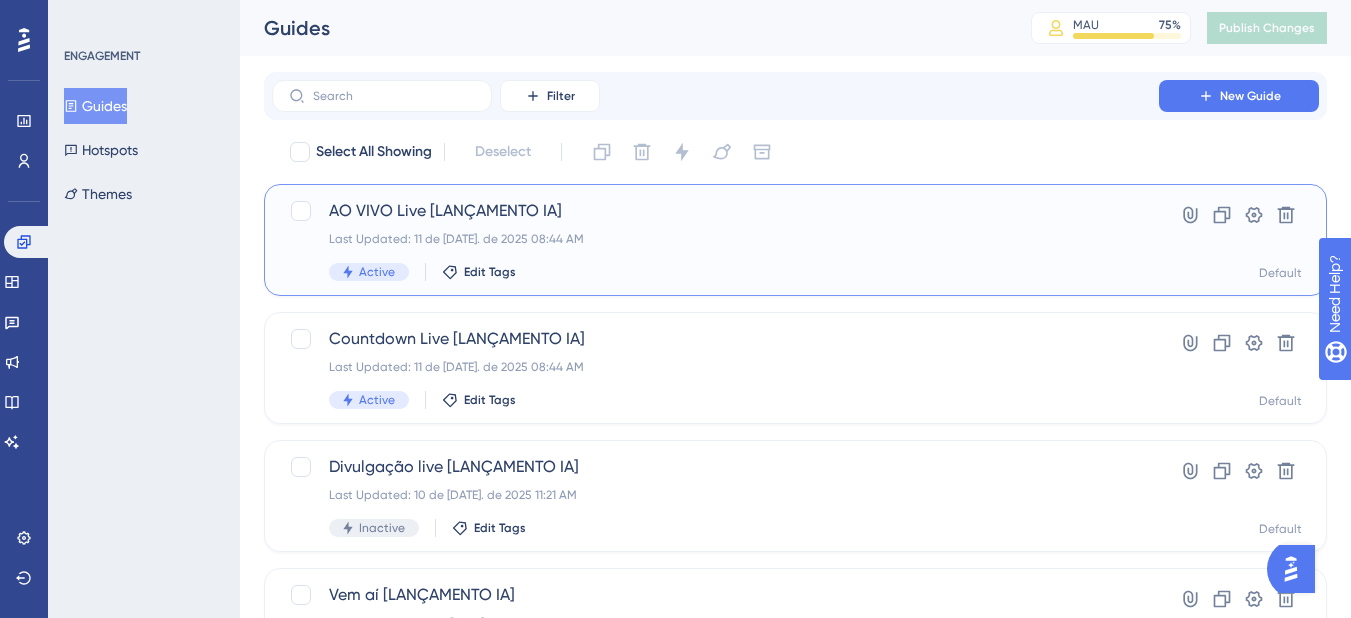 click on "AO VIVO Live [LANÇAMENTO IA]" at bounding box center [715, 211] 